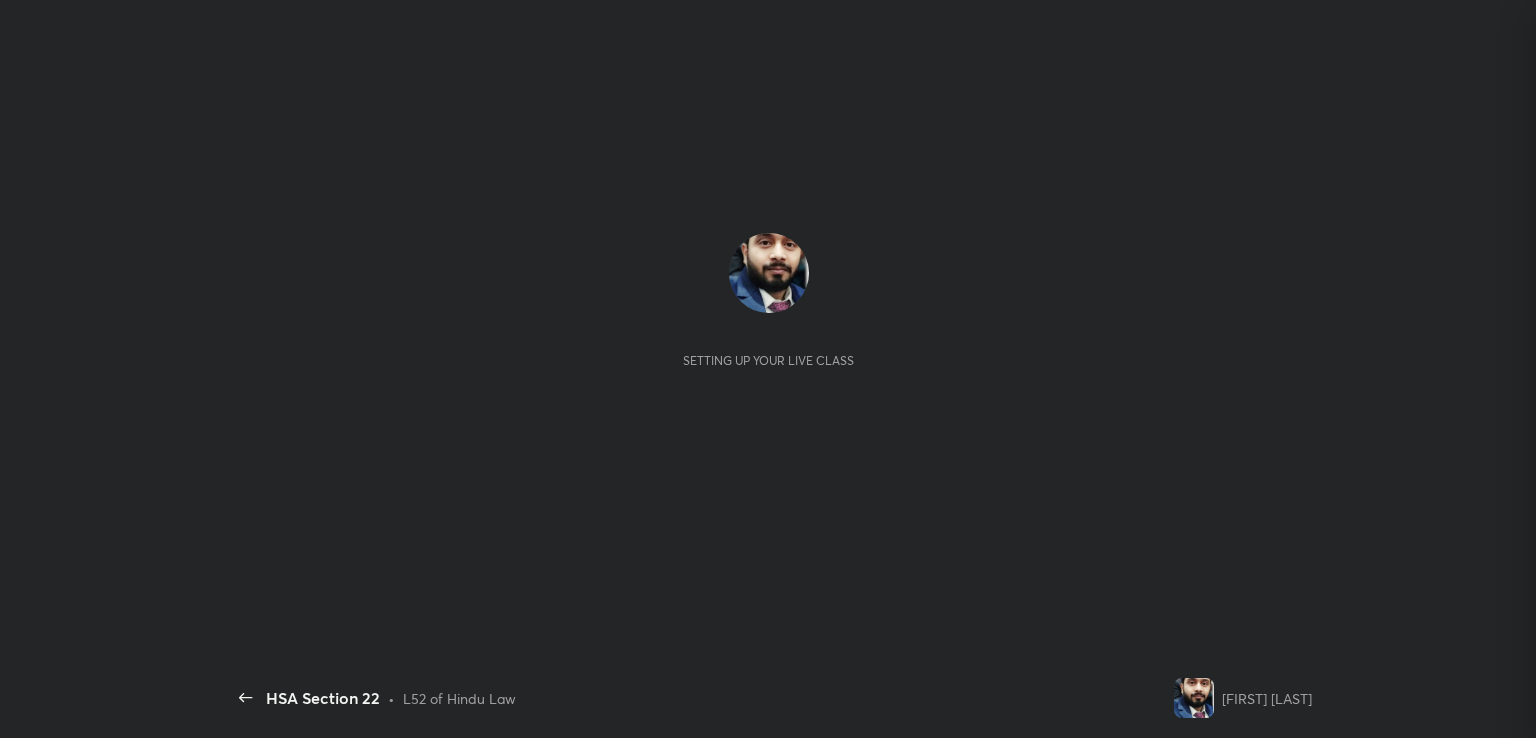 scroll, scrollTop: 0, scrollLeft: 0, axis: both 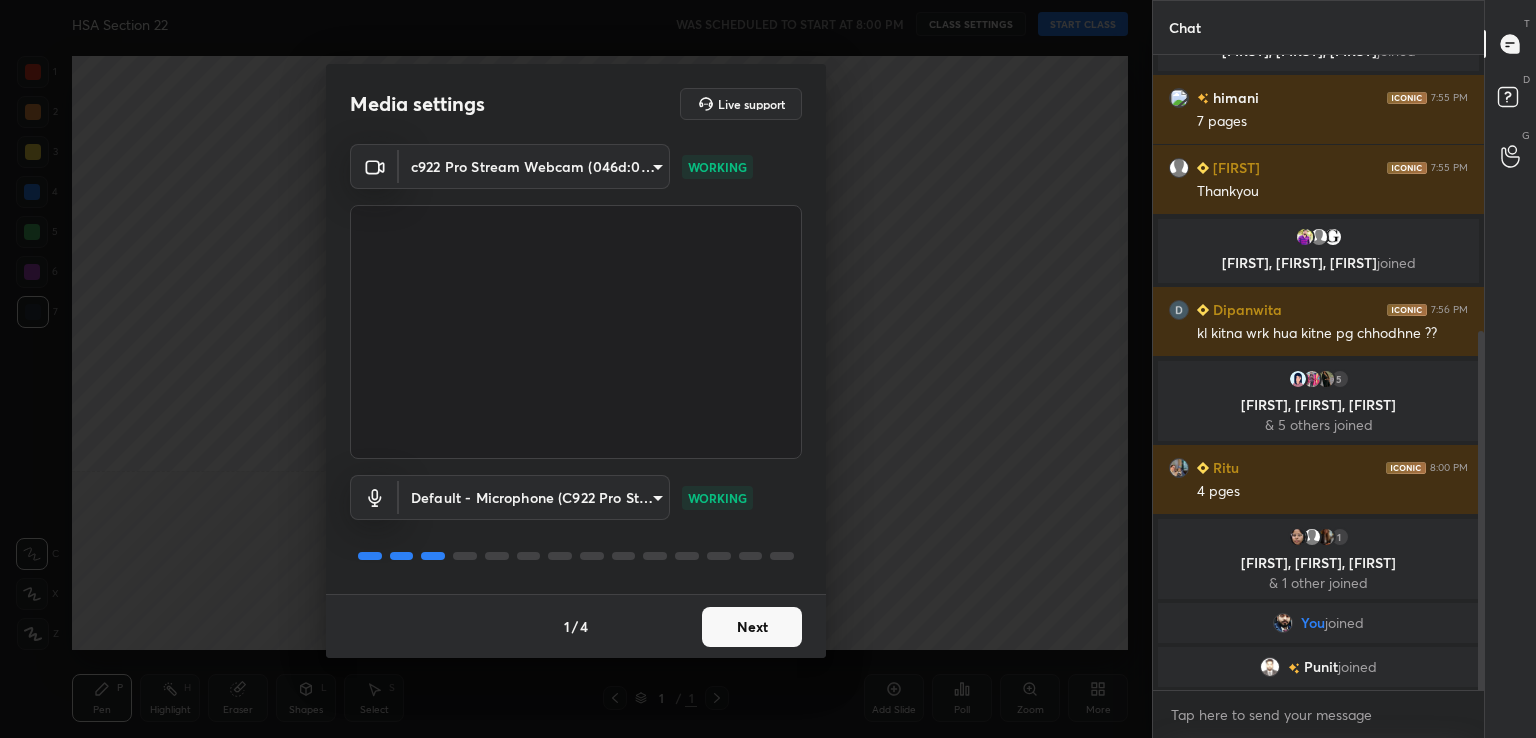 click on "Next" at bounding box center [752, 627] 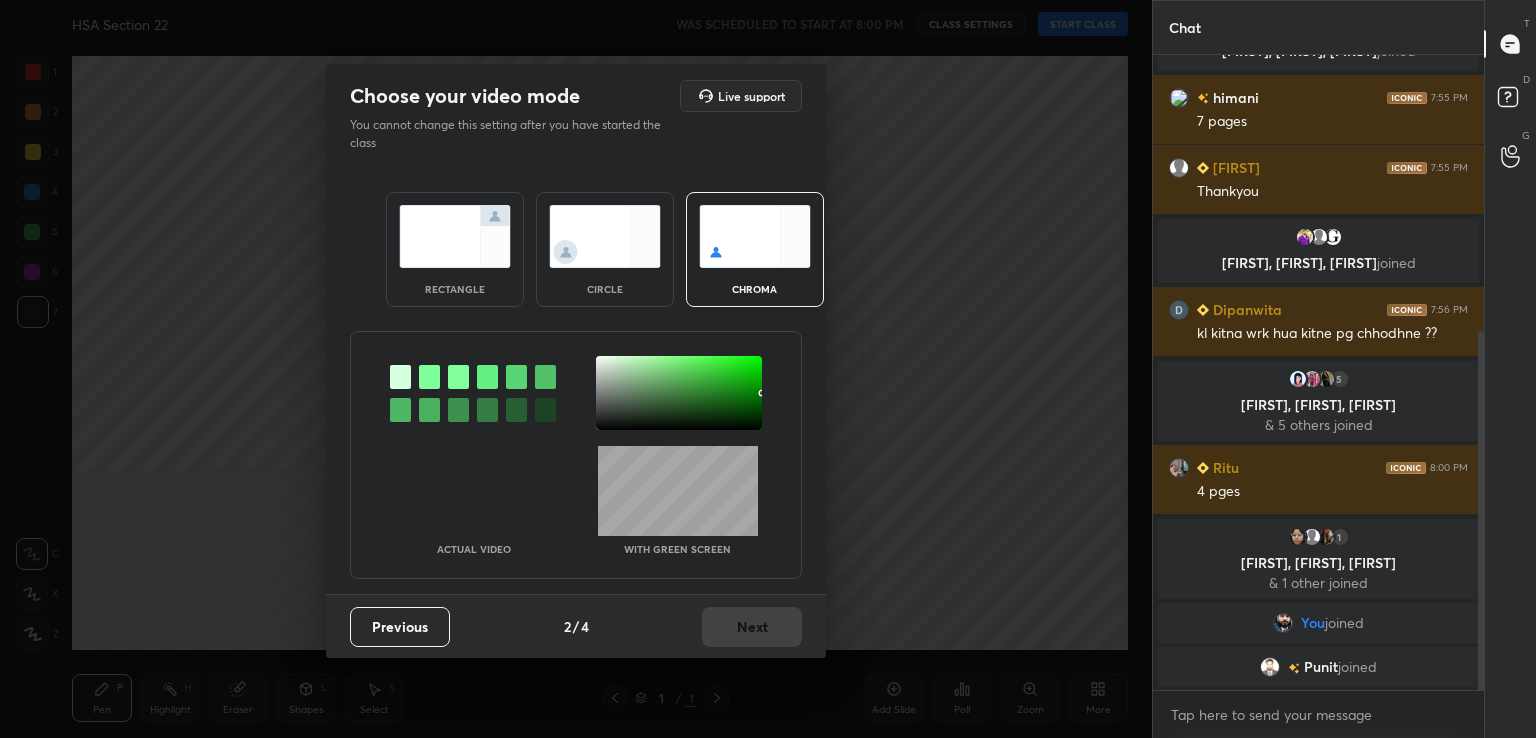 drag, startPoint x: 424, startPoint y: 370, endPoint x: 456, endPoint y: 375, distance: 32.38827 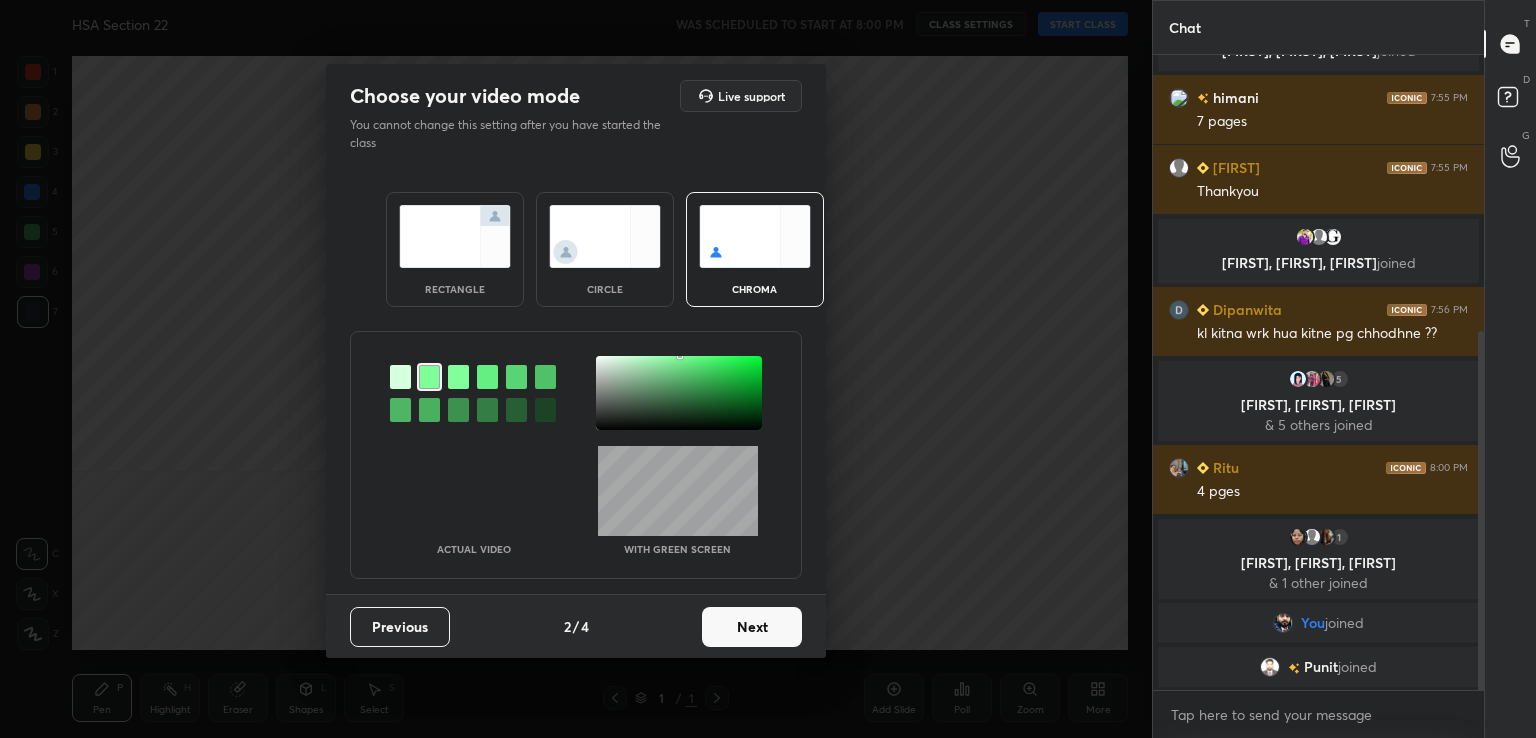 drag, startPoint x: 612, startPoint y: 399, endPoint x: 616, endPoint y: 409, distance: 10.770329 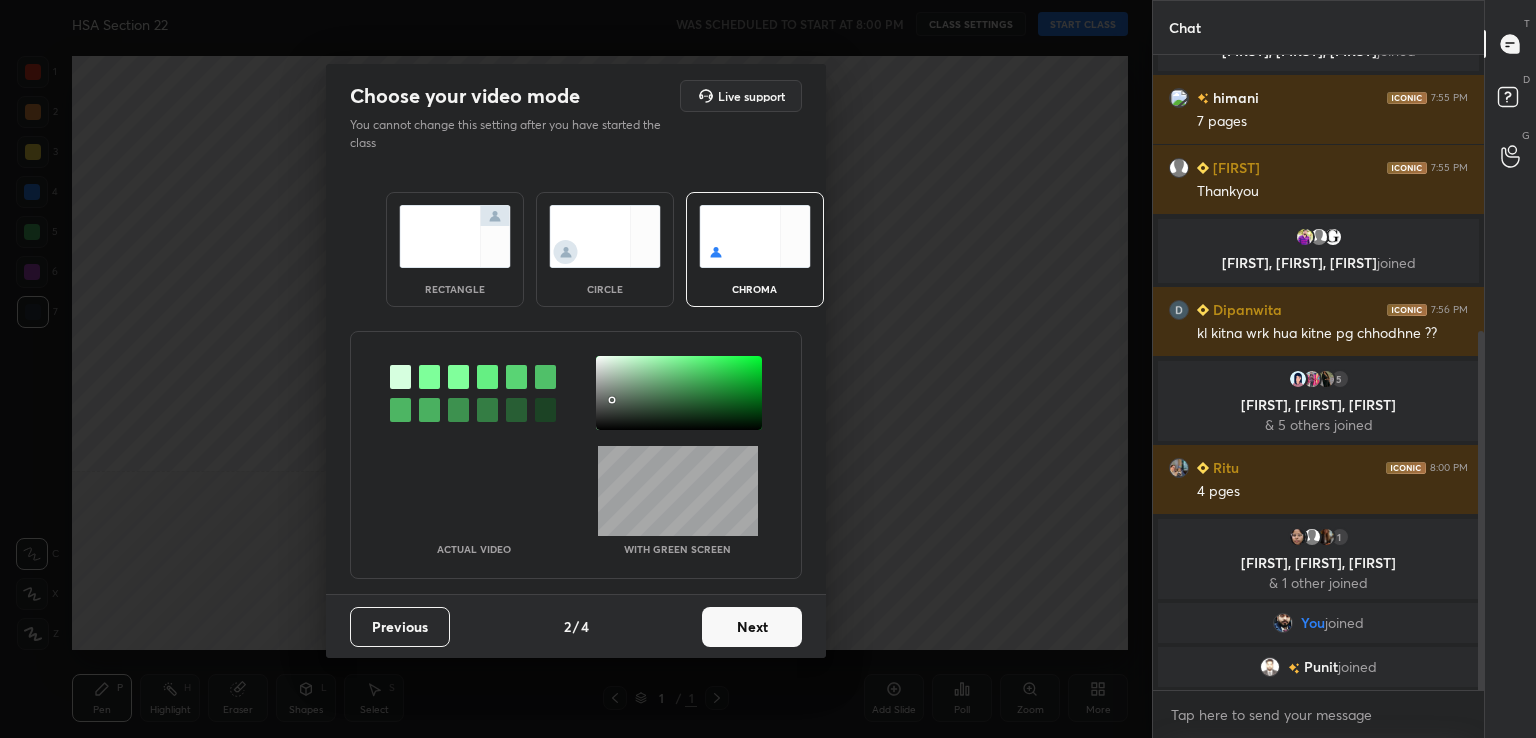scroll, scrollTop: 512, scrollLeft: 0, axis: vertical 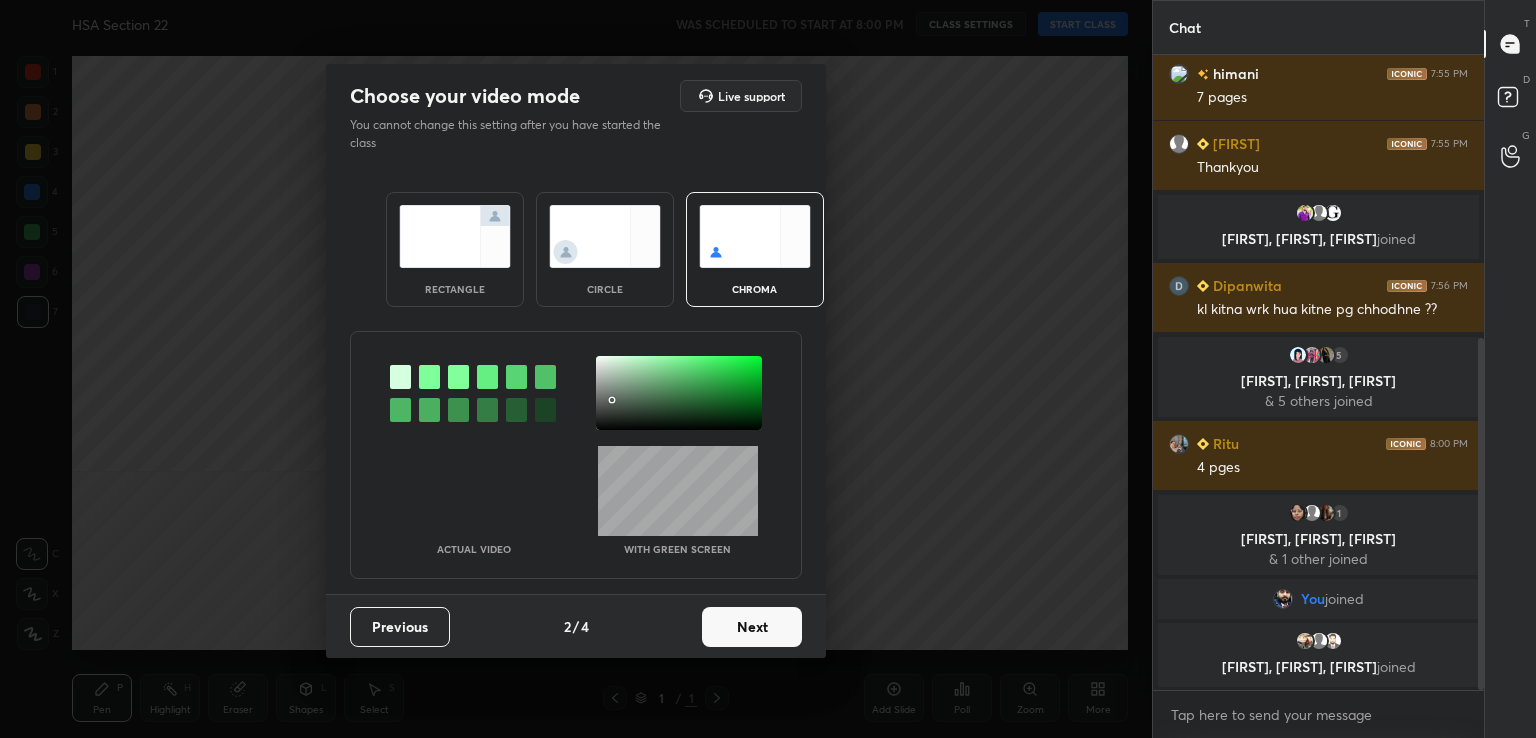 click on "Next" at bounding box center (752, 627) 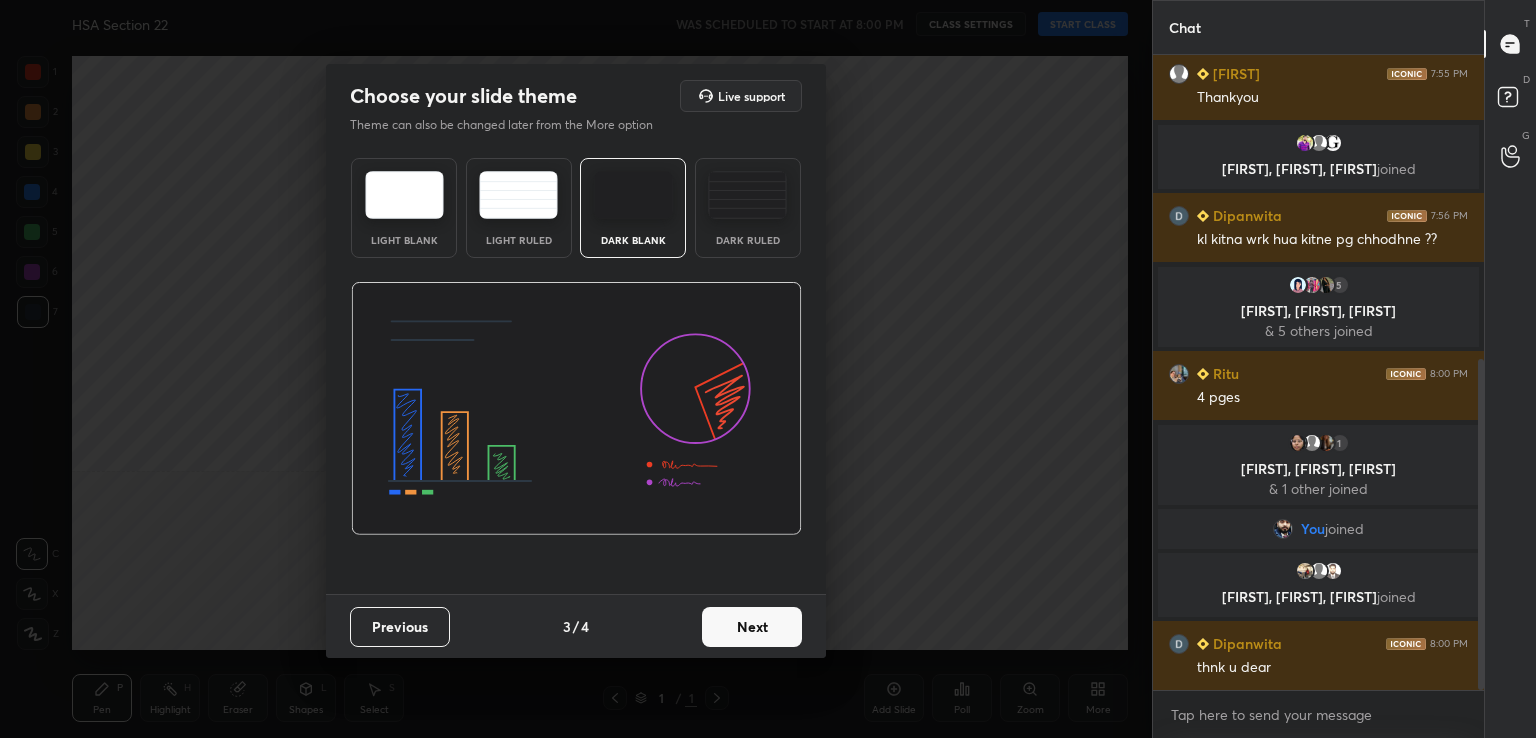 click on "Next" at bounding box center (752, 627) 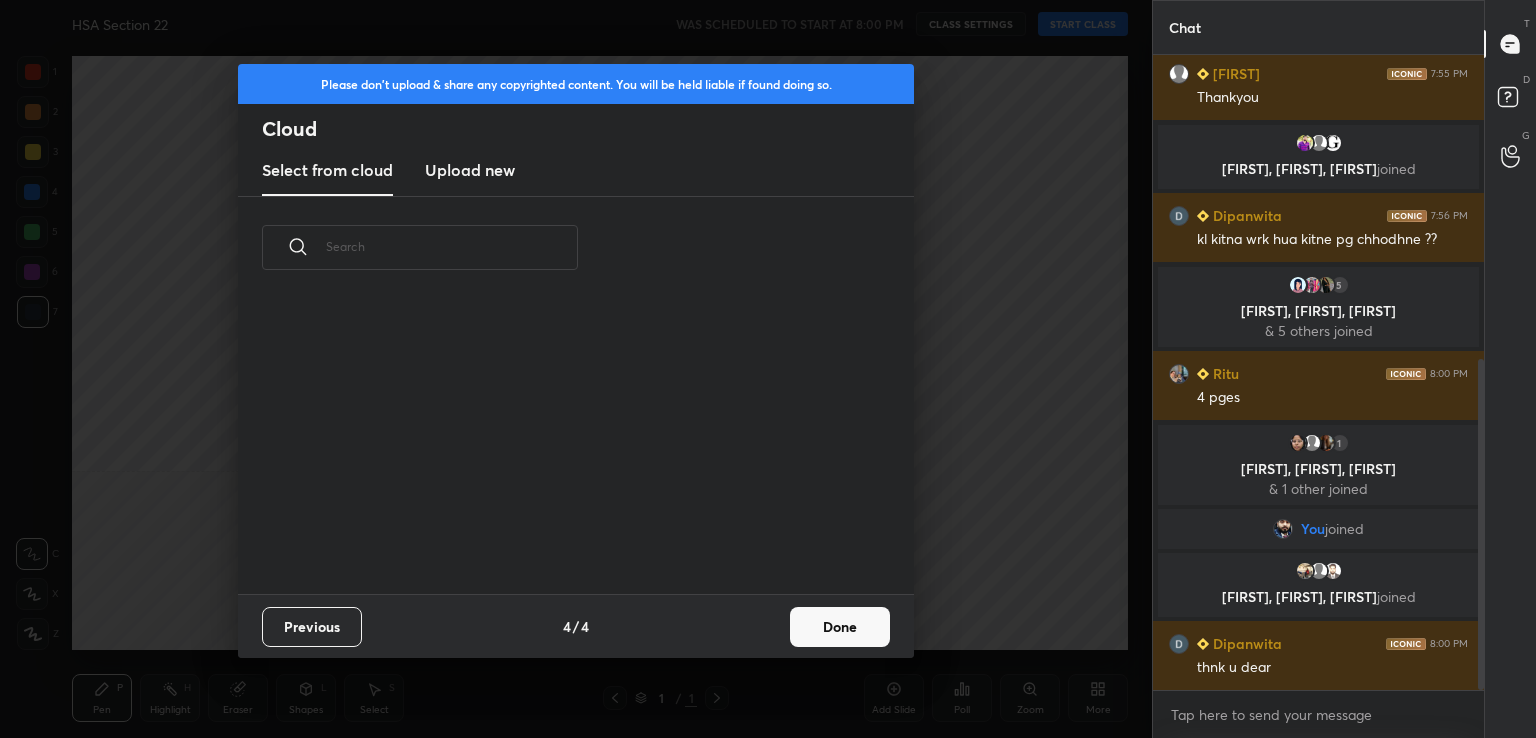 drag, startPoint x: 824, startPoint y: 631, endPoint x: 792, endPoint y: 621, distance: 33.526108 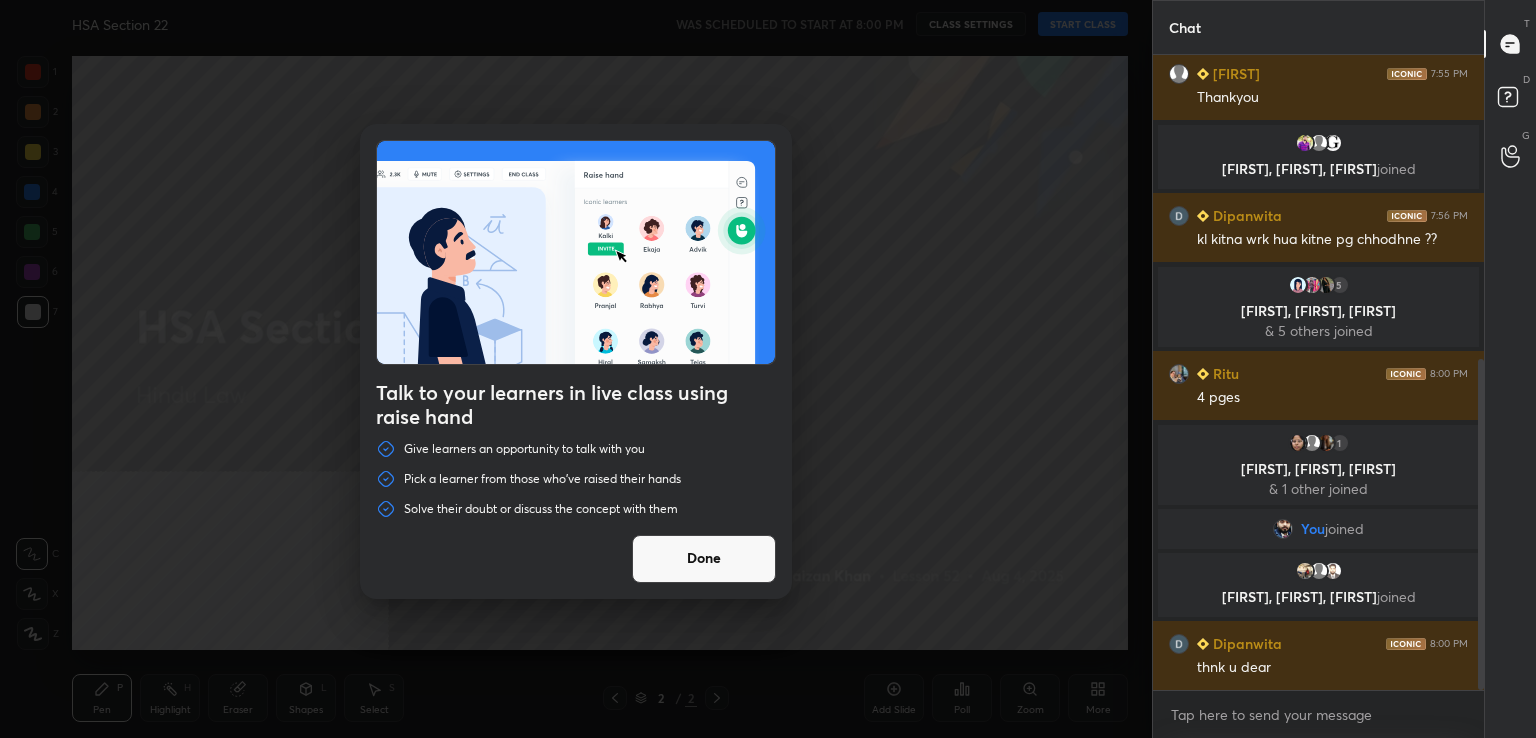 drag, startPoint x: 702, startPoint y: 554, endPoint x: 689, endPoint y: 546, distance: 15.264338 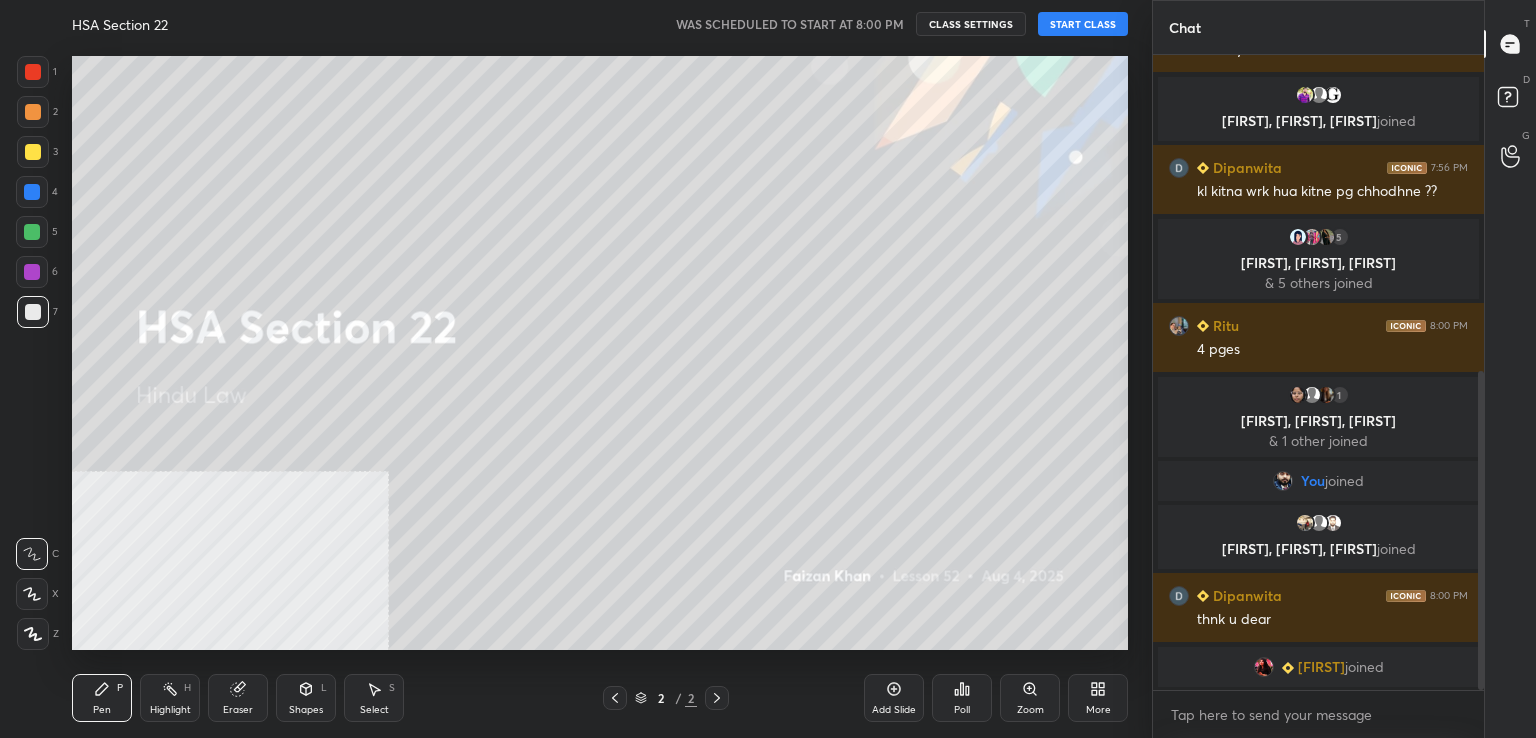 scroll, scrollTop: 654, scrollLeft: 0, axis: vertical 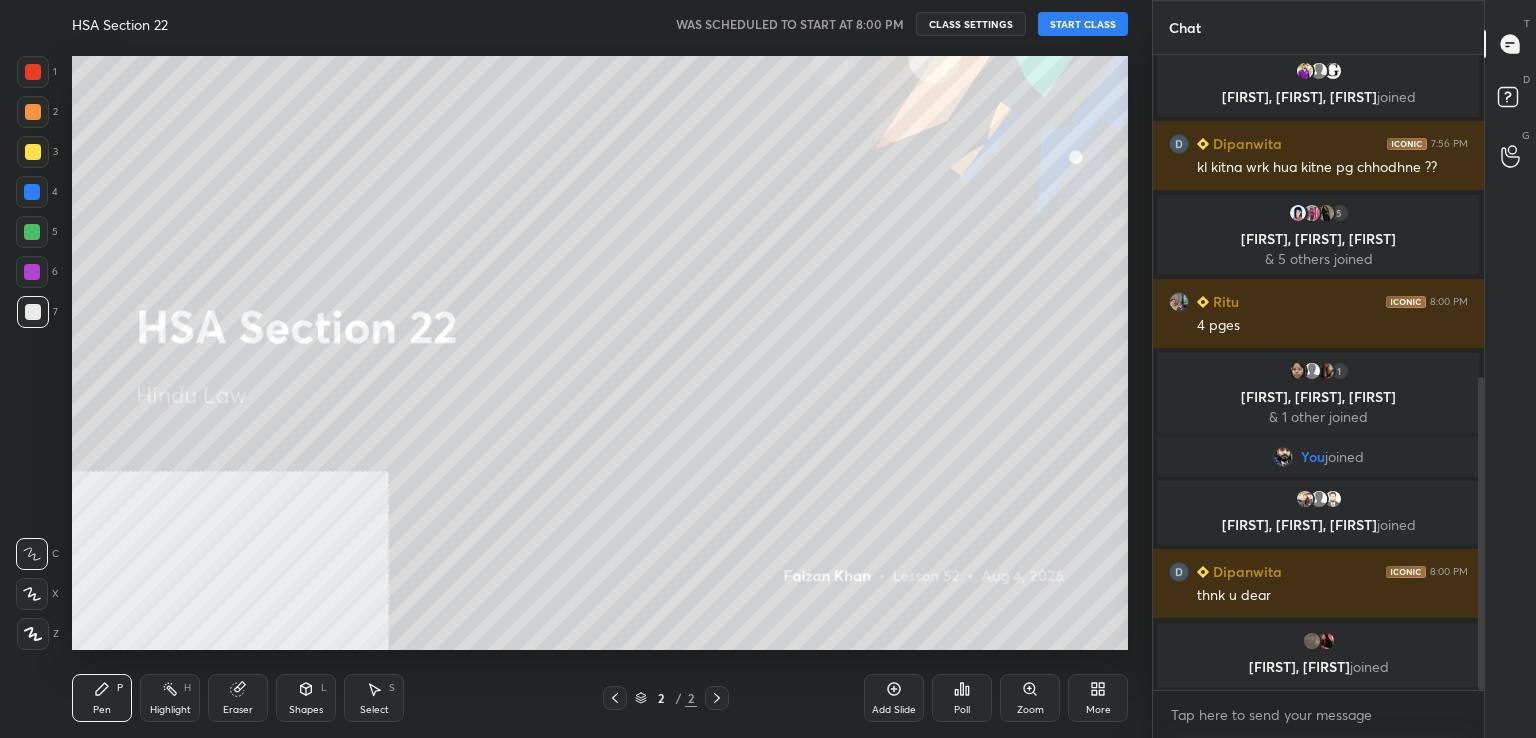 click on "START CLASS" at bounding box center [1083, 24] 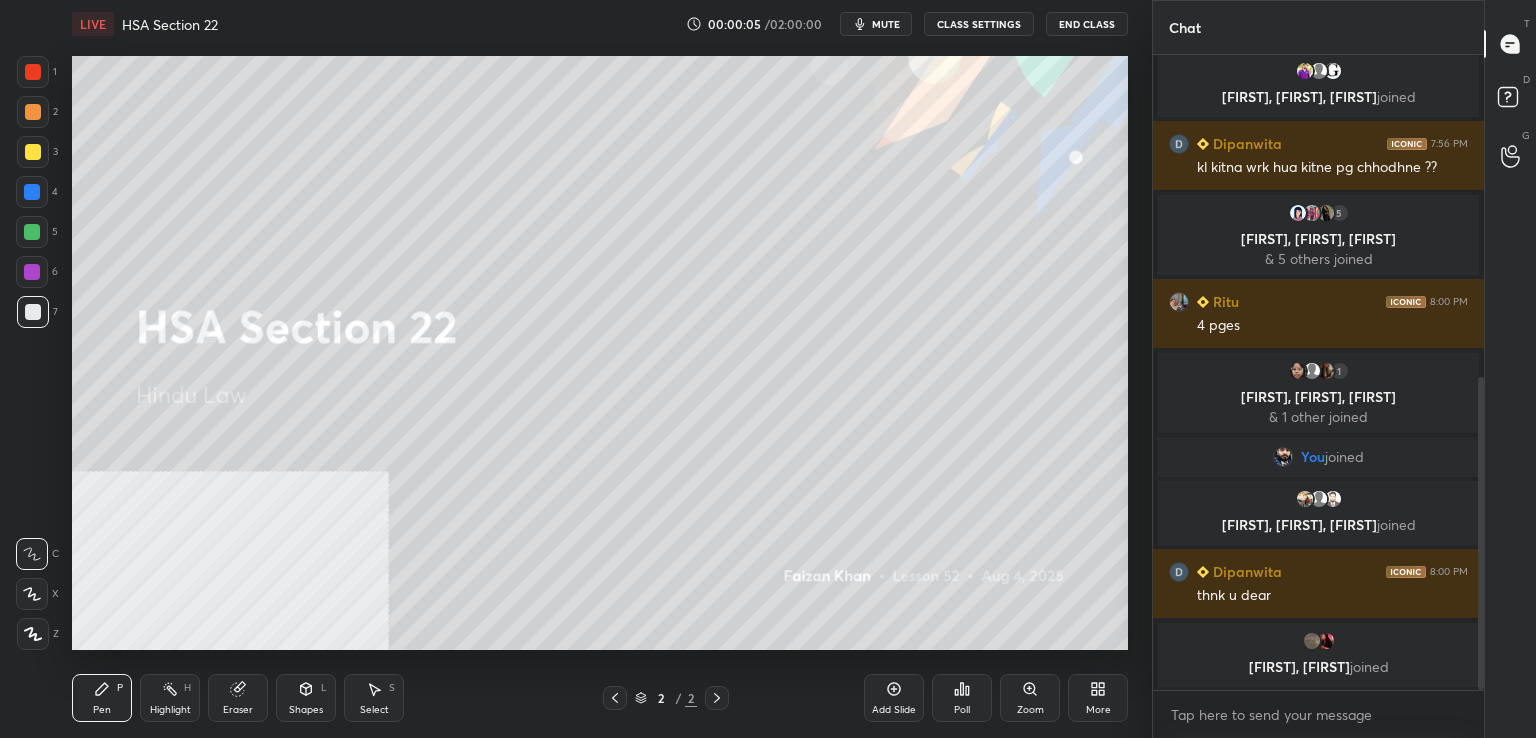click 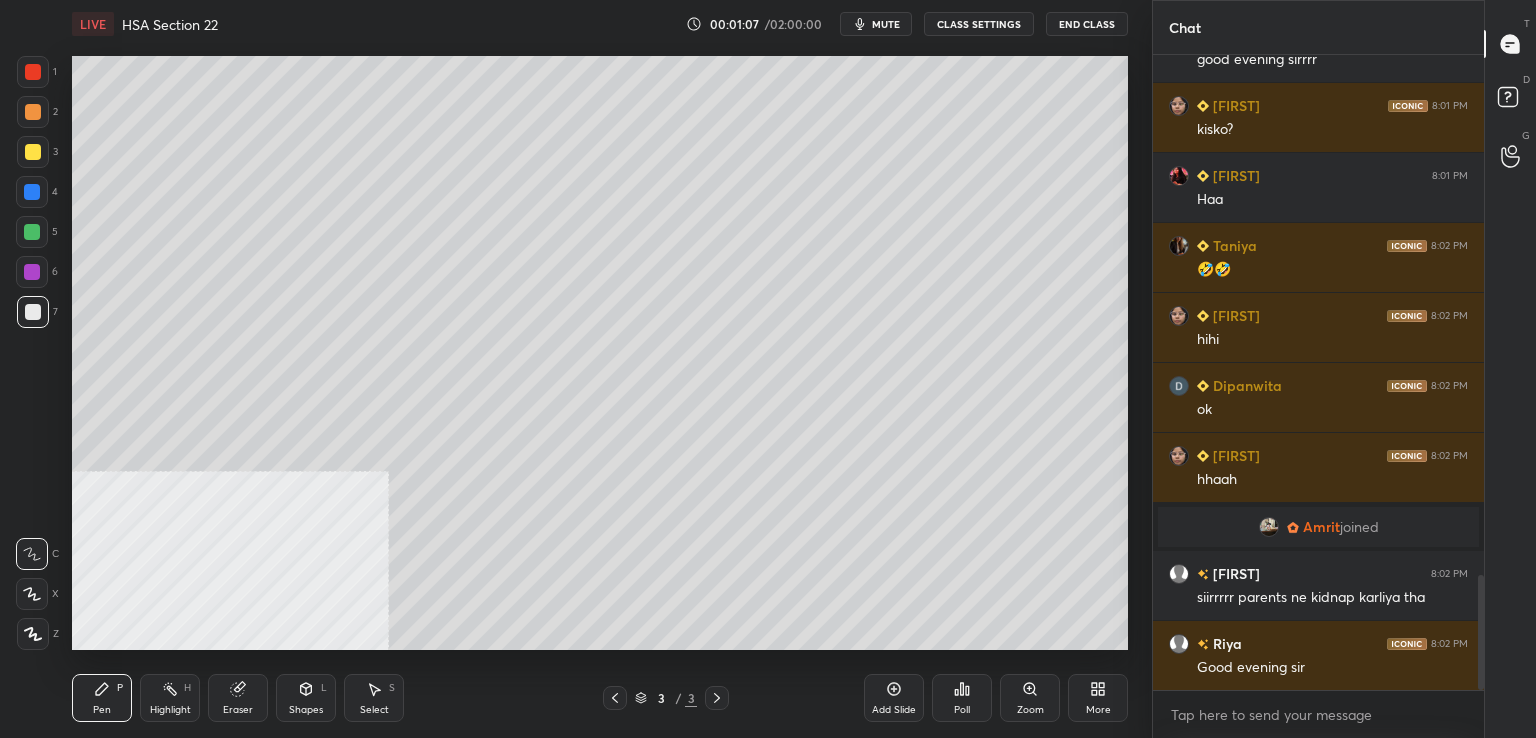 scroll, scrollTop: 2878, scrollLeft: 0, axis: vertical 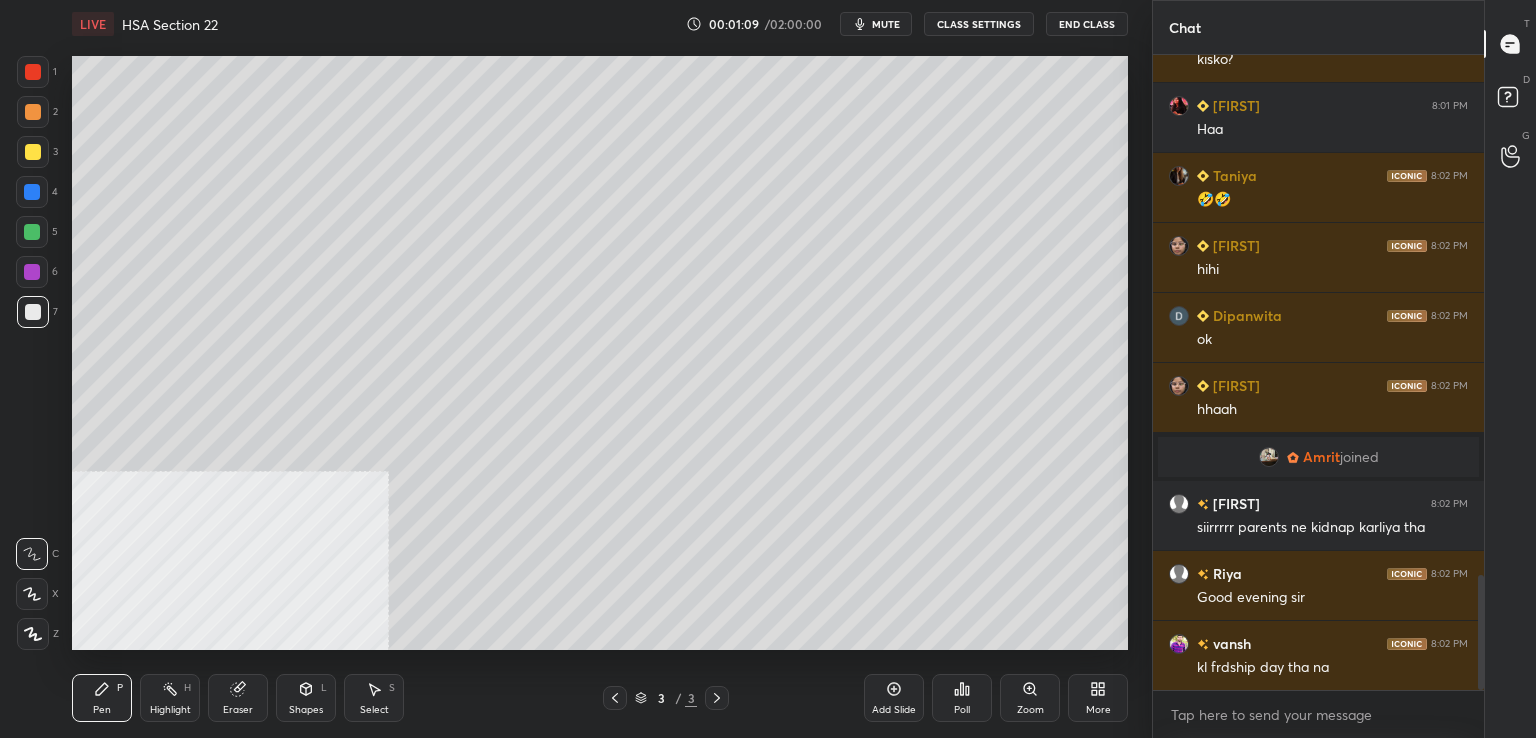 click at bounding box center [33, 72] 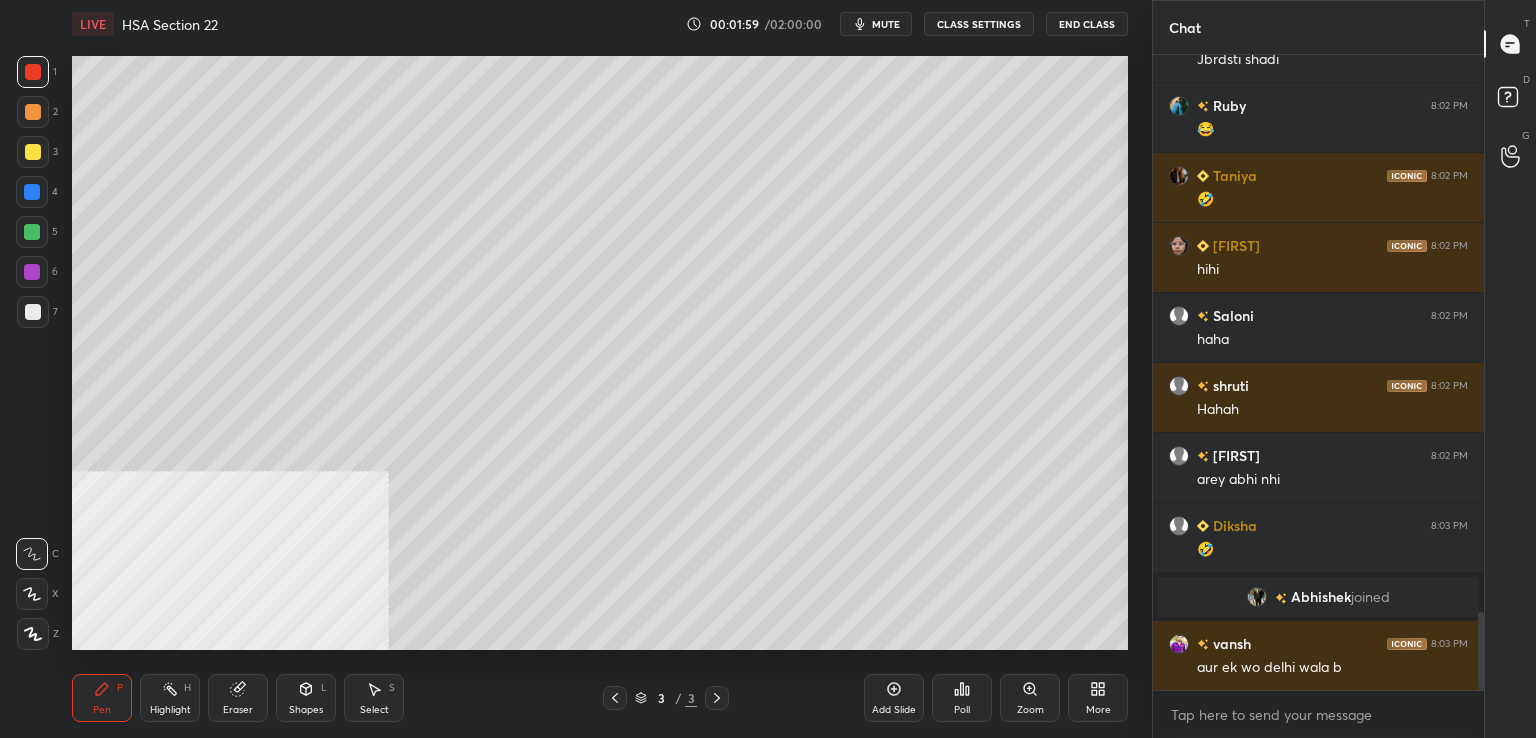 scroll, scrollTop: 4580, scrollLeft: 0, axis: vertical 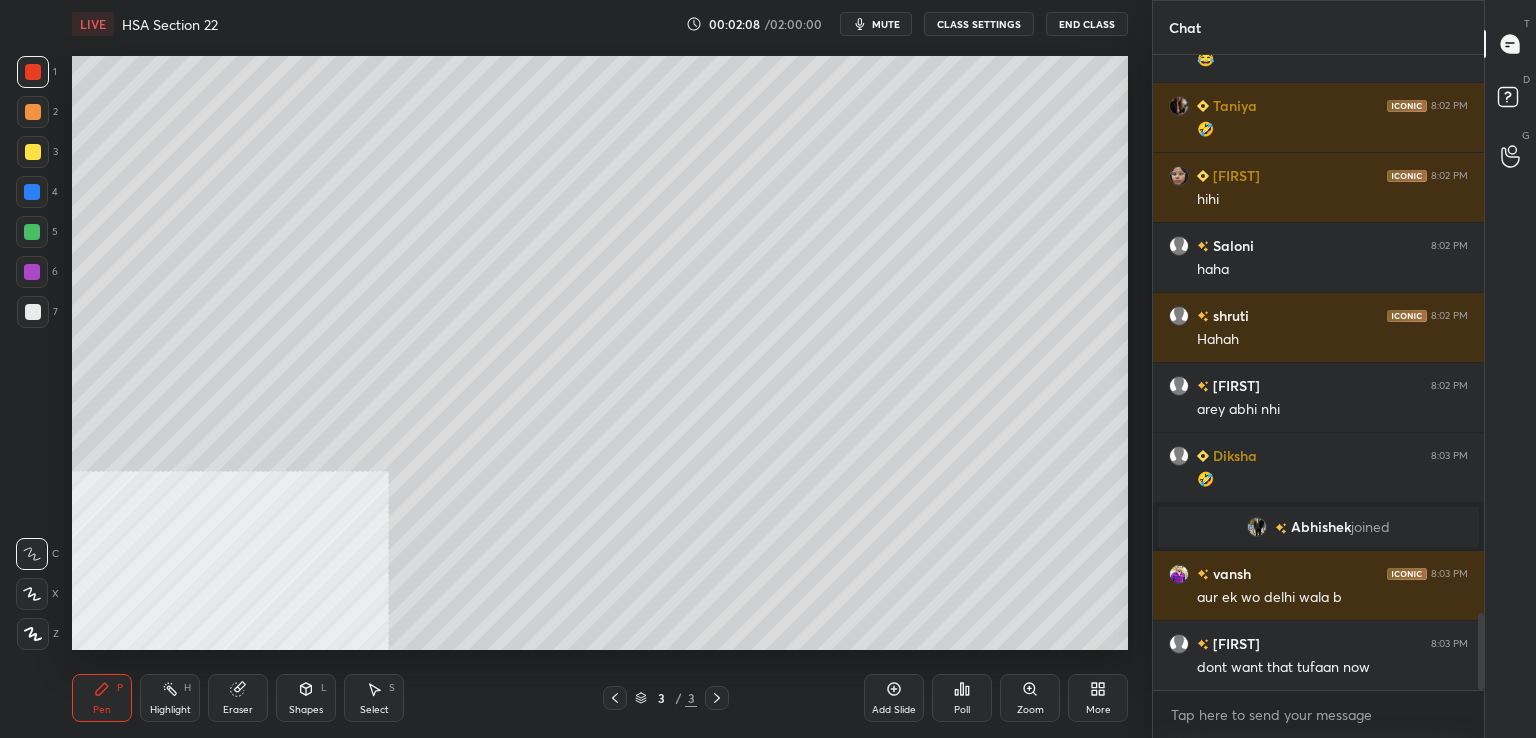 drag, startPoint x: 886, startPoint y: 26, endPoint x: 936, endPoint y: 2, distance: 55.461697 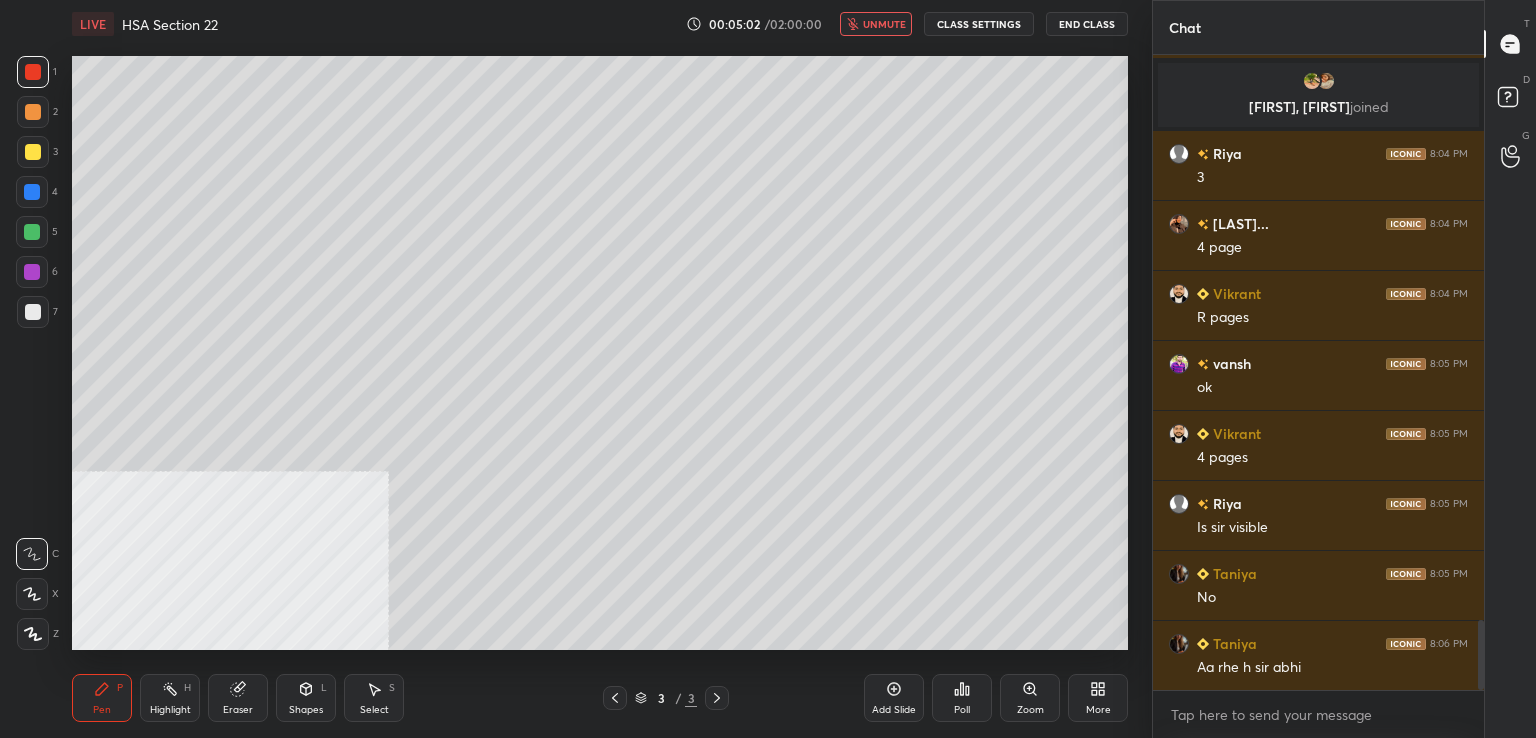 scroll, scrollTop: 5192, scrollLeft: 0, axis: vertical 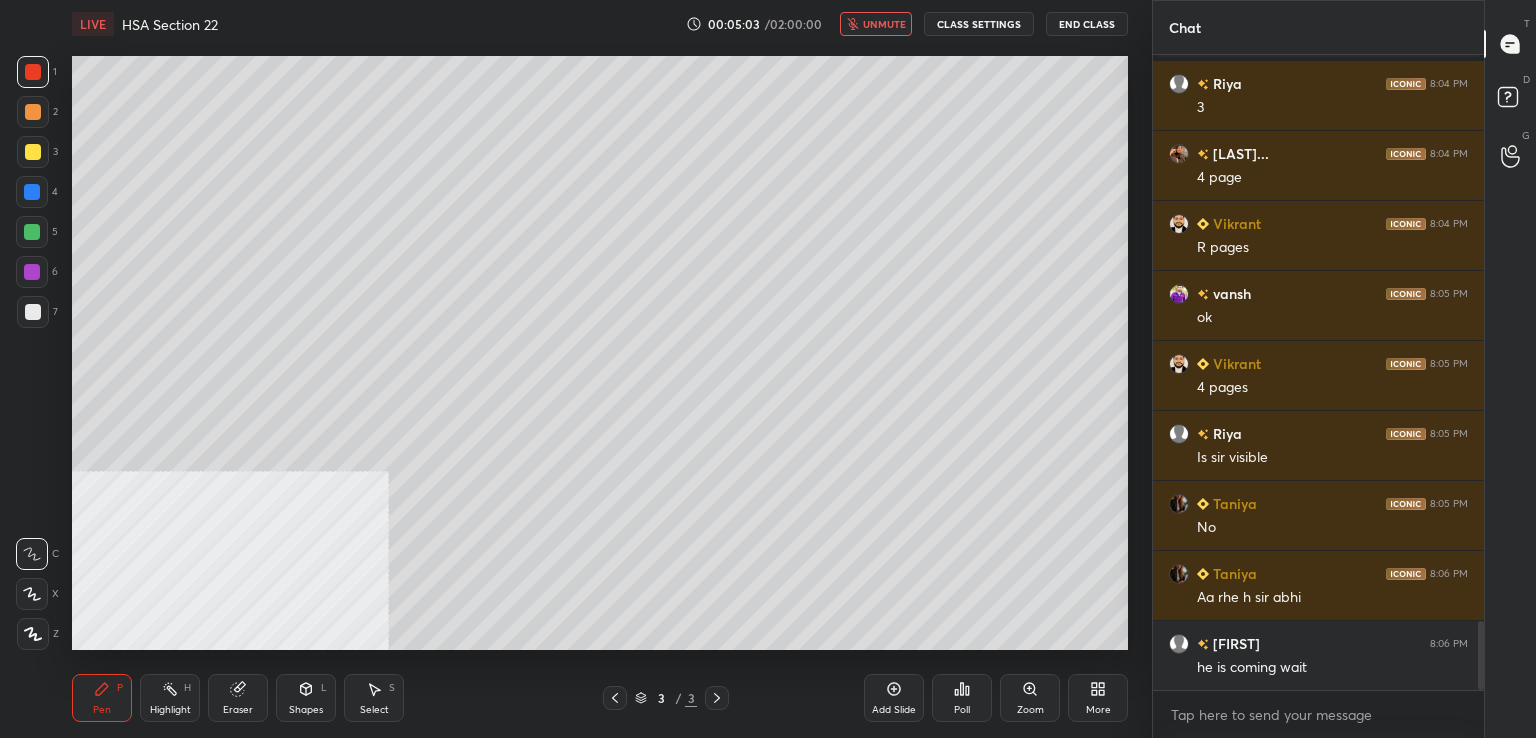 drag, startPoint x: 890, startPoint y: 25, endPoint x: 878, endPoint y: 21, distance: 12.649111 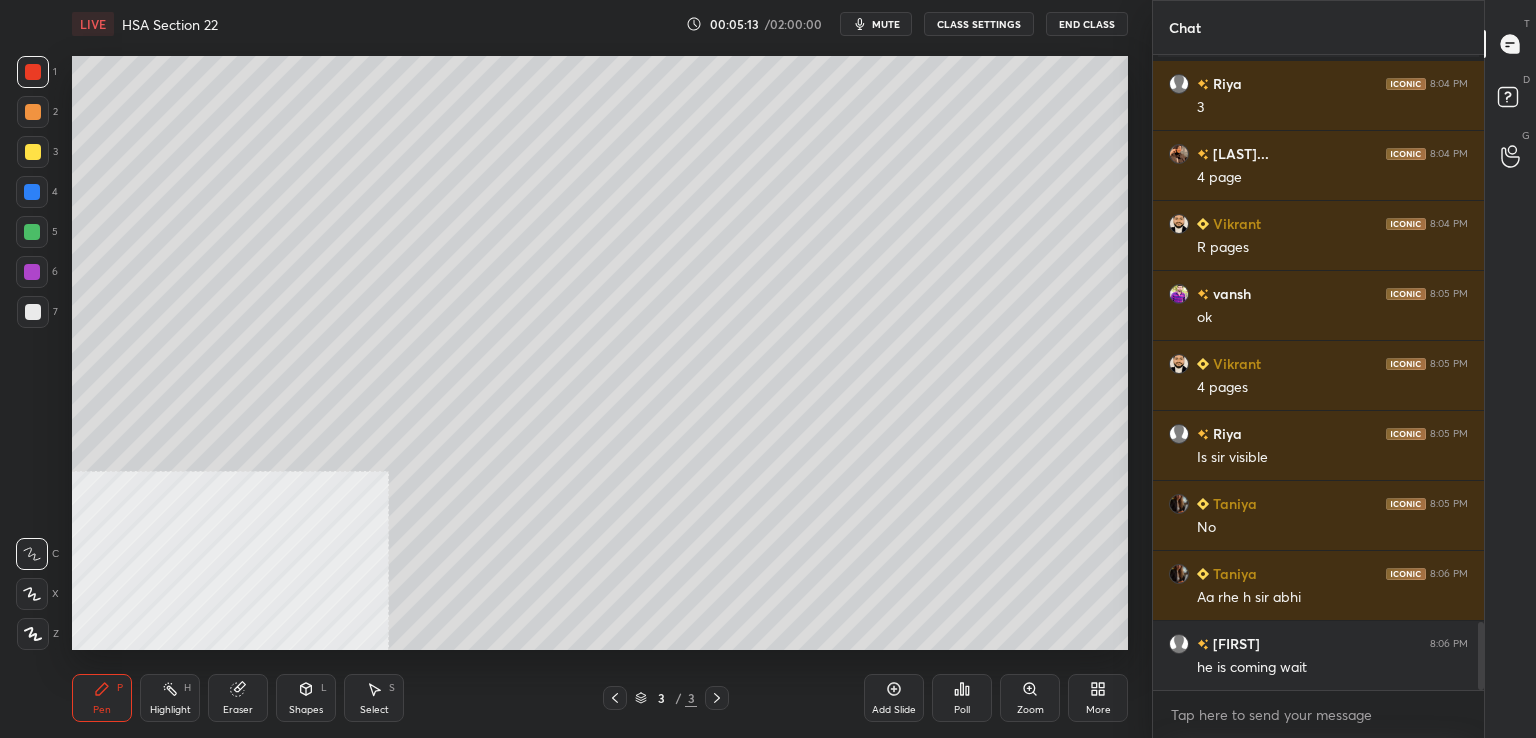scroll, scrollTop: 5262, scrollLeft: 0, axis: vertical 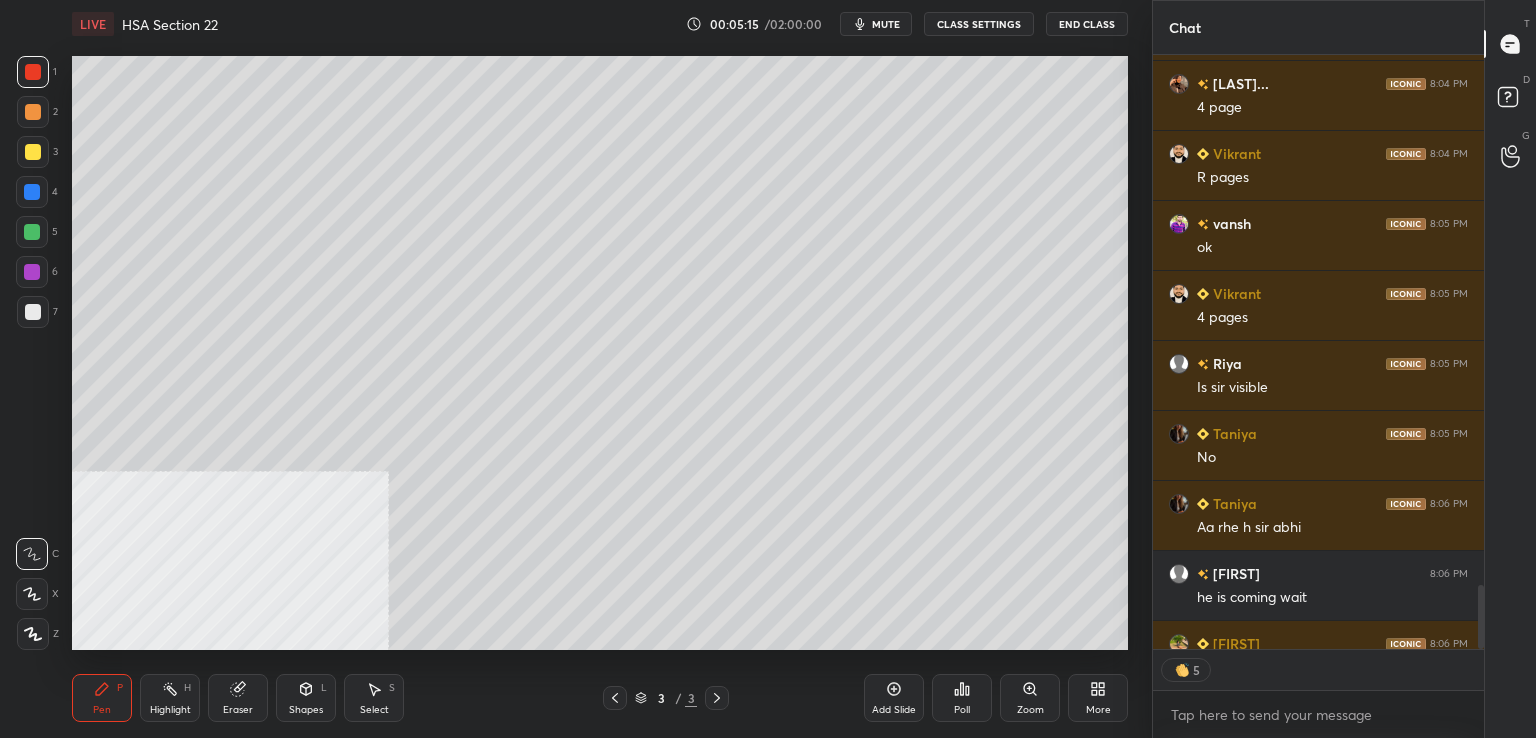 click on "LIVE HSA Section 22 00:05:15 /  02:00:00 mute CLASS SETTINGS End Class" at bounding box center [600, 24] 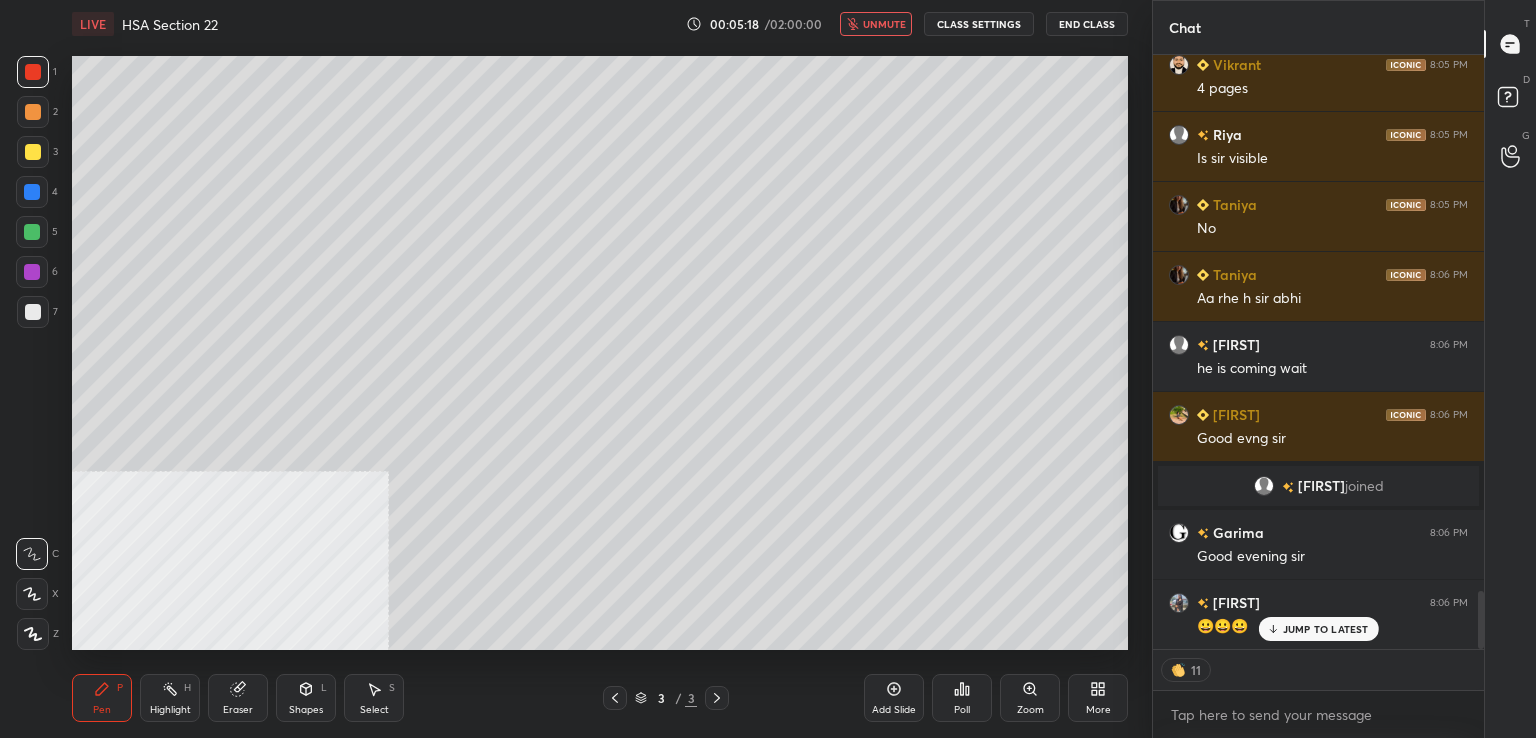 scroll, scrollTop: 5480, scrollLeft: 0, axis: vertical 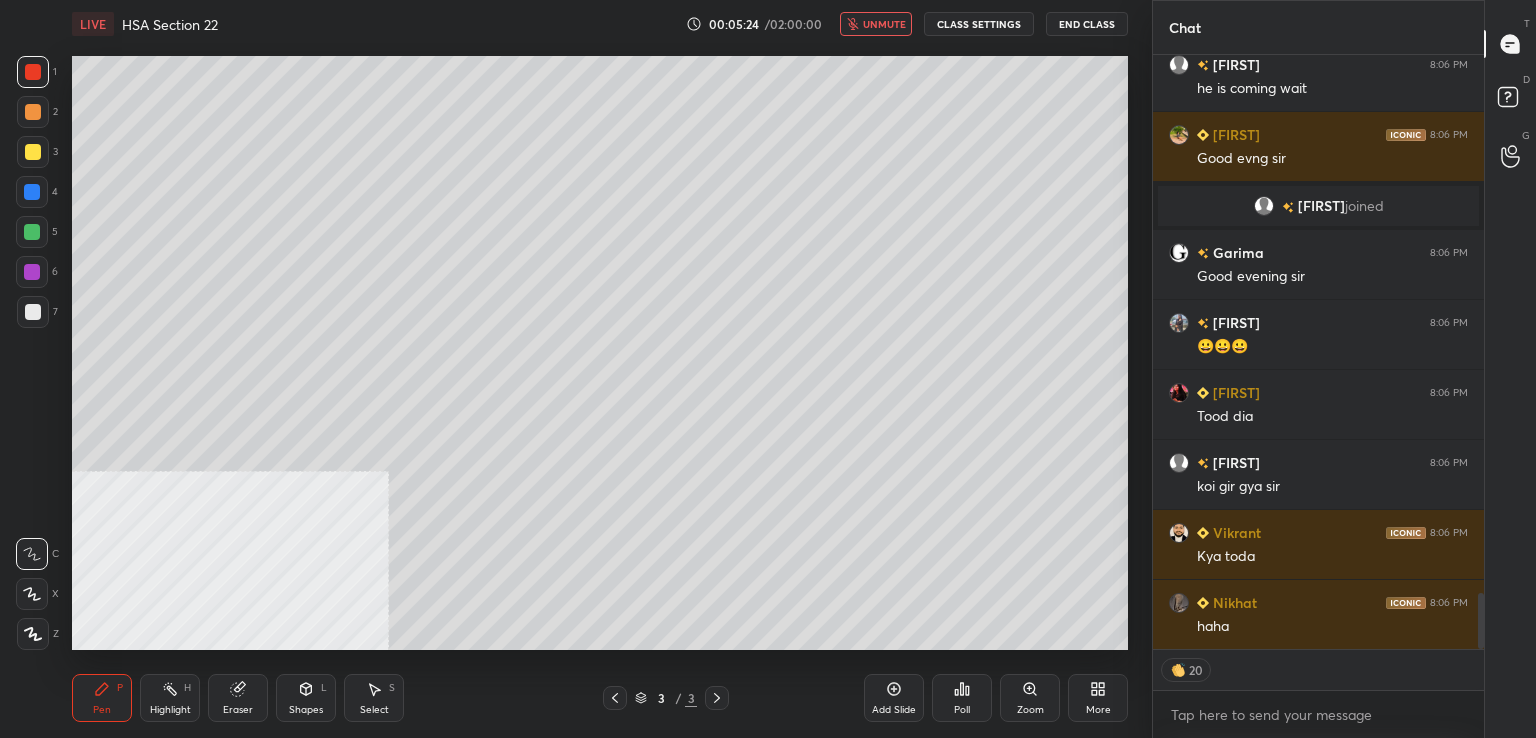 click on "unmute" at bounding box center (884, 24) 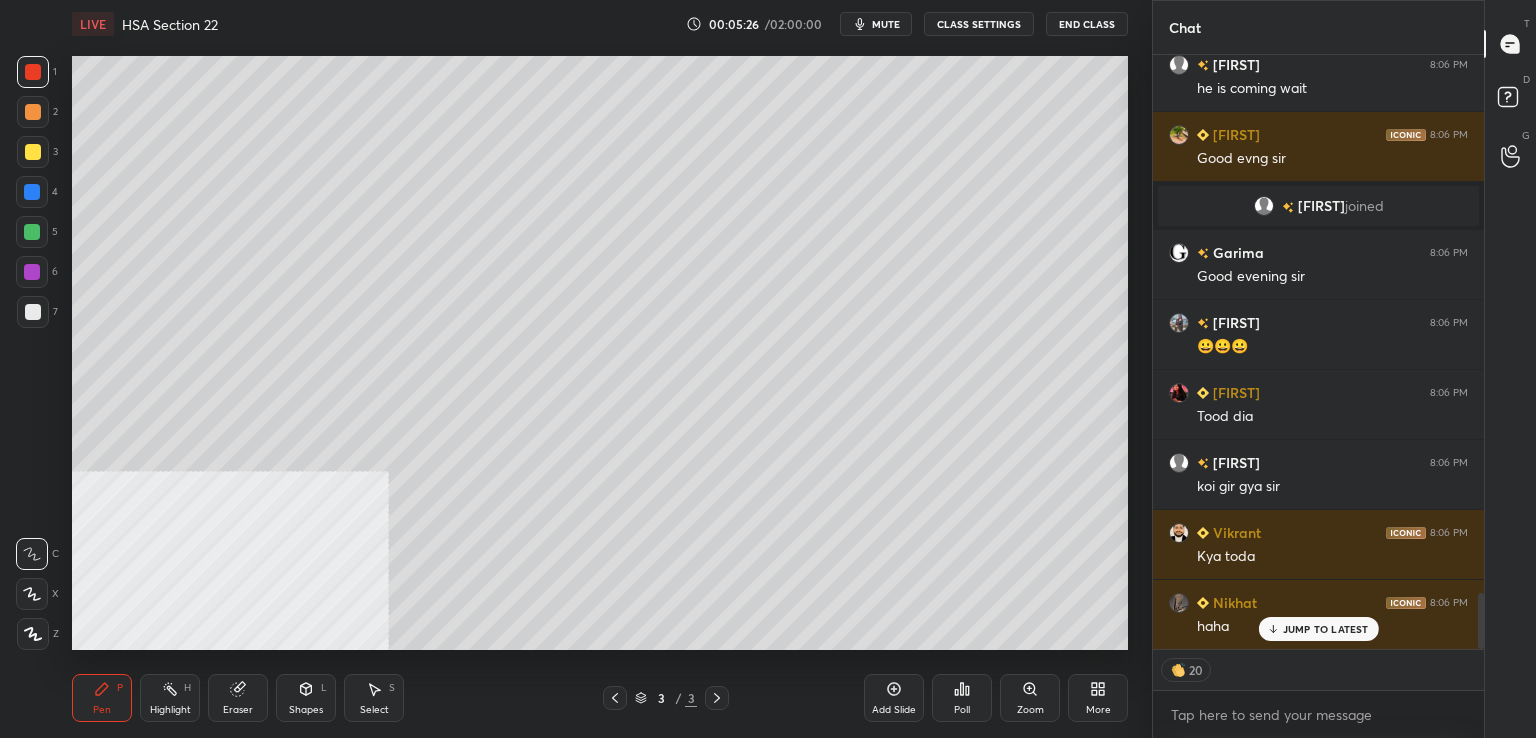 scroll, scrollTop: 5760, scrollLeft: 0, axis: vertical 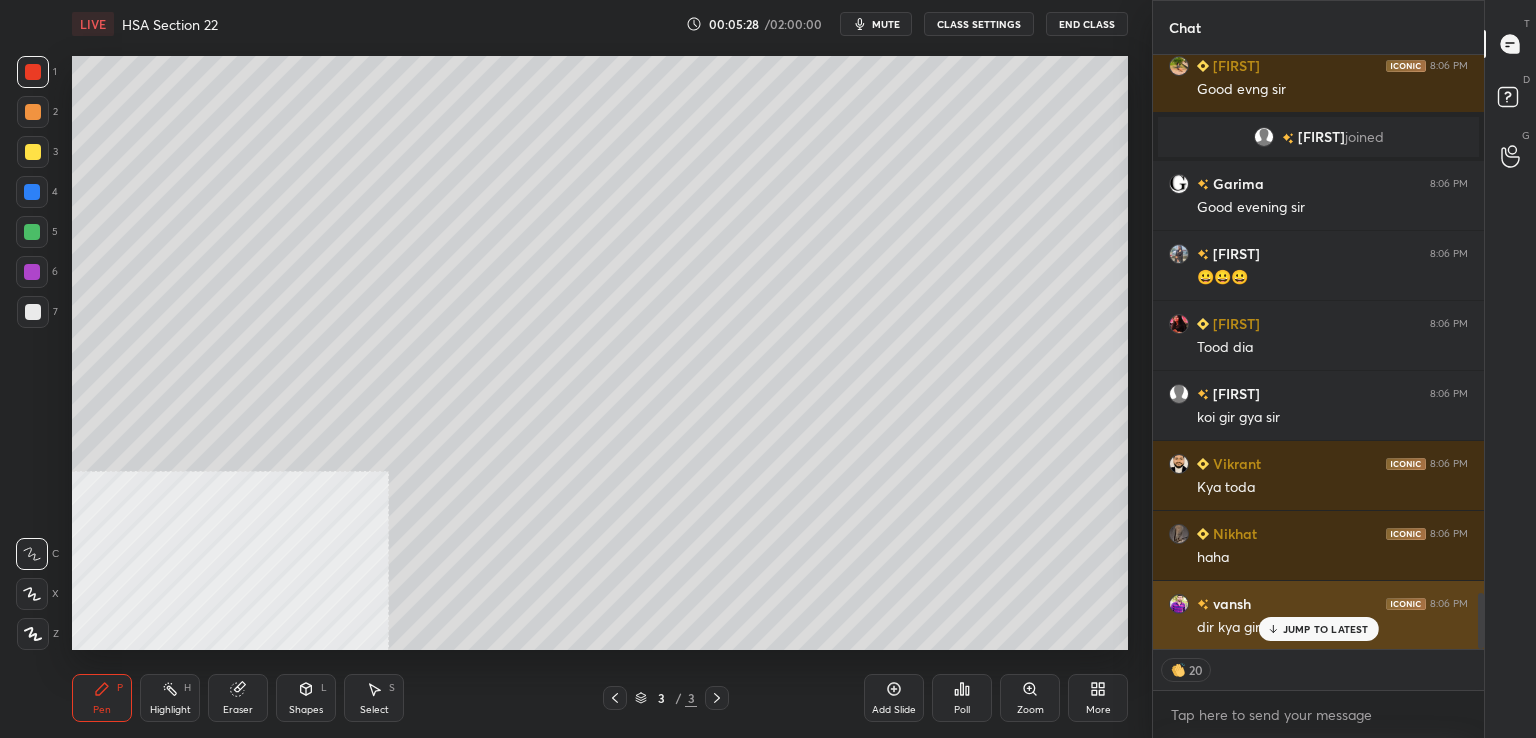 drag, startPoint x: 1298, startPoint y: 629, endPoint x: 1264, endPoint y: 630, distance: 34.0147 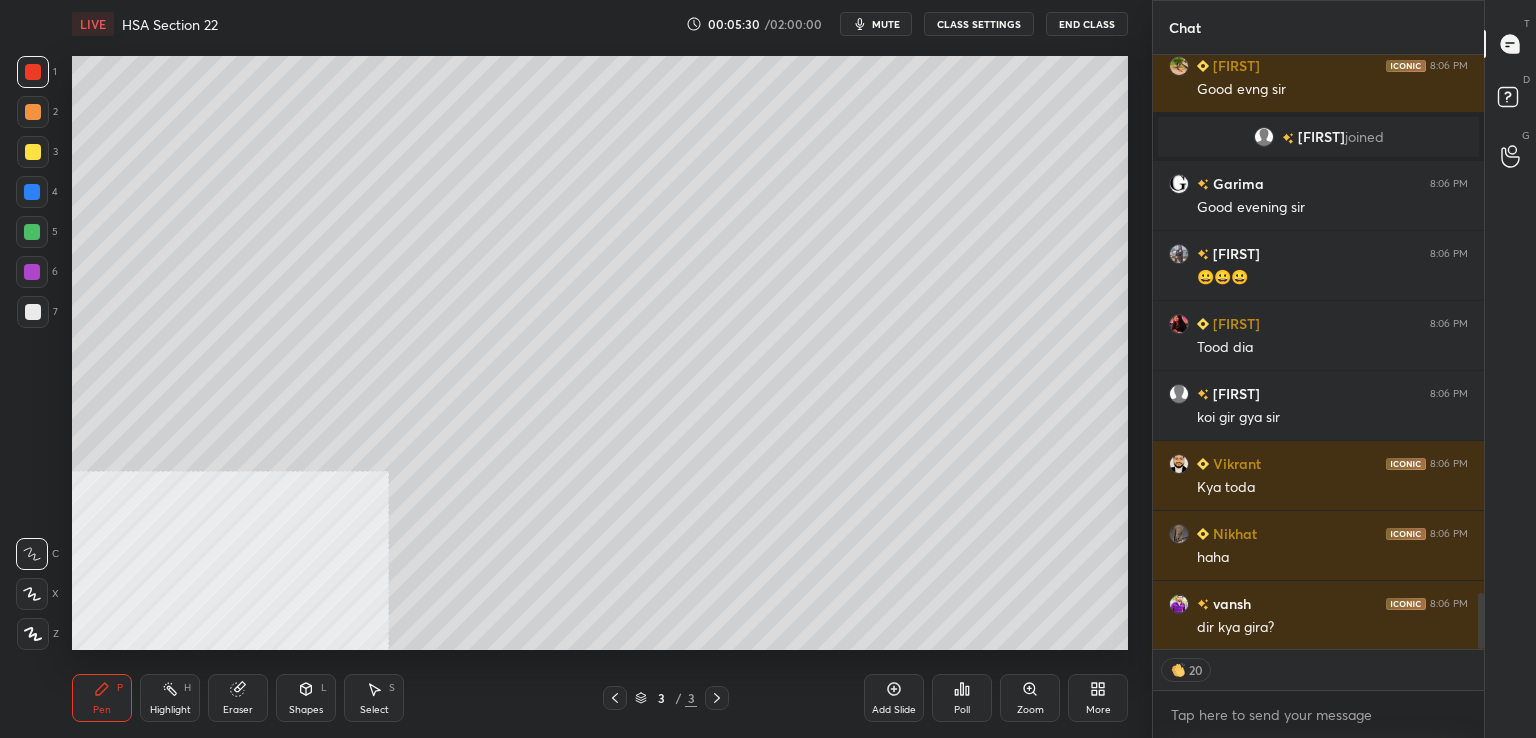 scroll, scrollTop: 5831, scrollLeft: 0, axis: vertical 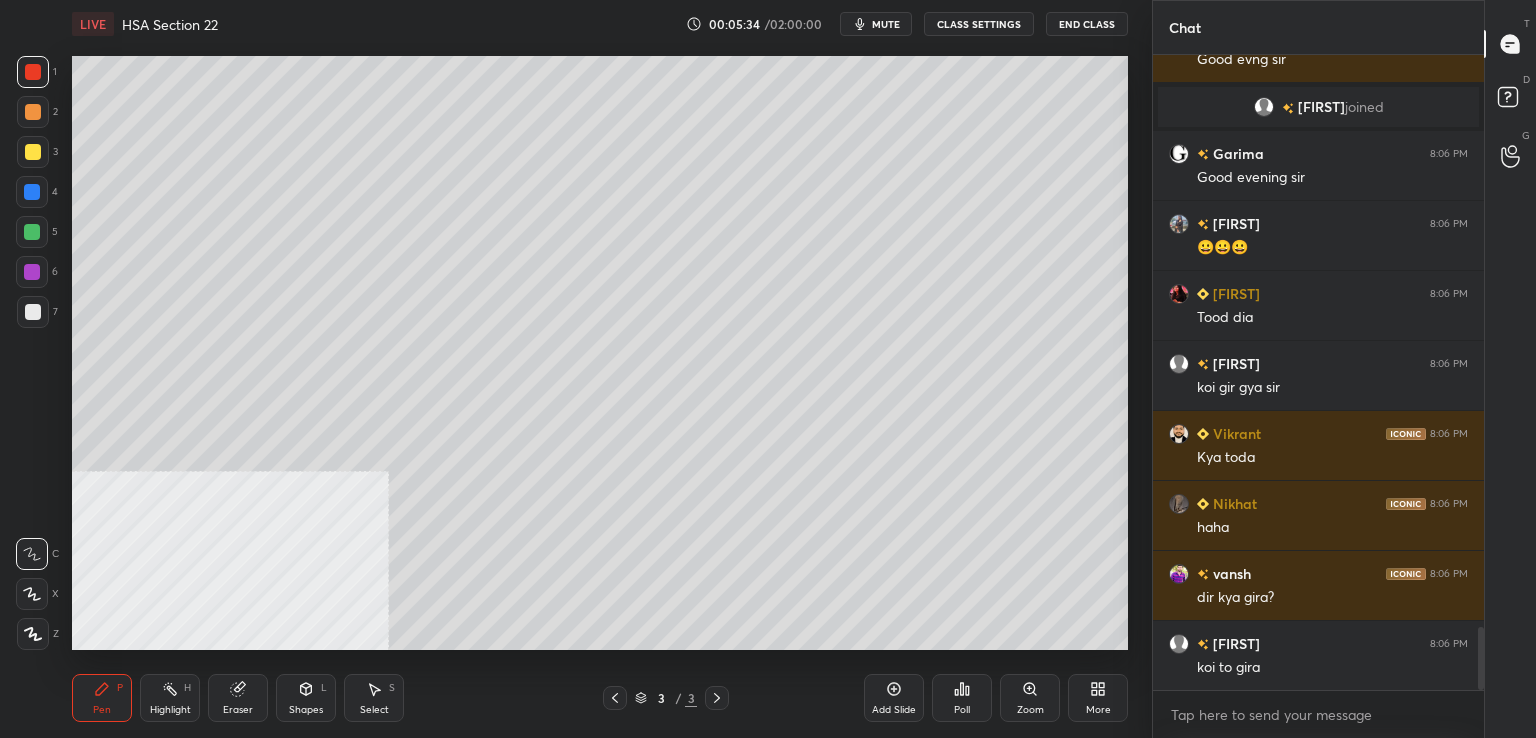 click at bounding box center [33, 72] 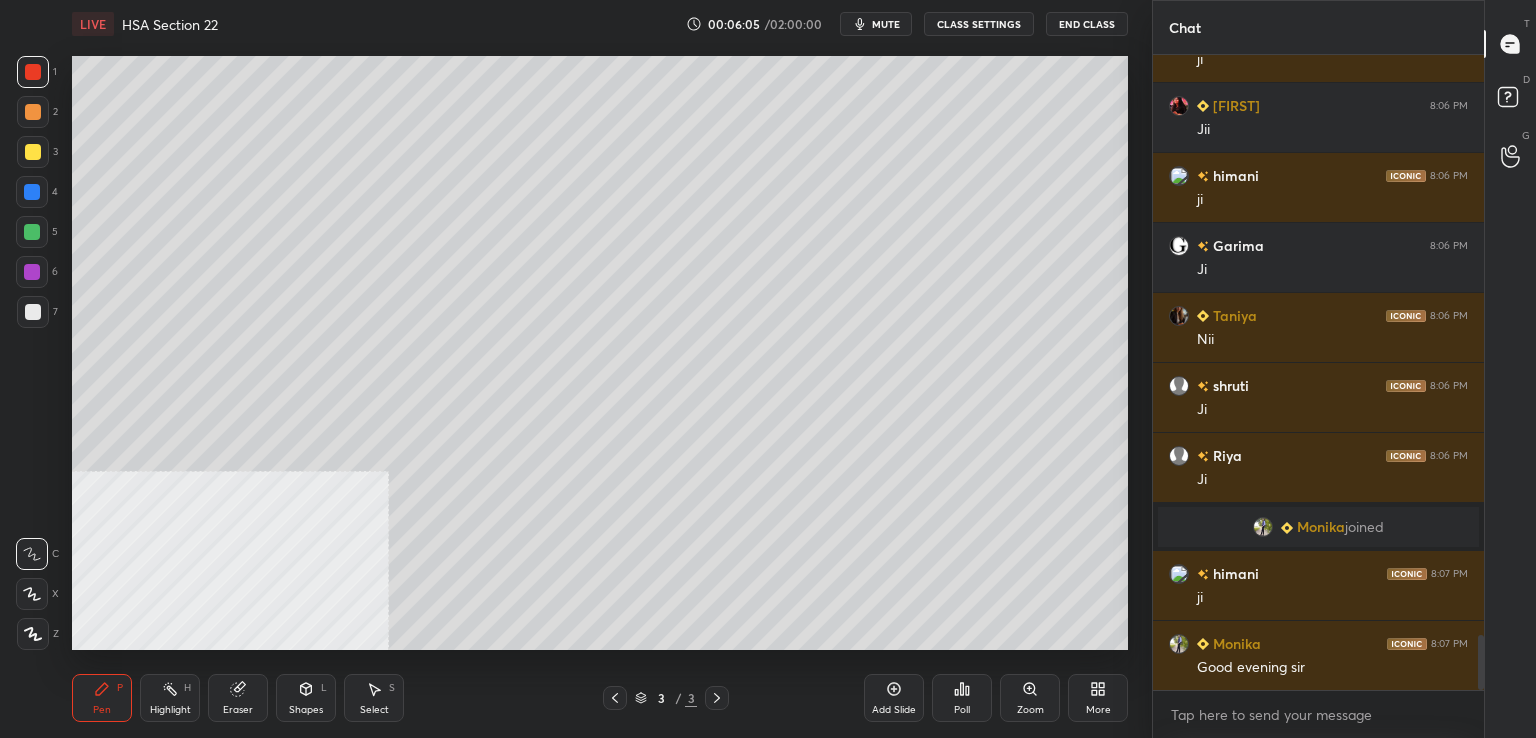 scroll, scrollTop: 6722, scrollLeft: 0, axis: vertical 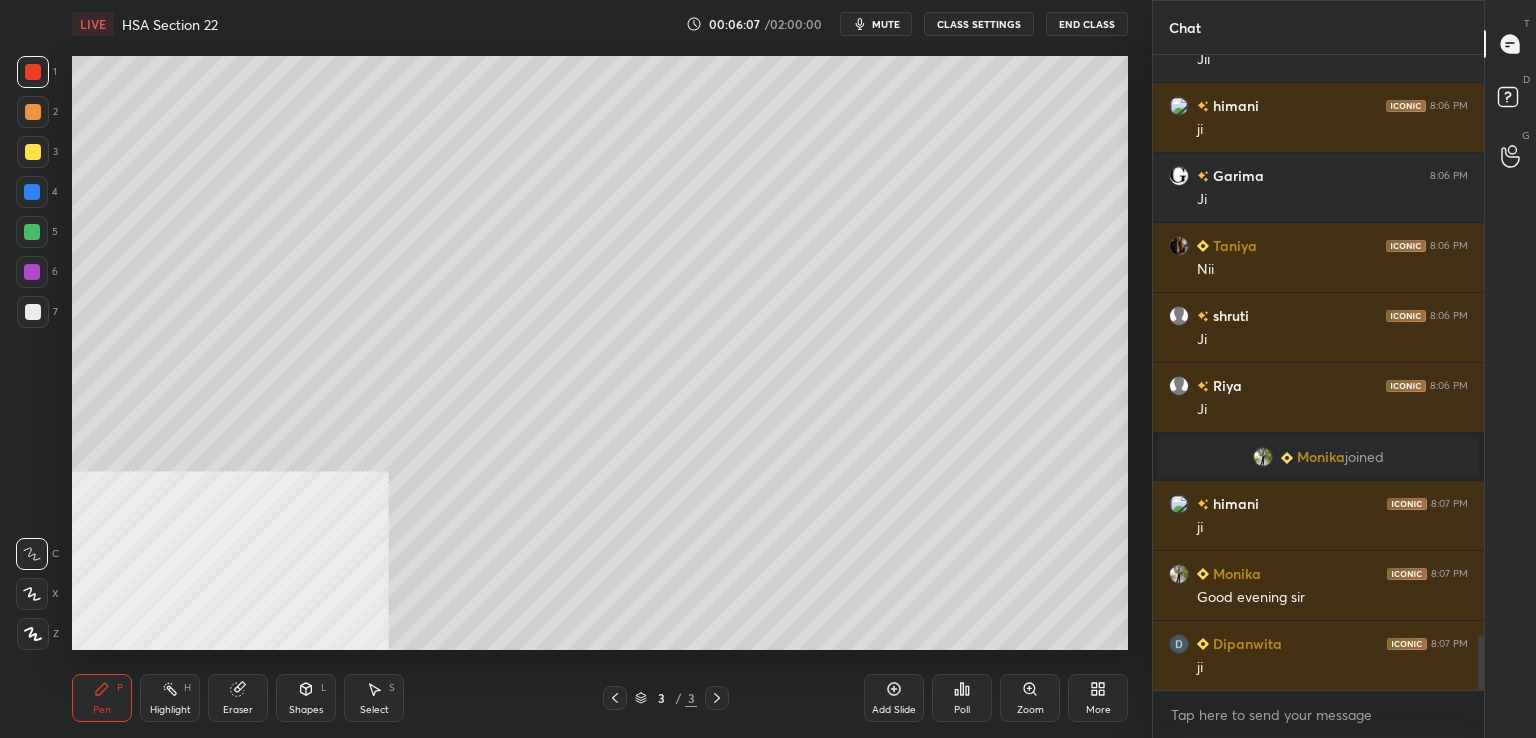 drag, startPoint x: 34, startPoint y: 315, endPoint x: 68, endPoint y: 317, distance: 34.058773 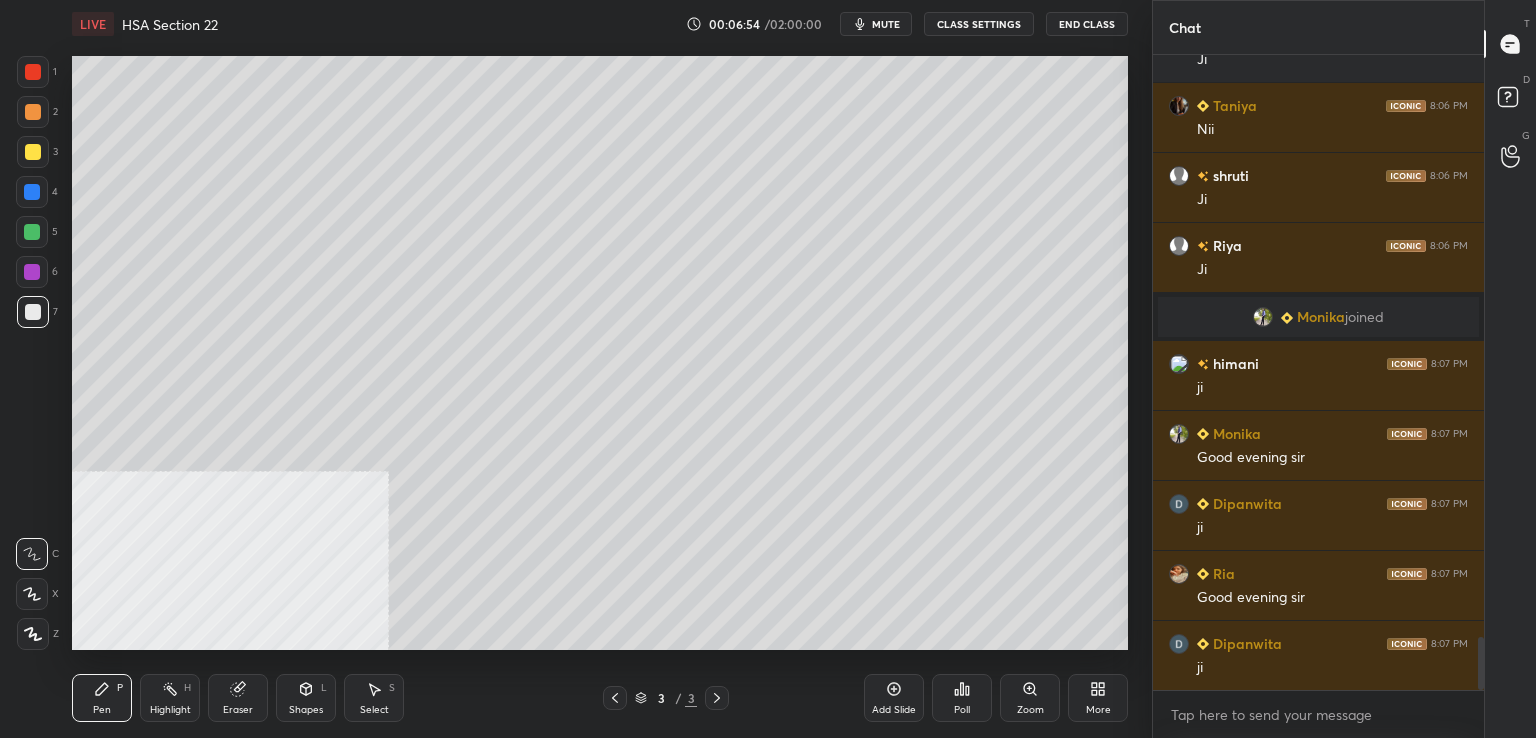 scroll, scrollTop: 6932, scrollLeft: 0, axis: vertical 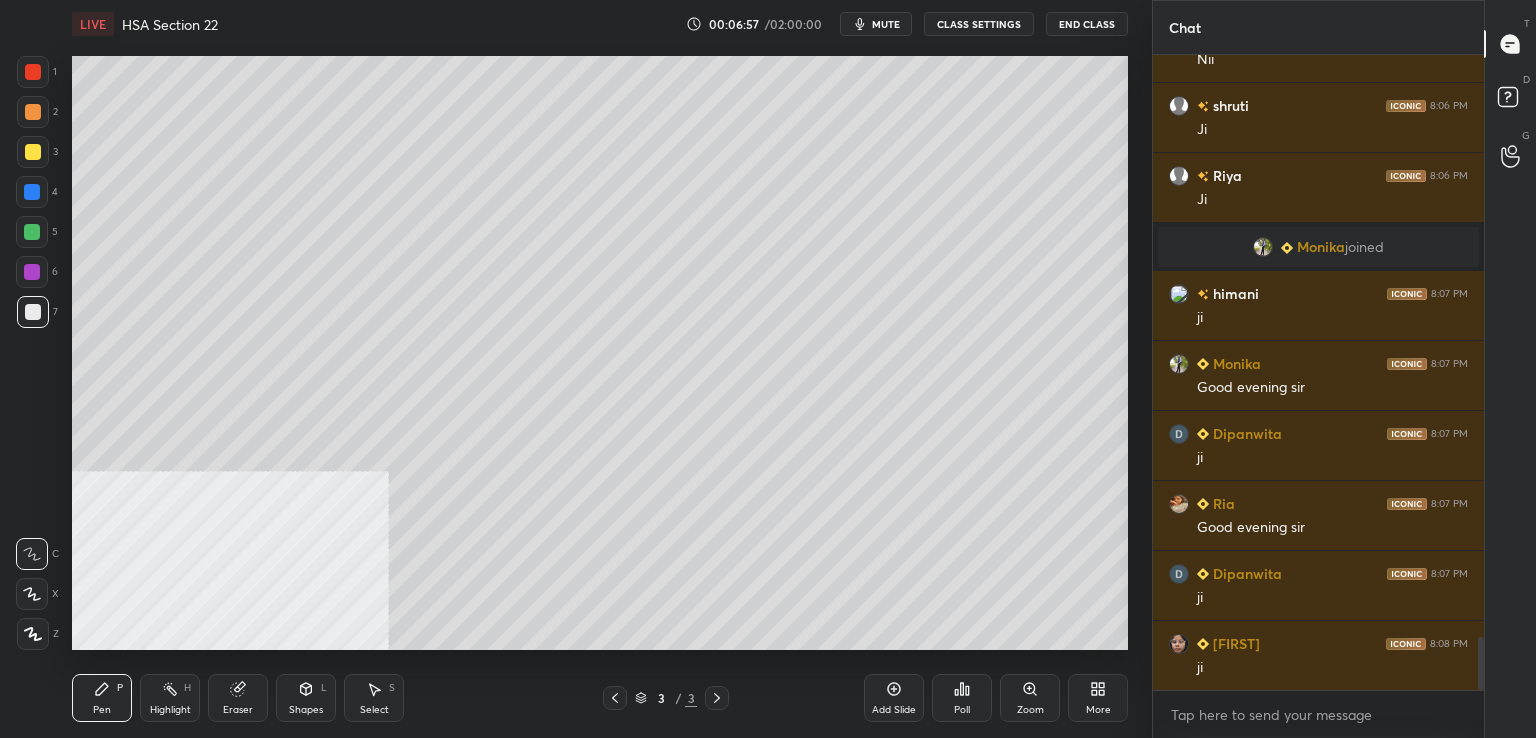 drag, startPoint x: 40, startPoint y: 309, endPoint x: 36, endPoint y: 296, distance: 13.601471 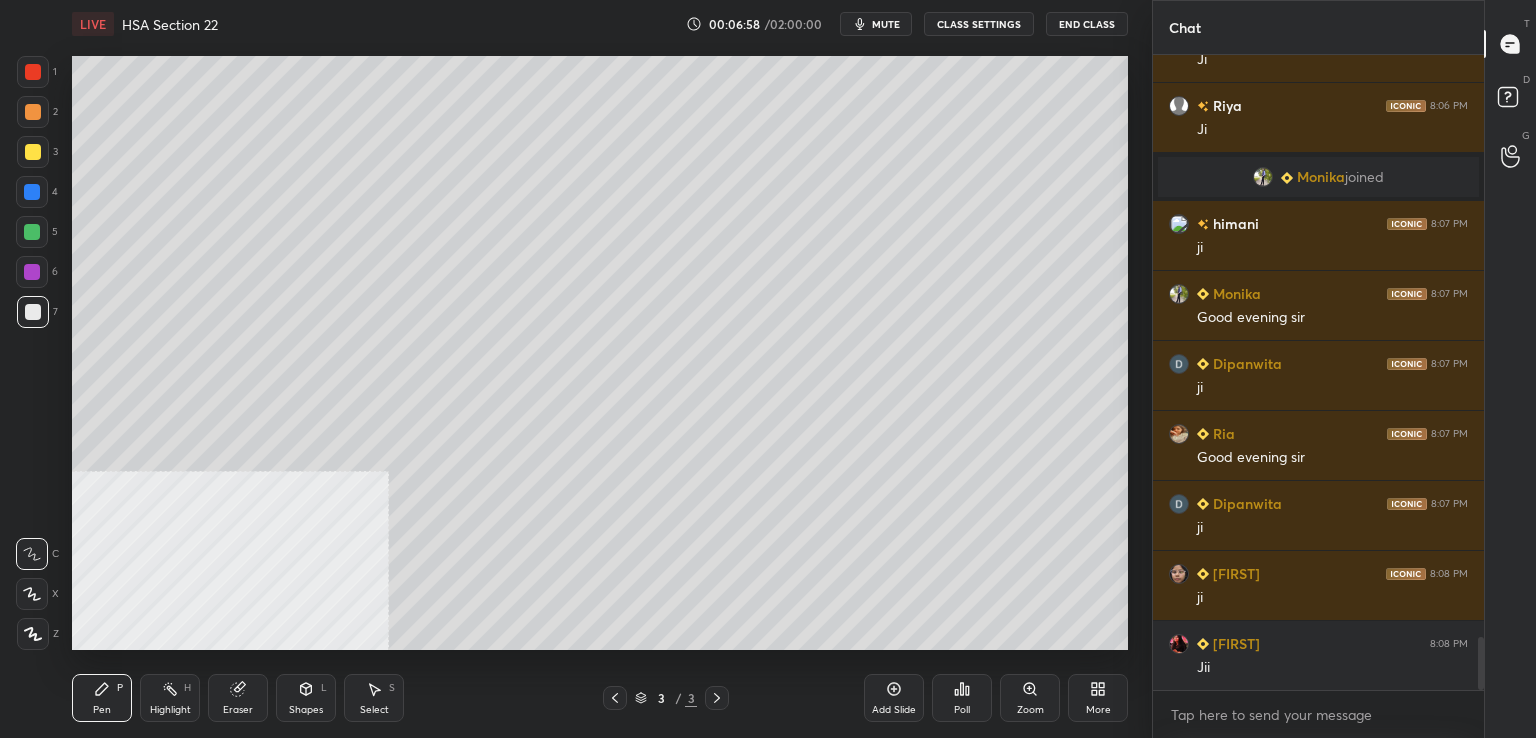 scroll, scrollTop: 7142, scrollLeft: 0, axis: vertical 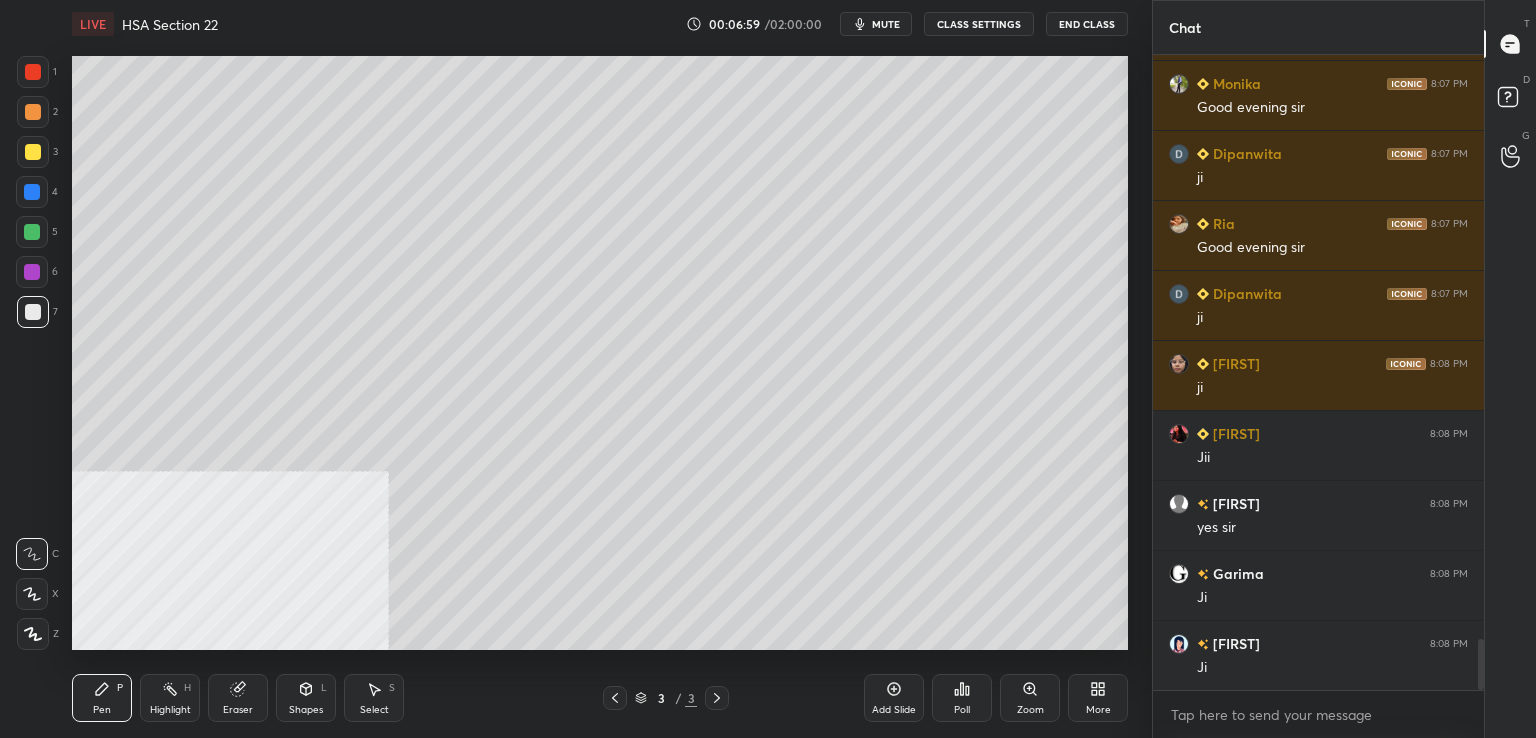 click 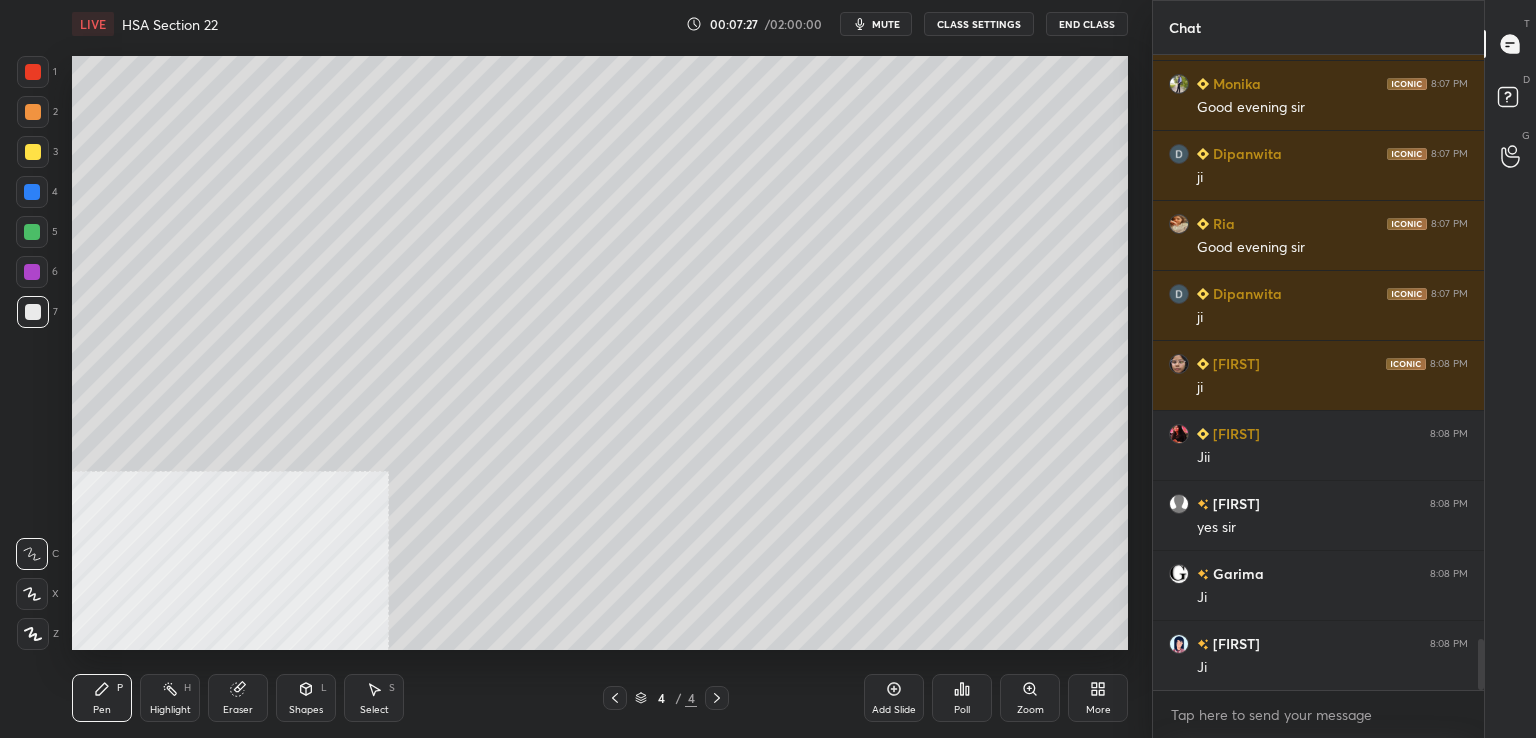 drag, startPoint x: 35, startPoint y: 312, endPoint x: 44, endPoint y: 304, distance: 12.0415945 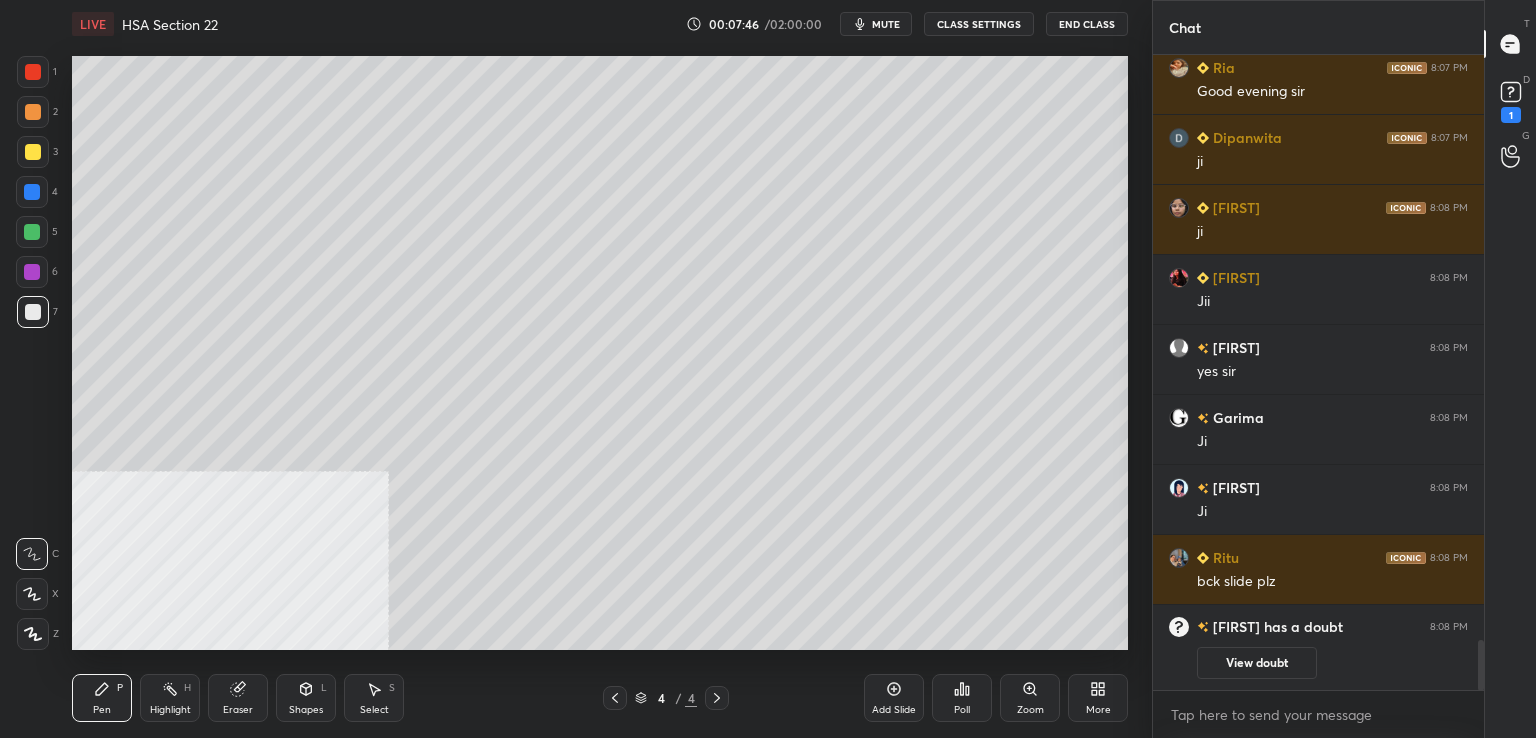 scroll, scrollTop: 7176, scrollLeft: 0, axis: vertical 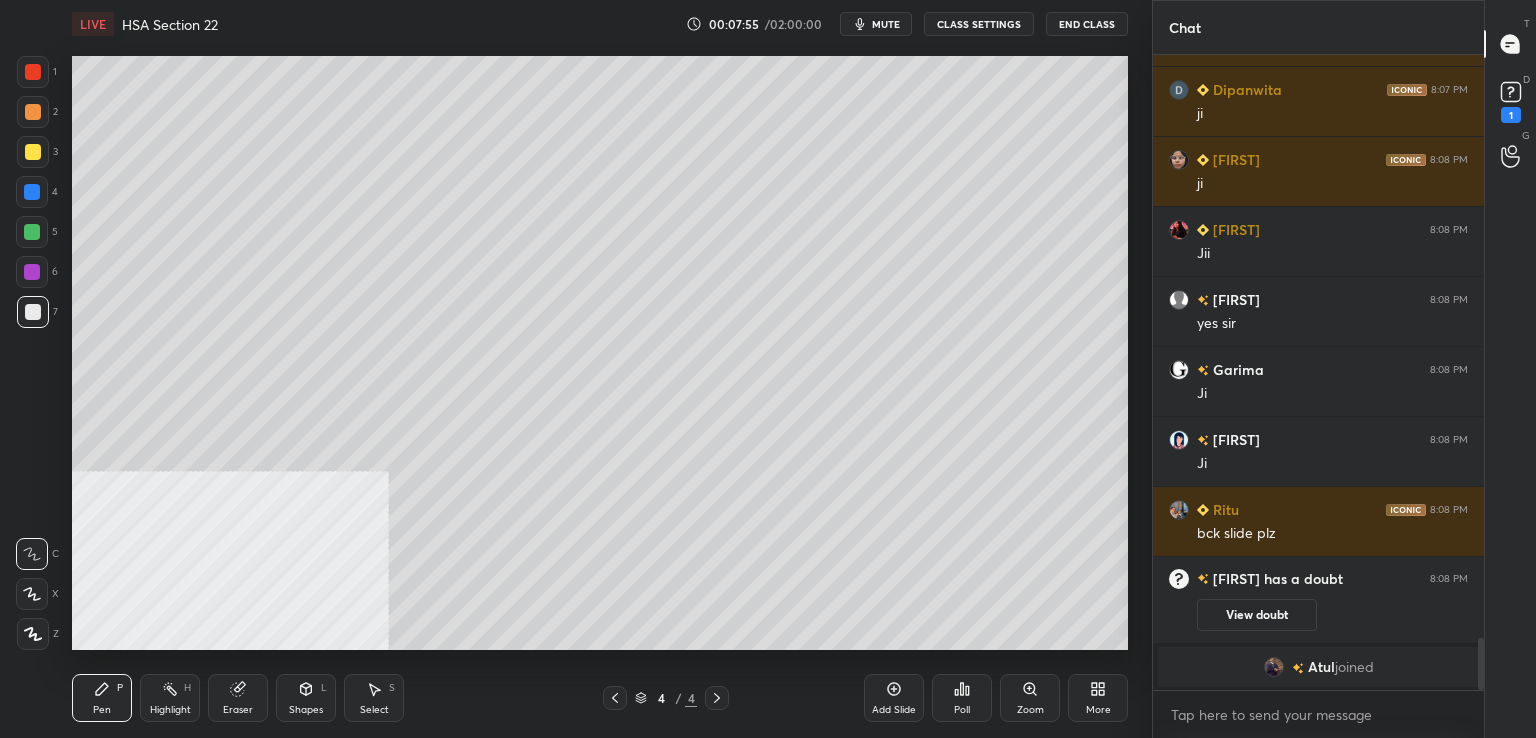drag, startPoint x: 606, startPoint y: 698, endPoint x: 574, endPoint y: 691, distance: 32.75668 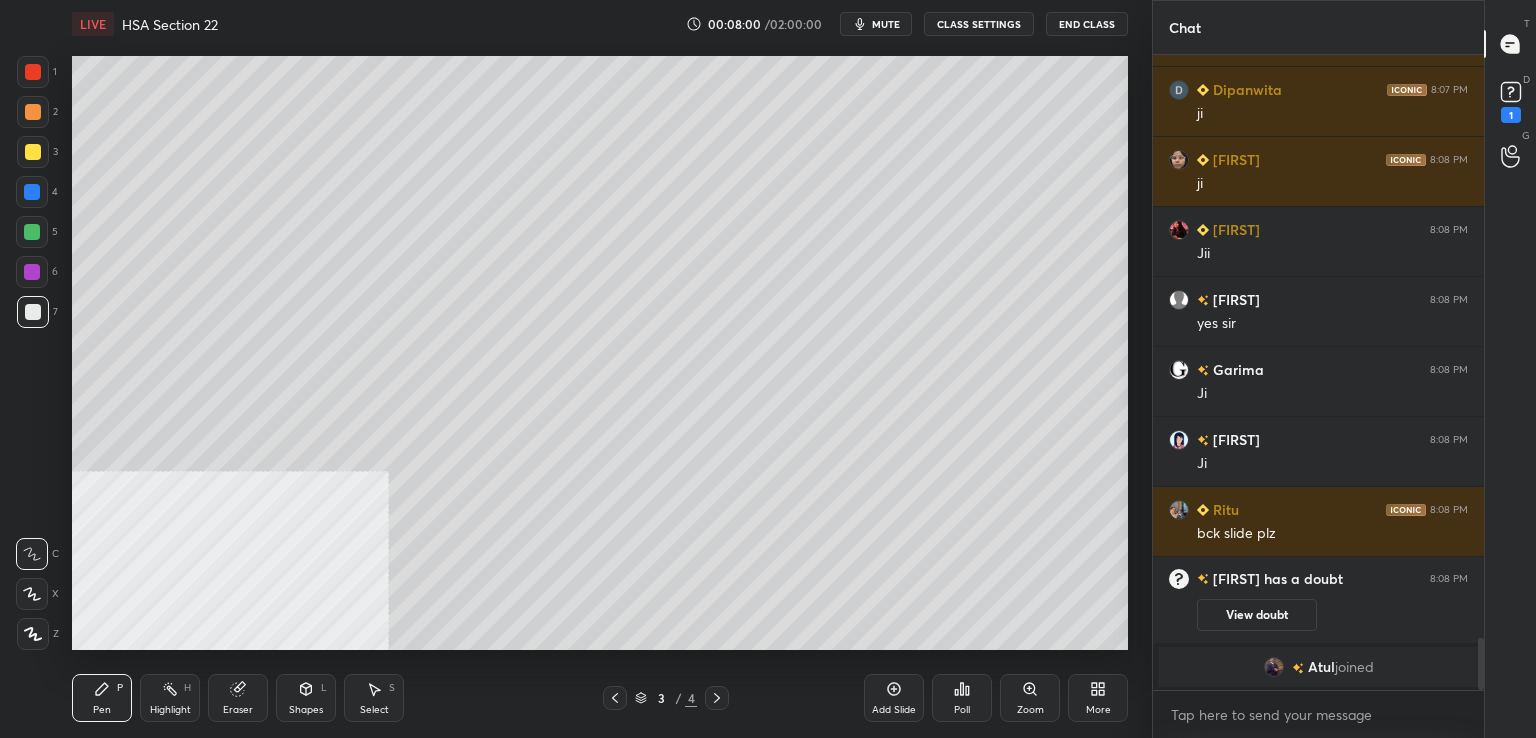 click 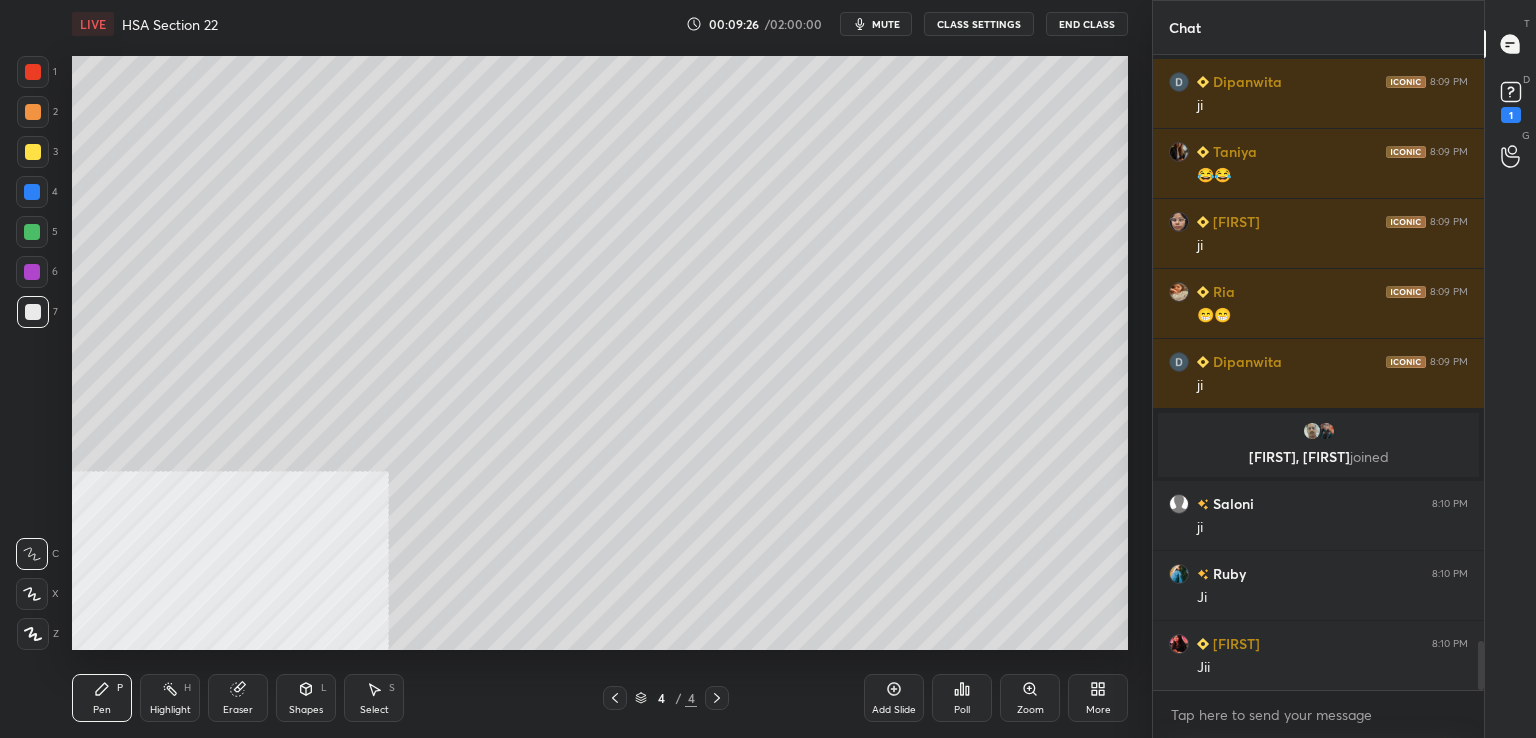 scroll, scrollTop: 7738, scrollLeft: 0, axis: vertical 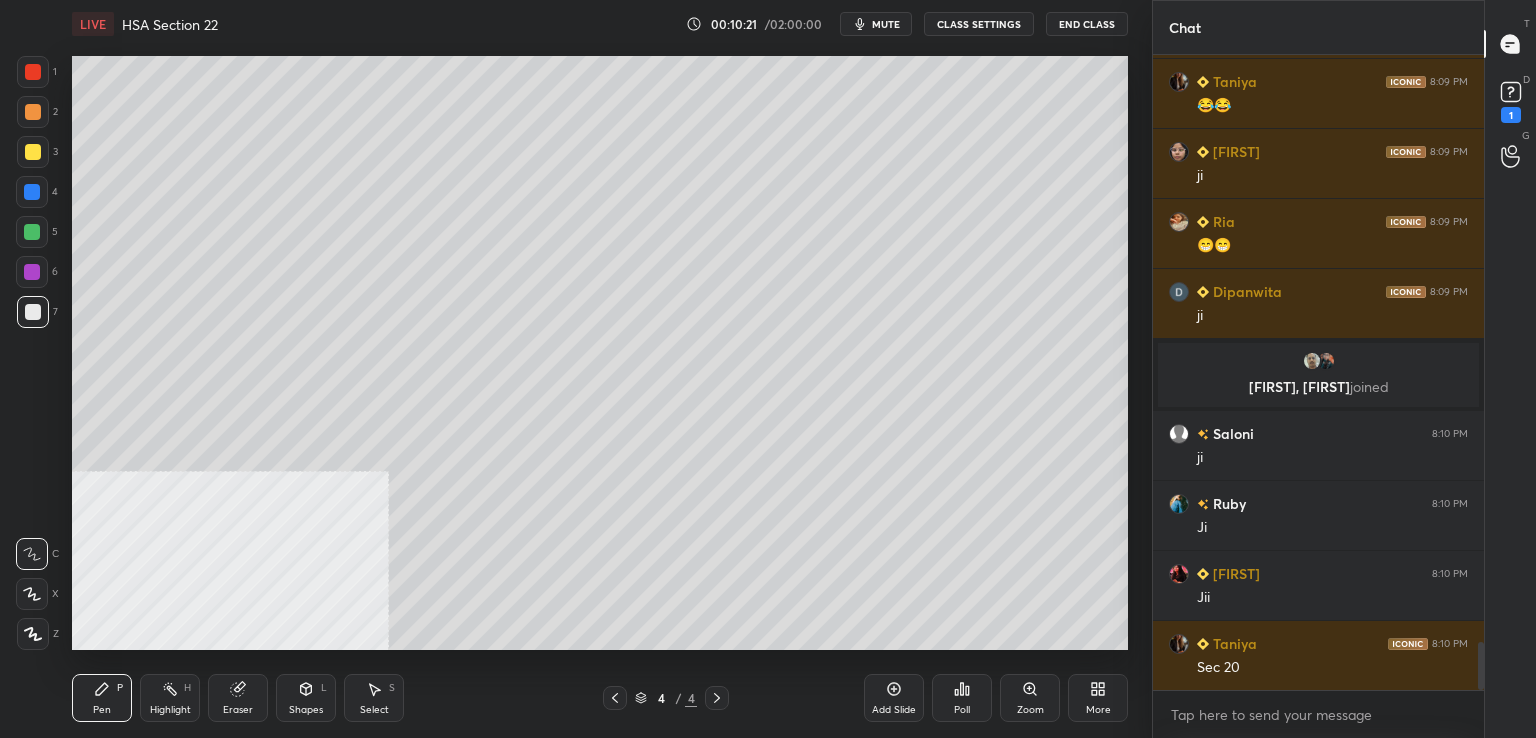 drag, startPoint x: 32, startPoint y: 312, endPoint x: 63, endPoint y: 317, distance: 31.400637 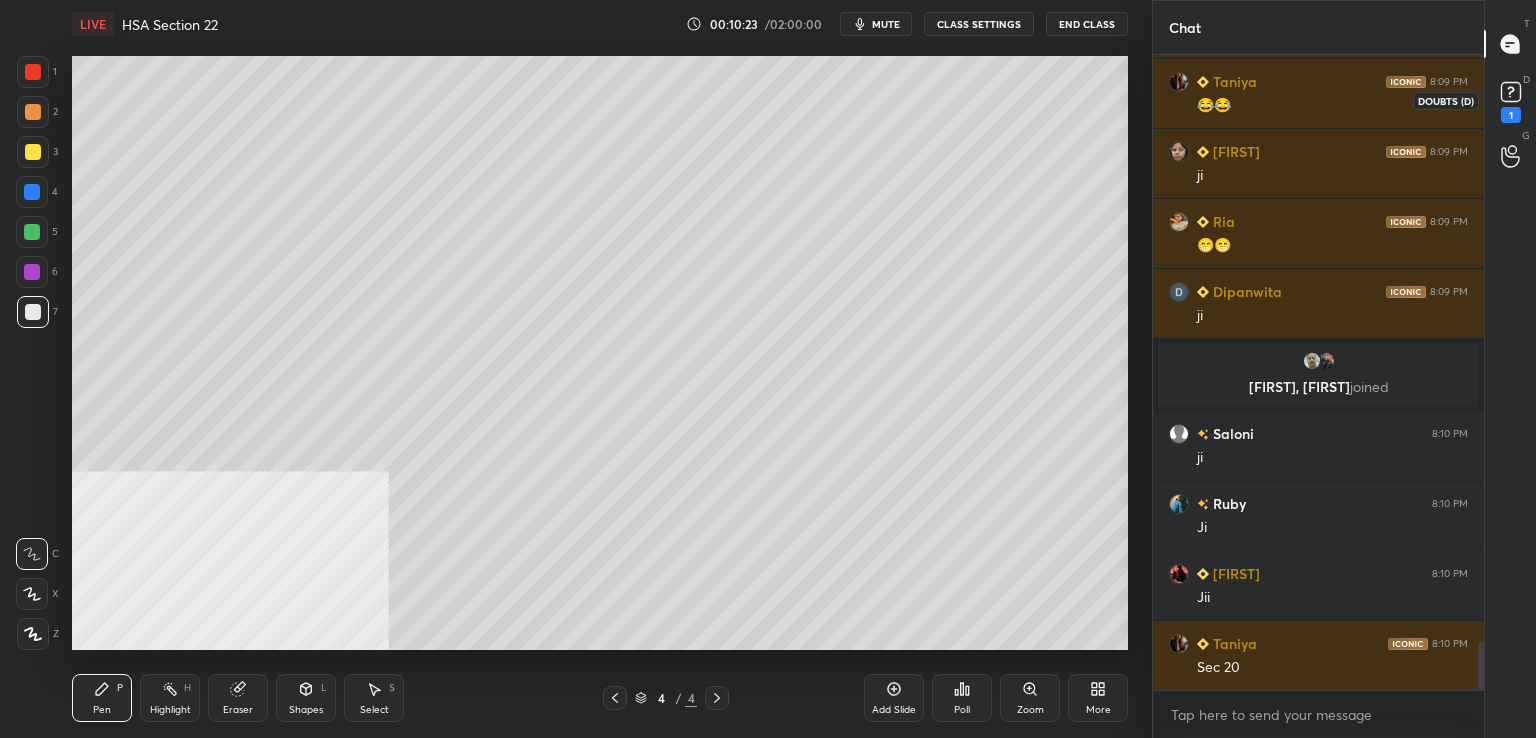 click on "1" at bounding box center [1511, 115] 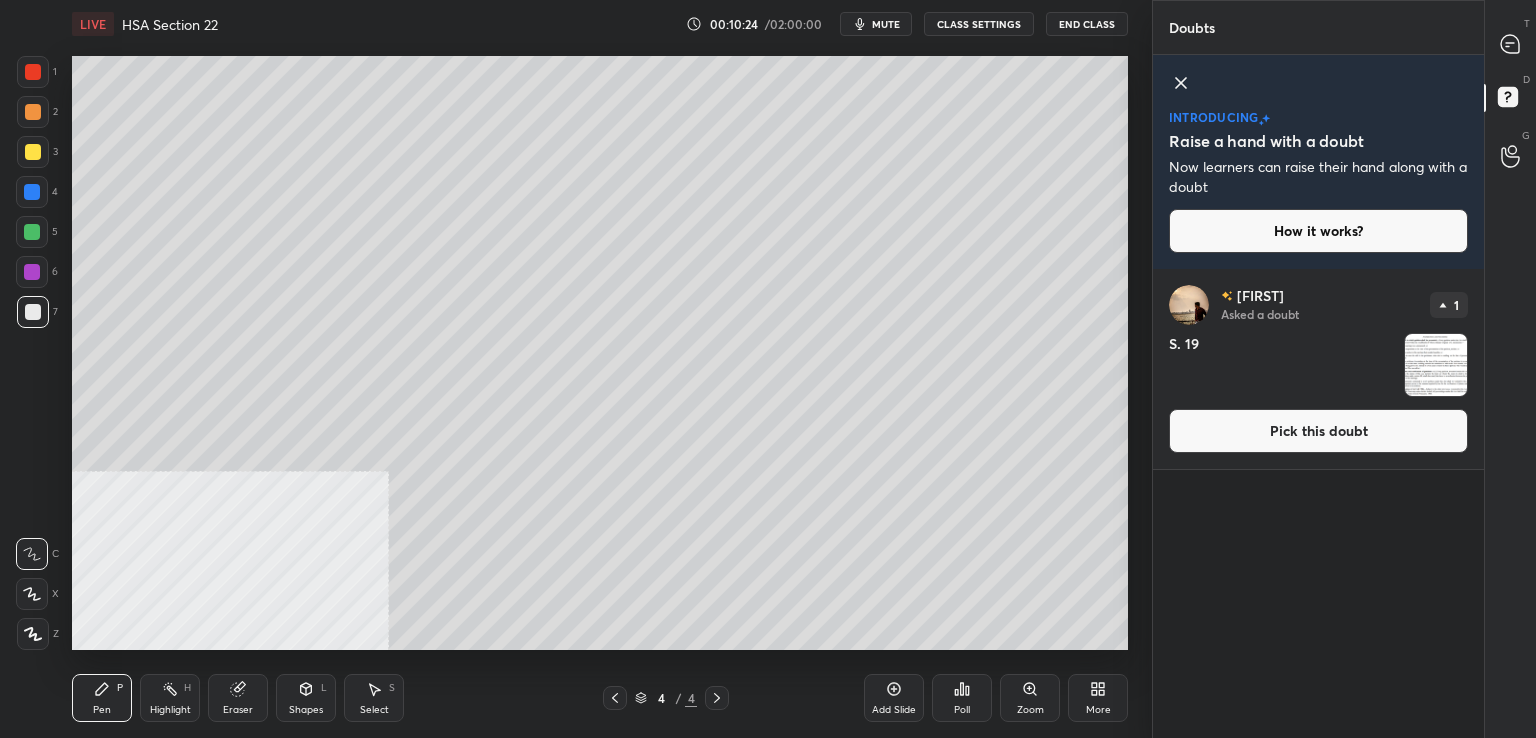 drag, startPoint x: 1259, startPoint y: 432, endPoint x: 1164, endPoint y: 413, distance: 96.88137 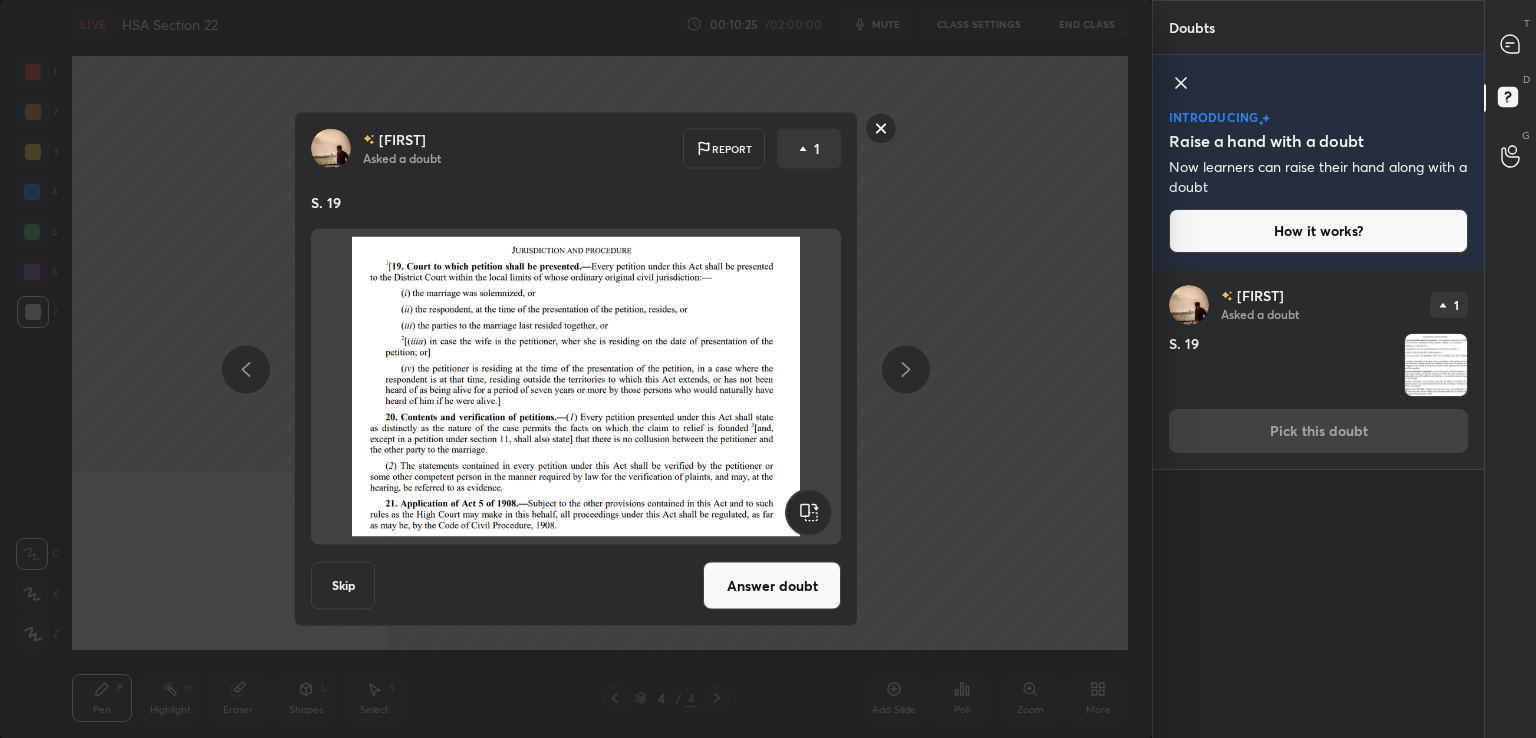 drag, startPoint x: 746, startPoint y: 603, endPoint x: 742, endPoint y: 569, distance: 34.234486 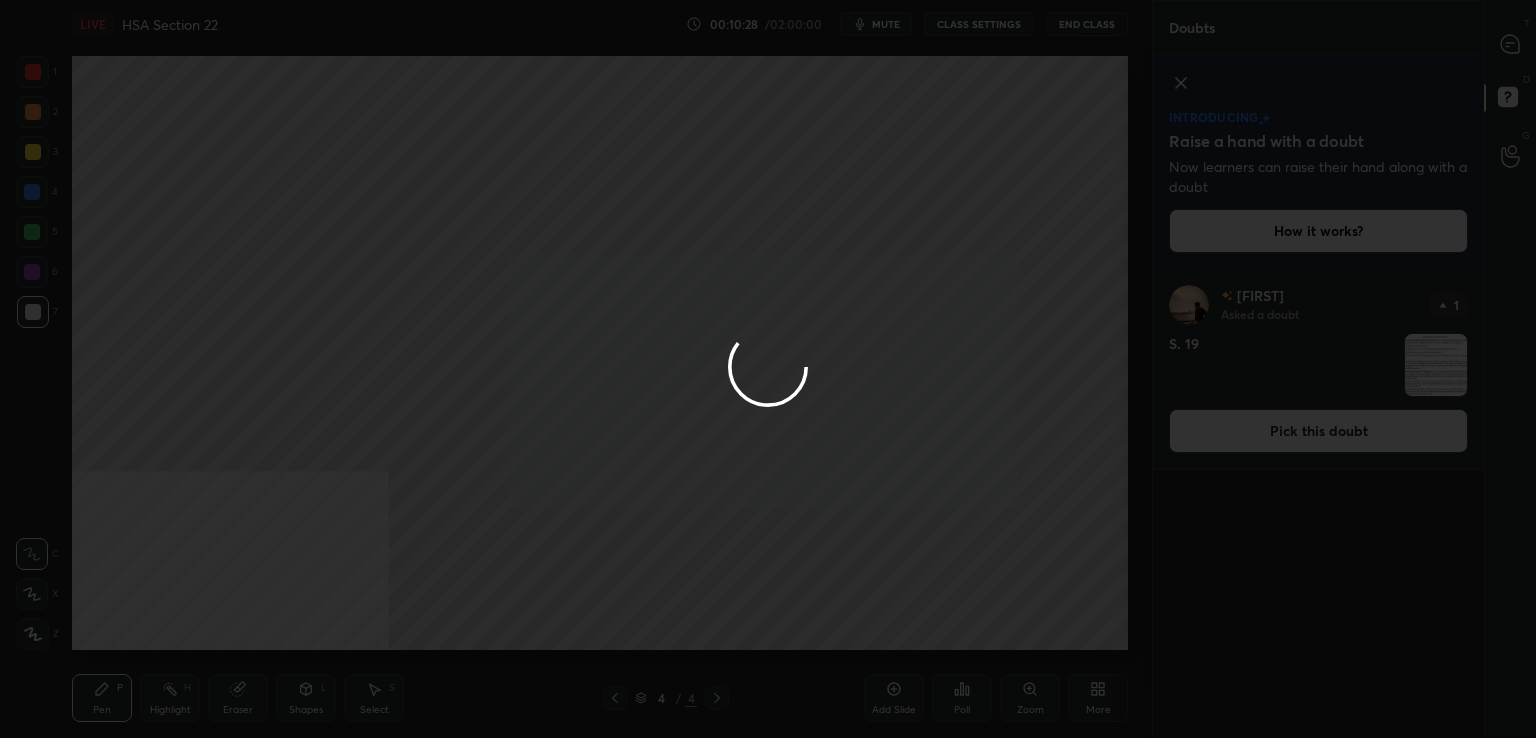 click at bounding box center [768, 369] 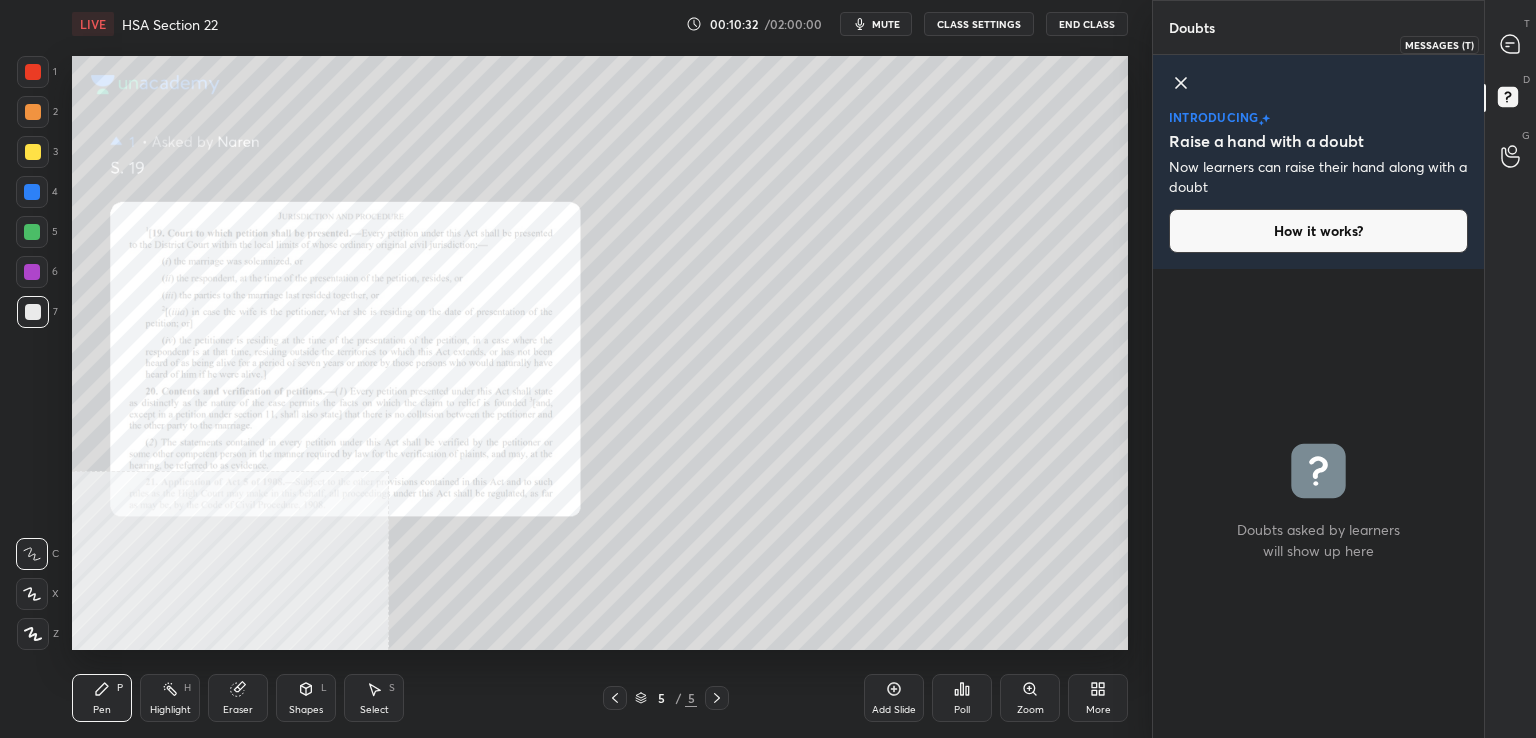 drag, startPoint x: 1512, startPoint y: 38, endPoint x: 1488, endPoint y: 68, distance: 38.418747 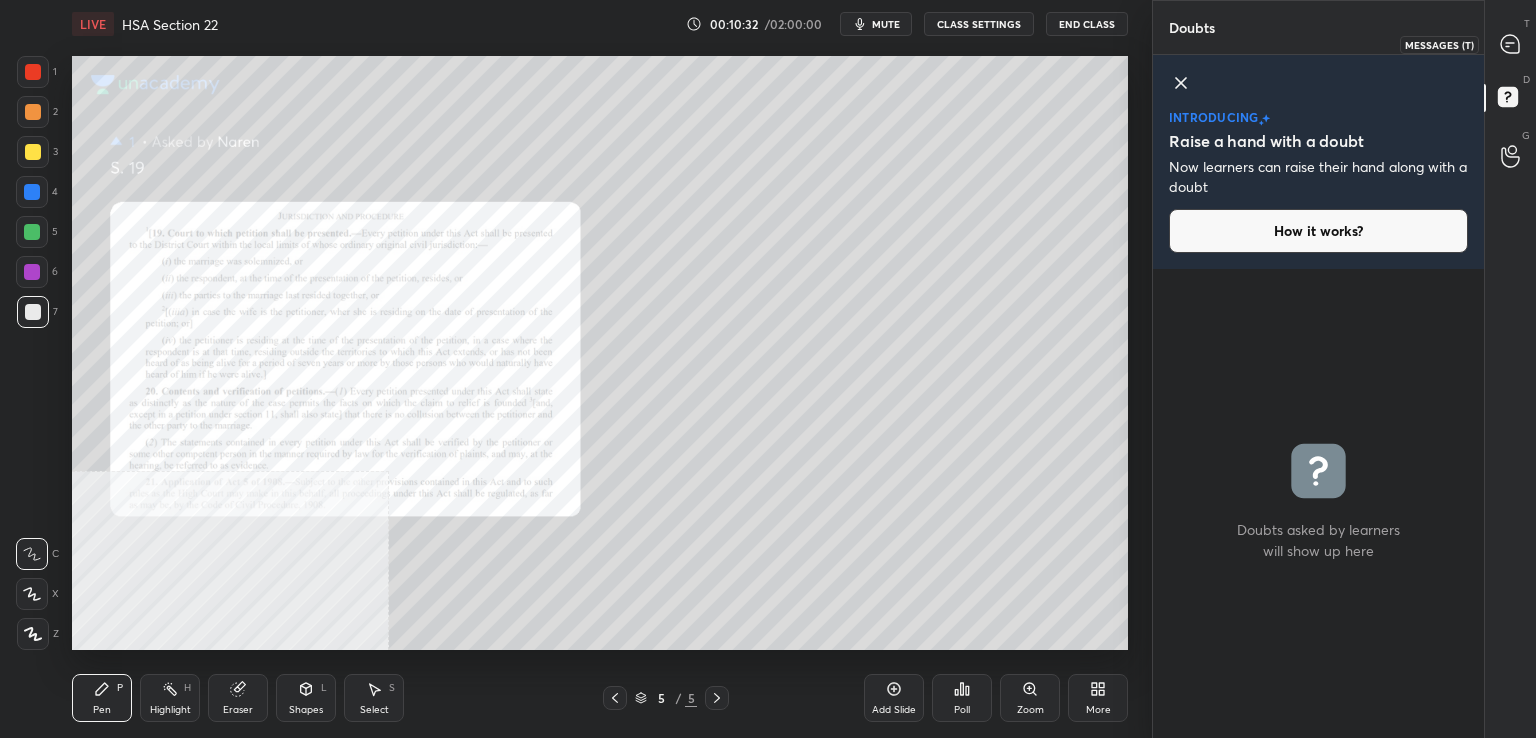 click 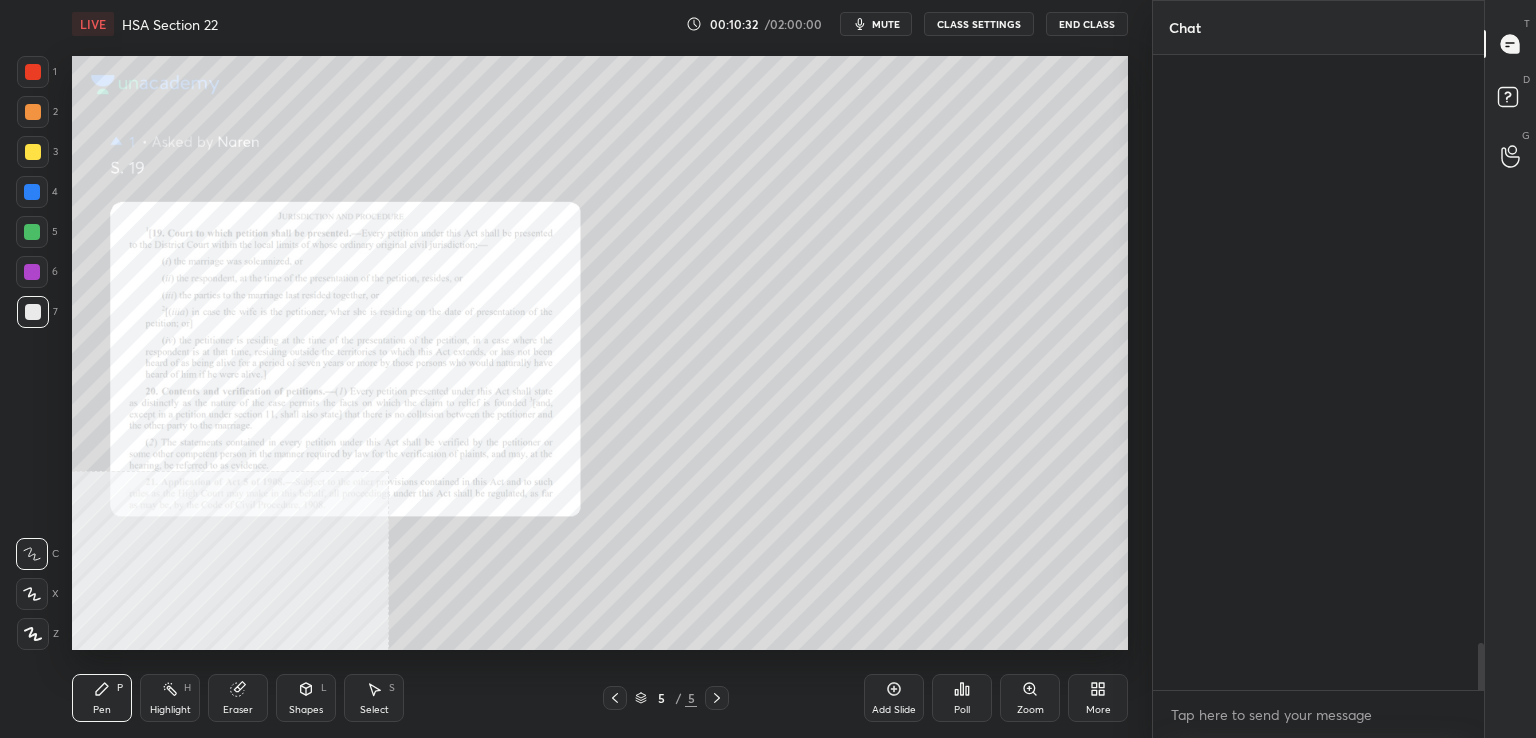 scroll, scrollTop: 8172, scrollLeft: 0, axis: vertical 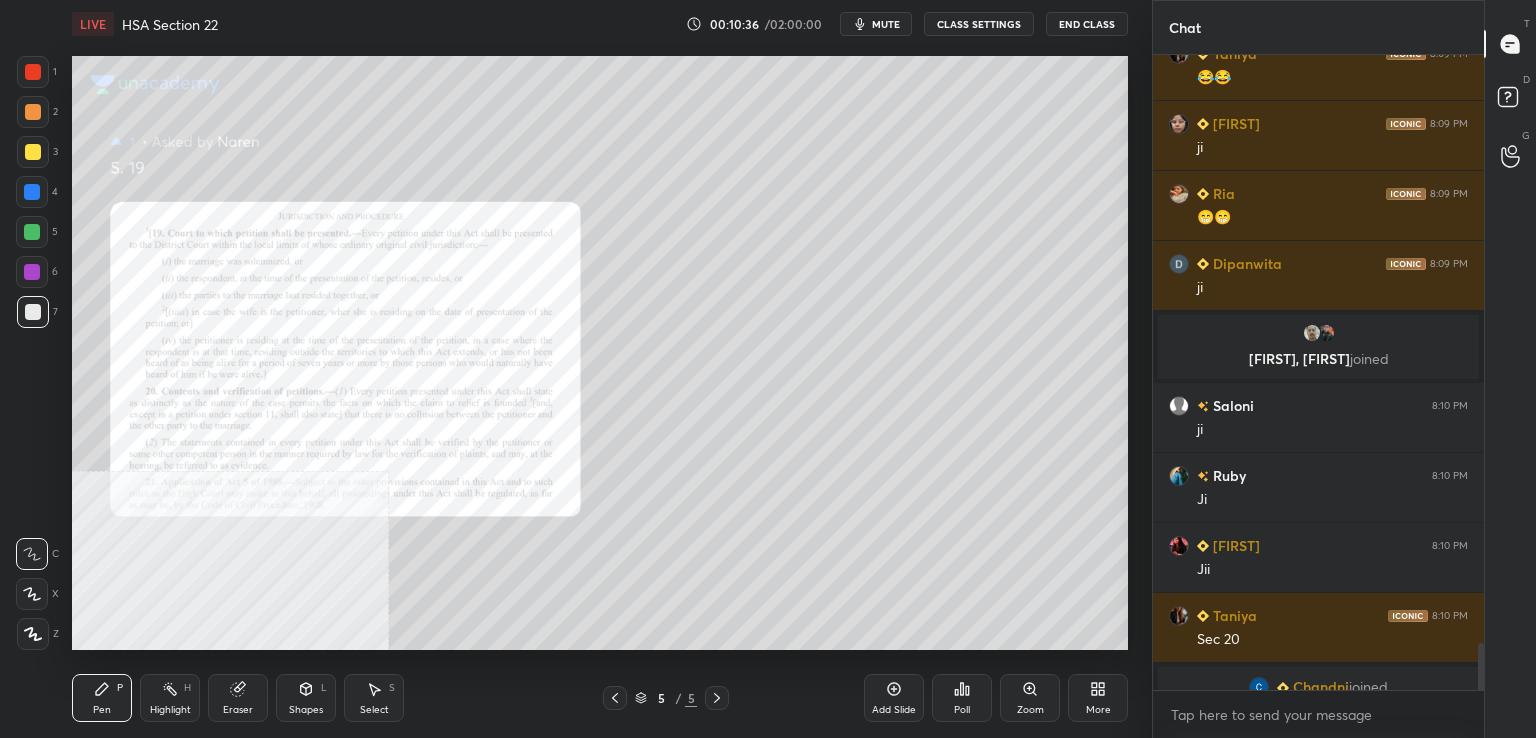 drag, startPoint x: 622, startPoint y: 695, endPoint x: 640, endPoint y: 694, distance: 18.027756 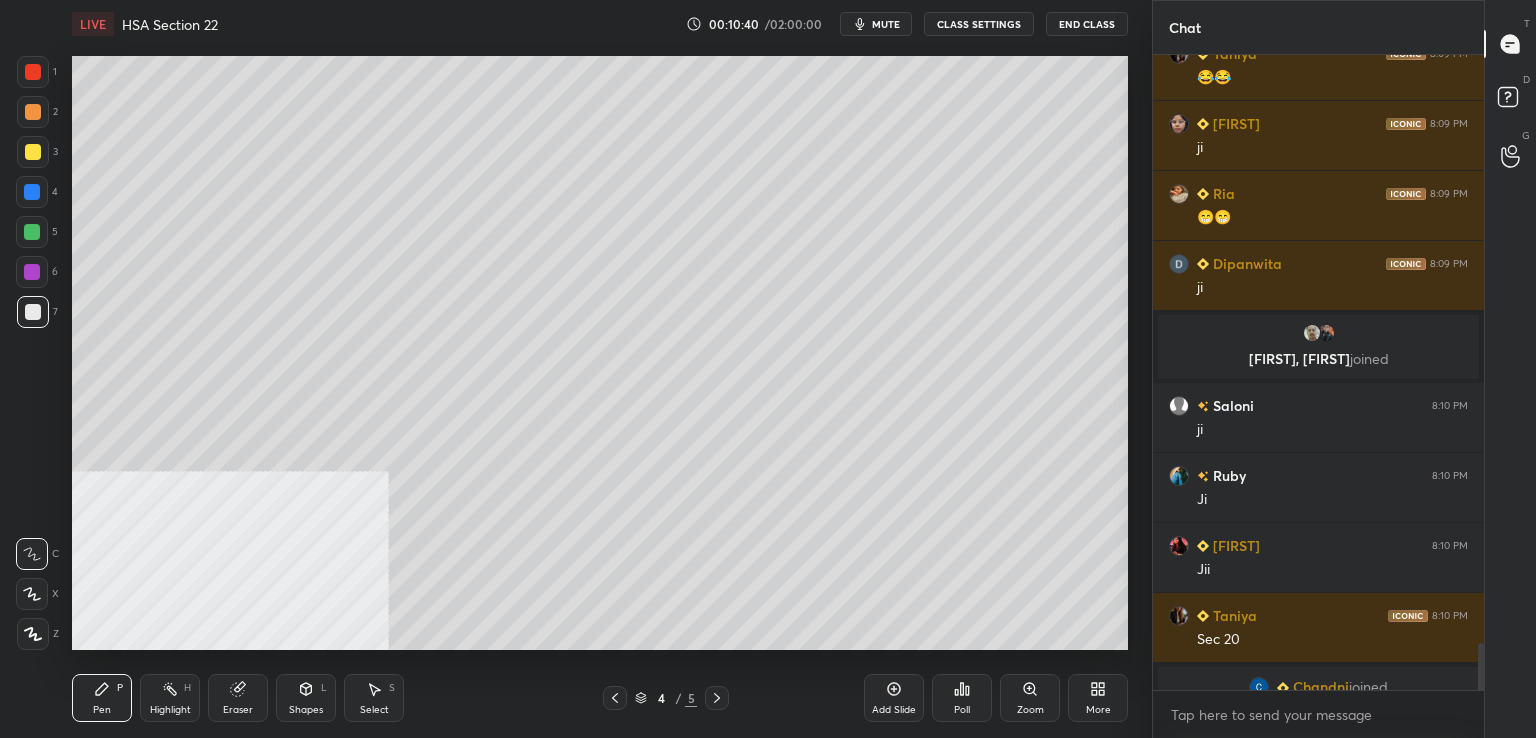 click on "Add Slide" at bounding box center (894, 698) 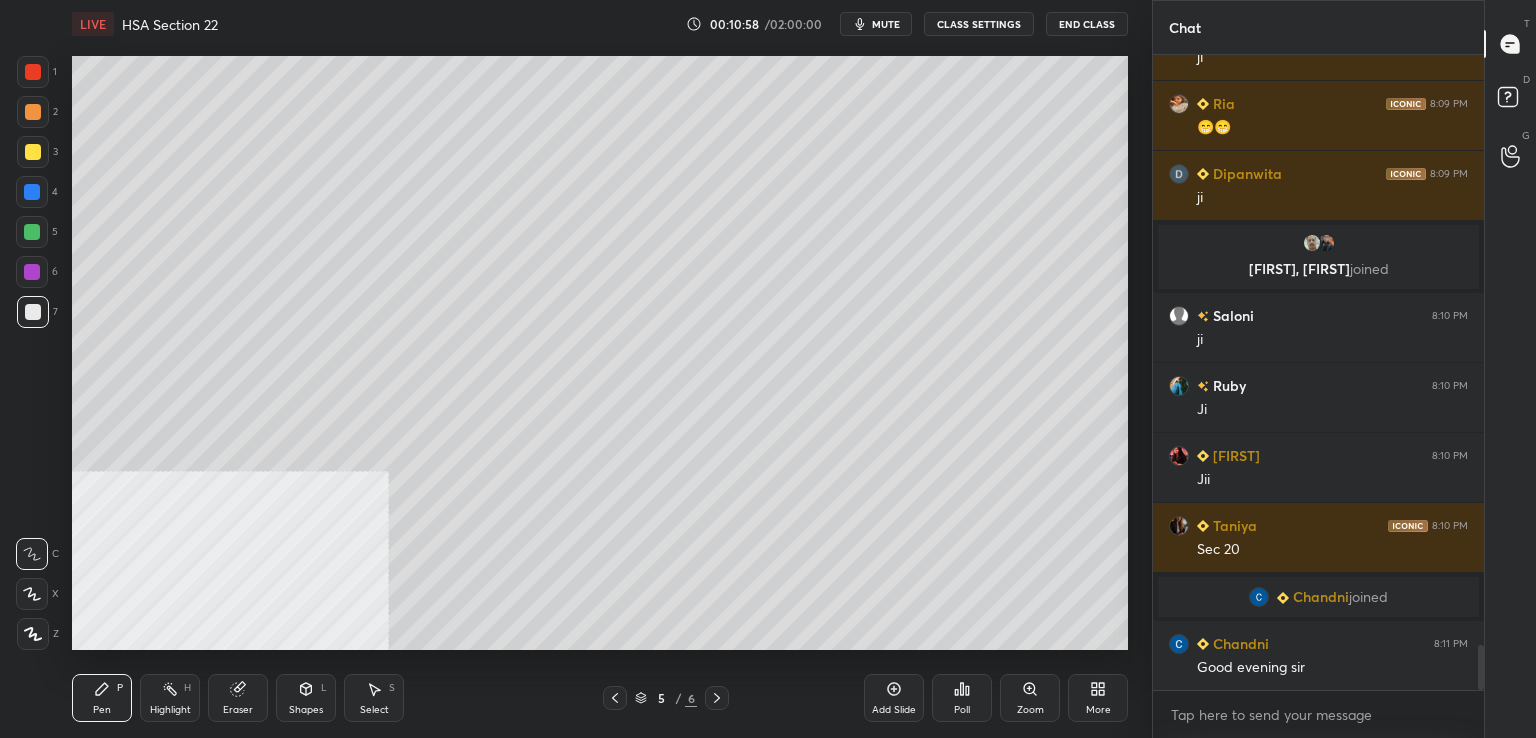 scroll, scrollTop: 8332, scrollLeft: 0, axis: vertical 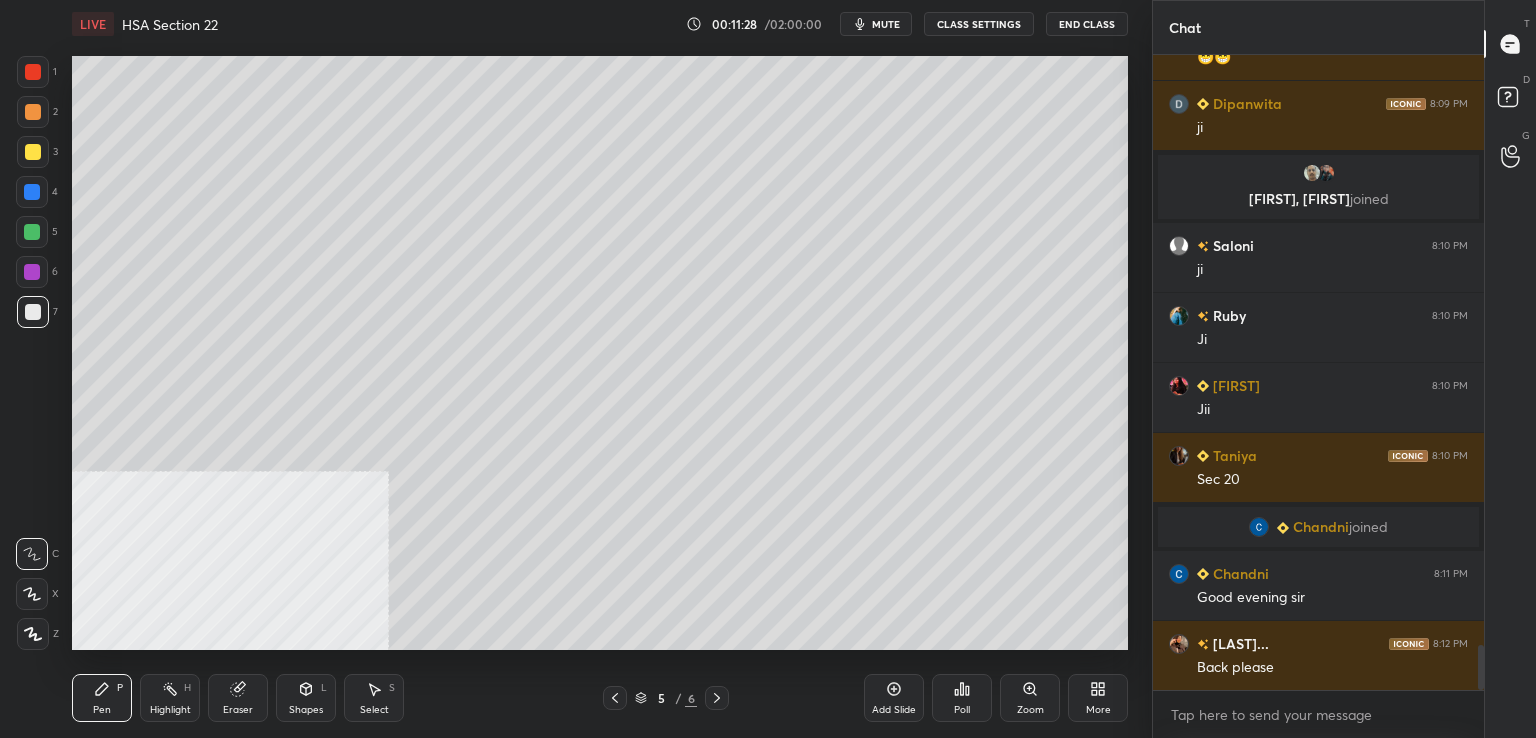 drag, startPoint x: 236, startPoint y: 703, endPoint x: 245, endPoint y: 685, distance: 20.12461 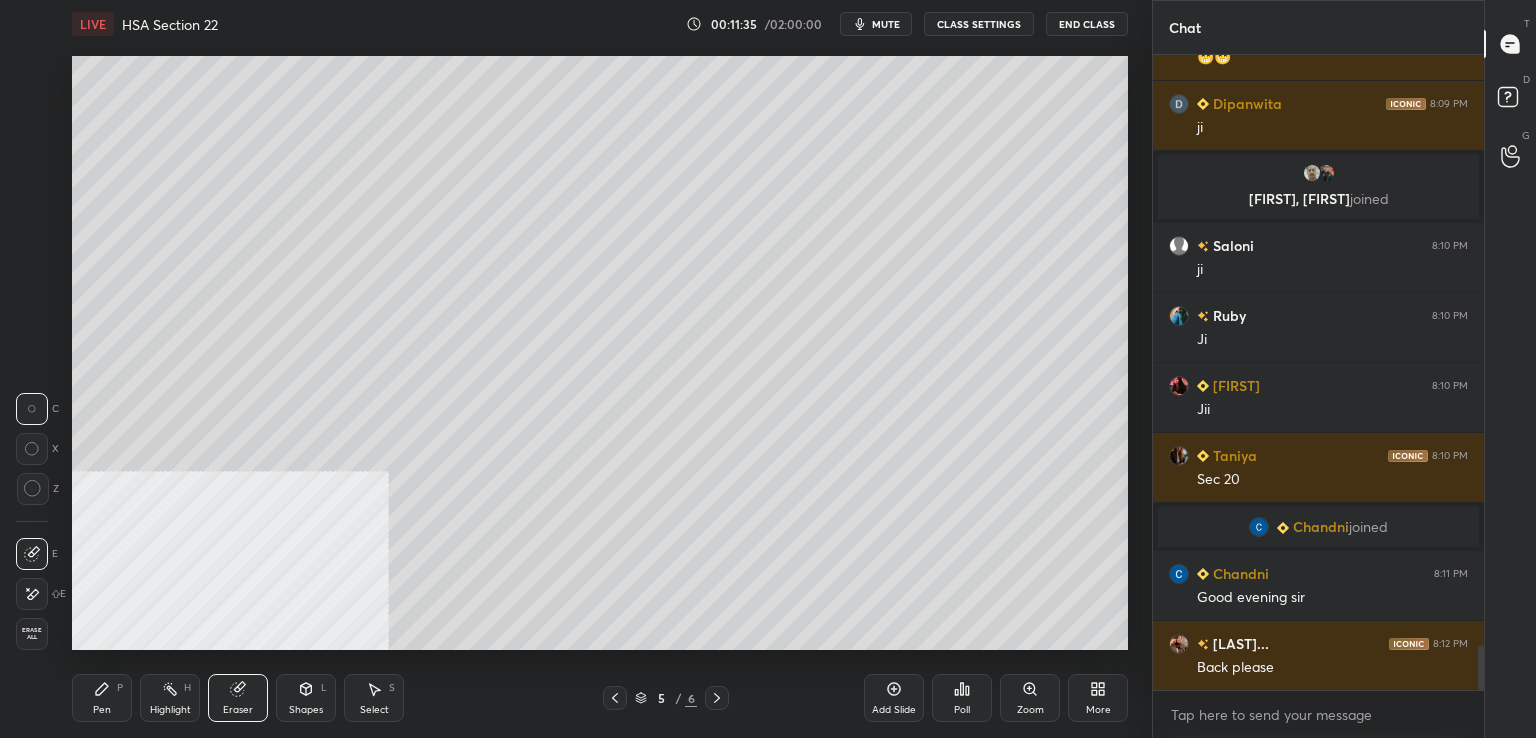 click 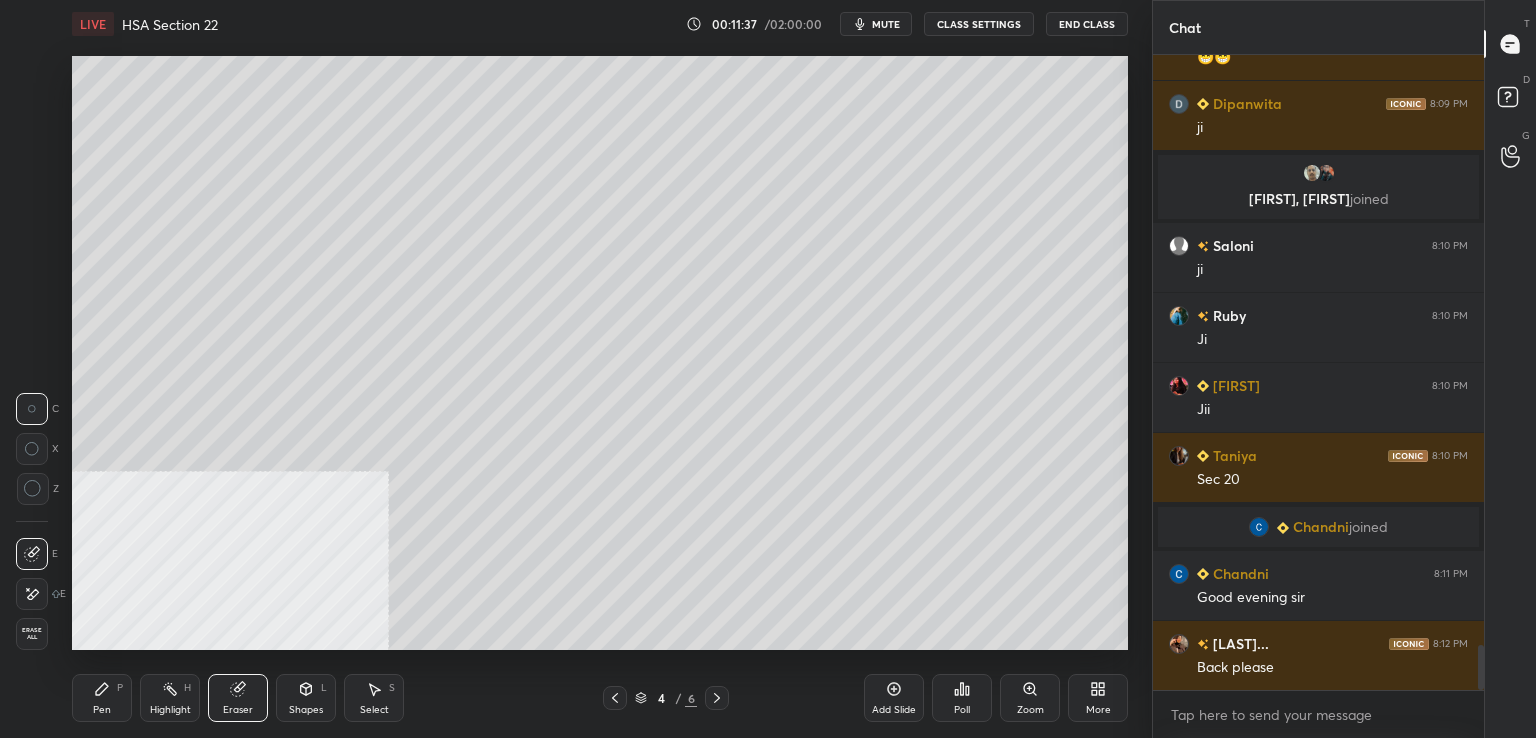 click on "mute" at bounding box center (886, 24) 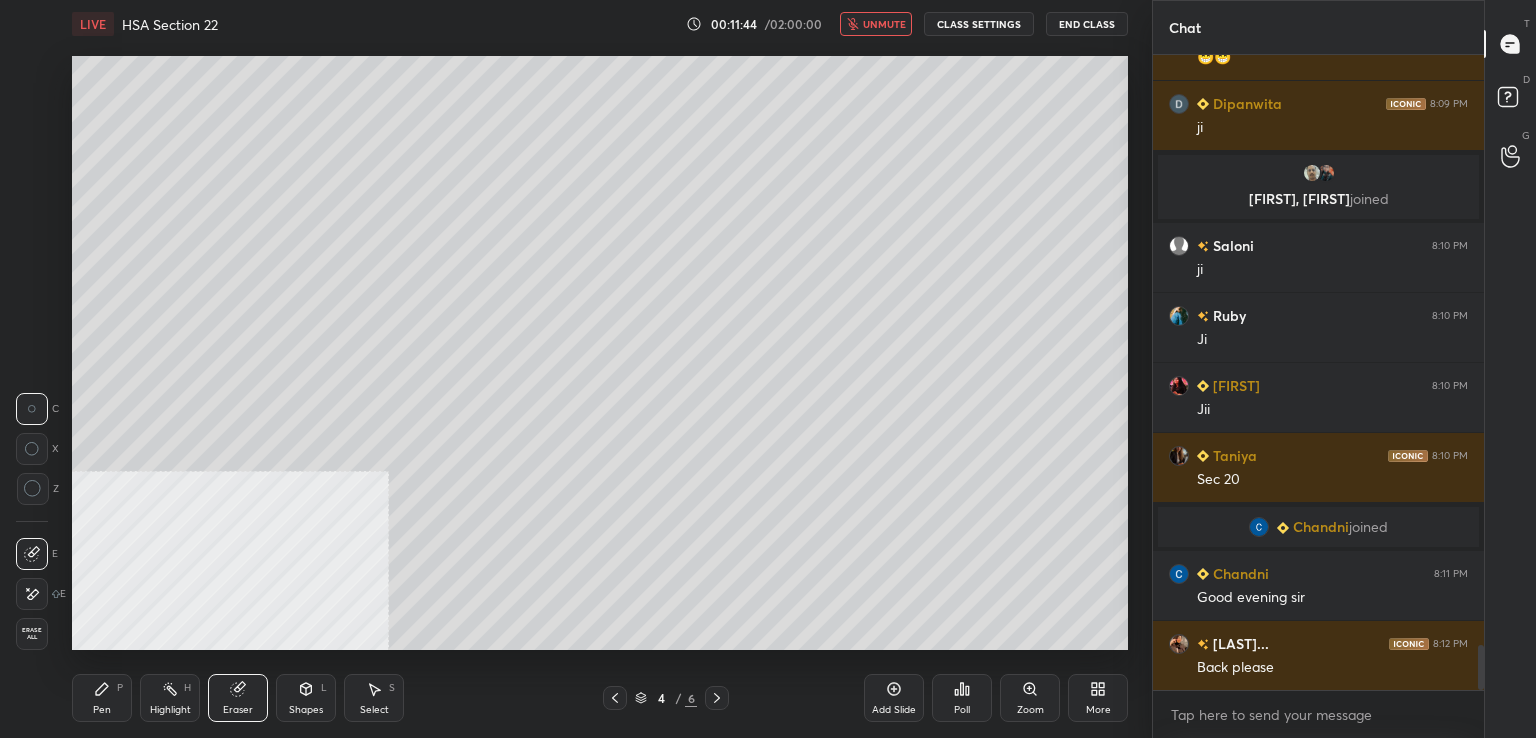 drag, startPoint x: 894, startPoint y: 23, endPoint x: 870, endPoint y: 12, distance: 26.400757 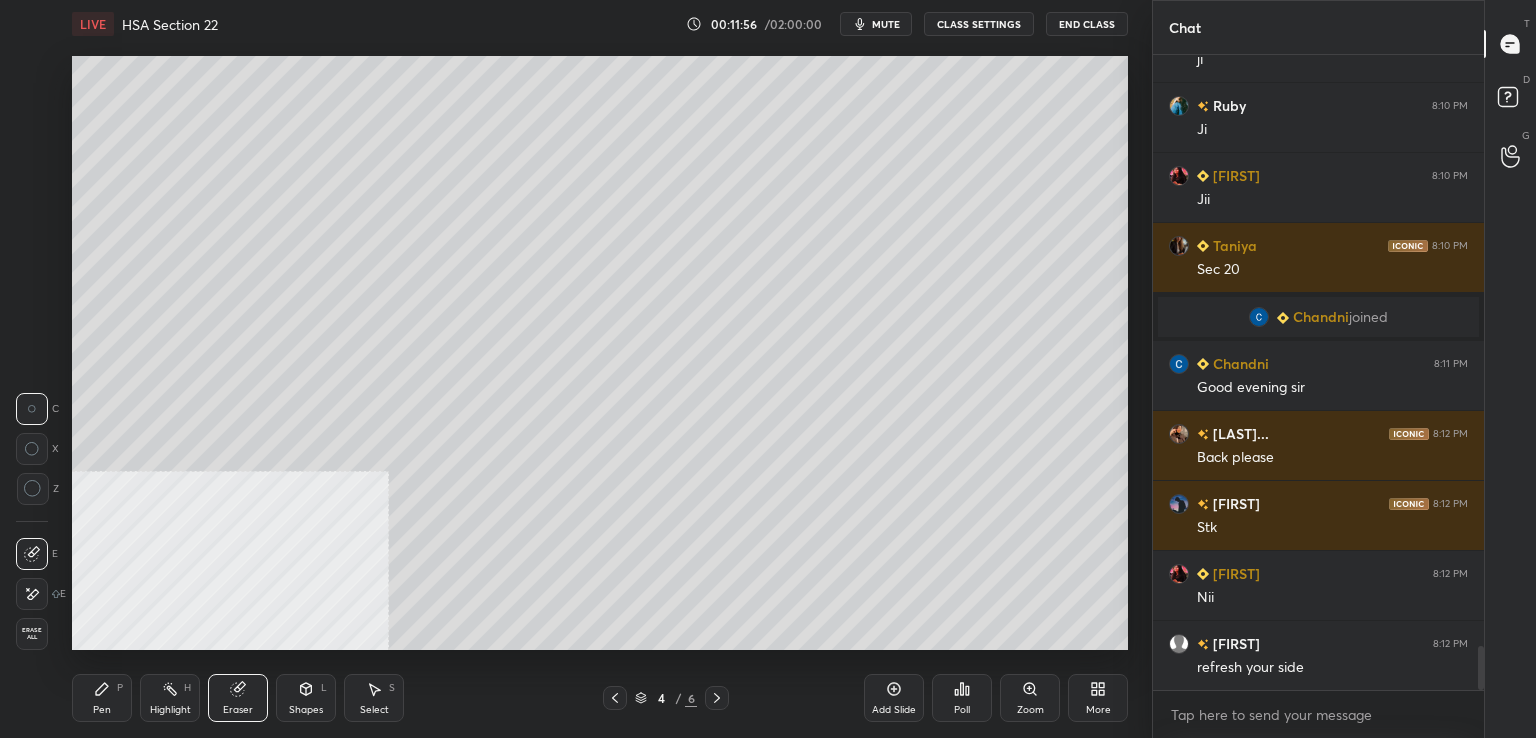 scroll, scrollTop: 8610, scrollLeft: 0, axis: vertical 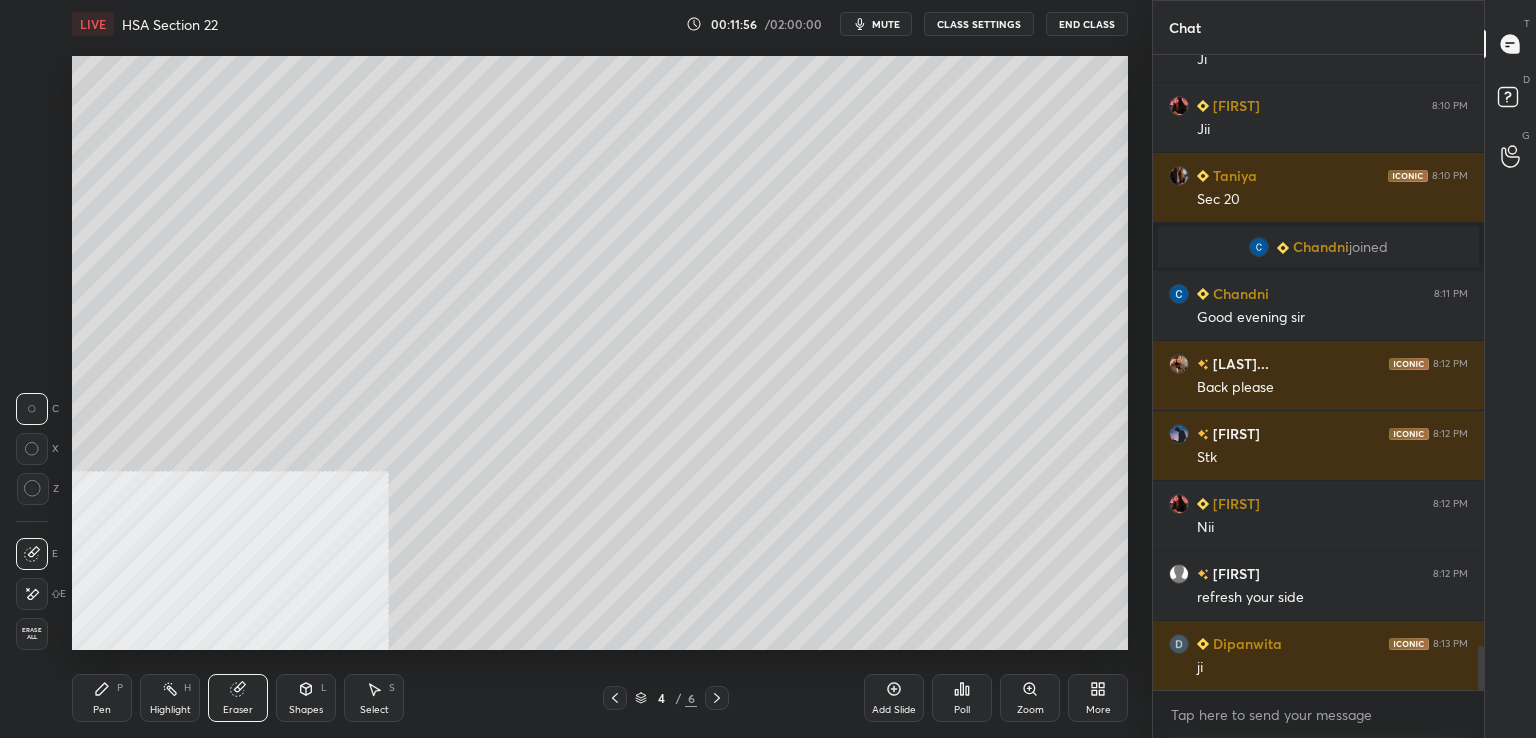 click 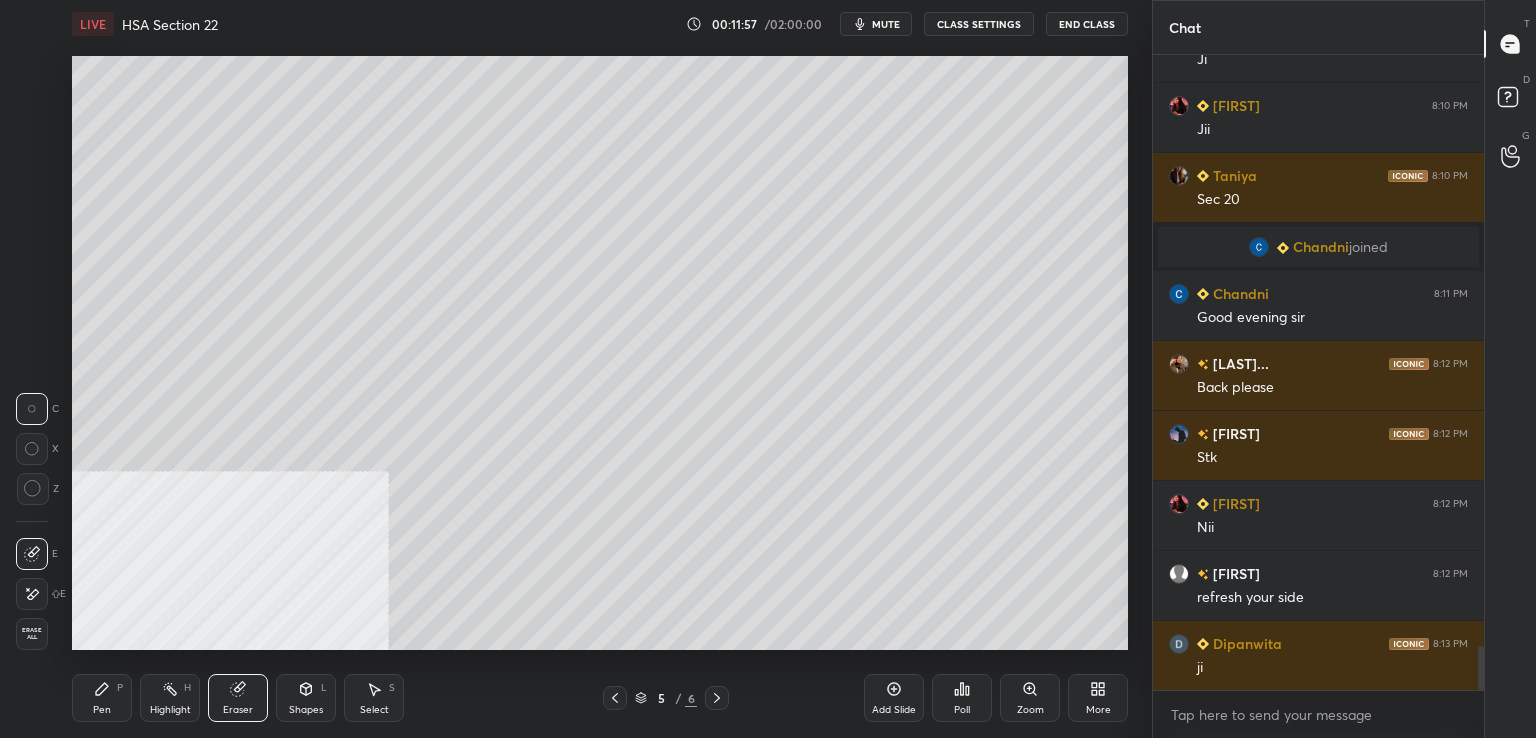 scroll, scrollTop: 8680, scrollLeft: 0, axis: vertical 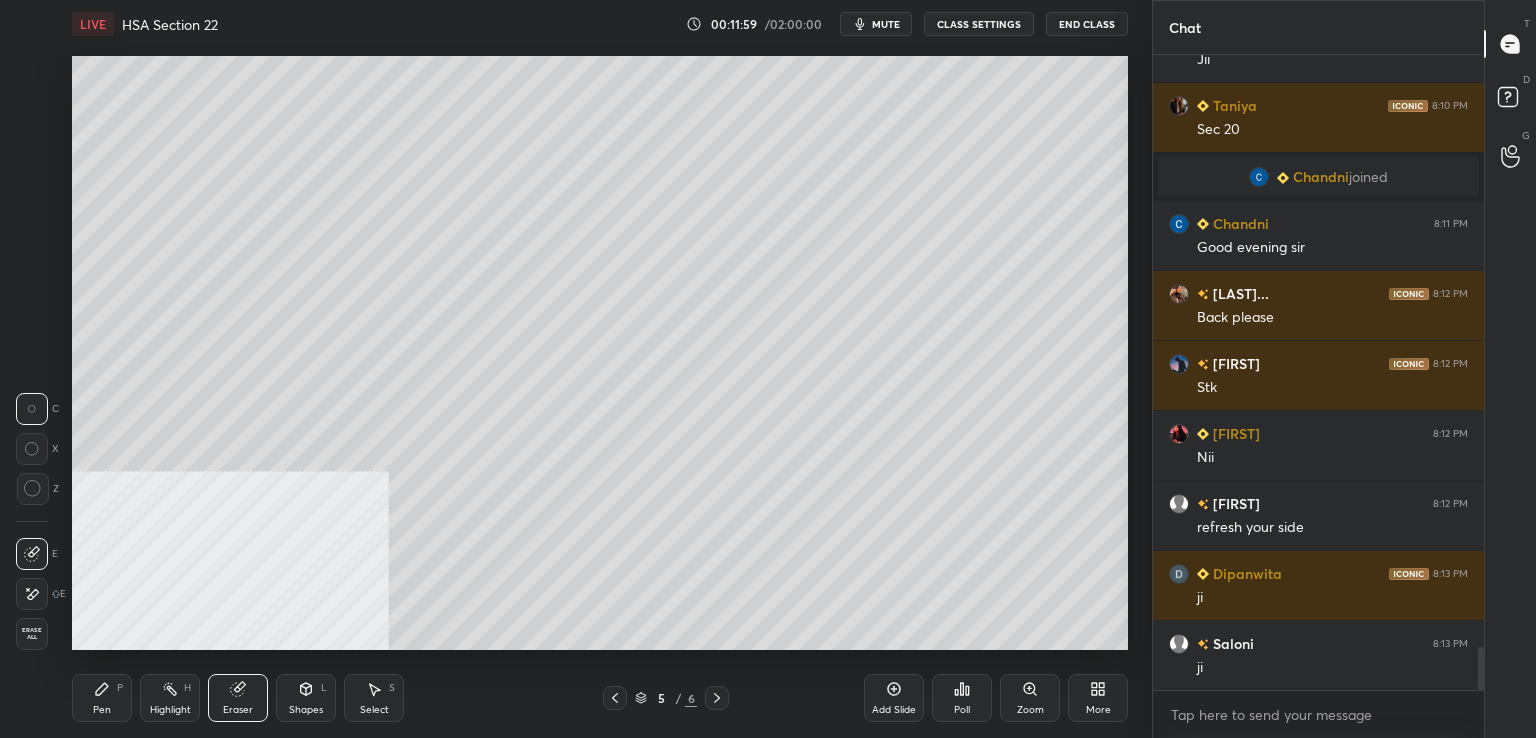 click 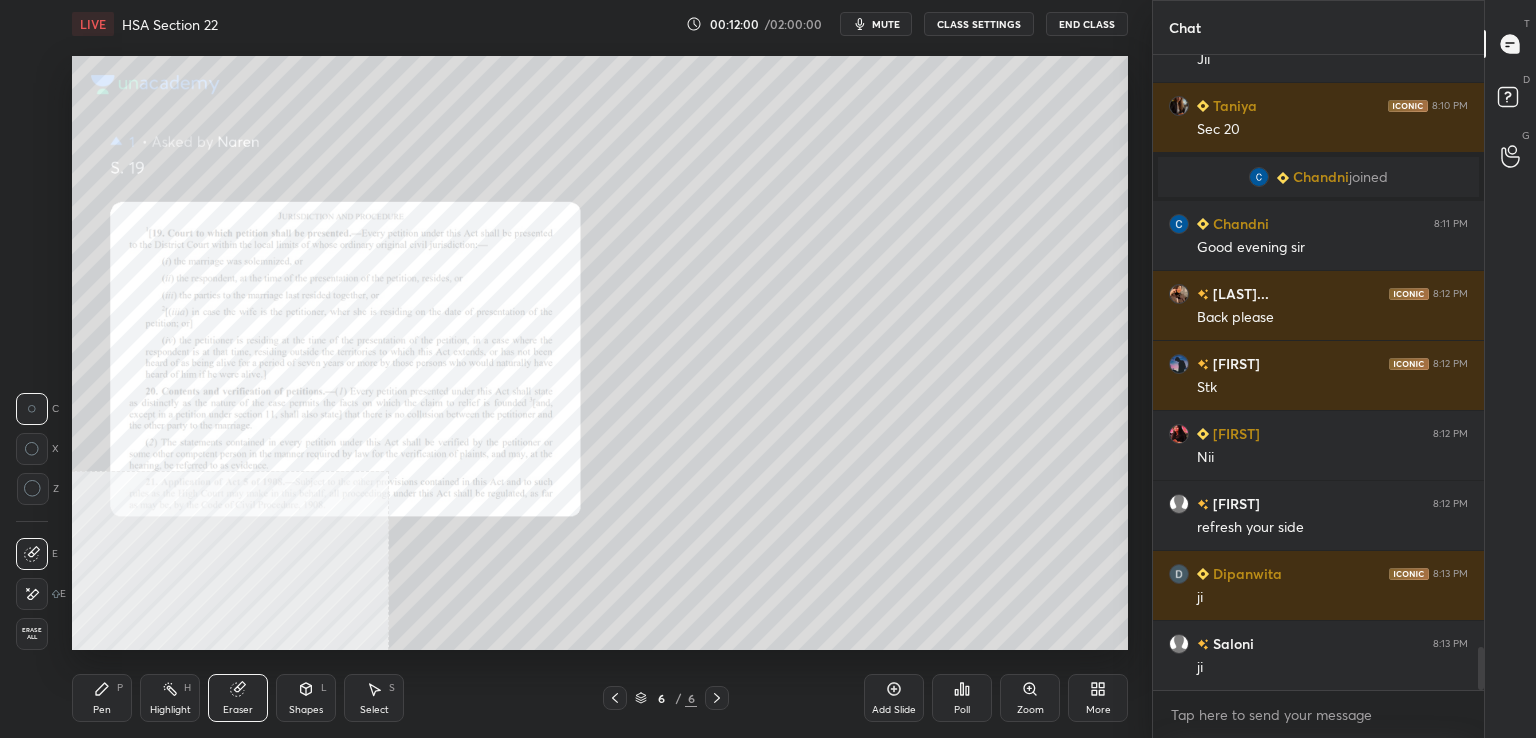 scroll, scrollTop: 8750, scrollLeft: 0, axis: vertical 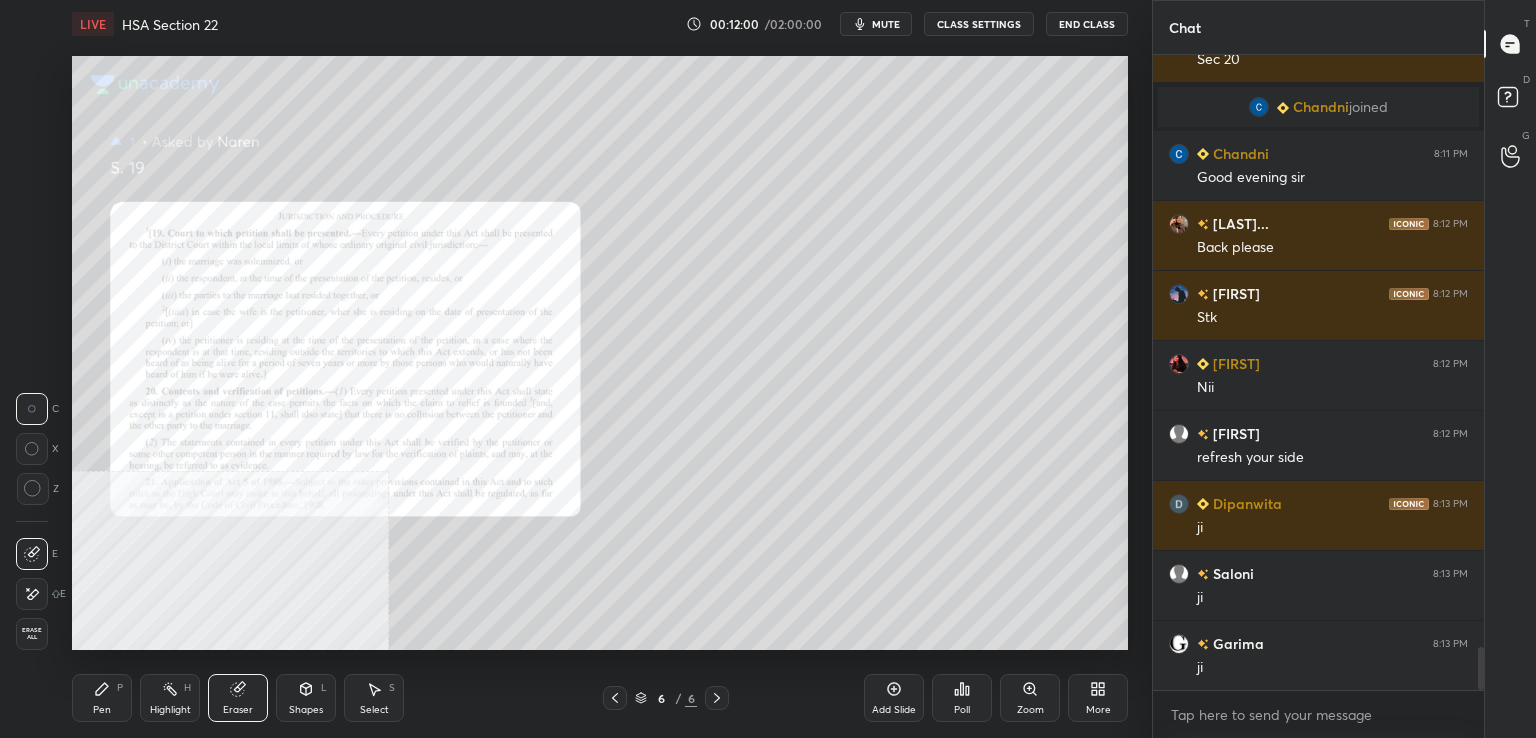 click 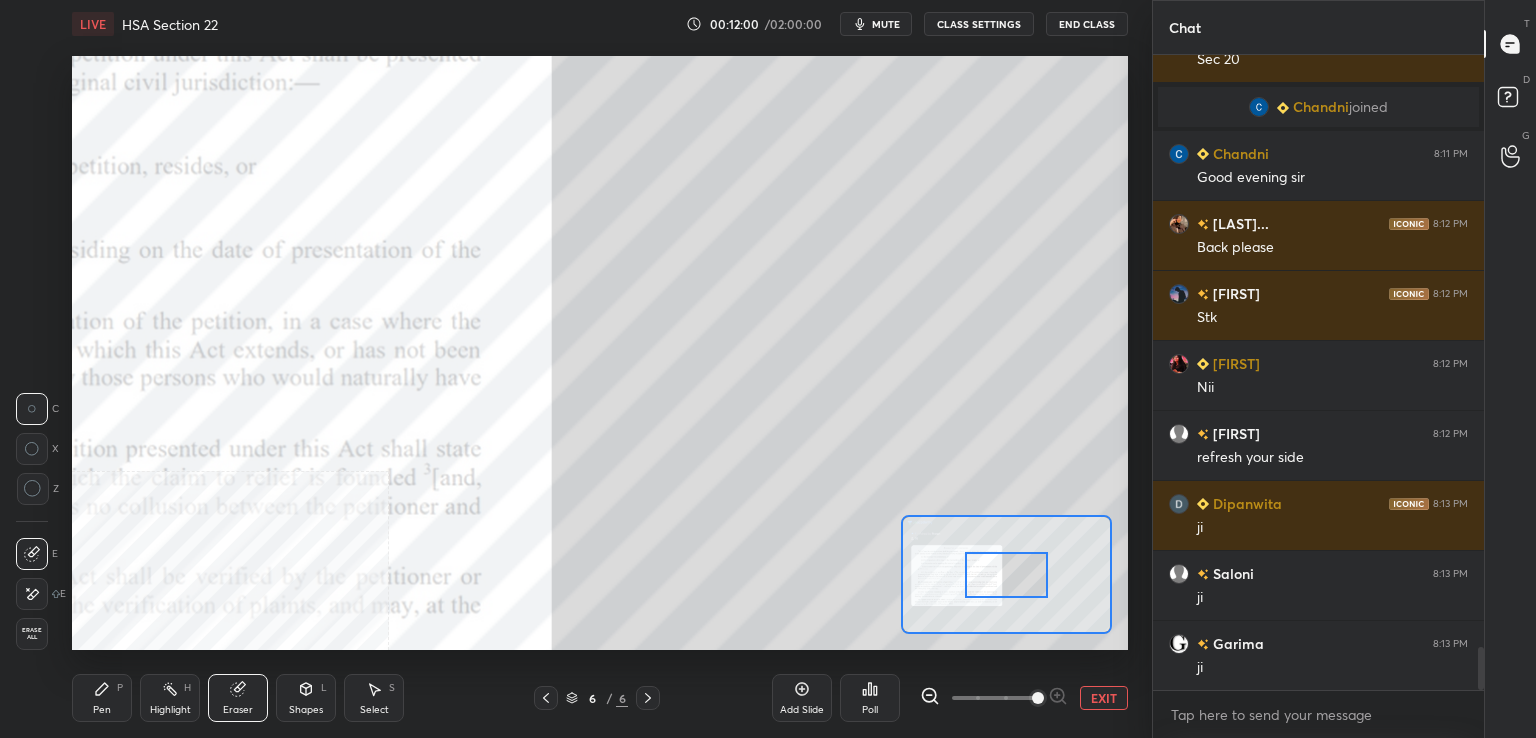 click at bounding box center (994, 698) 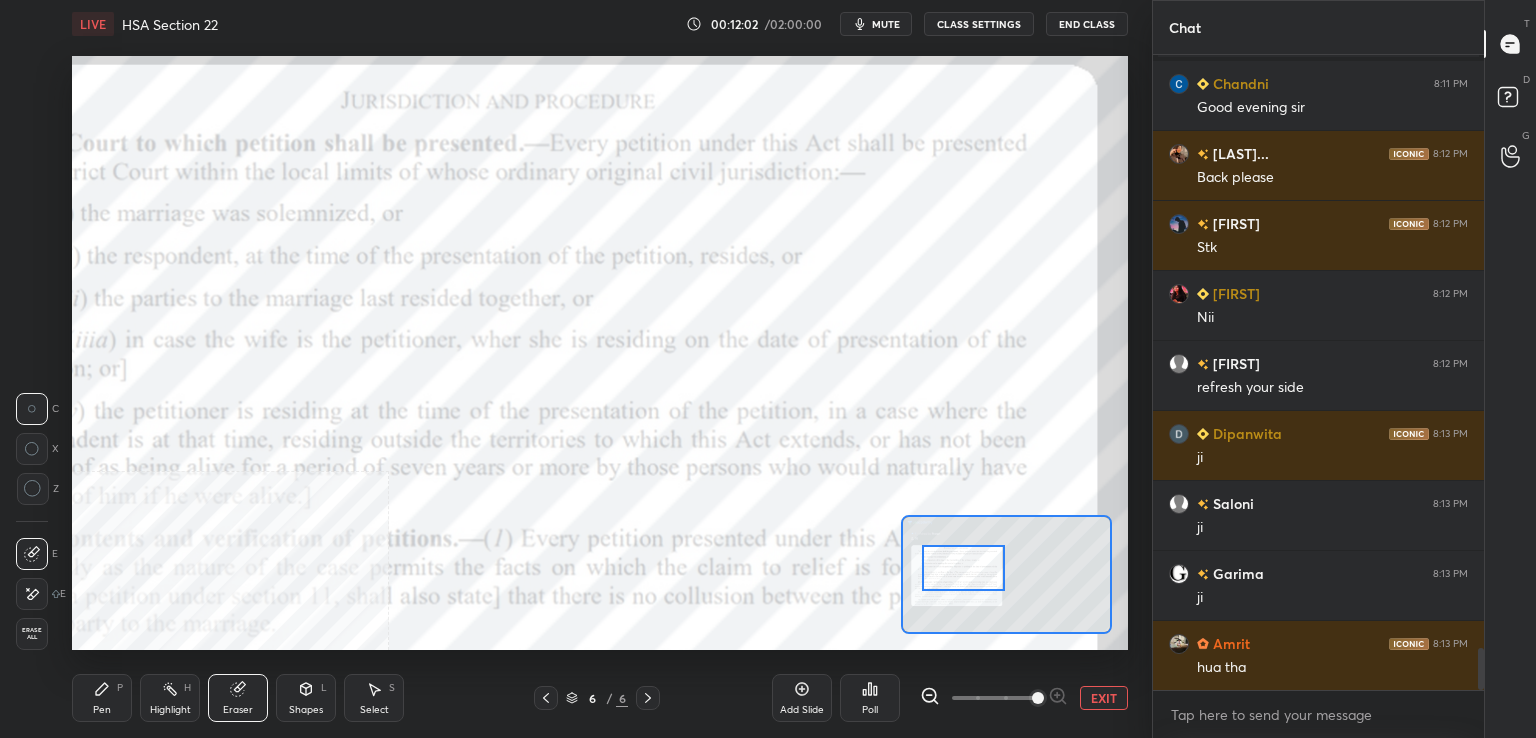 scroll, scrollTop: 8890, scrollLeft: 0, axis: vertical 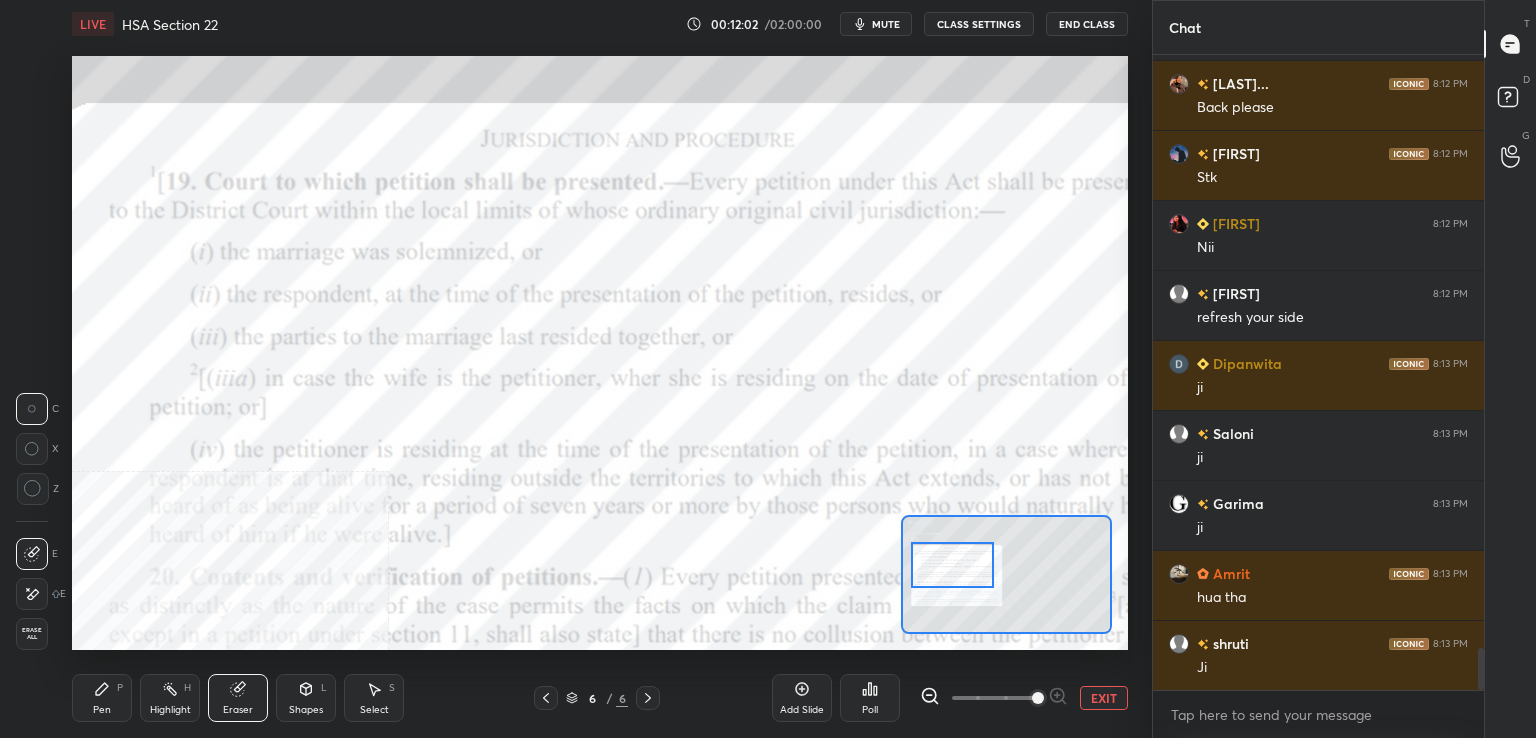 drag, startPoint x: 1008, startPoint y: 585, endPoint x: 959, endPoint y: 581, distance: 49.162994 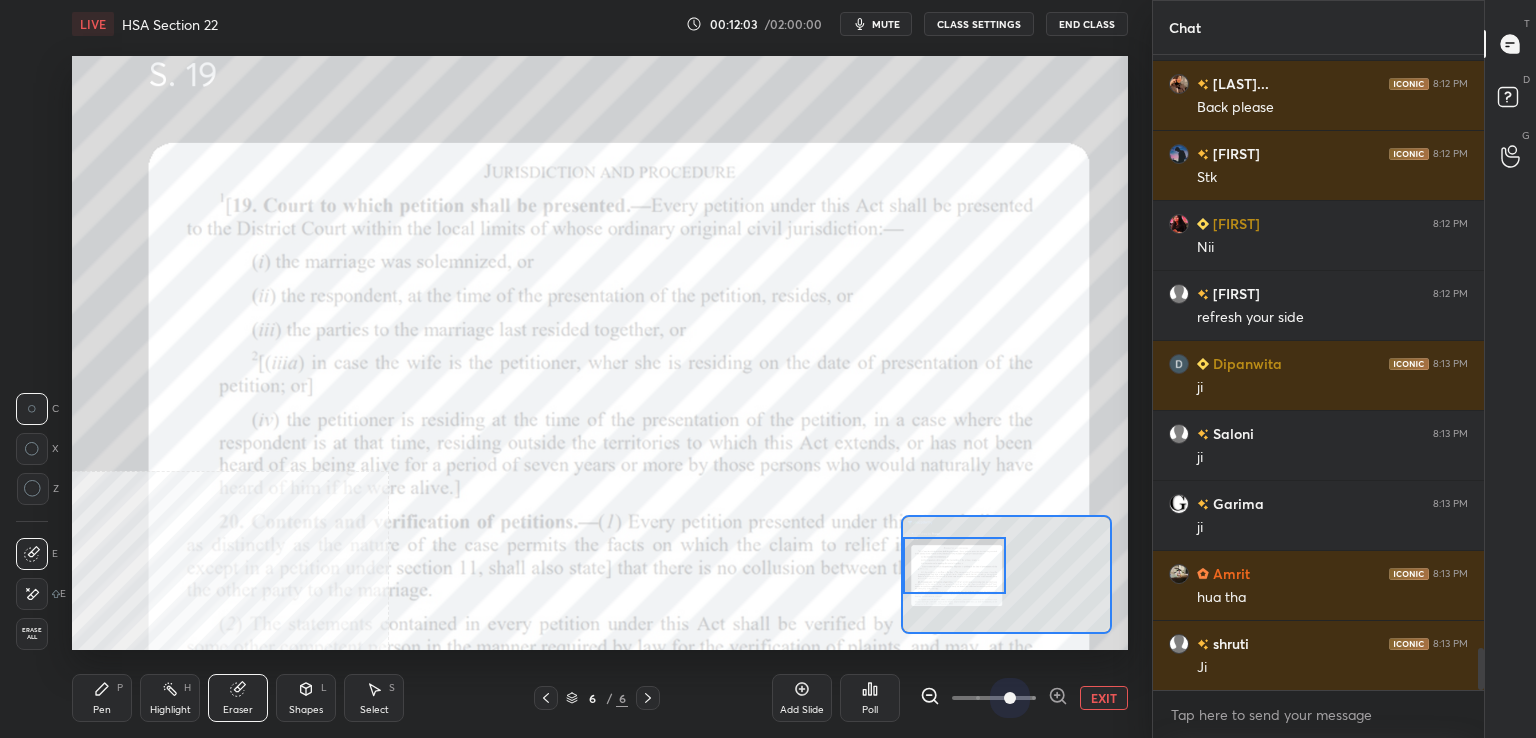 drag, startPoint x: 1004, startPoint y: 700, endPoint x: 969, endPoint y: 675, distance: 43.011627 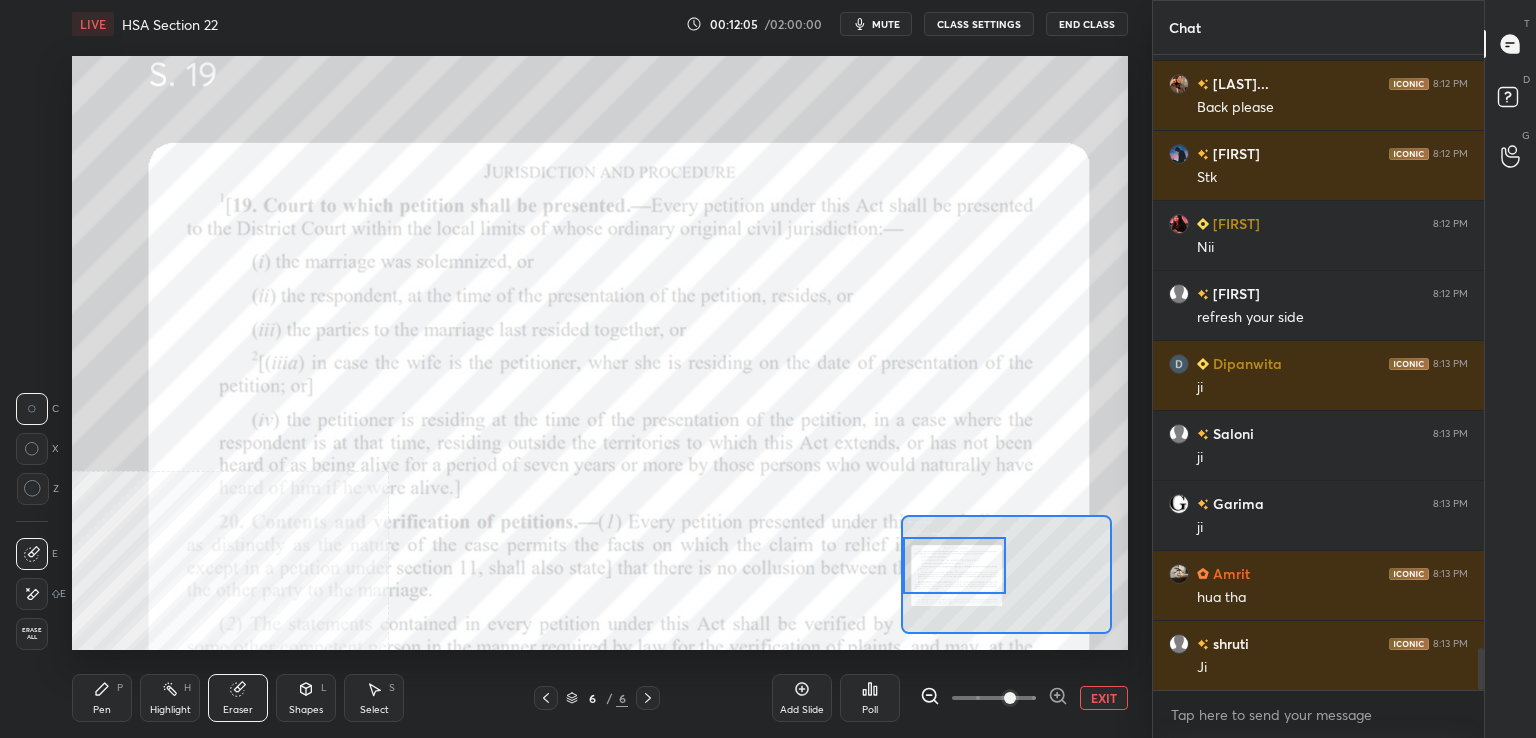 drag, startPoint x: 160, startPoint y: 701, endPoint x: 145, endPoint y: 657, distance: 46.486557 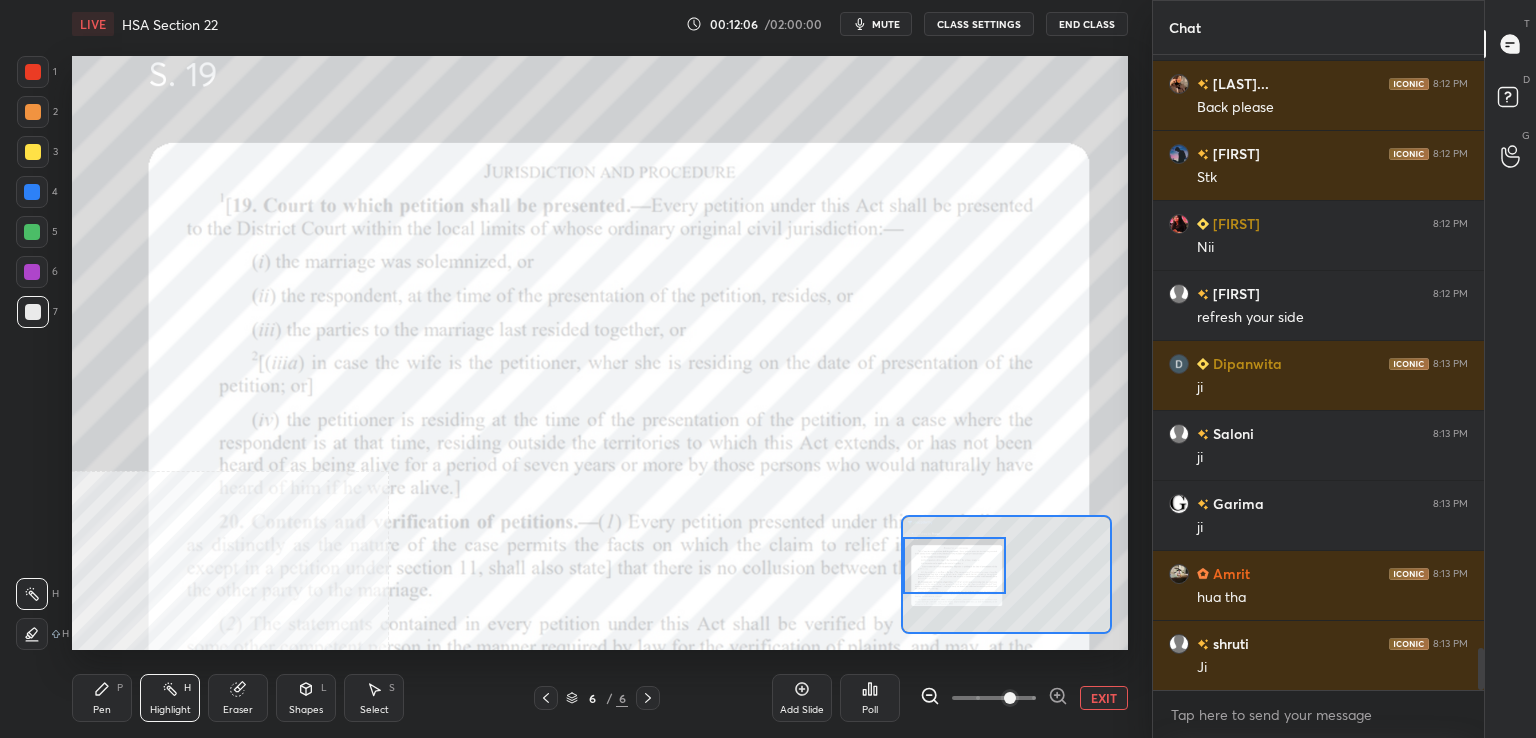 drag, startPoint x: 37, startPoint y: 64, endPoint x: 40, endPoint y: 85, distance: 21.213203 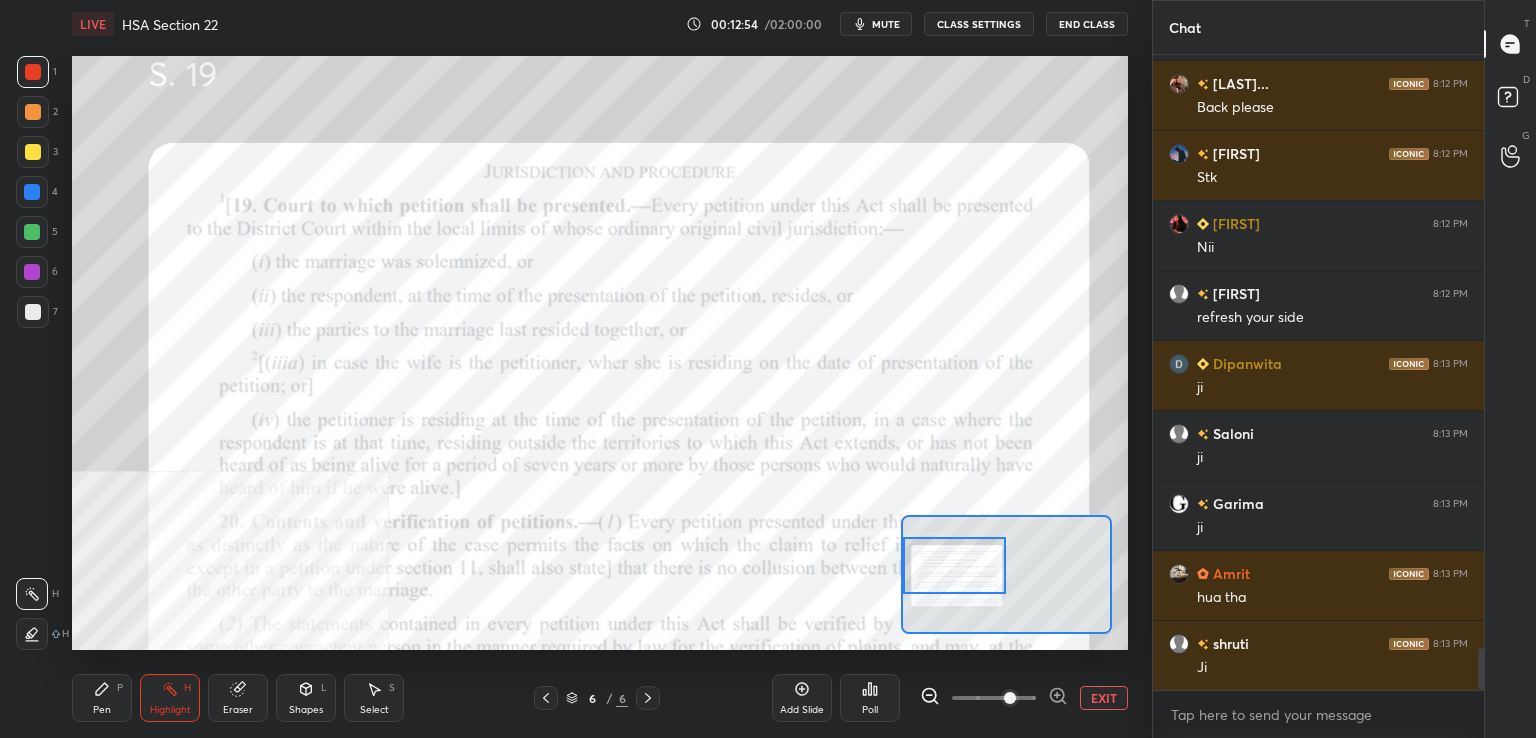 drag, startPoint x: 550, startPoint y: 697, endPoint x: 540, endPoint y: 694, distance: 10.440307 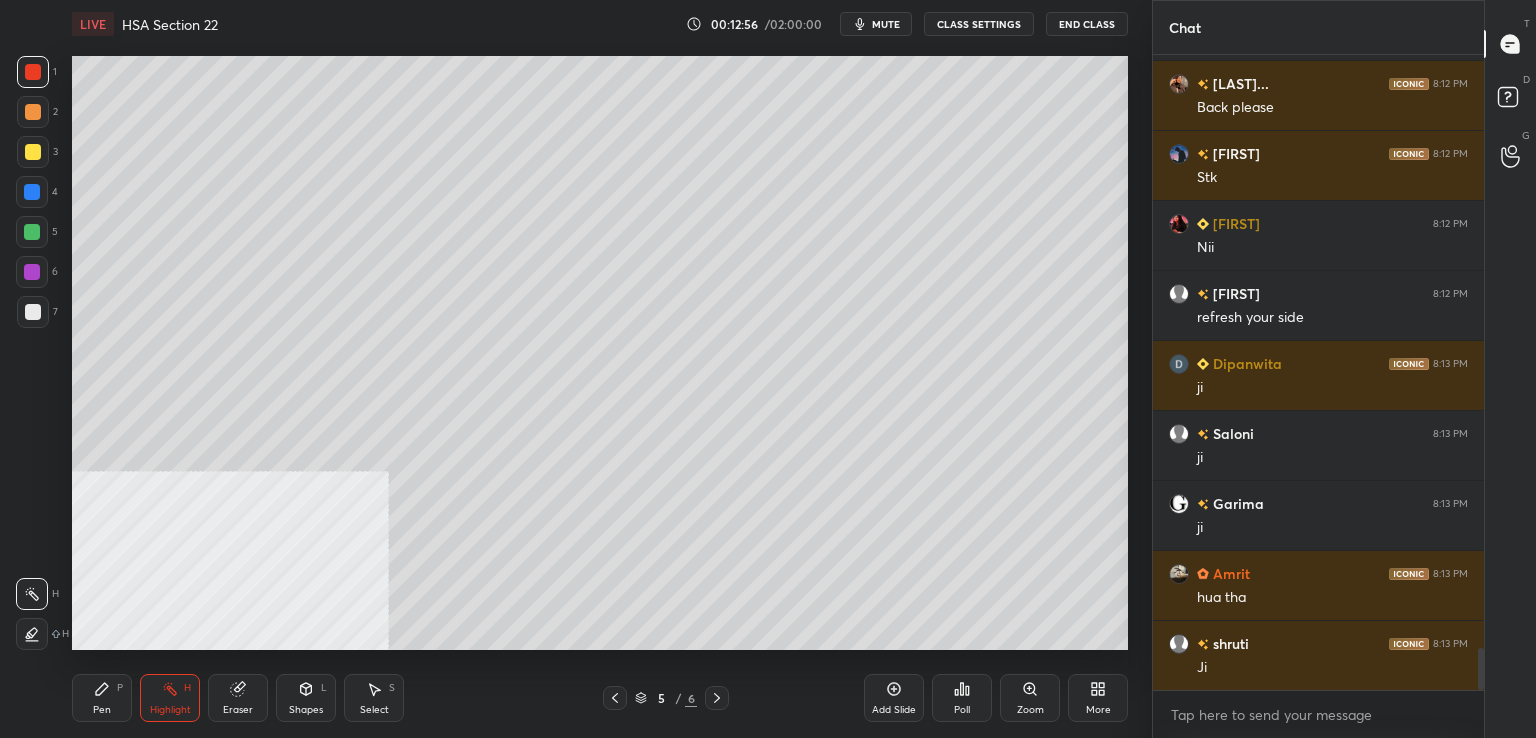 drag, startPoint x: 77, startPoint y: 707, endPoint x: 96, endPoint y: 671, distance: 40.706264 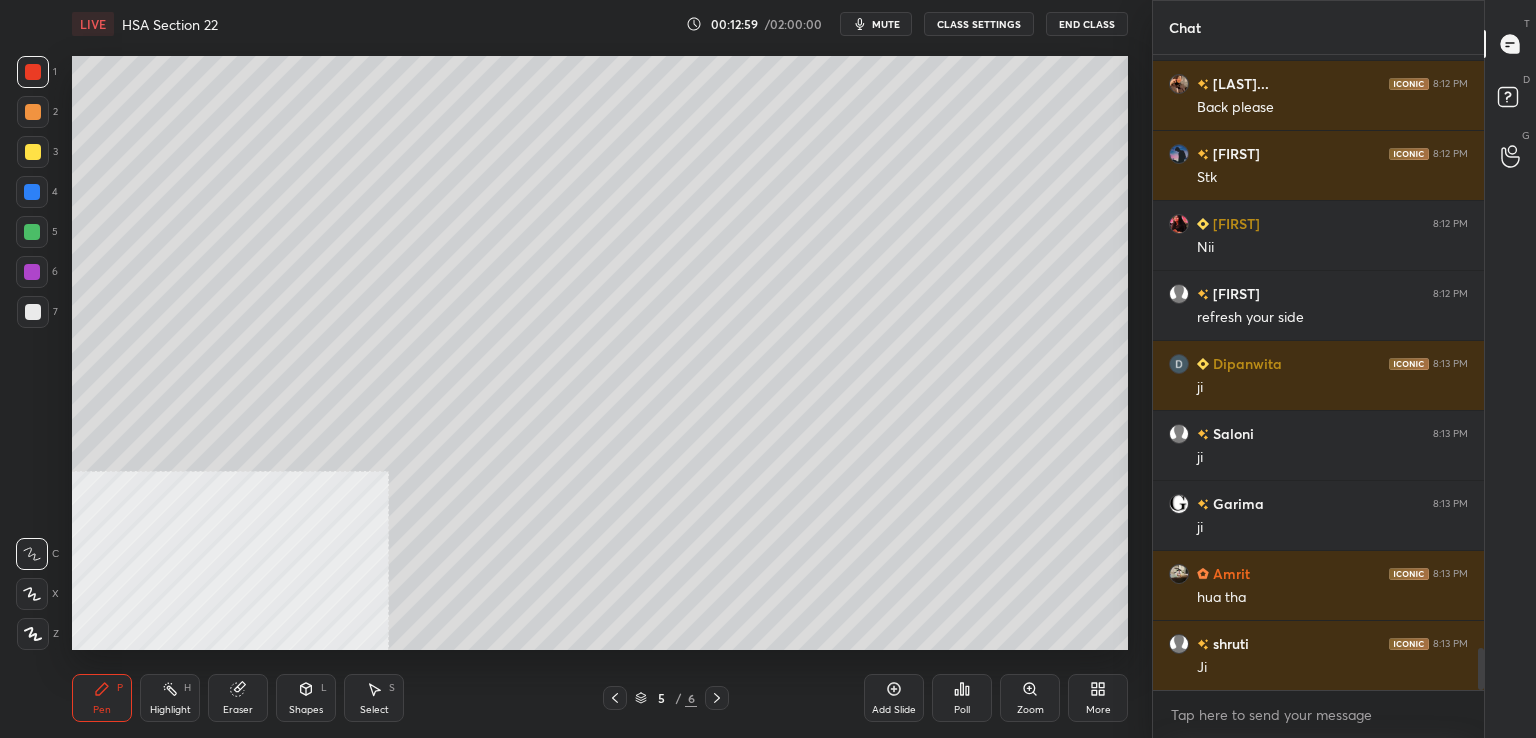 drag, startPoint x: 26, startPoint y: 226, endPoint x: 55, endPoint y: 238, distance: 31.38471 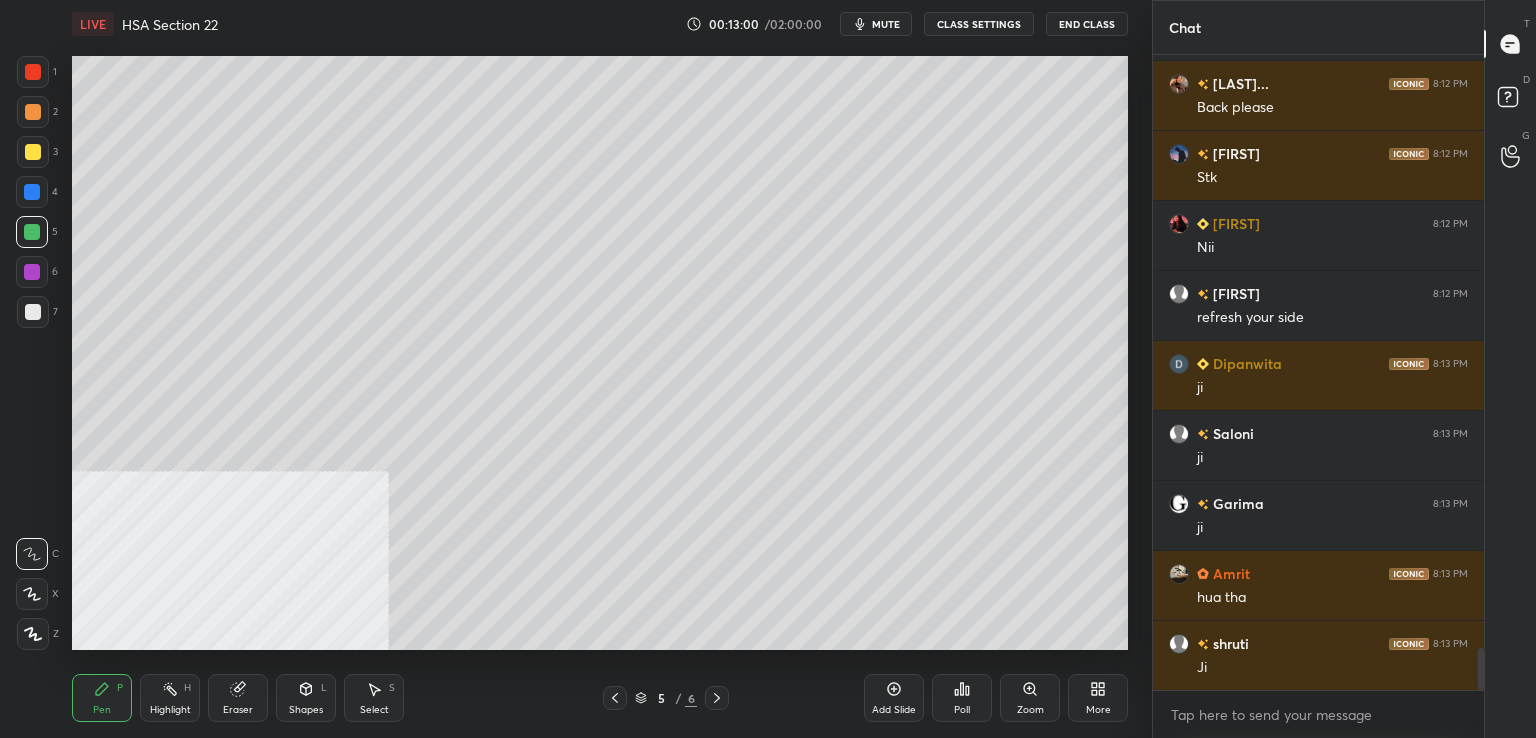 click 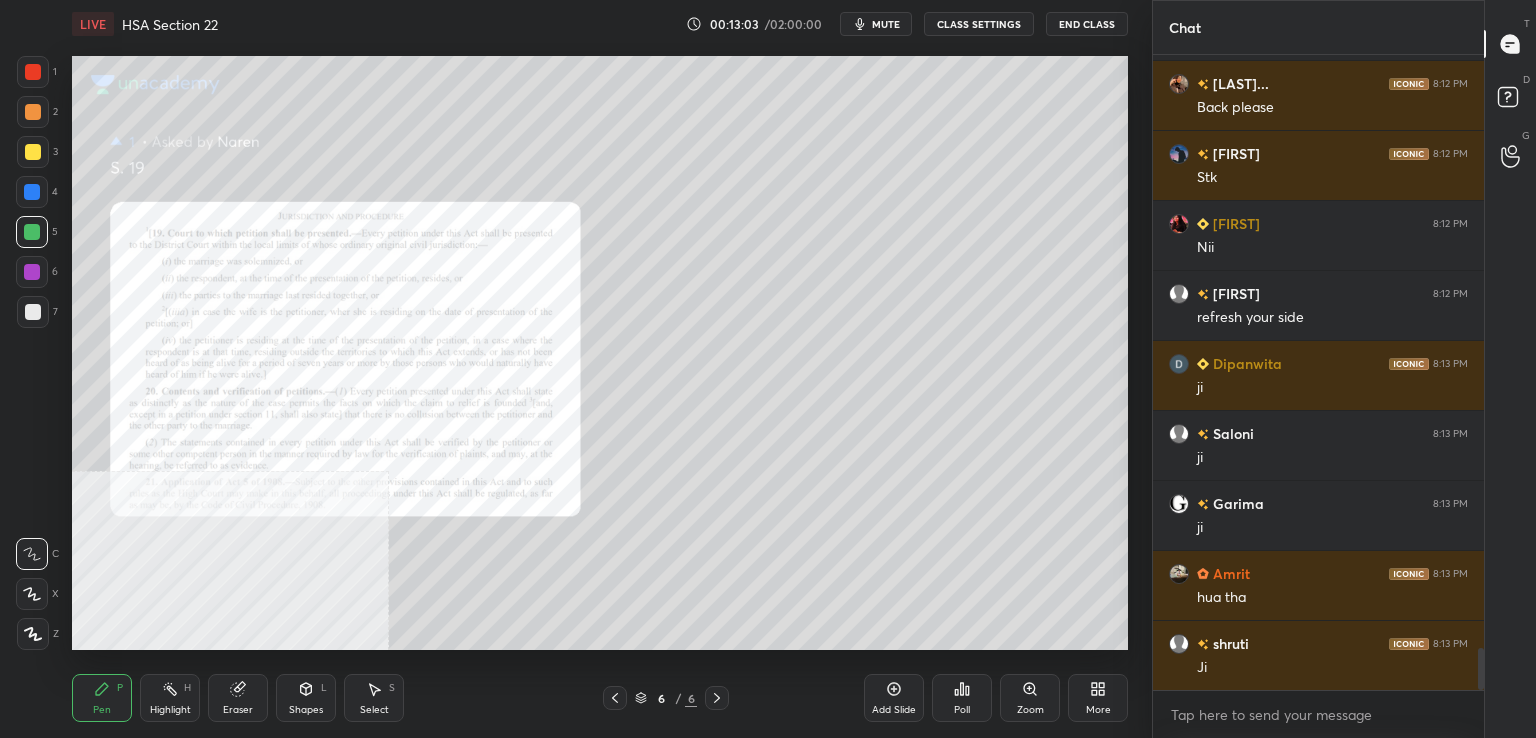 drag, startPoint x: 606, startPoint y: 696, endPoint x: 602, endPoint y: 653, distance: 43.185646 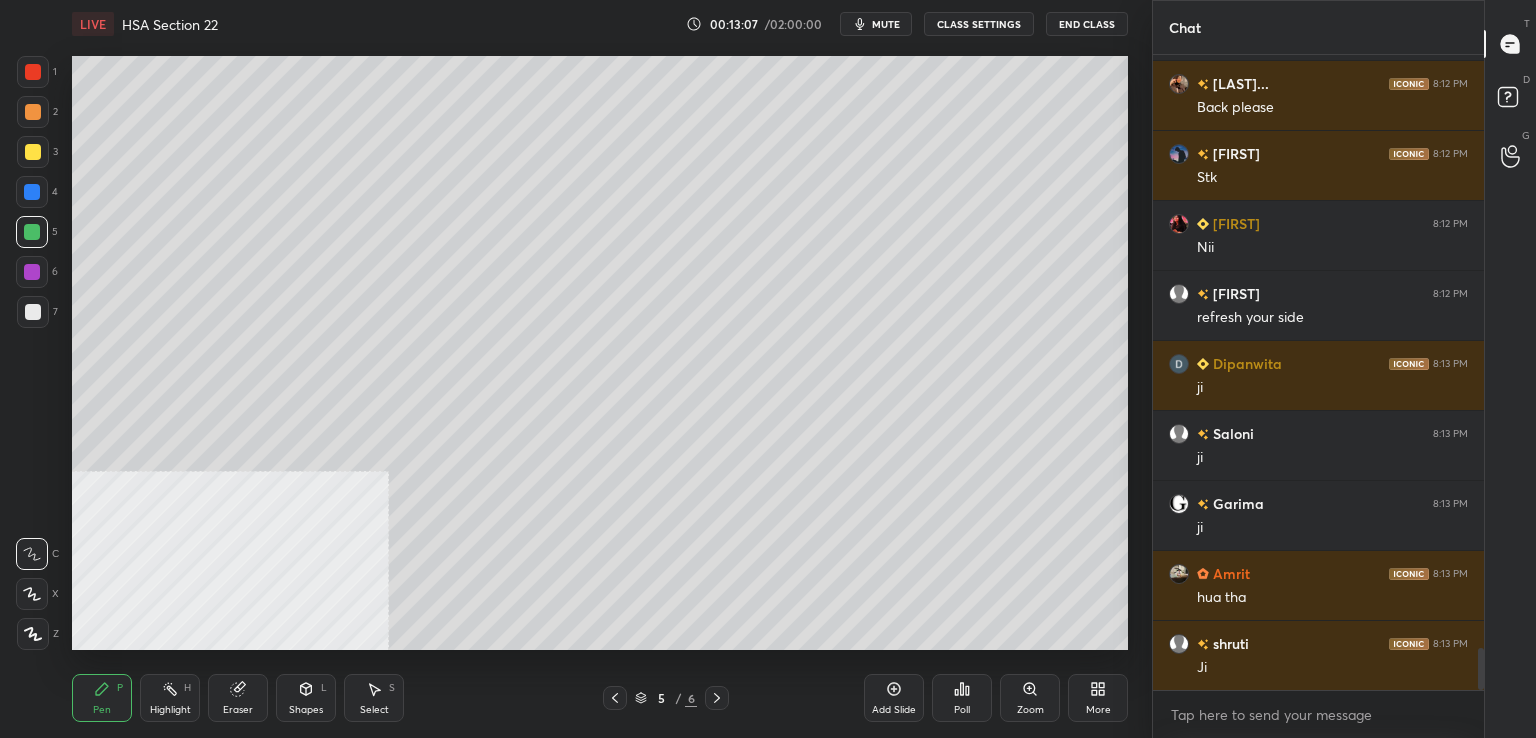 scroll, scrollTop: 8960, scrollLeft: 0, axis: vertical 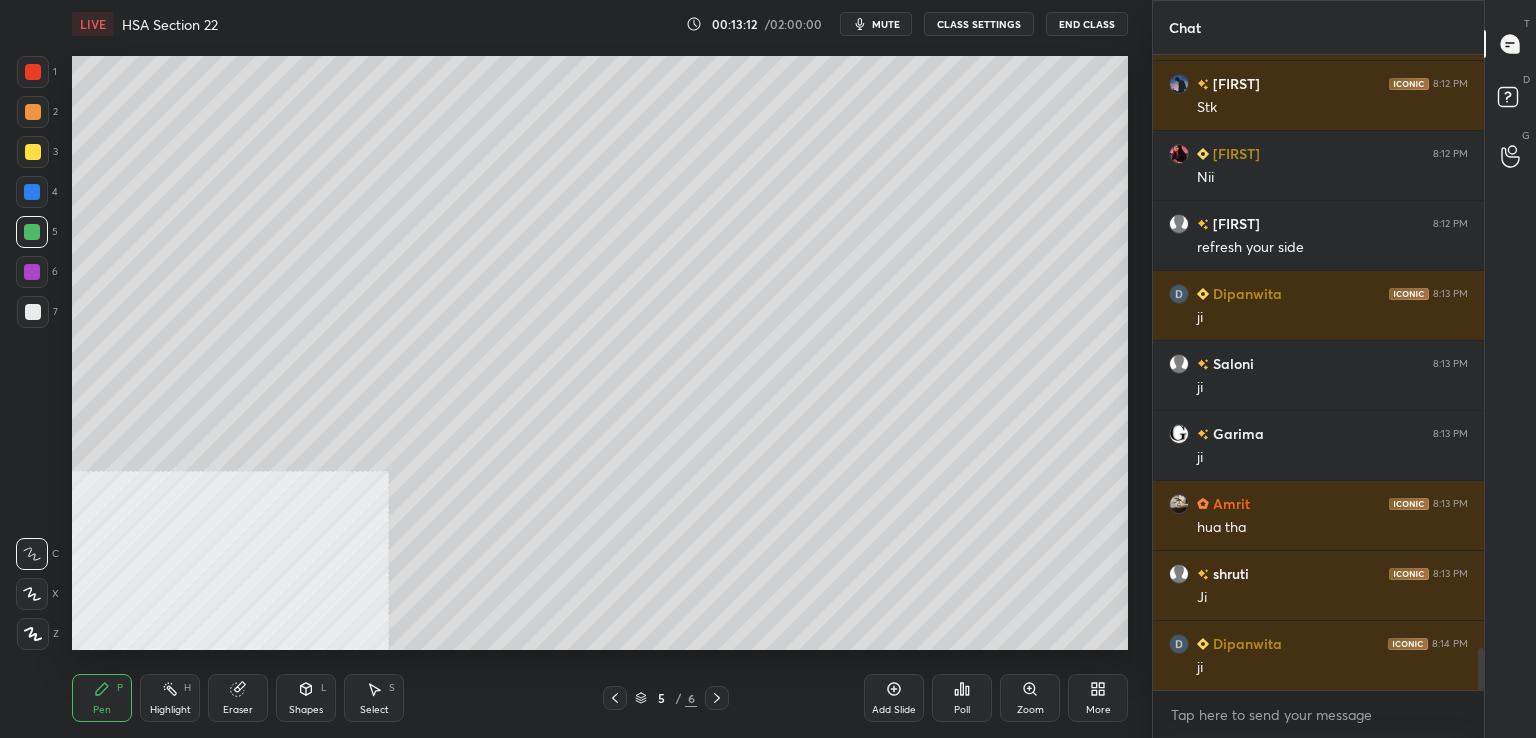 click 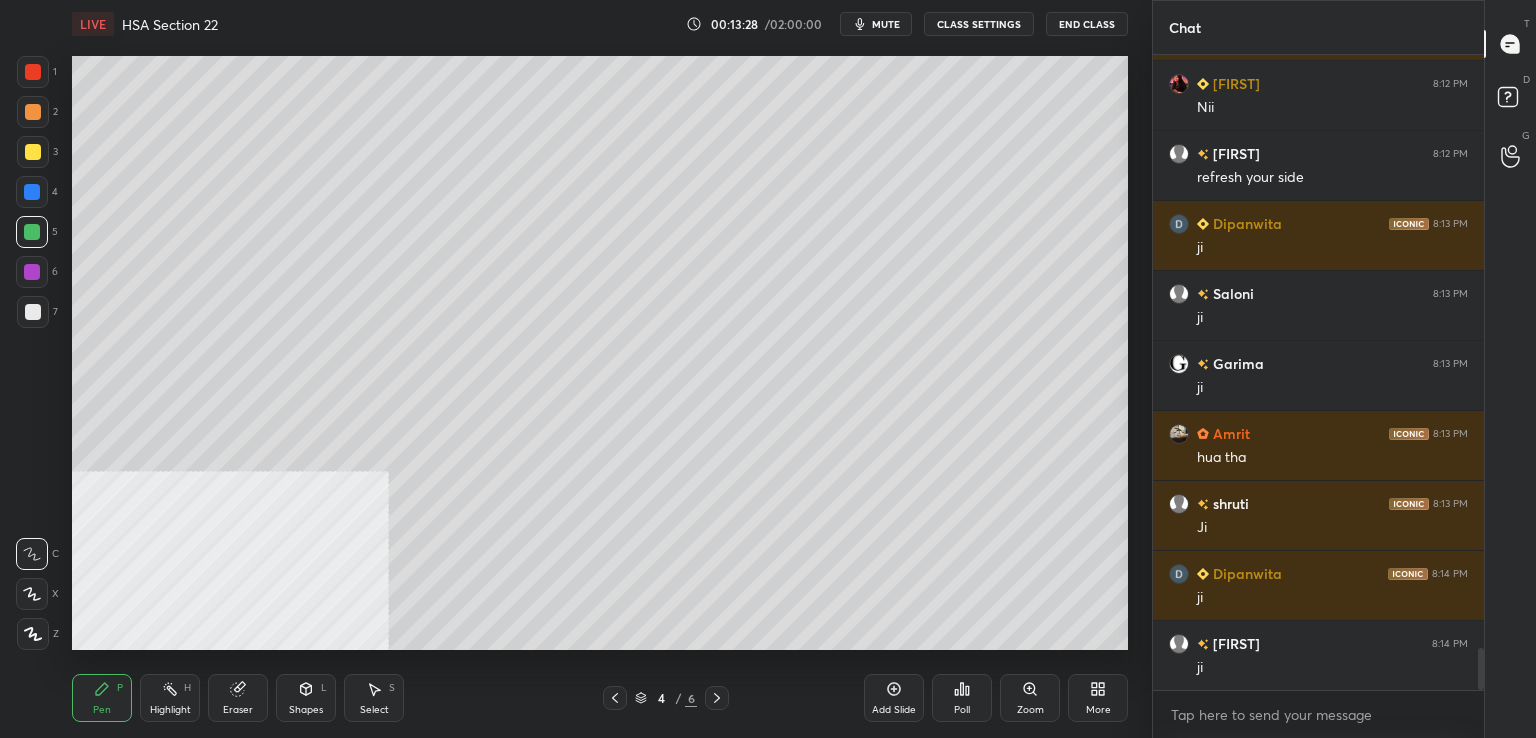 scroll, scrollTop: 9100, scrollLeft: 0, axis: vertical 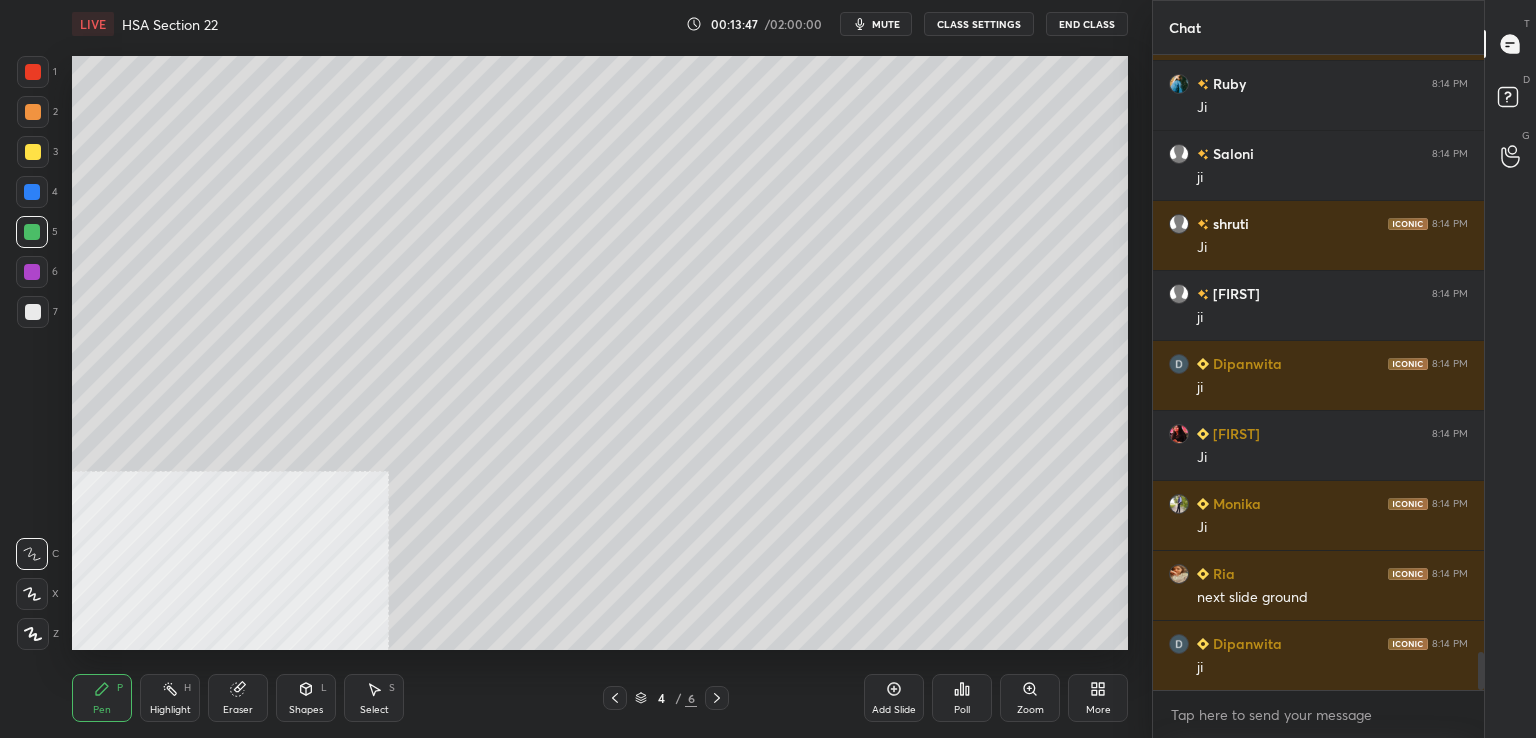 drag, startPoint x: 713, startPoint y: 689, endPoint x: 709, endPoint y: 700, distance: 11.7046995 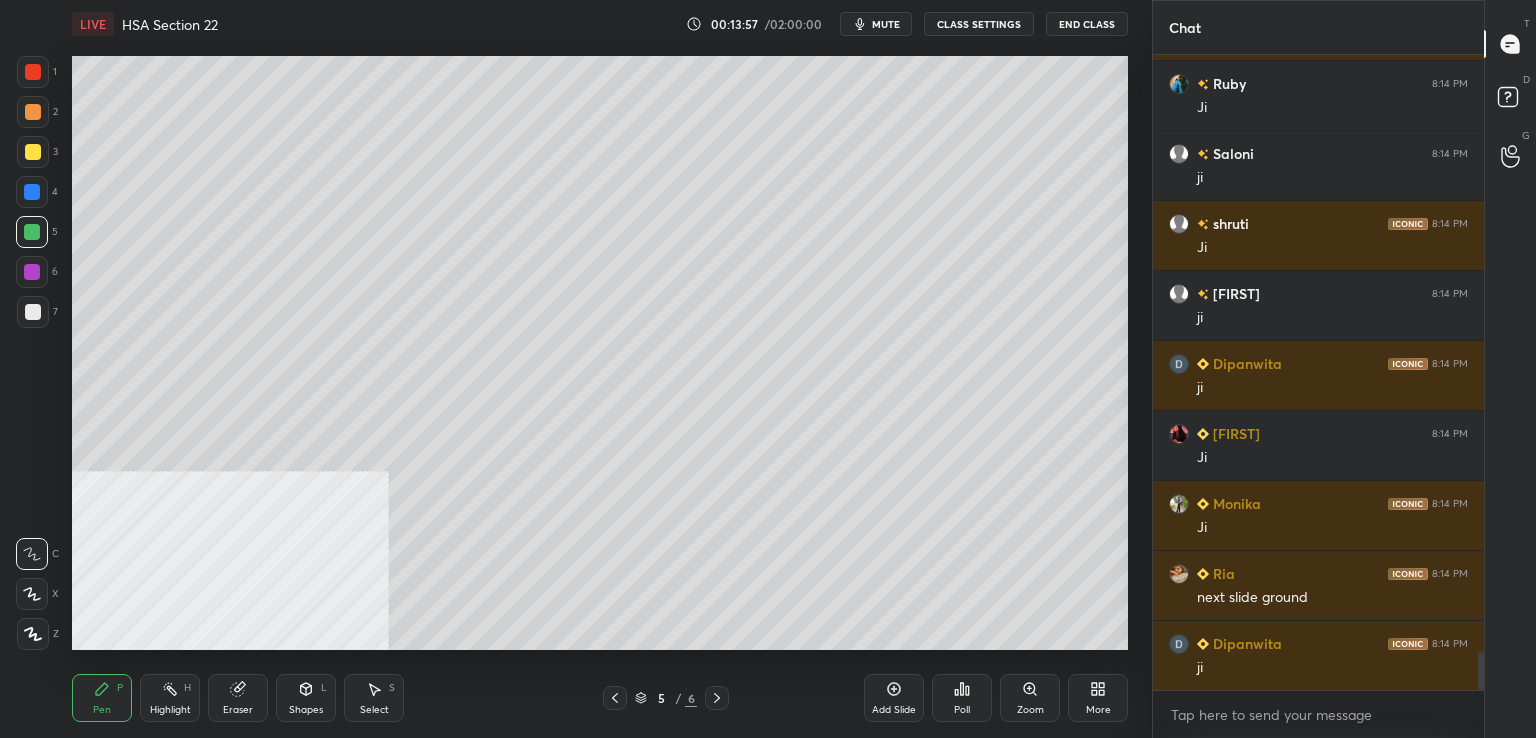scroll, scrollTop: 10010, scrollLeft: 0, axis: vertical 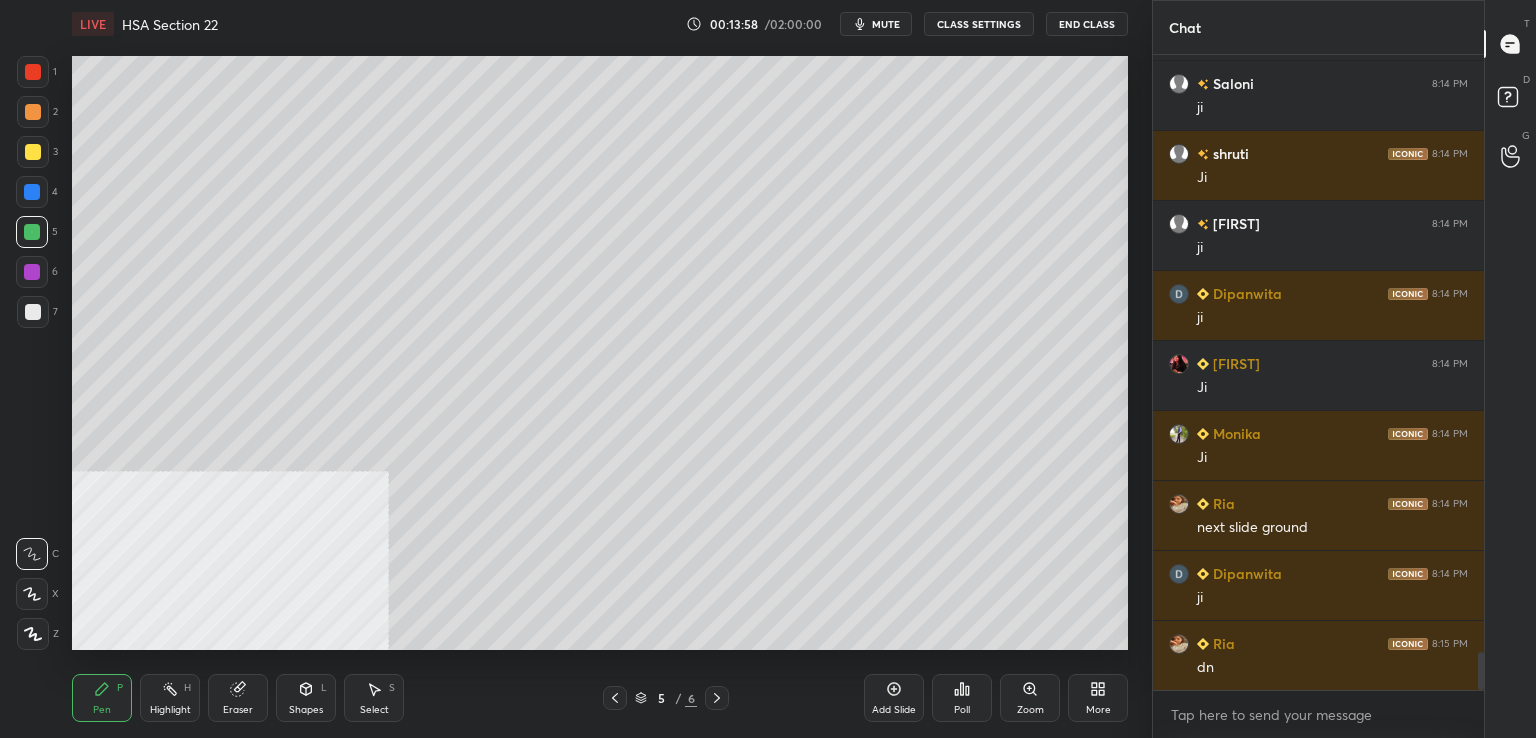 click 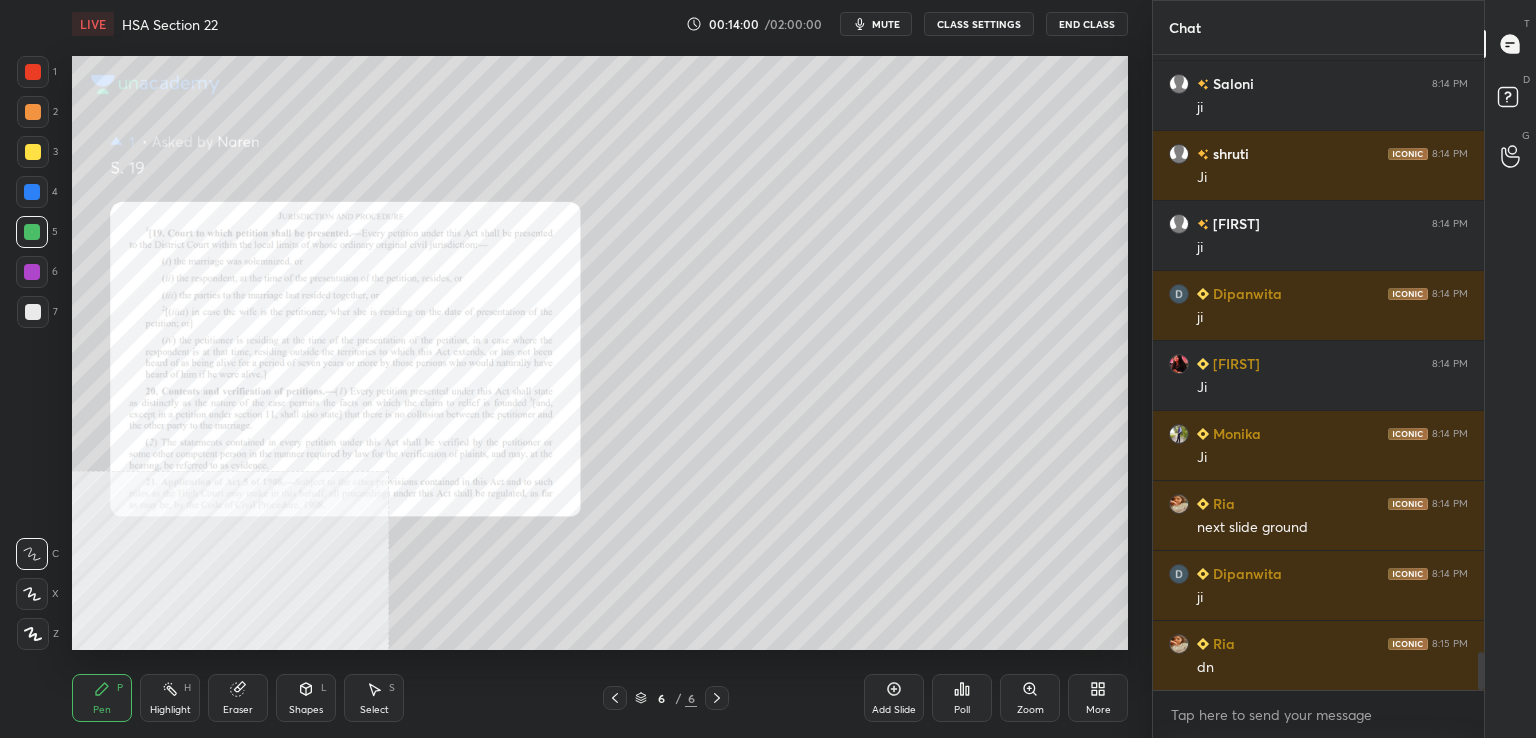 drag, startPoint x: 607, startPoint y: 702, endPoint x: 655, endPoint y: 689, distance: 49.729267 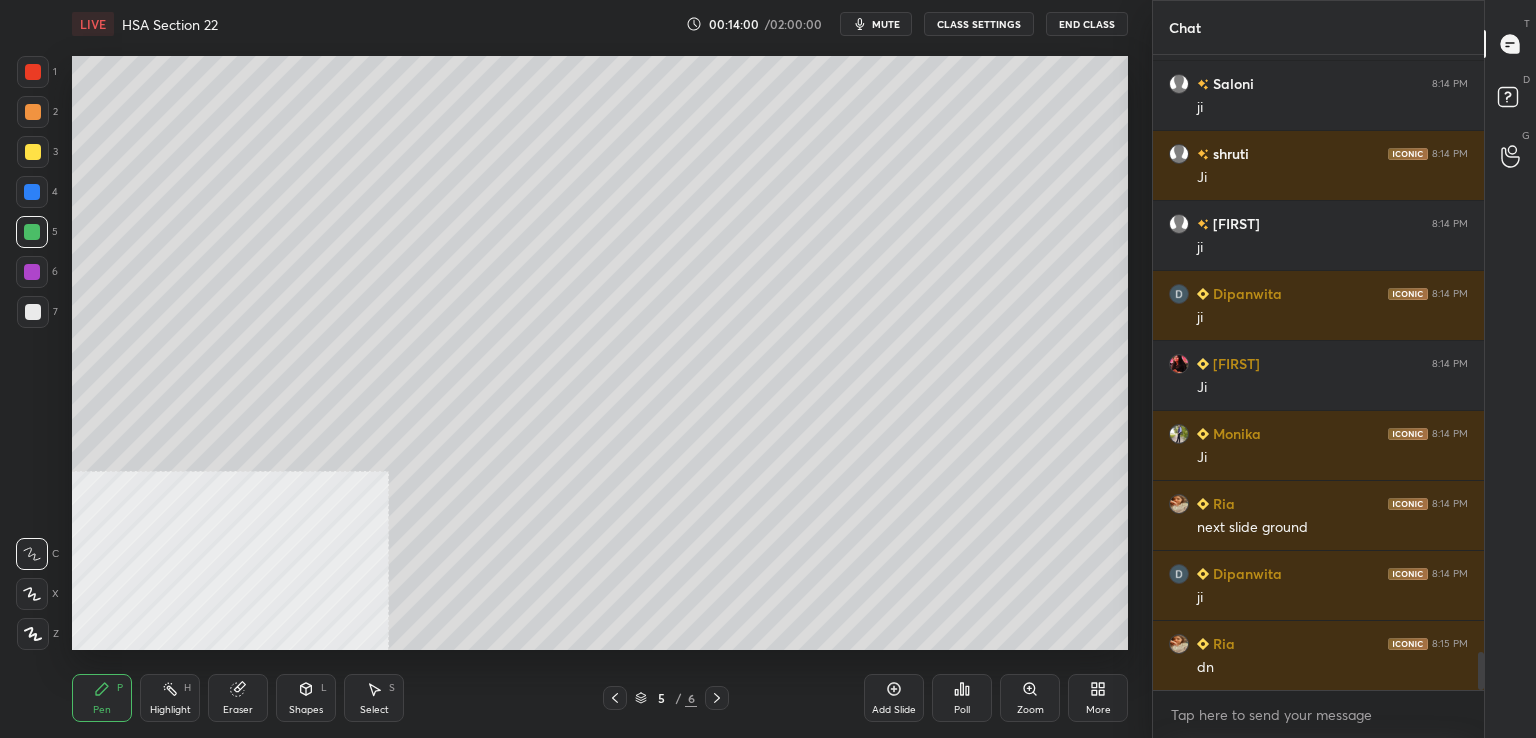 drag, startPoint x: 915, startPoint y: 689, endPoint x: 871, endPoint y: 647, distance: 60.827625 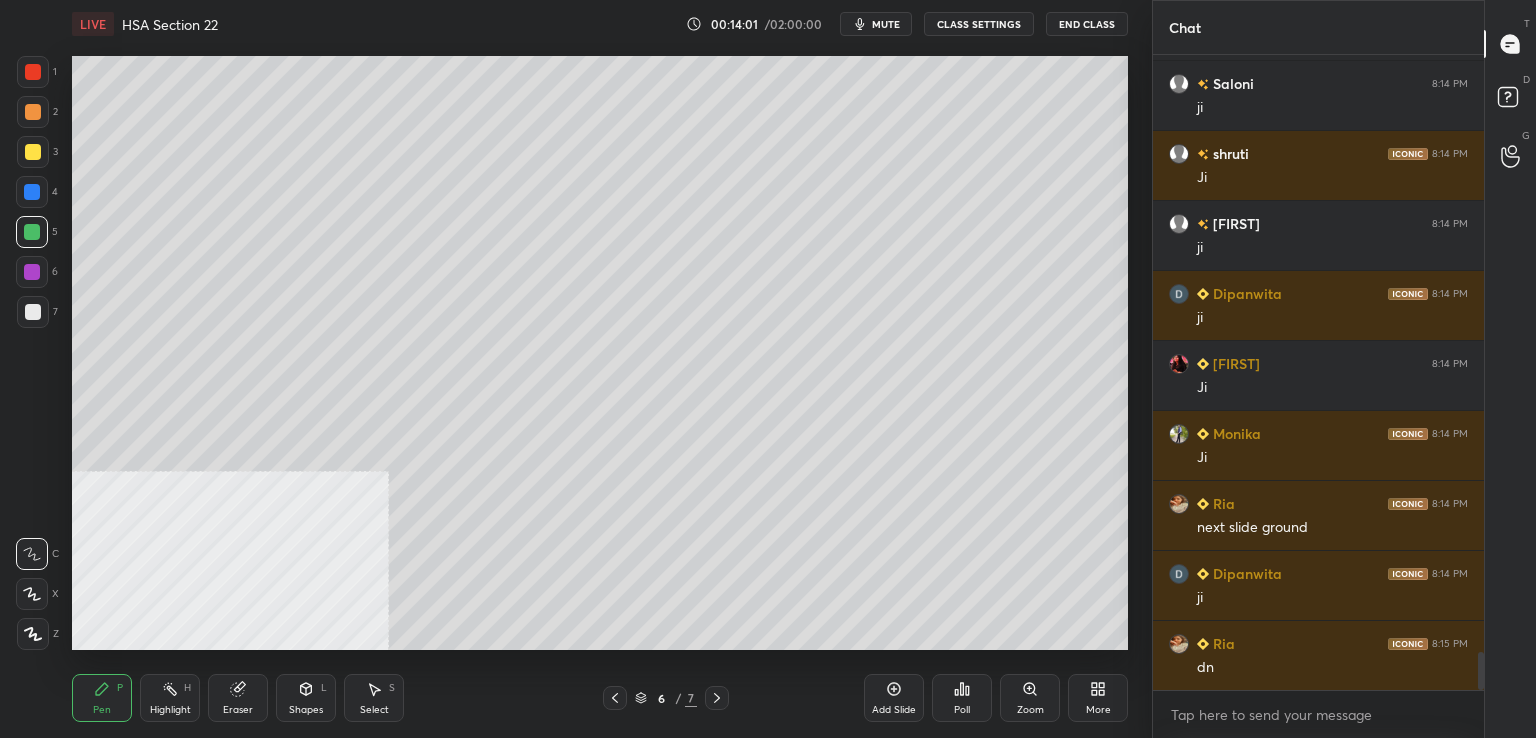 drag, startPoint x: 33, startPoint y: 309, endPoint x: 66, endPoint y: 281, distance: 43.27817 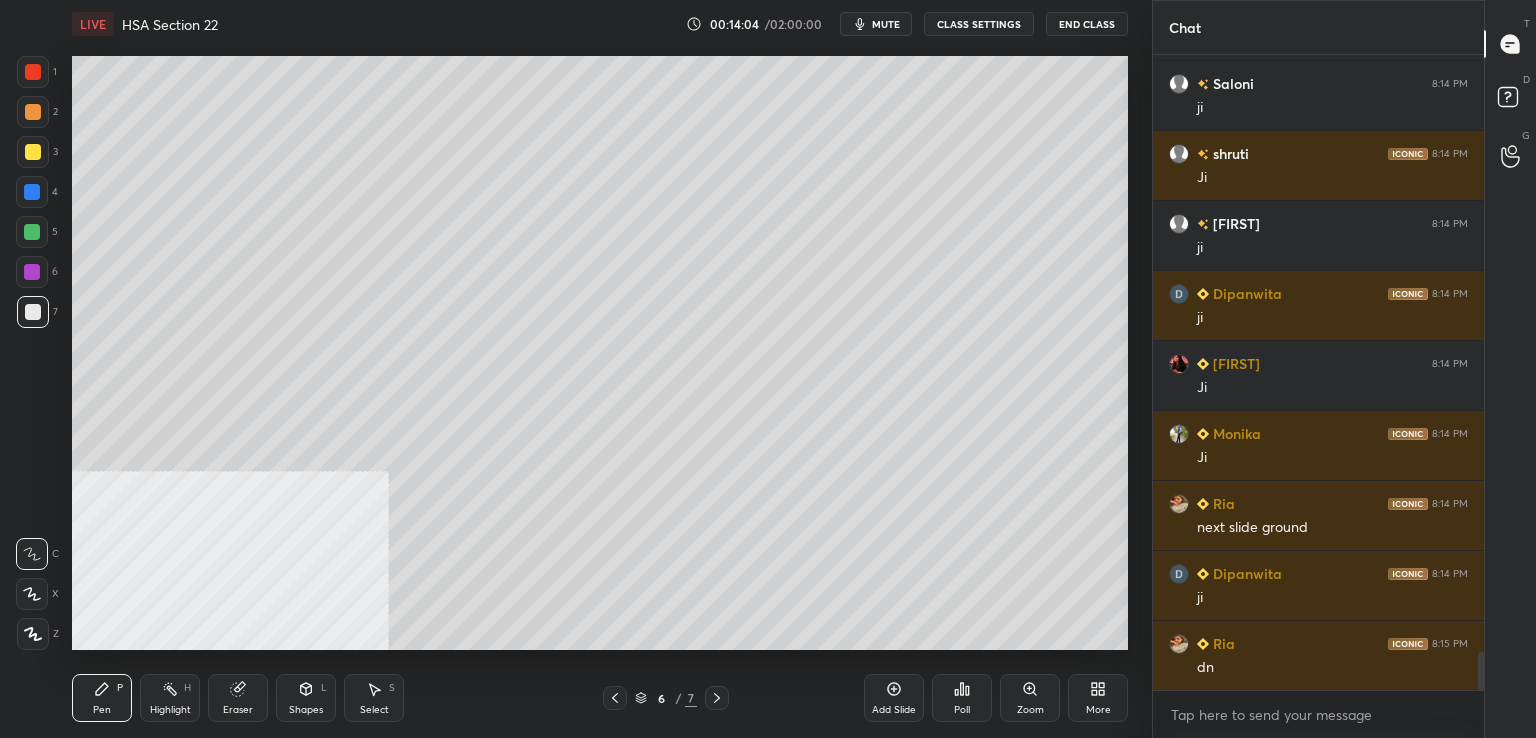 scroll, scrollTop: 10080, scrollLeft: 0, axis: vertical 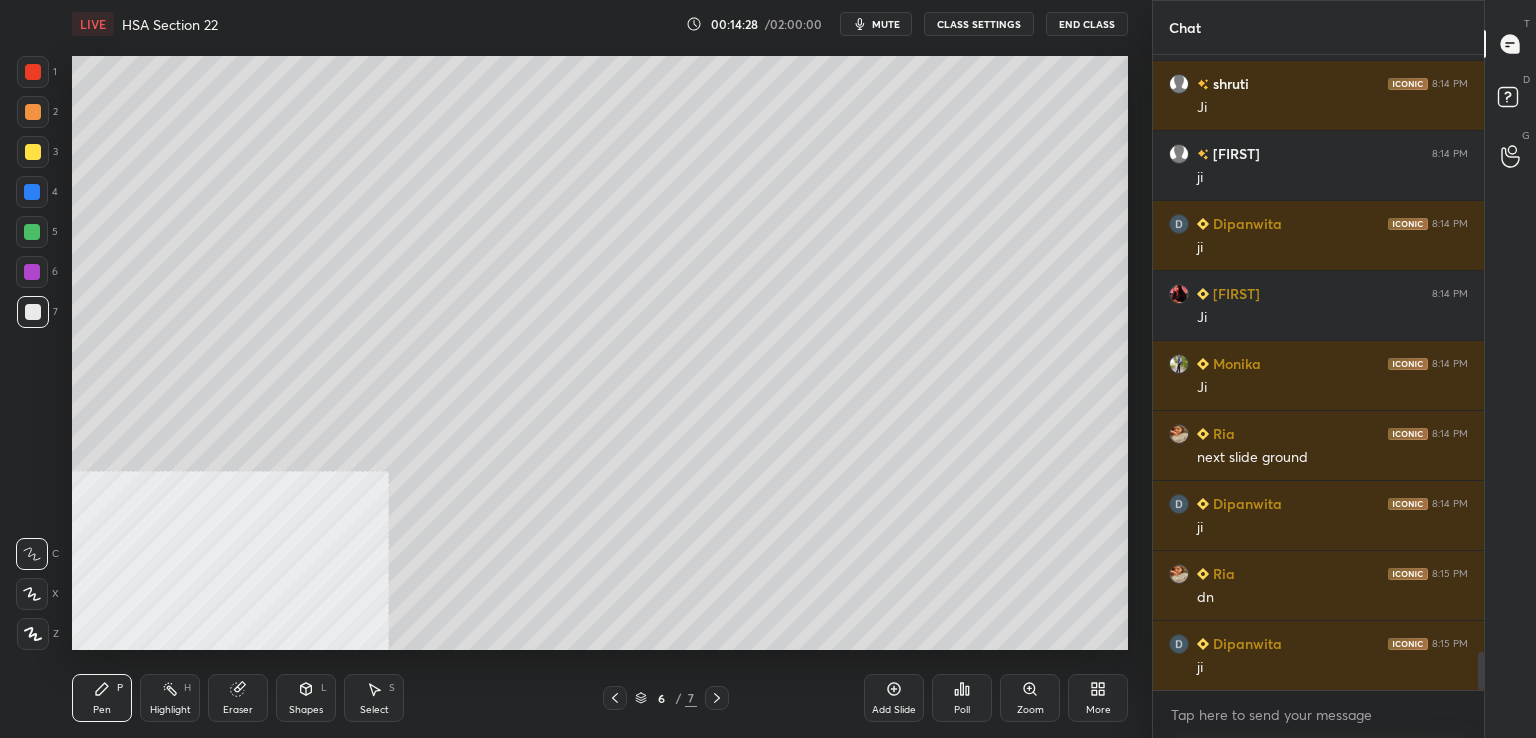 drag, startPoint x: 32, startPoint y: 273, endPoint x: 56, endPoint y: 275, distance: 24.083189 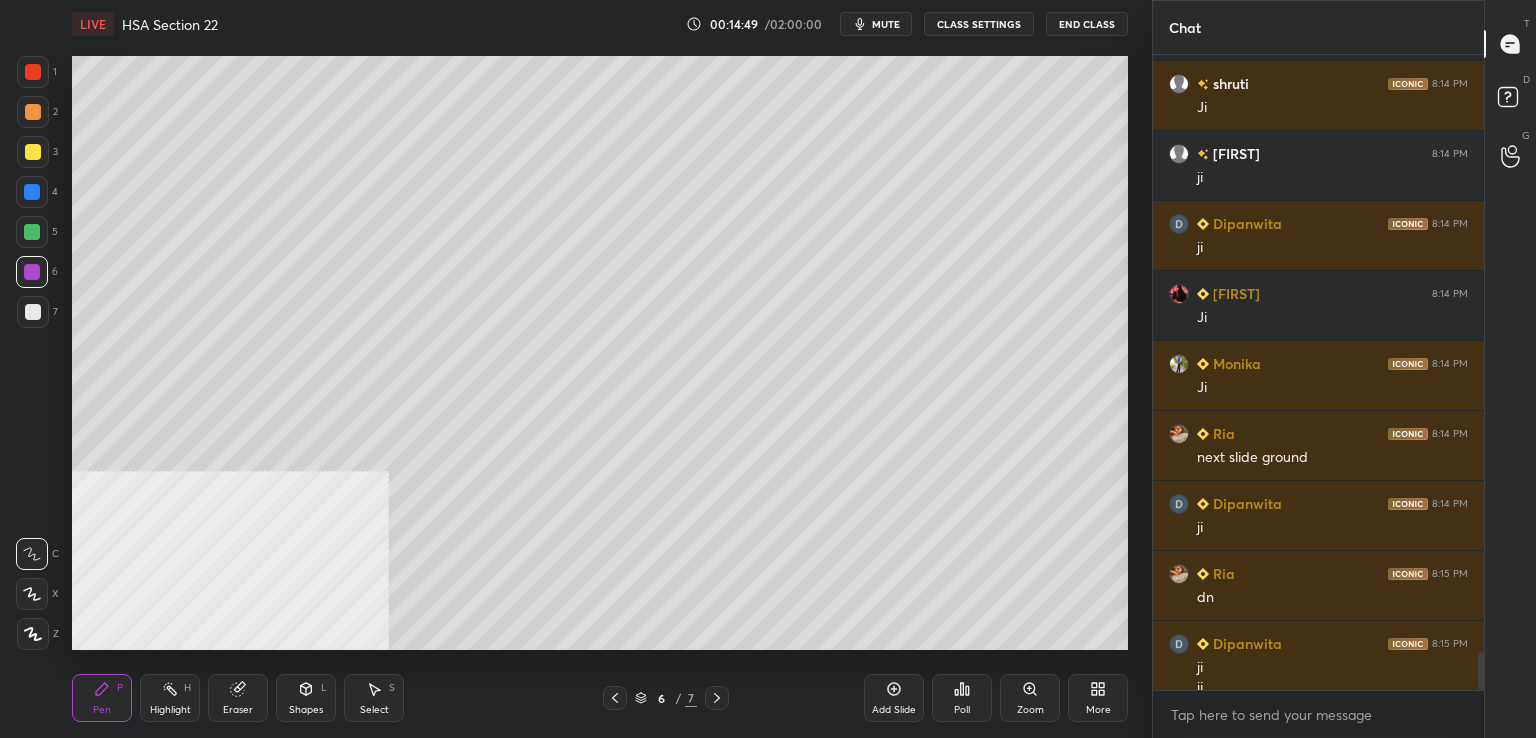 scroll, scrollTop: 10100, scrollLeft: 0, axis: vertical 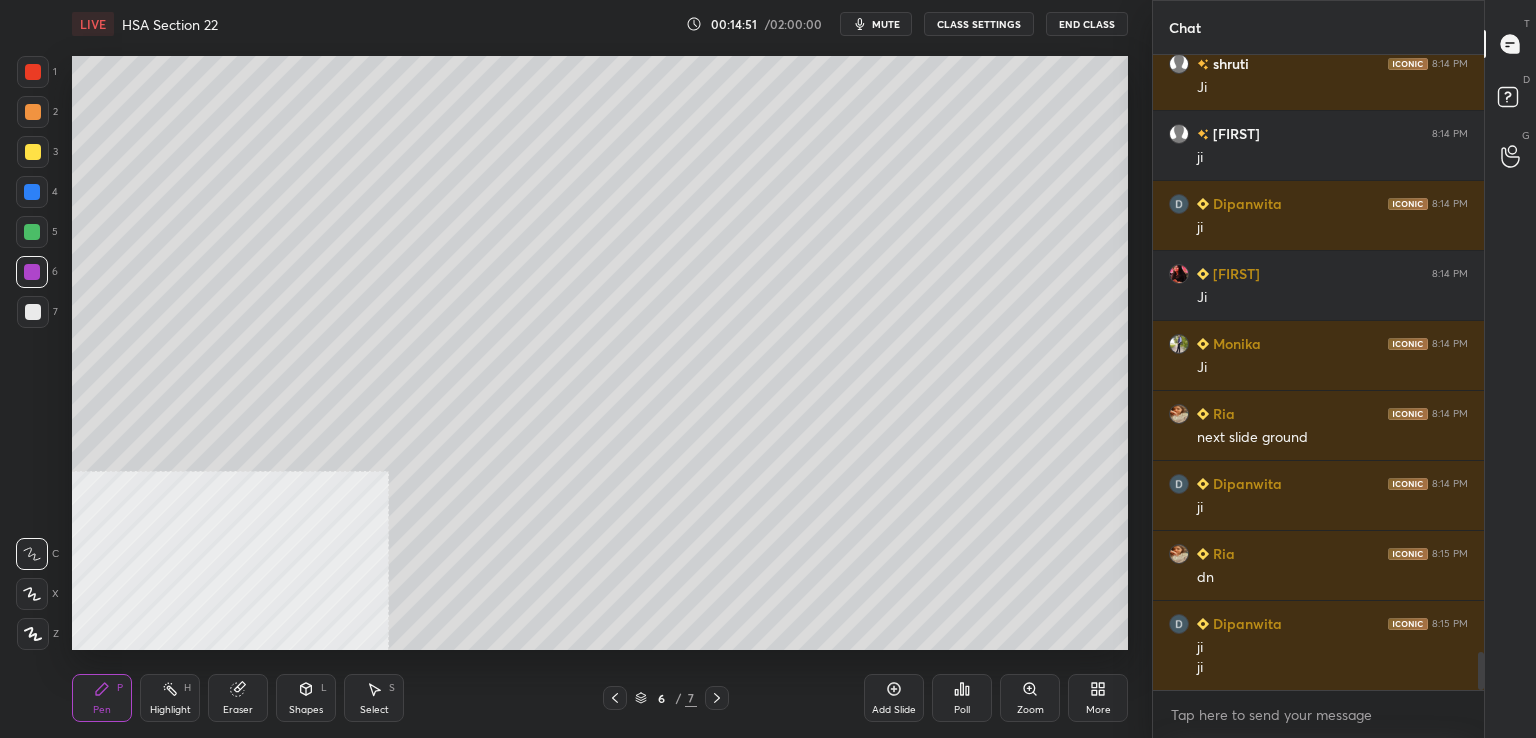 click at bounding box center (33, 312) 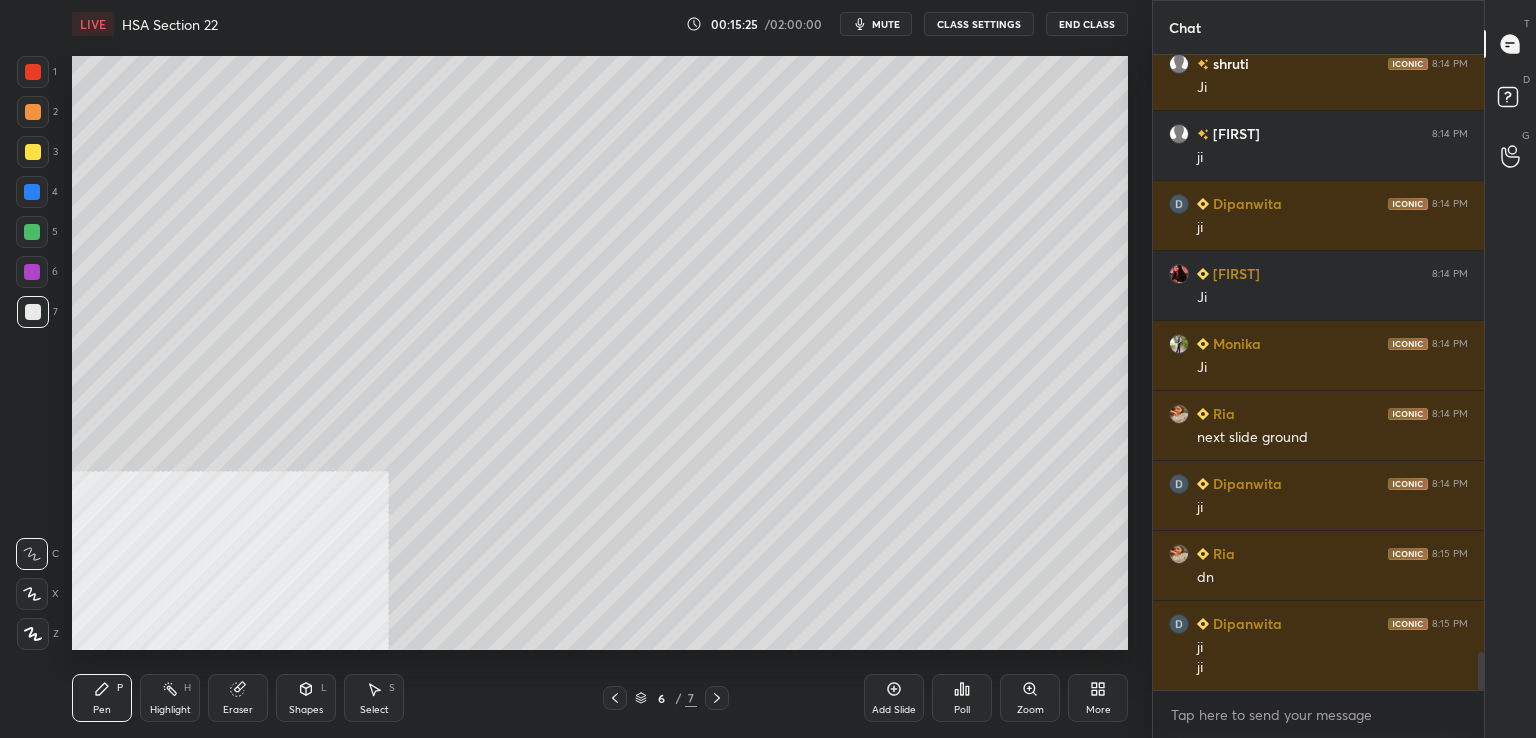 drag, startPoint x: 31, startPoint y: 191, endPoint x: 69, endPoint y: 218, distance: 46.615448 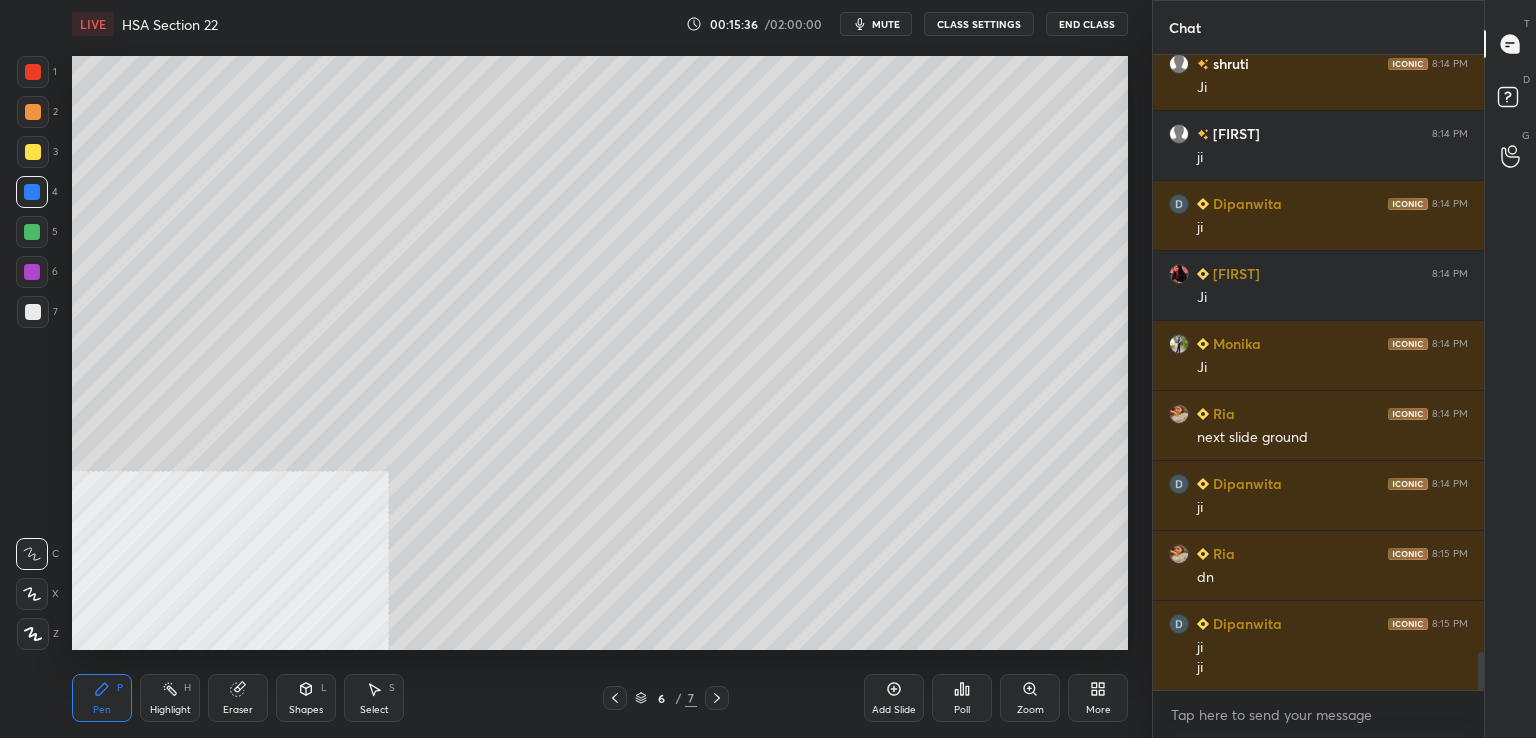 click at bounding box center [33, 152] 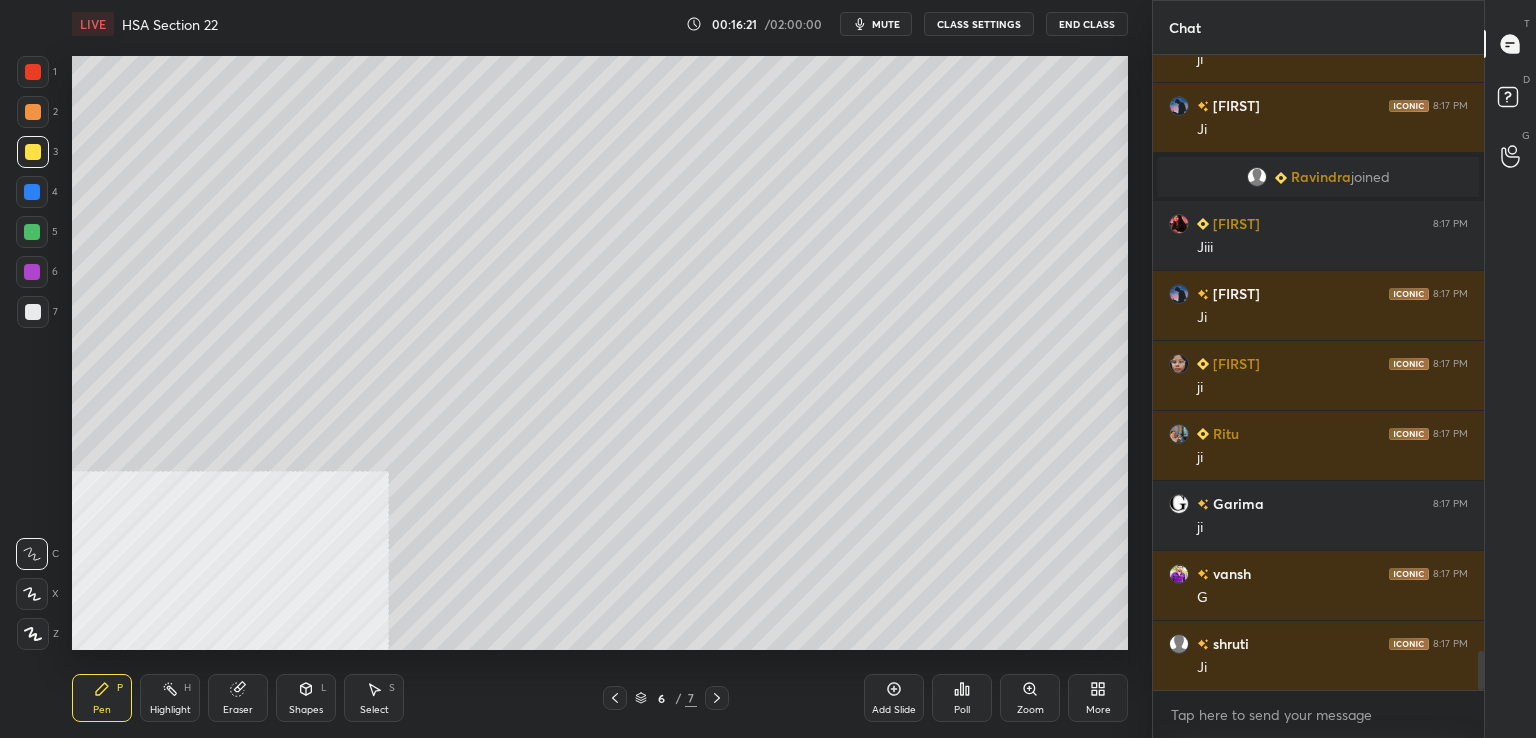 scroll, scrollTop: 9712, scrollLeft: 0, axis: vertical 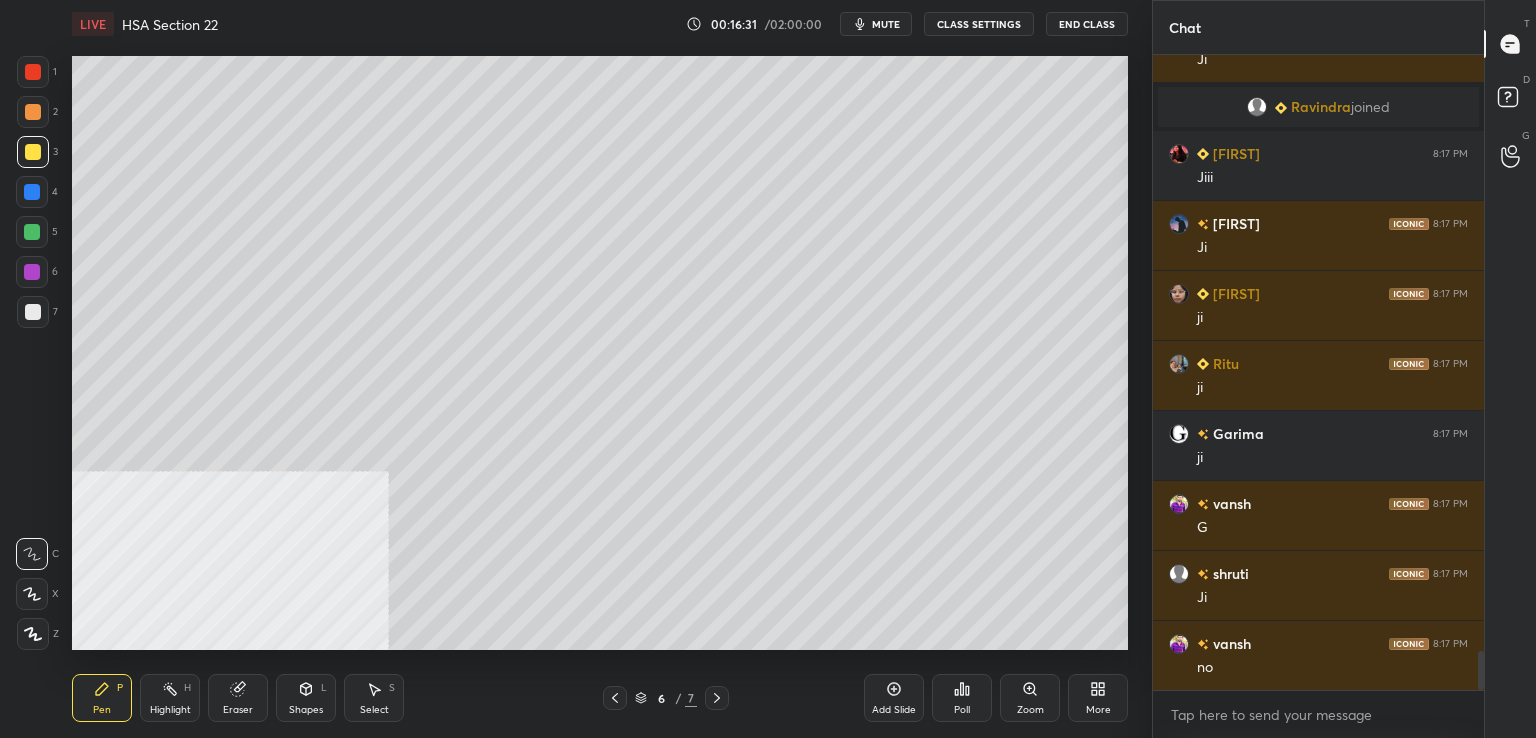 drag, startPoint x: 40, startPoint y: 229, endPoint x: 66, endPoint y: 248, distance: 32.202484 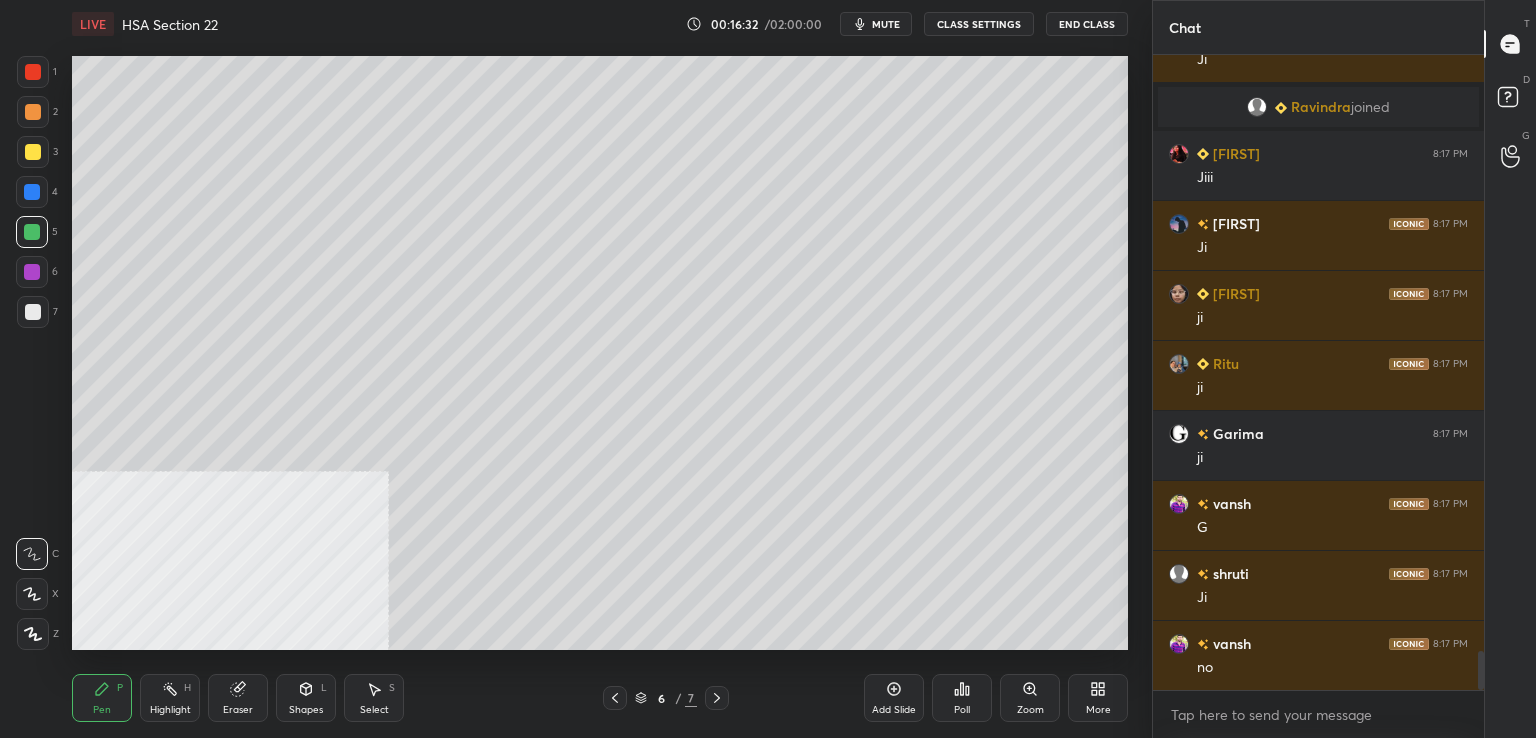 drag, startPoint x: 610, startPoint y: 698, endPoint x: 704, endPoint y: 674, distance: 97.015465 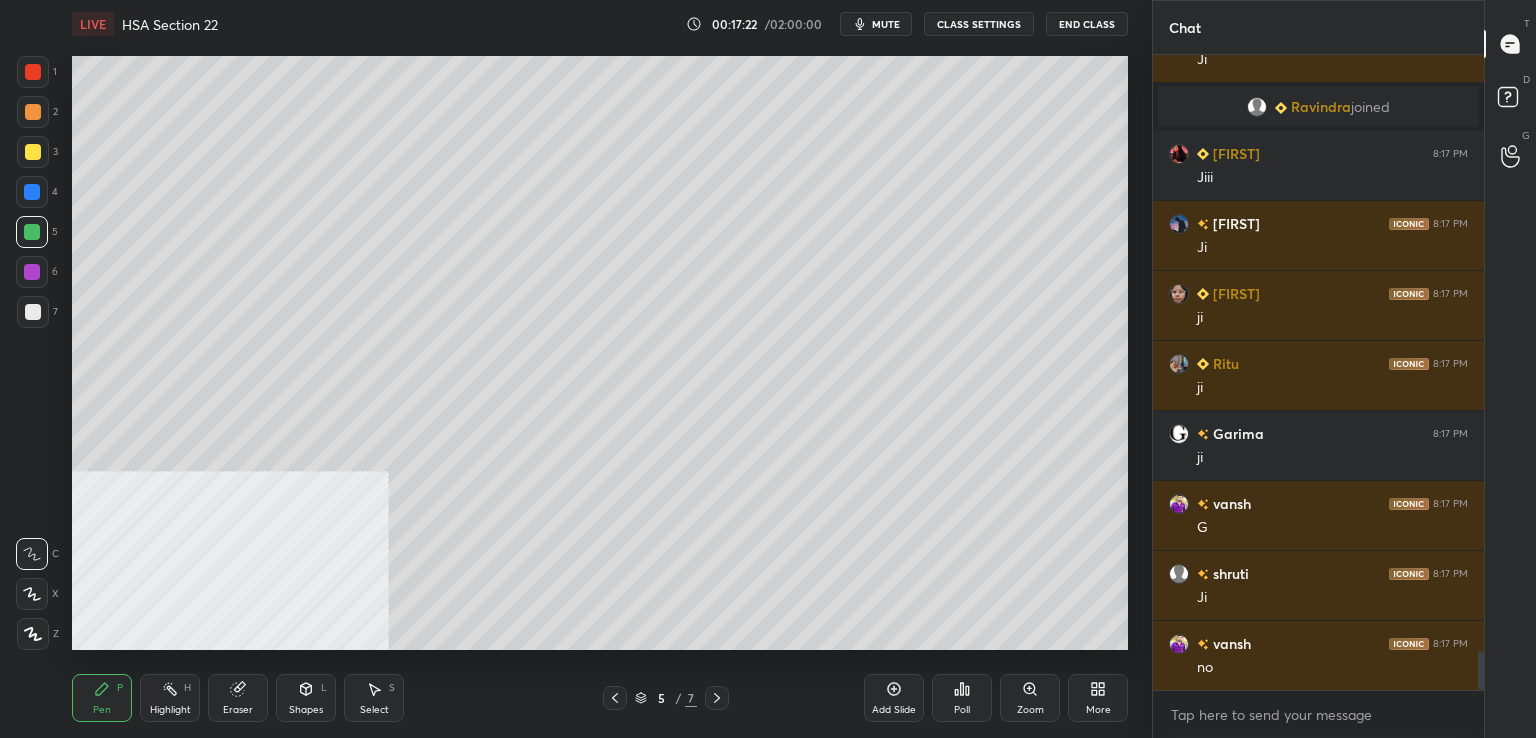 scroll, scrollTop: 9760, scrollLeft: 0, axis: vertical 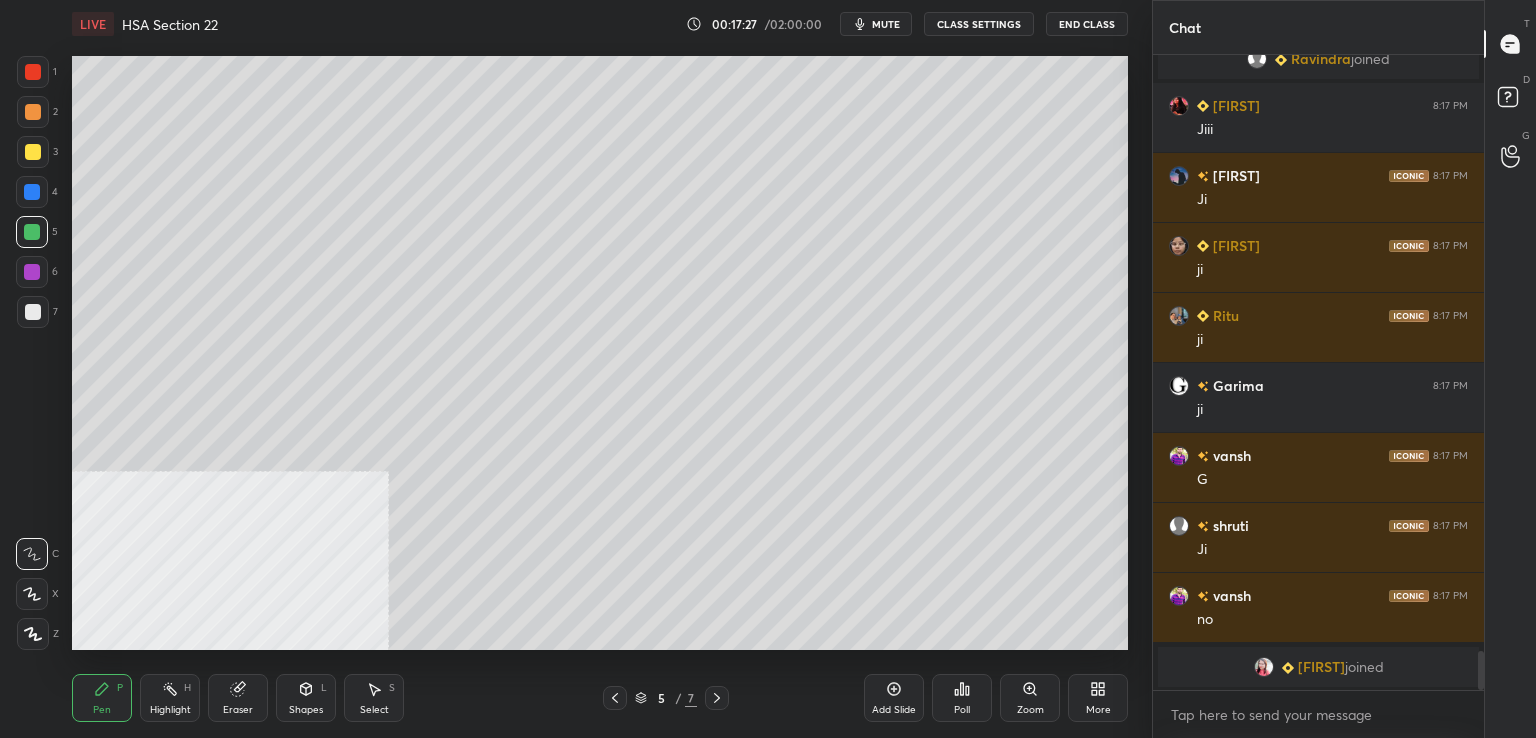 drag, startPoint x: 32, startPoint y: 318, endPoint x: 64, endPoint y: 326, distance: 32.984844 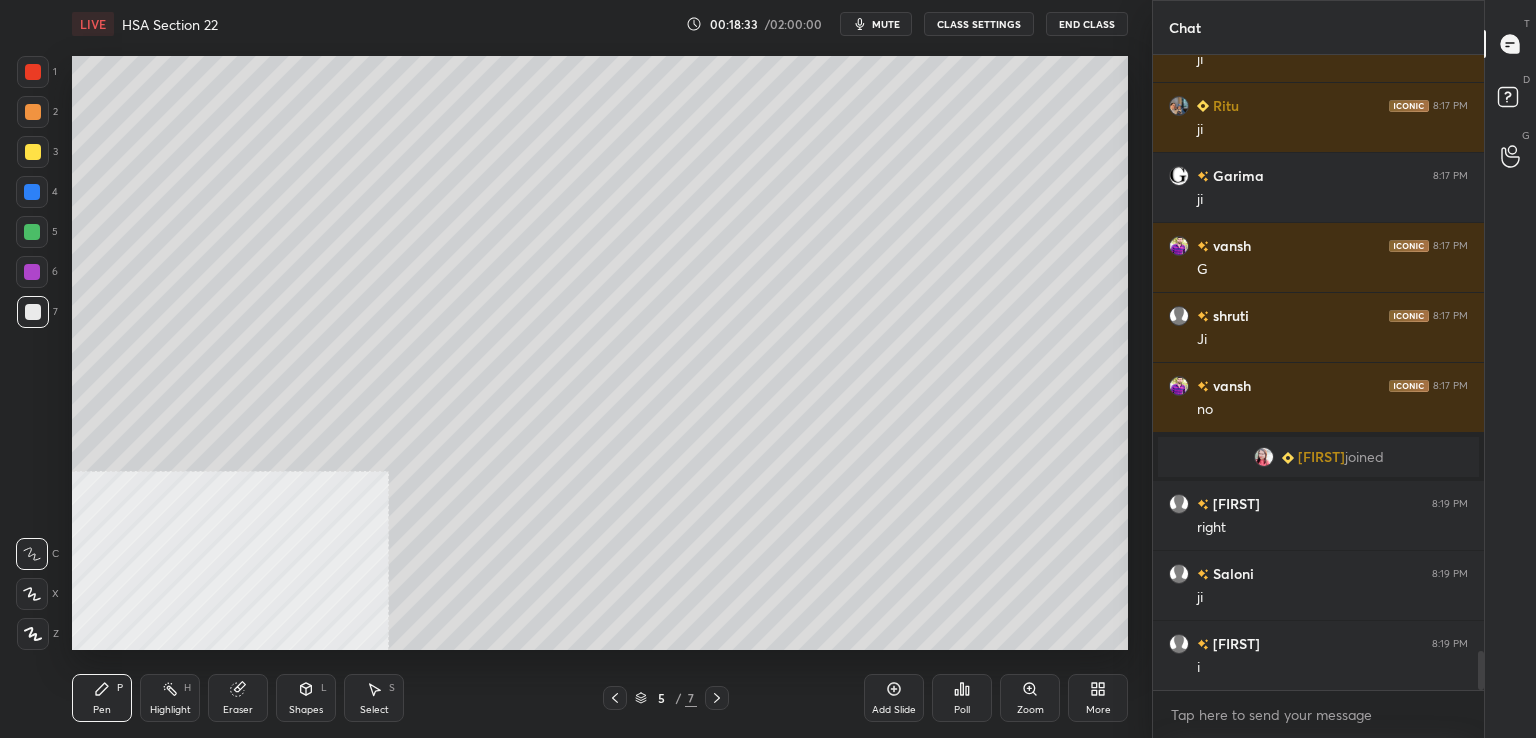 scroll, scrollTop: 9860, scrollLeft: 0, axis: vertical 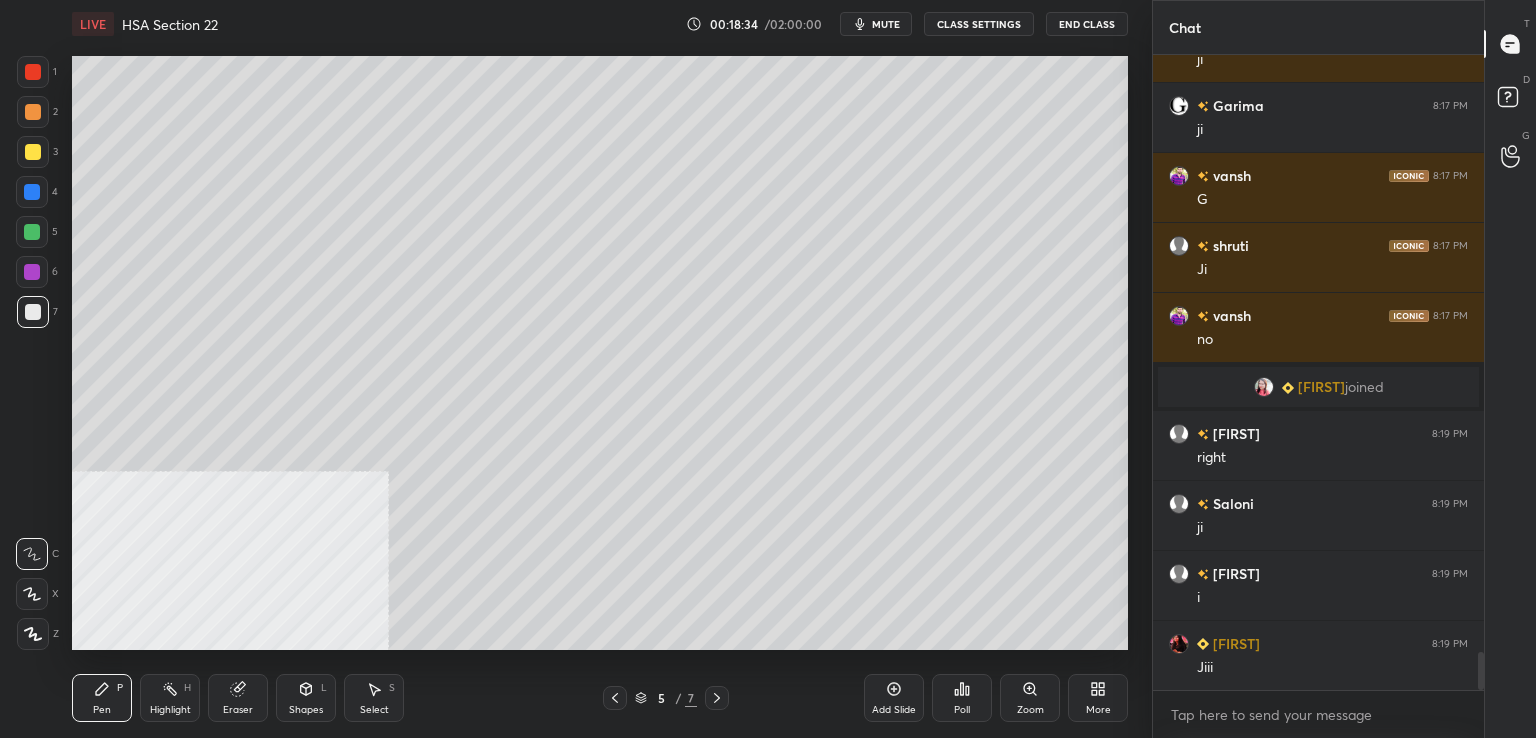 drag, startPoint x: 42, startPoint y: 267, endPoint x: 53, endPoint y: 281, distance: 17.804493 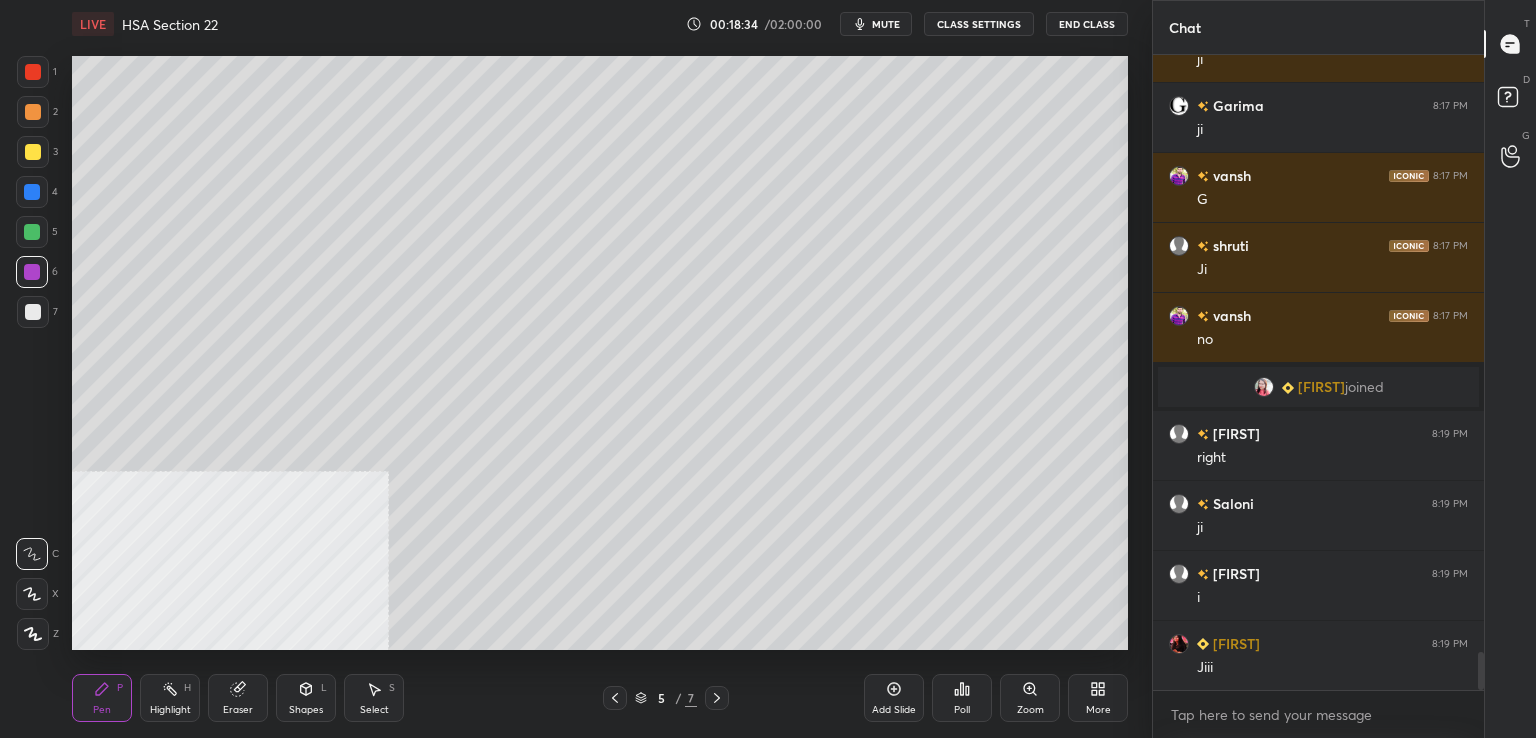 scroll, scrollTop: 10000, scrollLeft: 0, axis: vertical 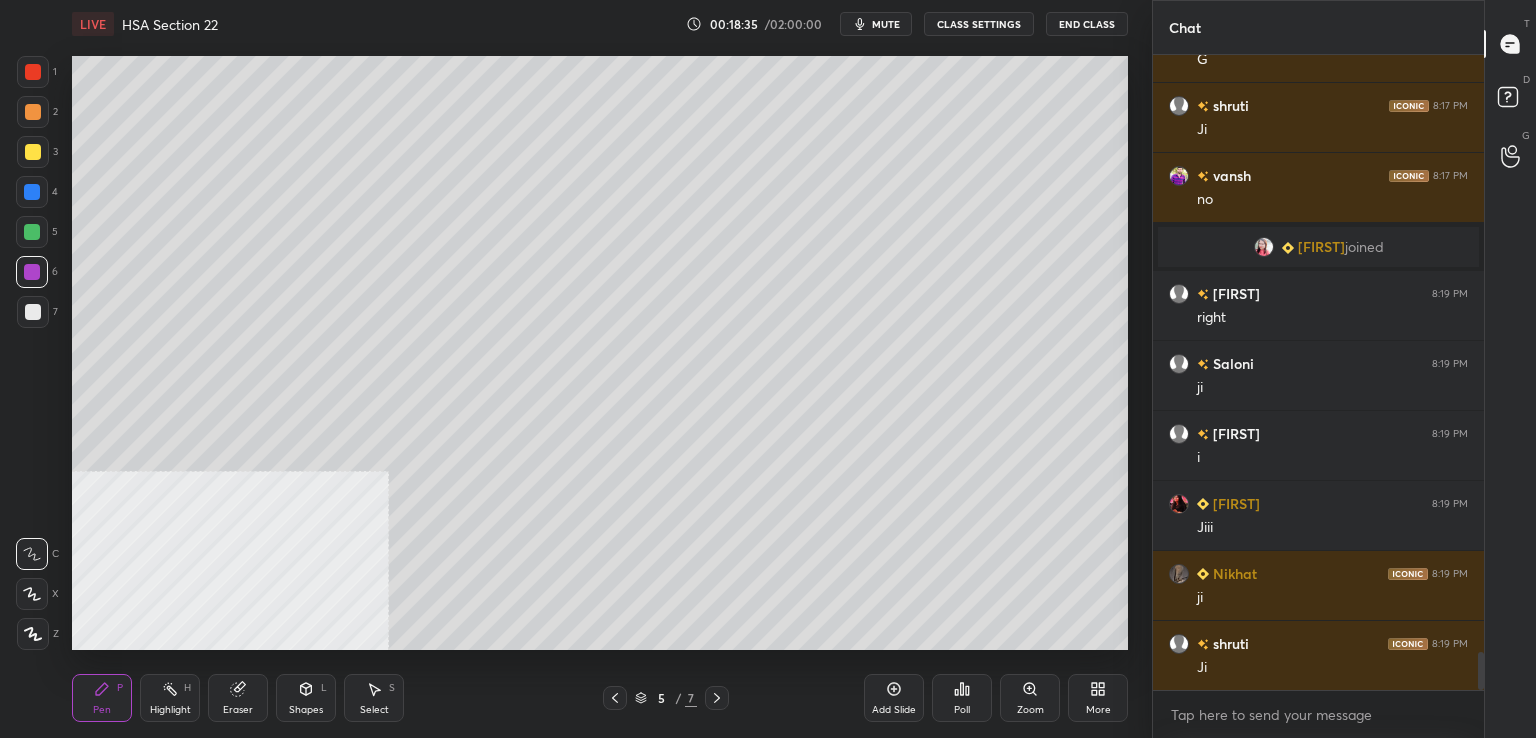drag, startPoint x: 888, startPoint y: 695, endPoint x: 870, endPoint y: 655, distance: 43.863426 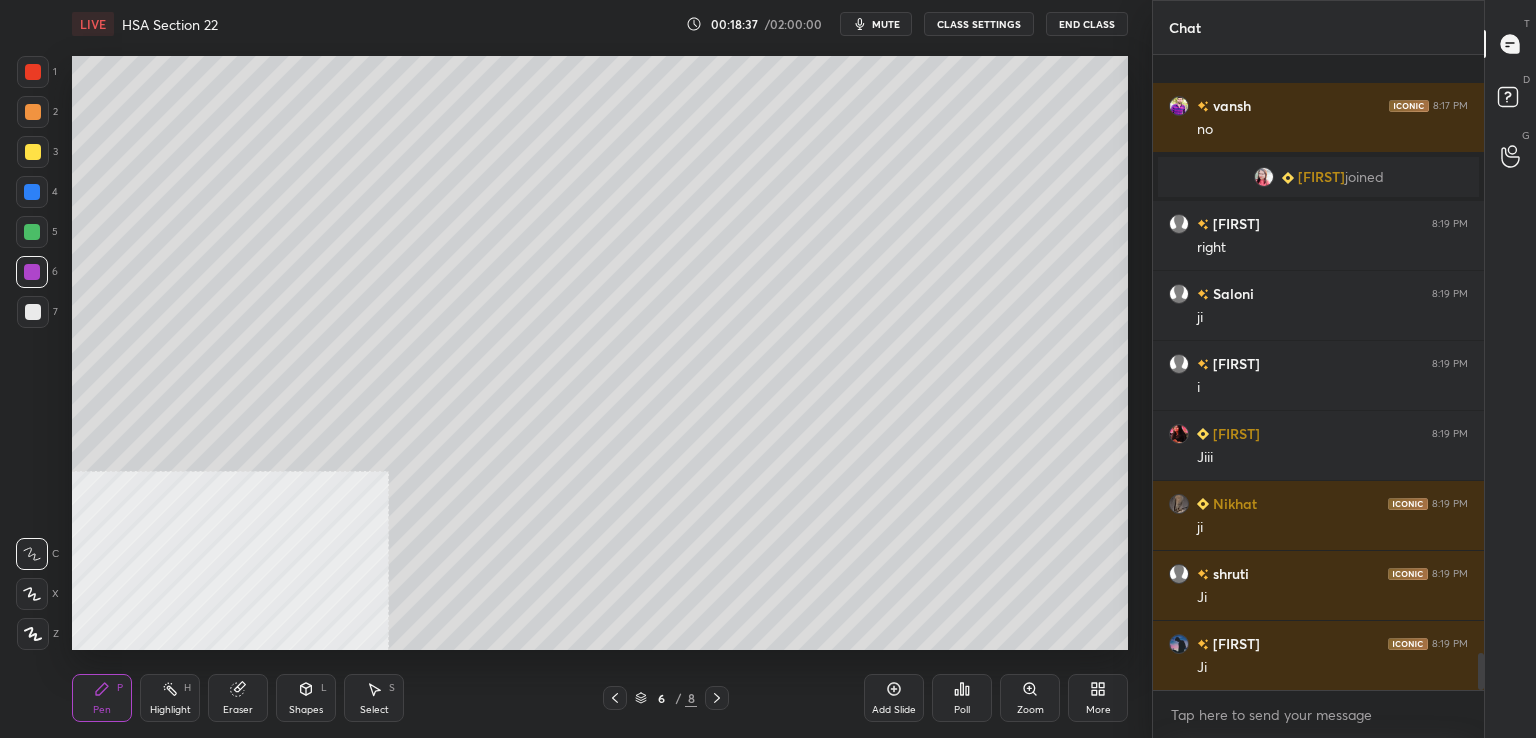 scroll, scrollTop: 10210, scrollLeft: 0, axis: vertical 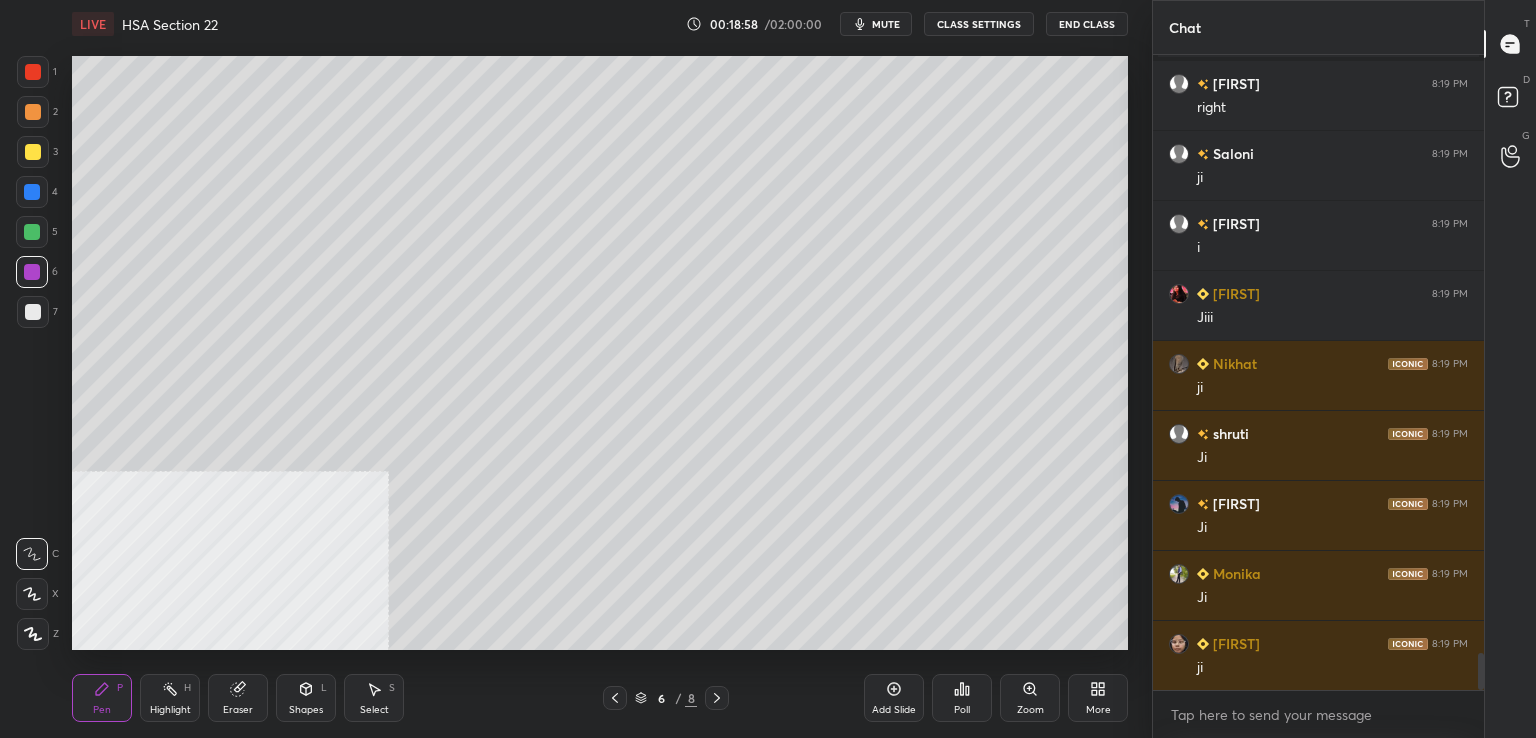 drag, startPoint x: 44, startPoint y: 238, endPoint x: 62, endPoint y: 236, distance: 18.110771 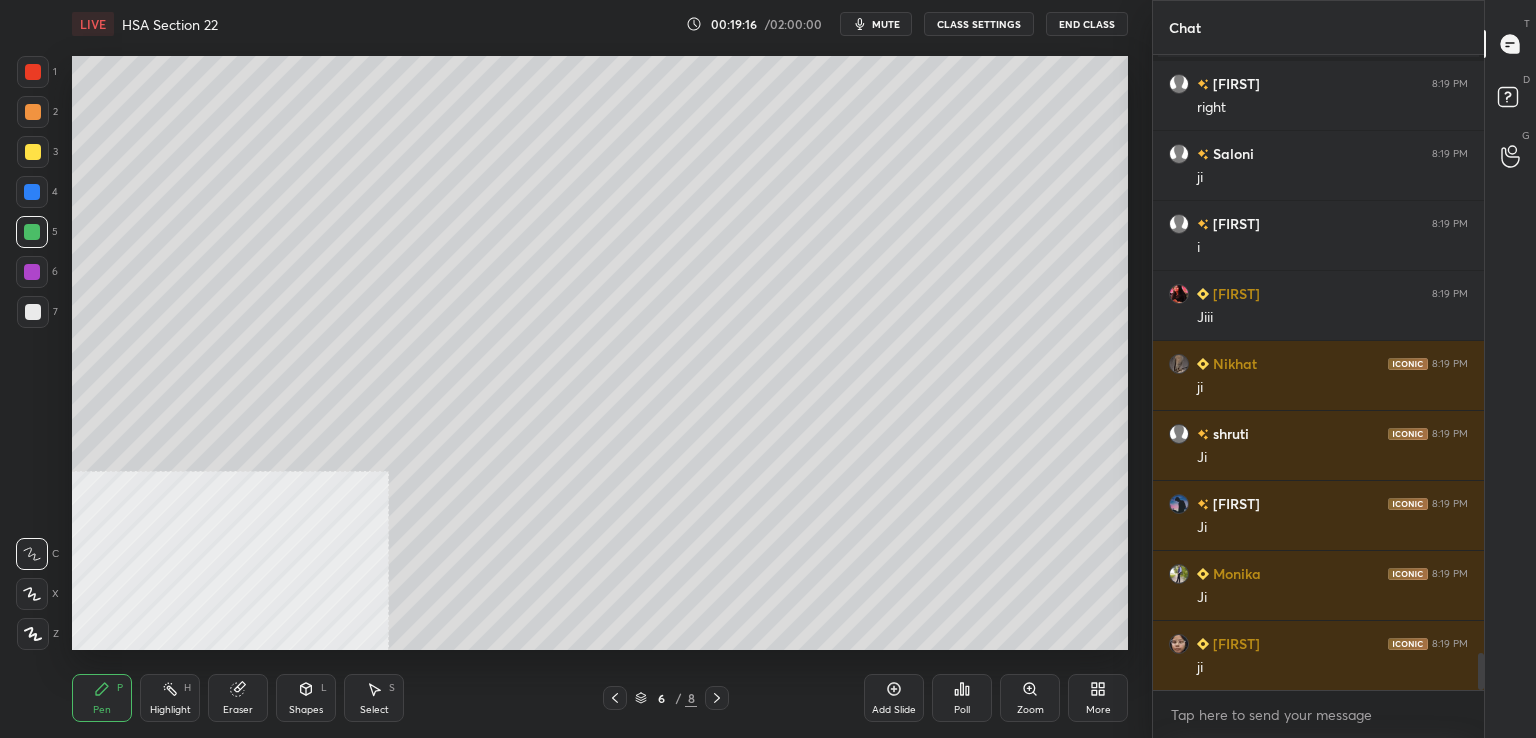 scroll, scrollTop: 10280, scrollLeft: 0, axis: vertical 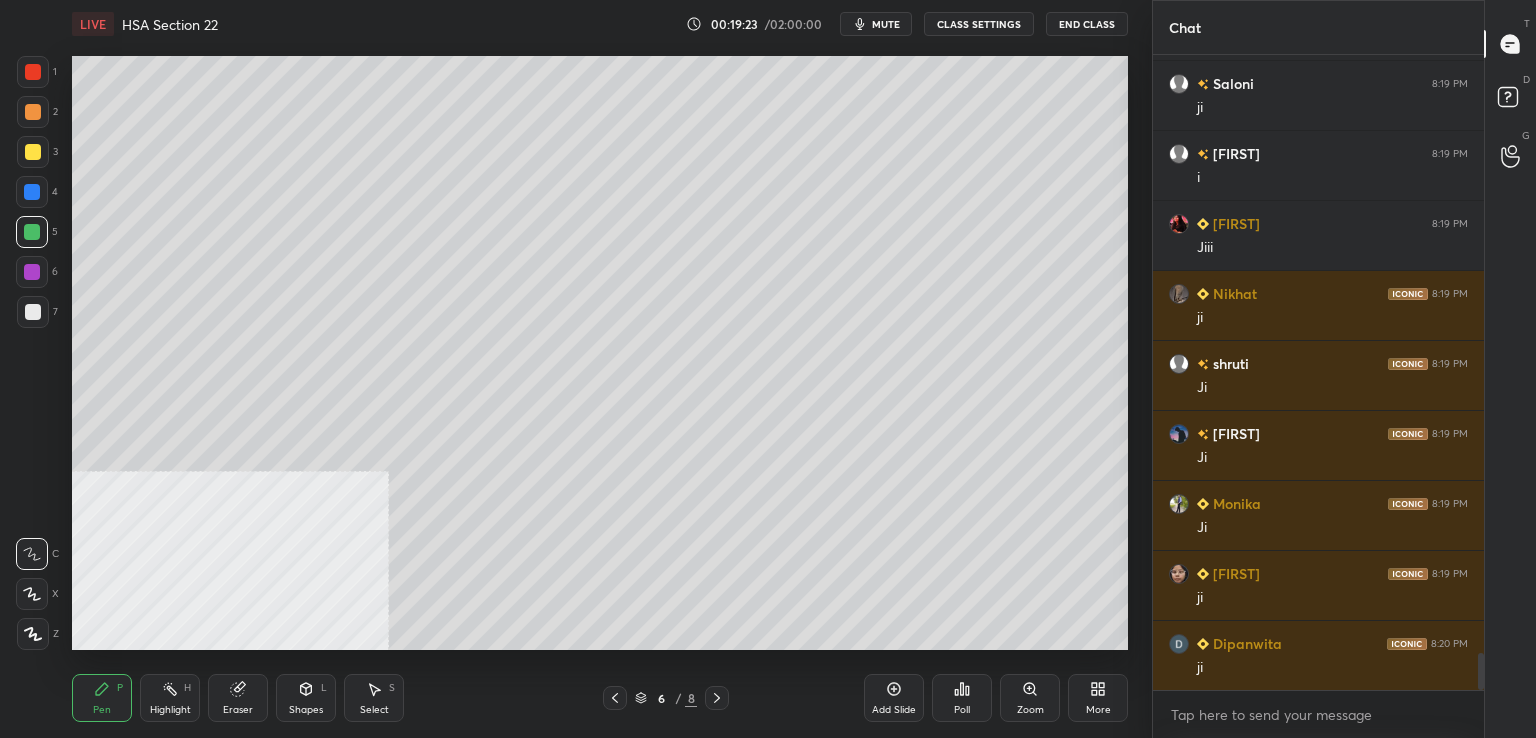 click at bounding box center [32, 272] 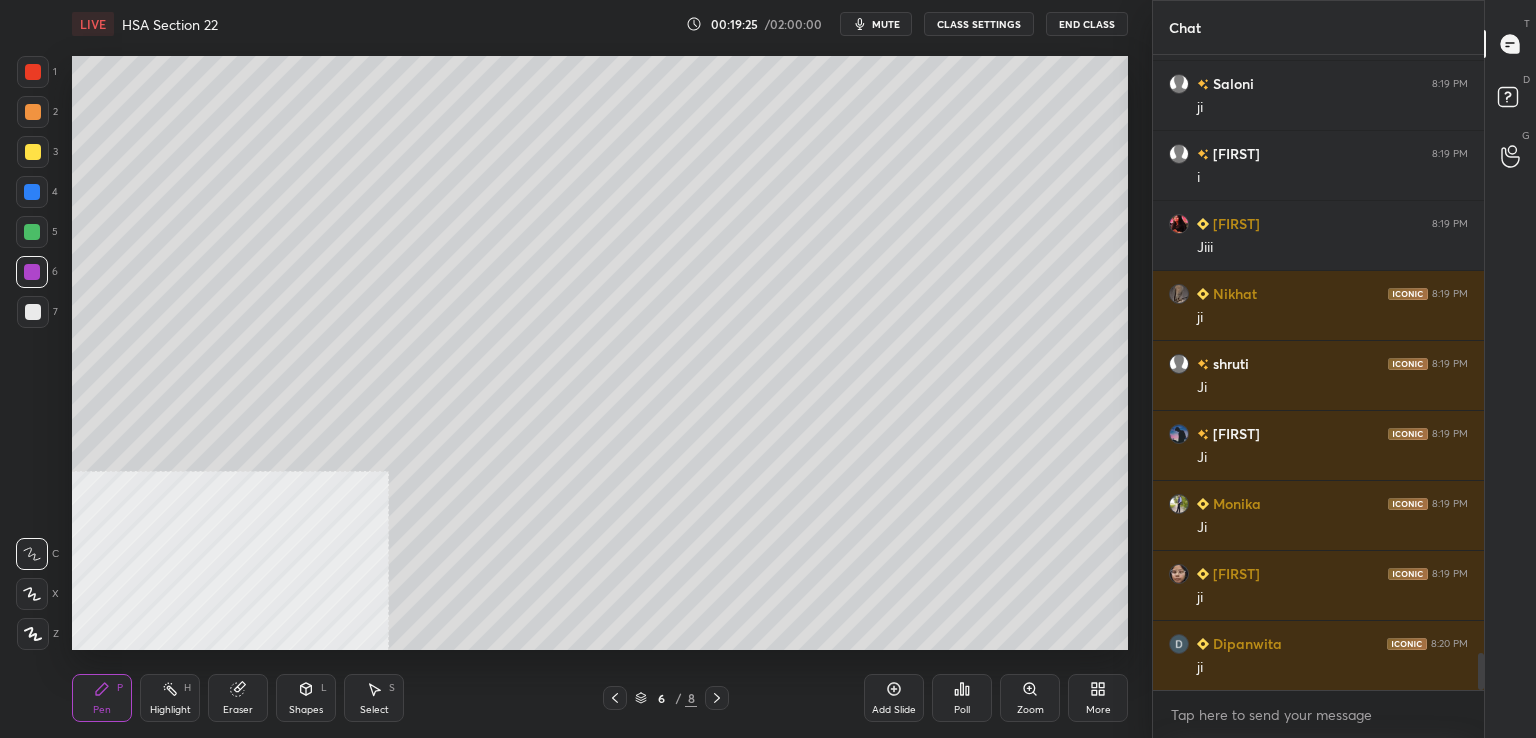 drag, startPoint x: 42, startPoint y: 311, endPoint x: 60, endPoint y: 309, distance: 18.110771 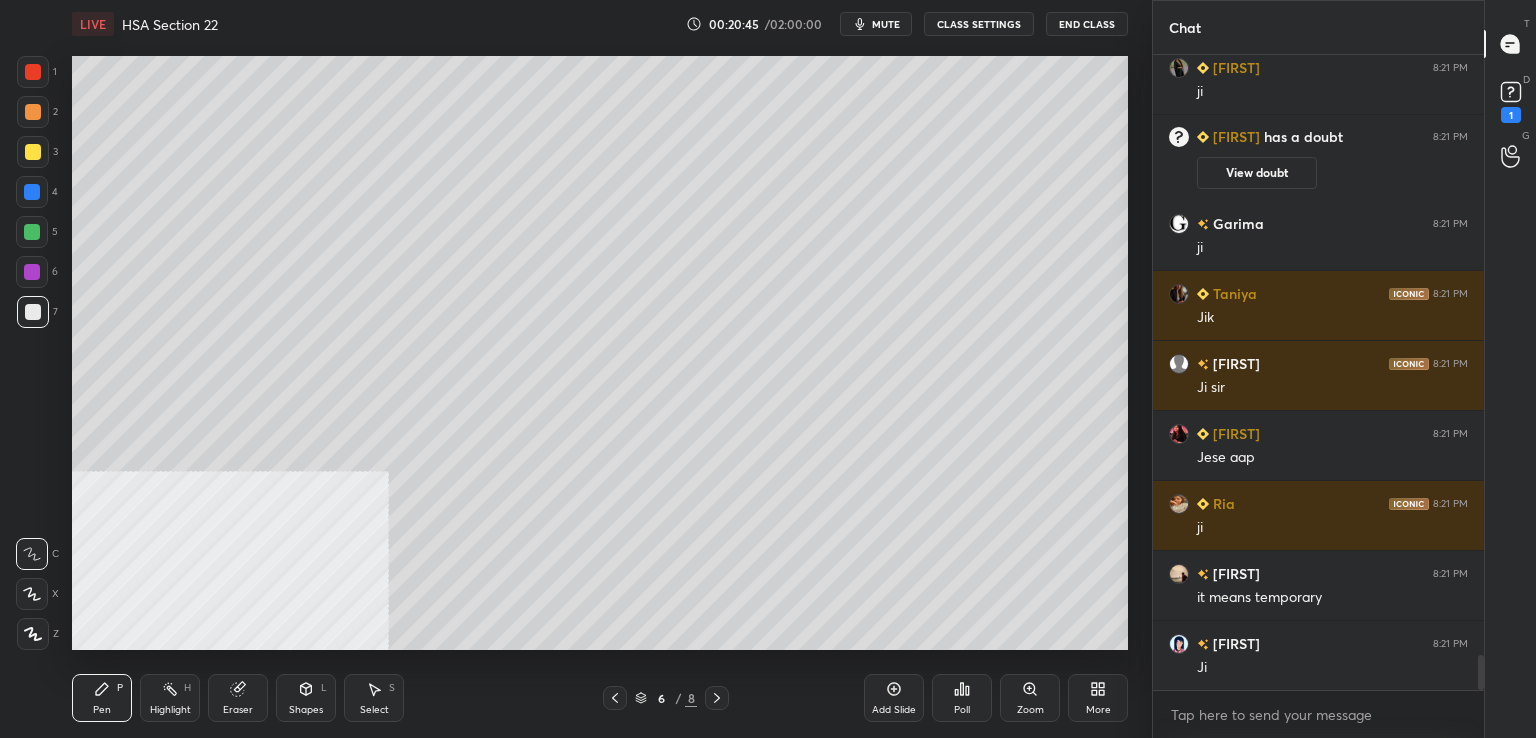 scroll, scrollTop: 11016, scrollLeft: 0, axis: vertical 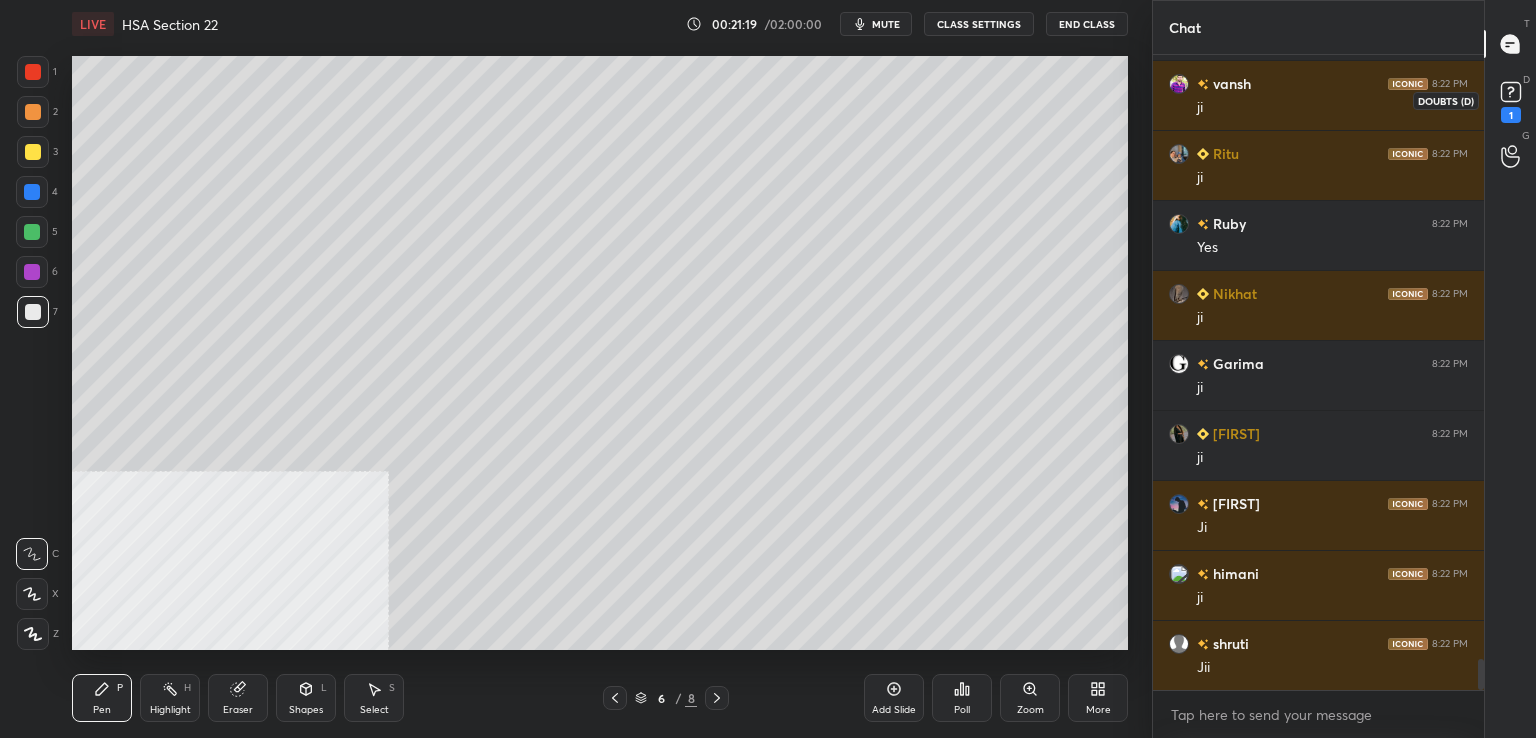 drag, startPoint x: 1529, startPoint y: 117, endPoint x: 1509, endPoint y: 130, distance: 23.853722 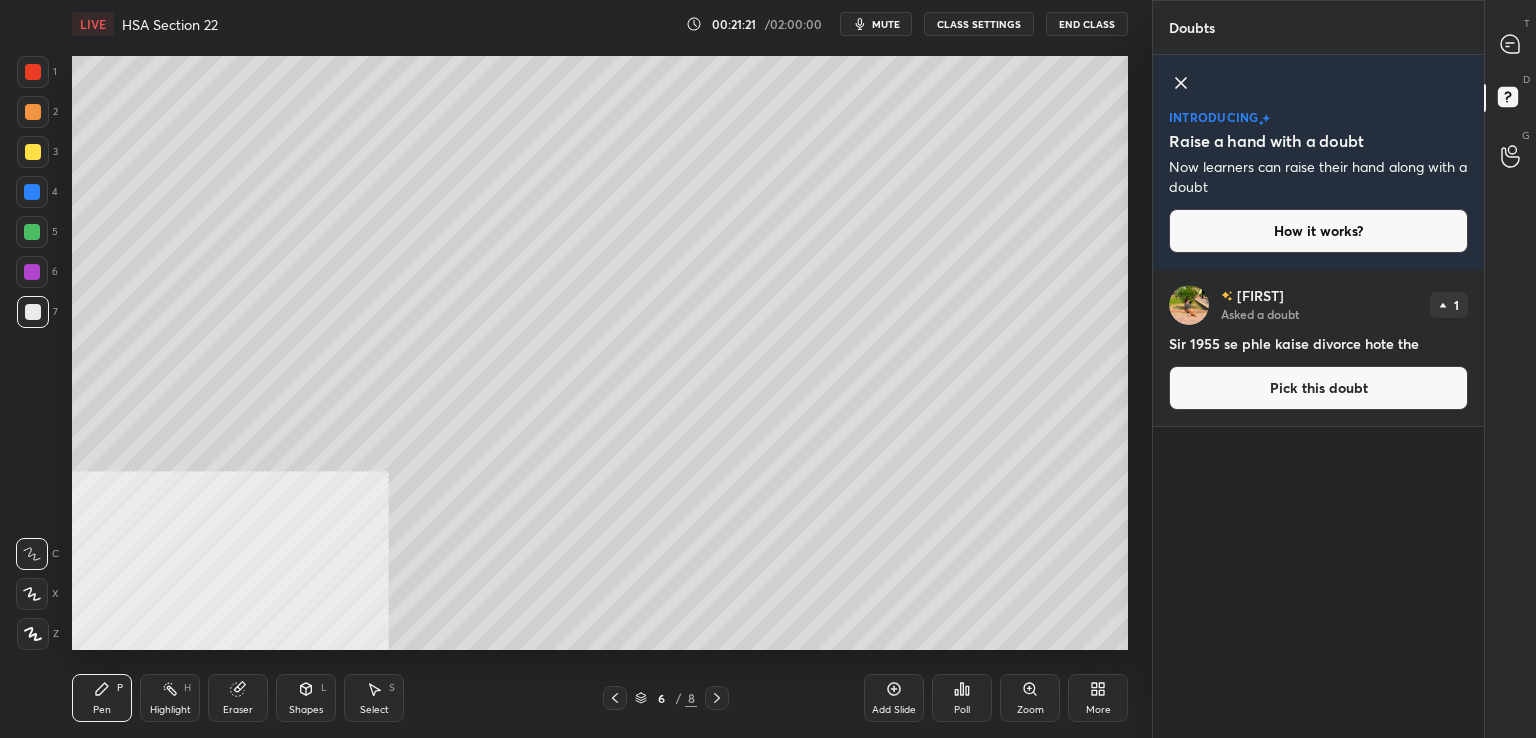 drag, startPoint x: 1272, startPoint y: 391, endPoint x: 1197, endPoint y: 385, distance: 75.23962 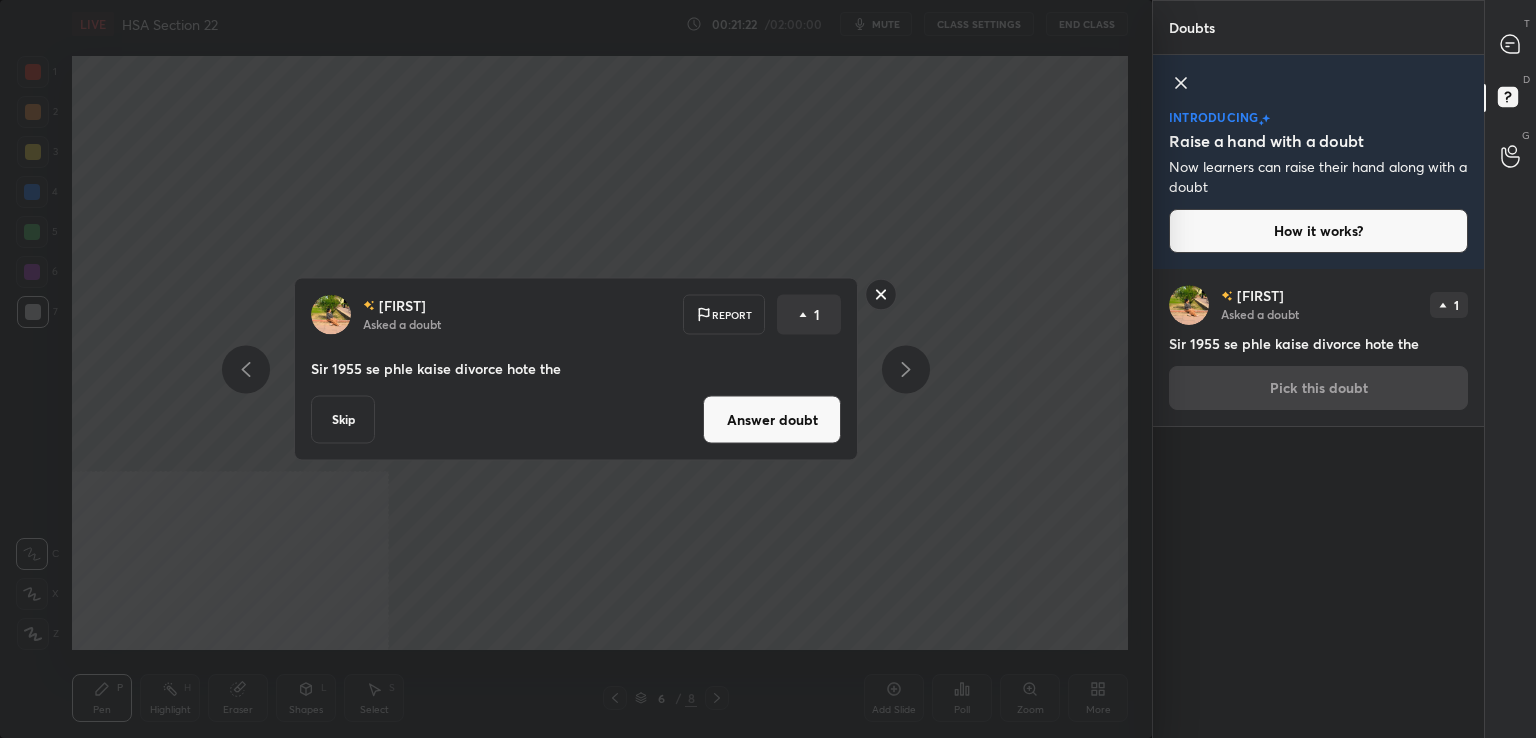 click on "Answer doubt" at bounding box center [772, 420] 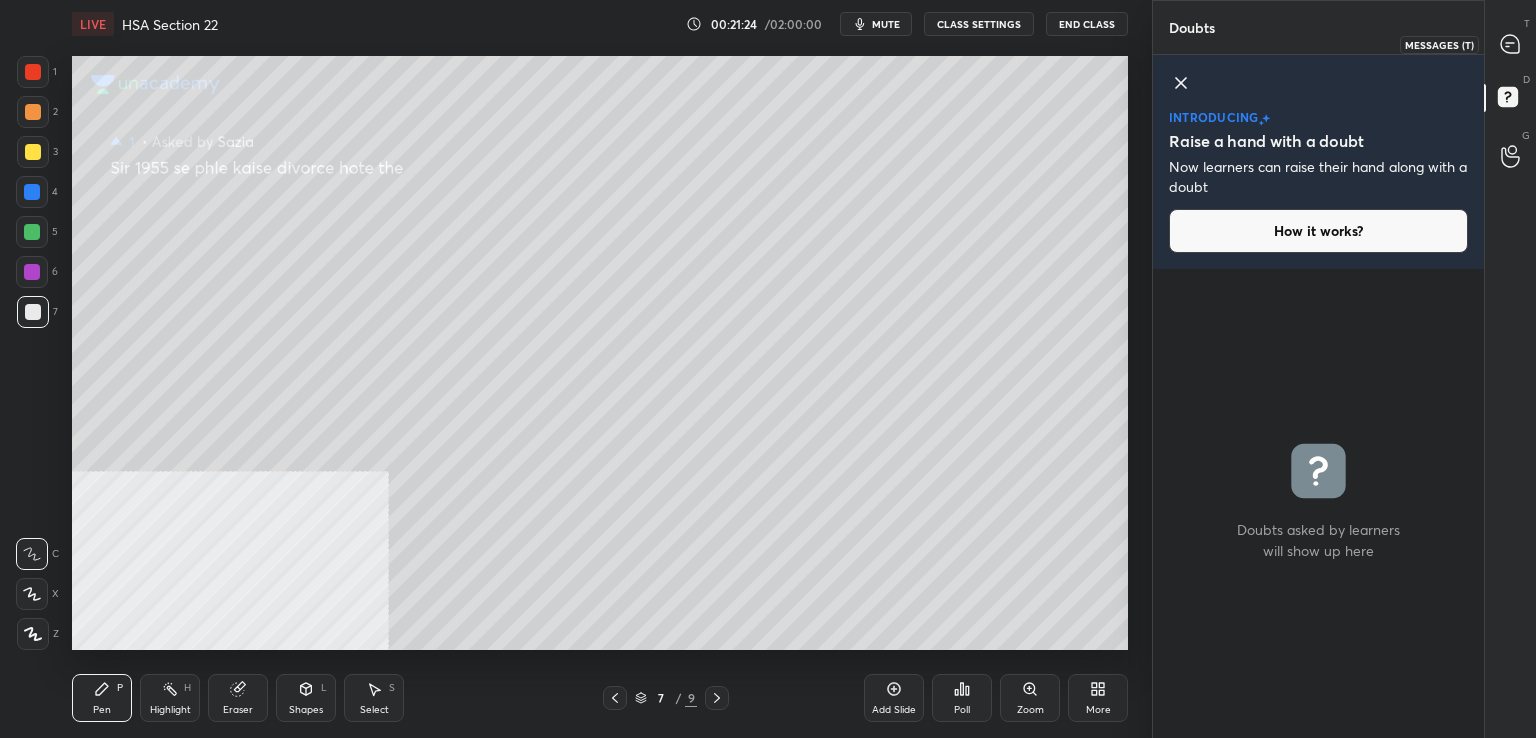 drag, startPoint x: 1514, startPoint y: 41, endPoint x: 1450, endPoint y: 33, distance: 64.49806 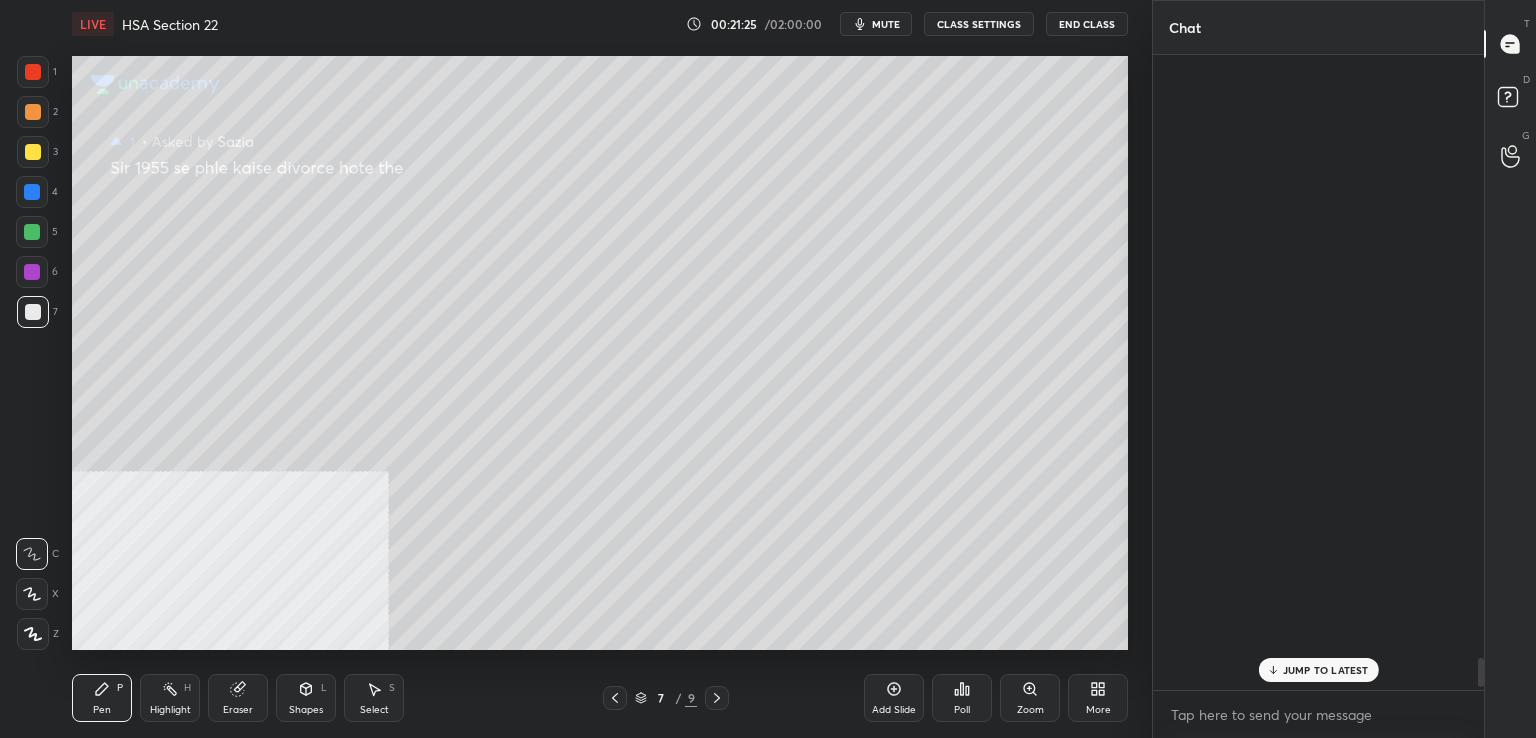 scroll, scrollTop: 12970, scrollLeft: 0, axis: vertical 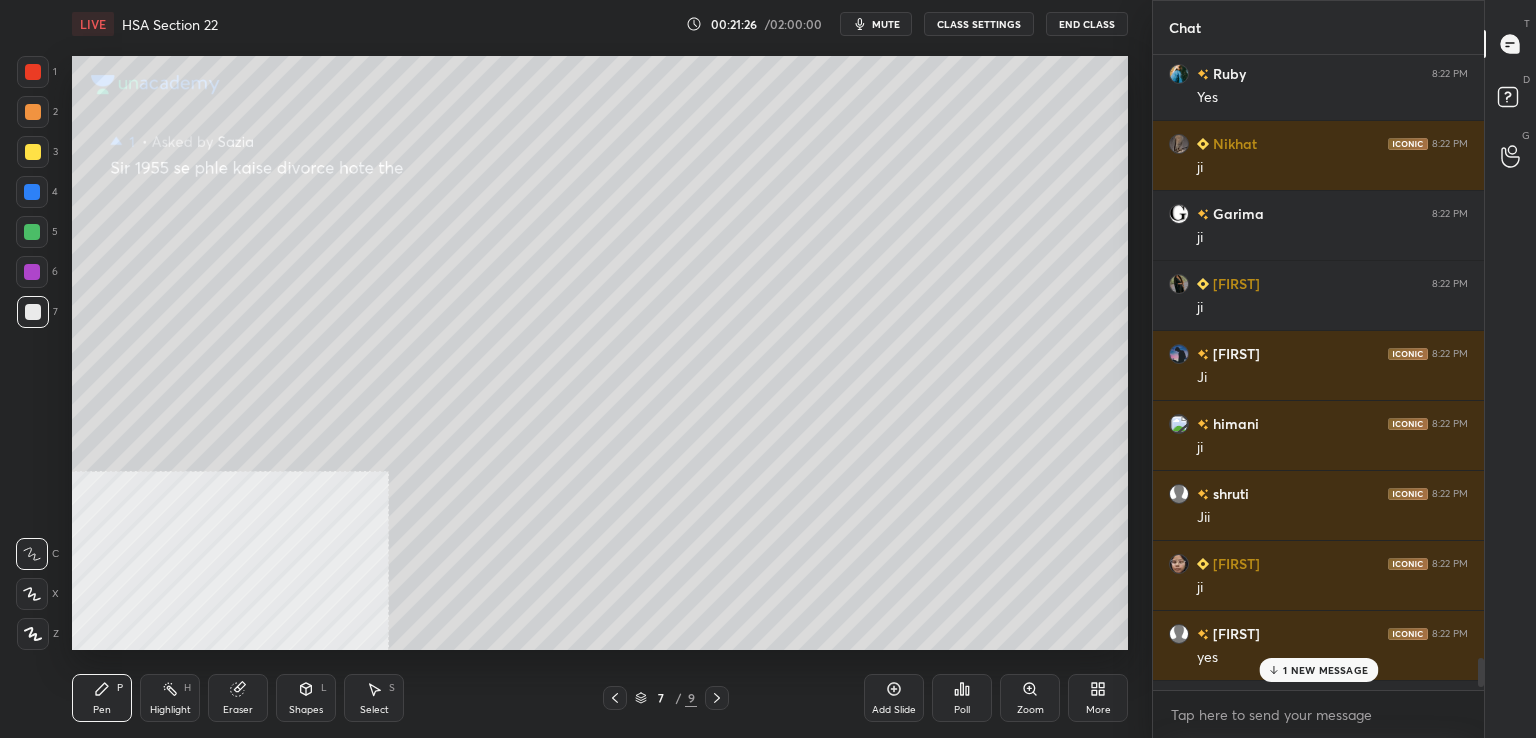 drag, startPoint x: 37, startPoint y: 74, endPoint x: 71, endPoint y: 72, distance: 34.058773 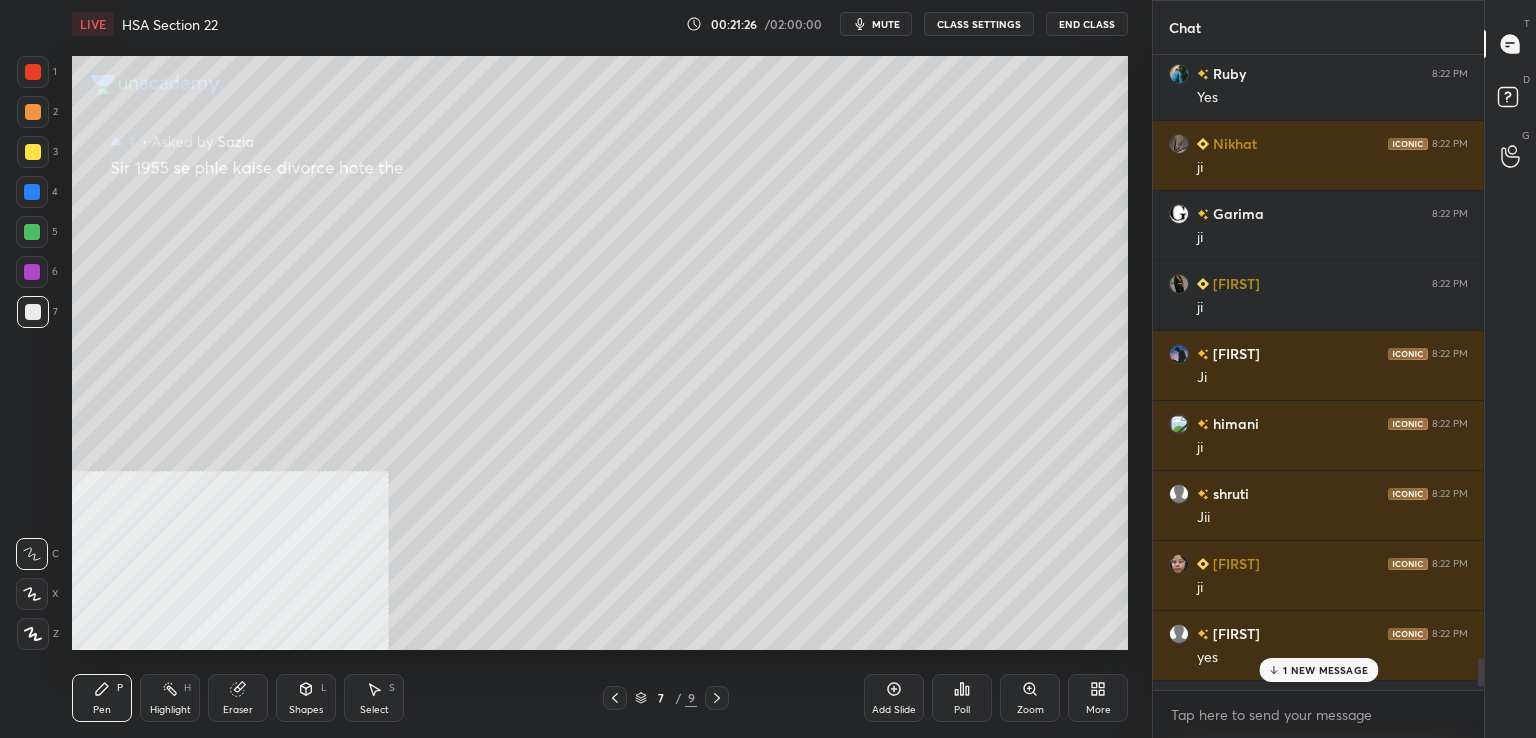click at bounding box center [33, 72] 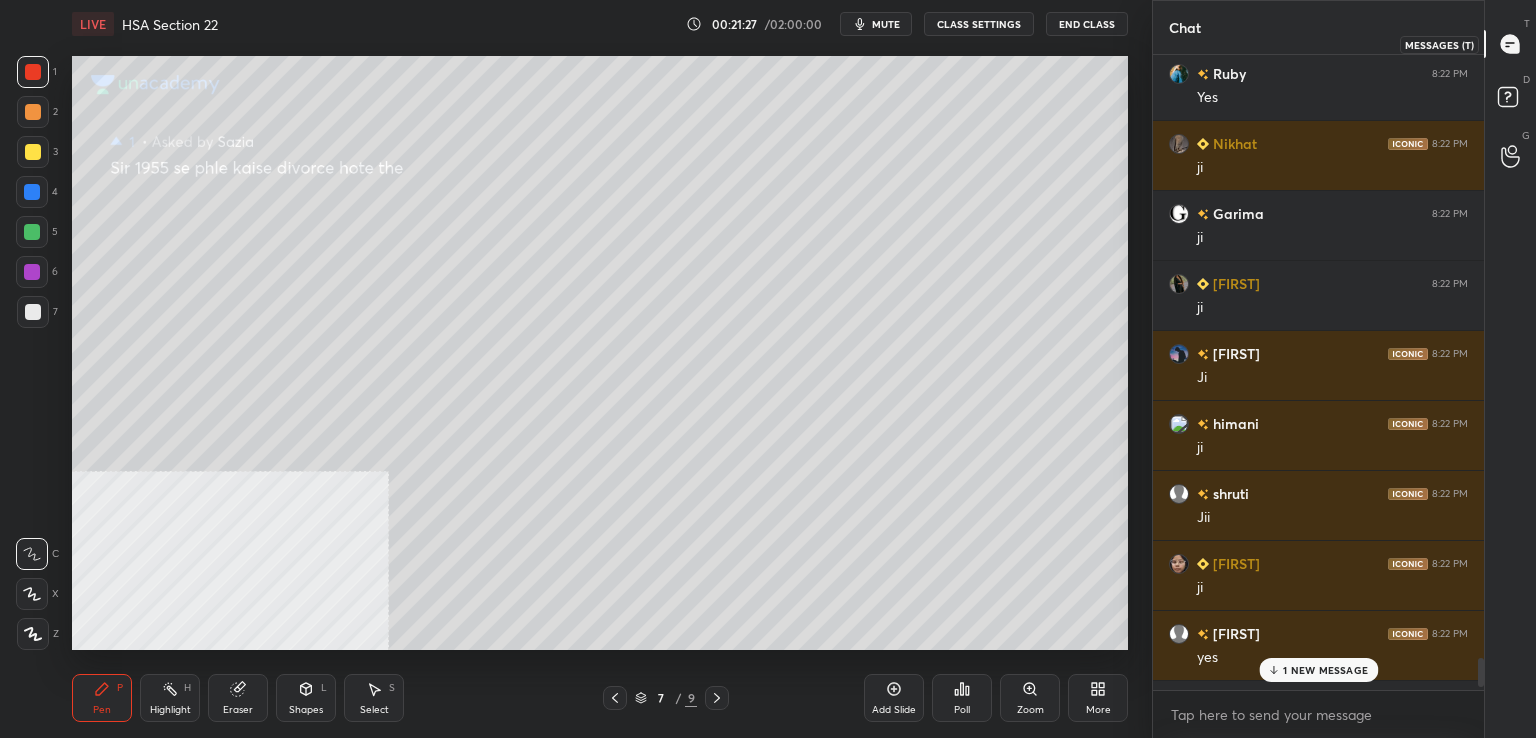 drag, startPoint x: 1507, startPoint y: 44, endPoint x: 1456, endPoint y: 61, distance: 53.75872 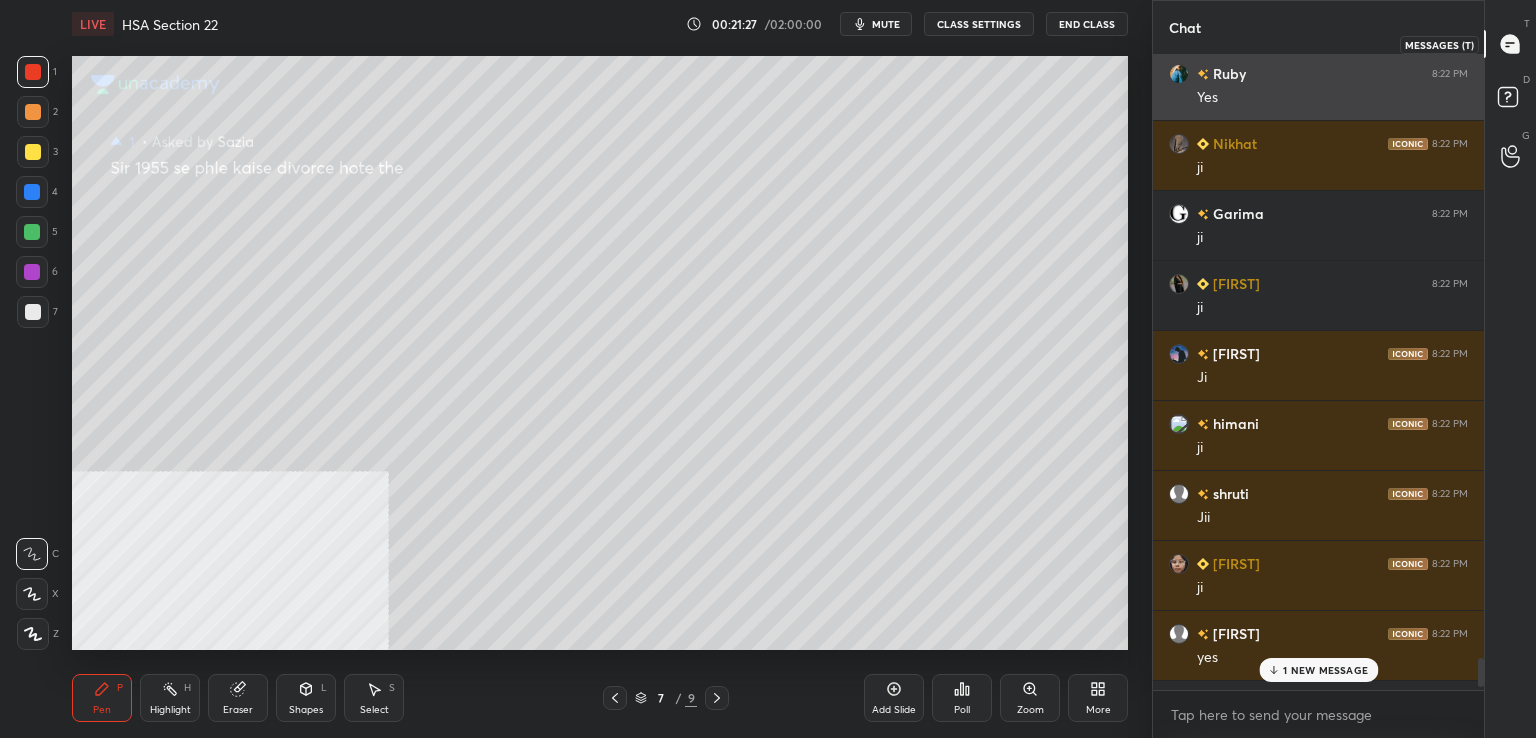 click 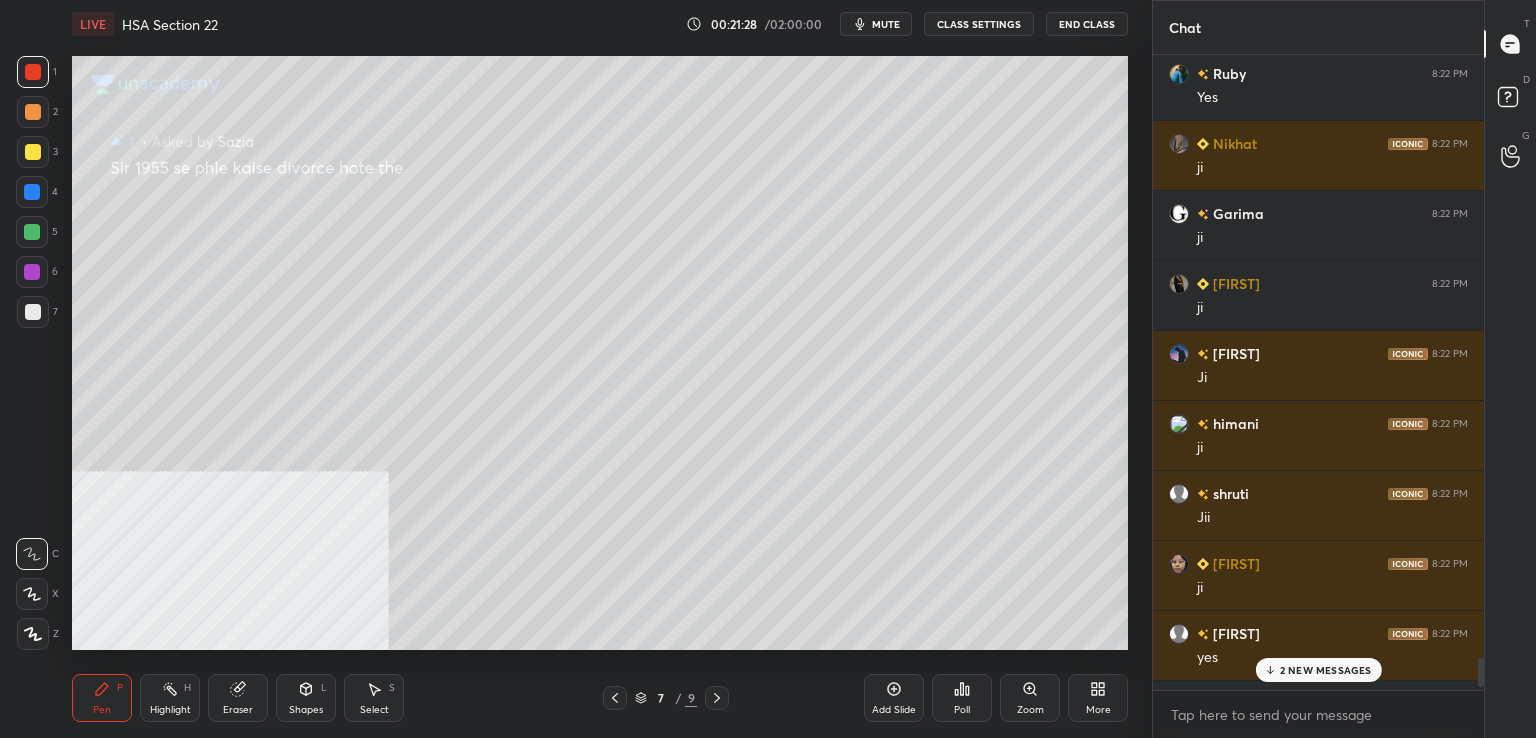 drag, startPoint x: 1304, startPoint y: 664, endPoint x: 1261, endPoint y: 664, distance: 43 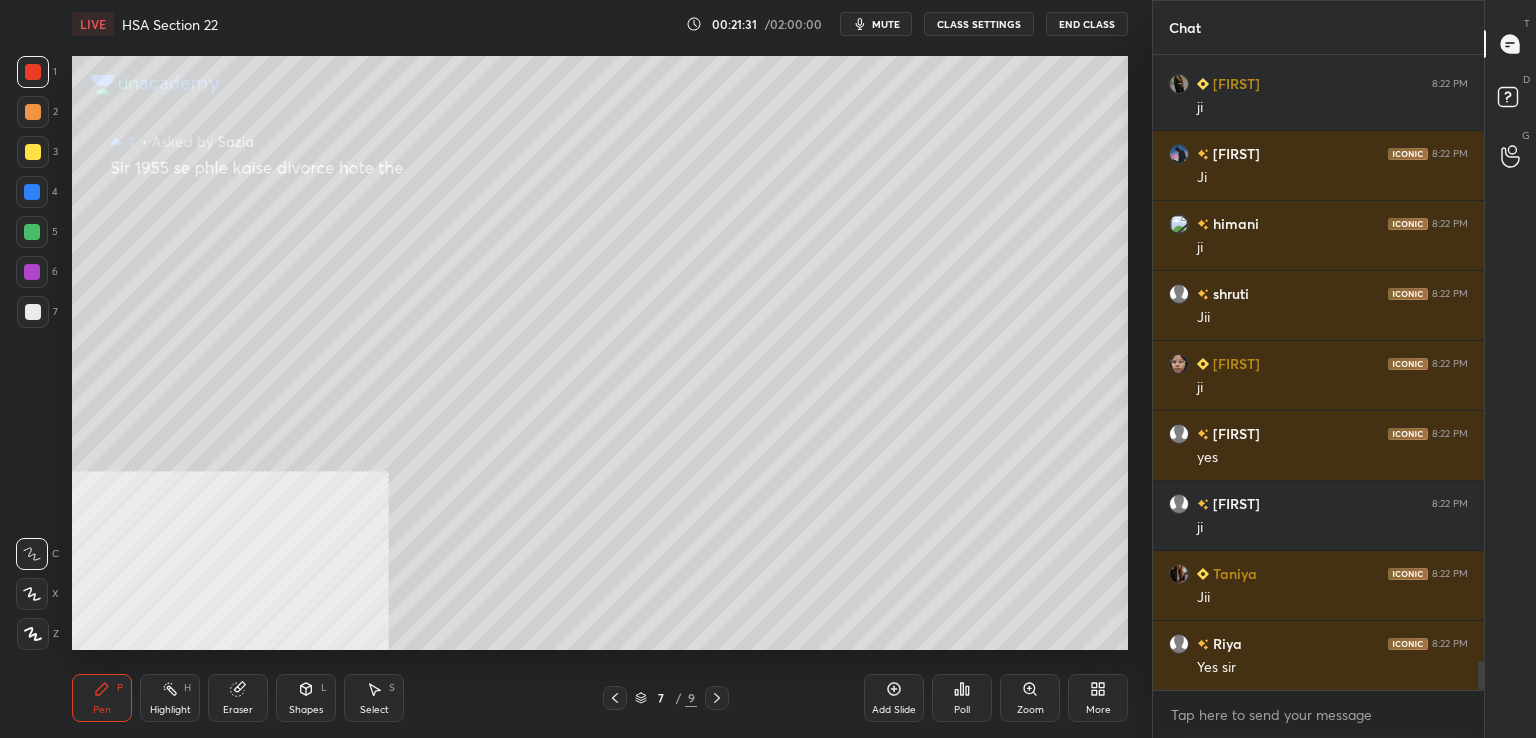 click 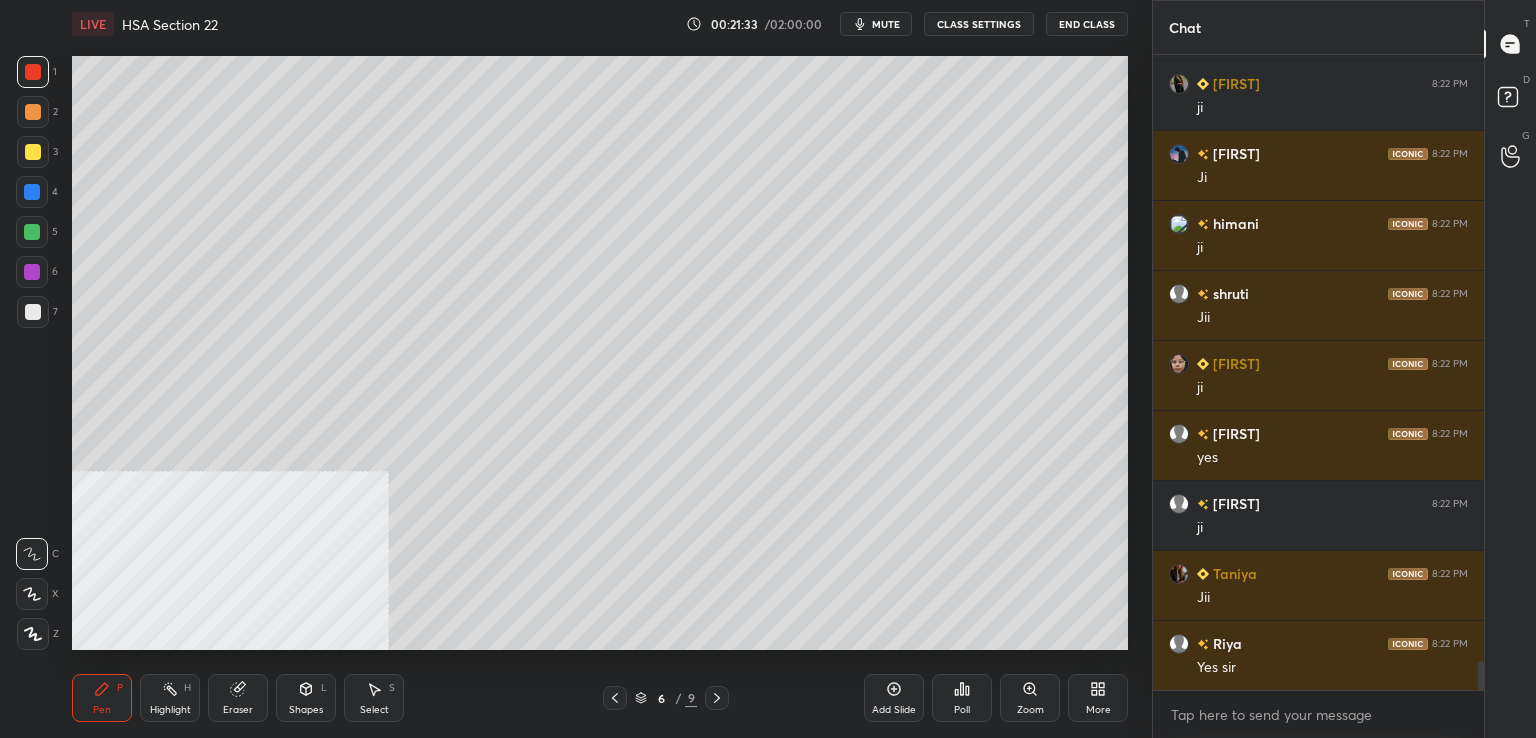 drag, startPoint x: 41, startPoint y: 305, endPoint x: 56, endPoint y: 297, distance: 17 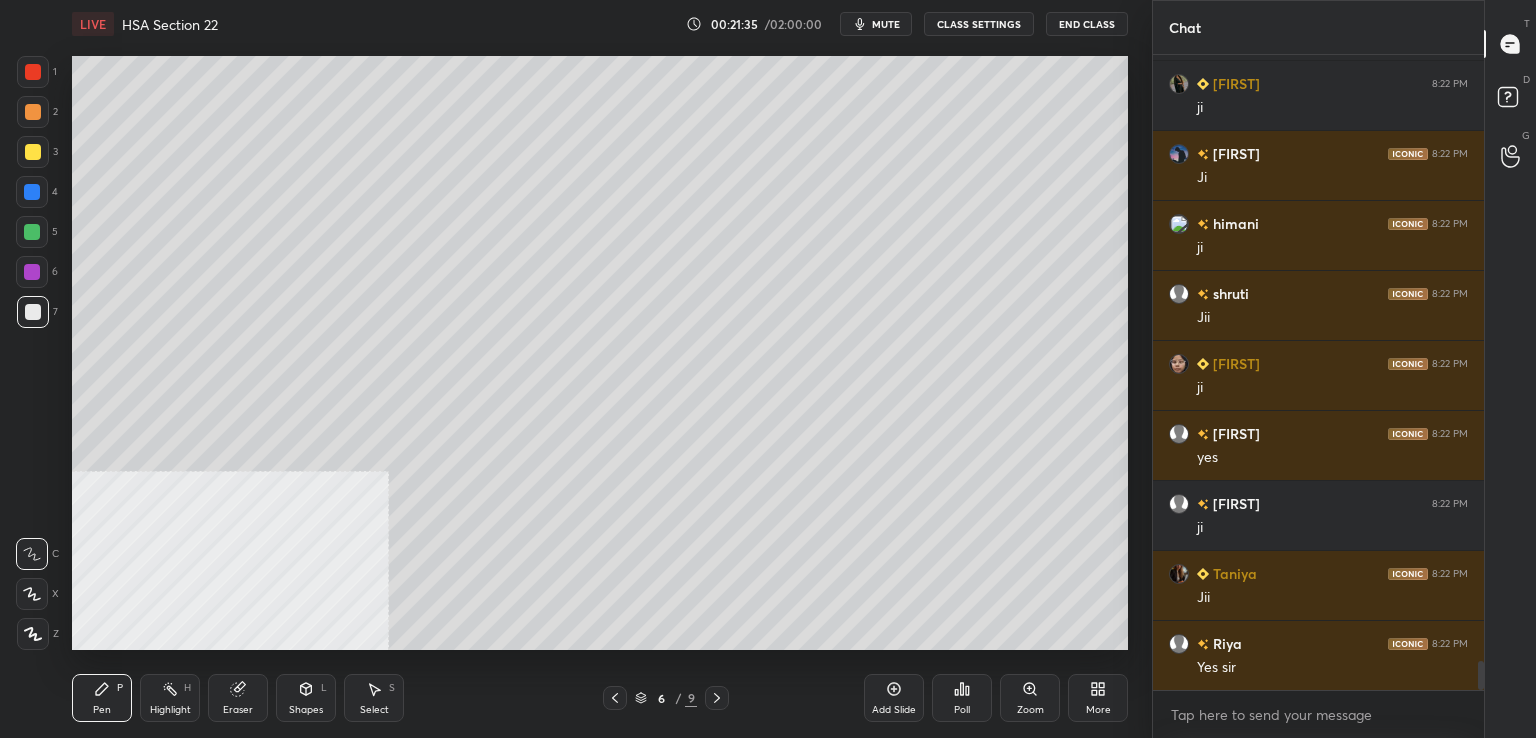 scroll, scrollTop: 589, scrollLeft: 325, axis: both 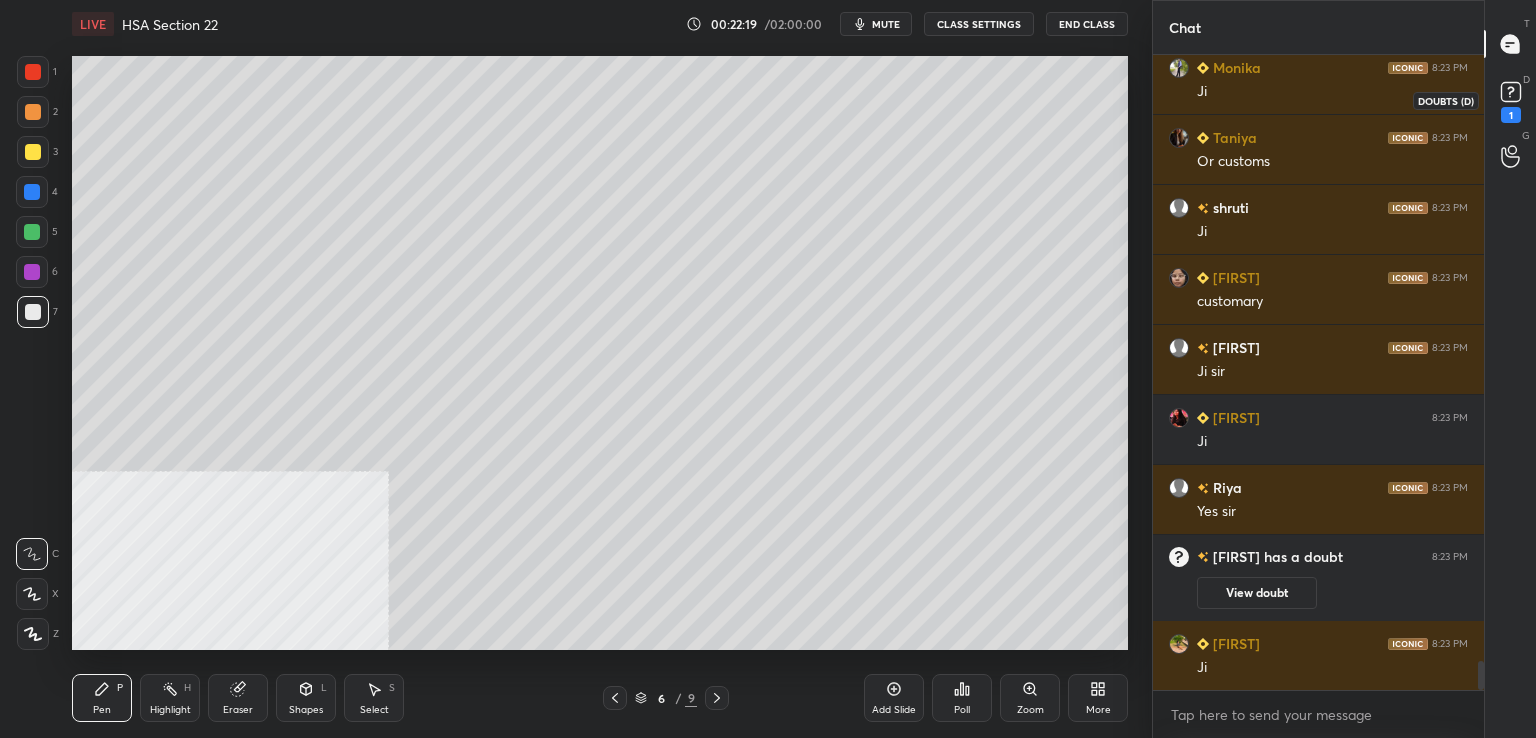 click on "1" at bounding box center (1511, 115) 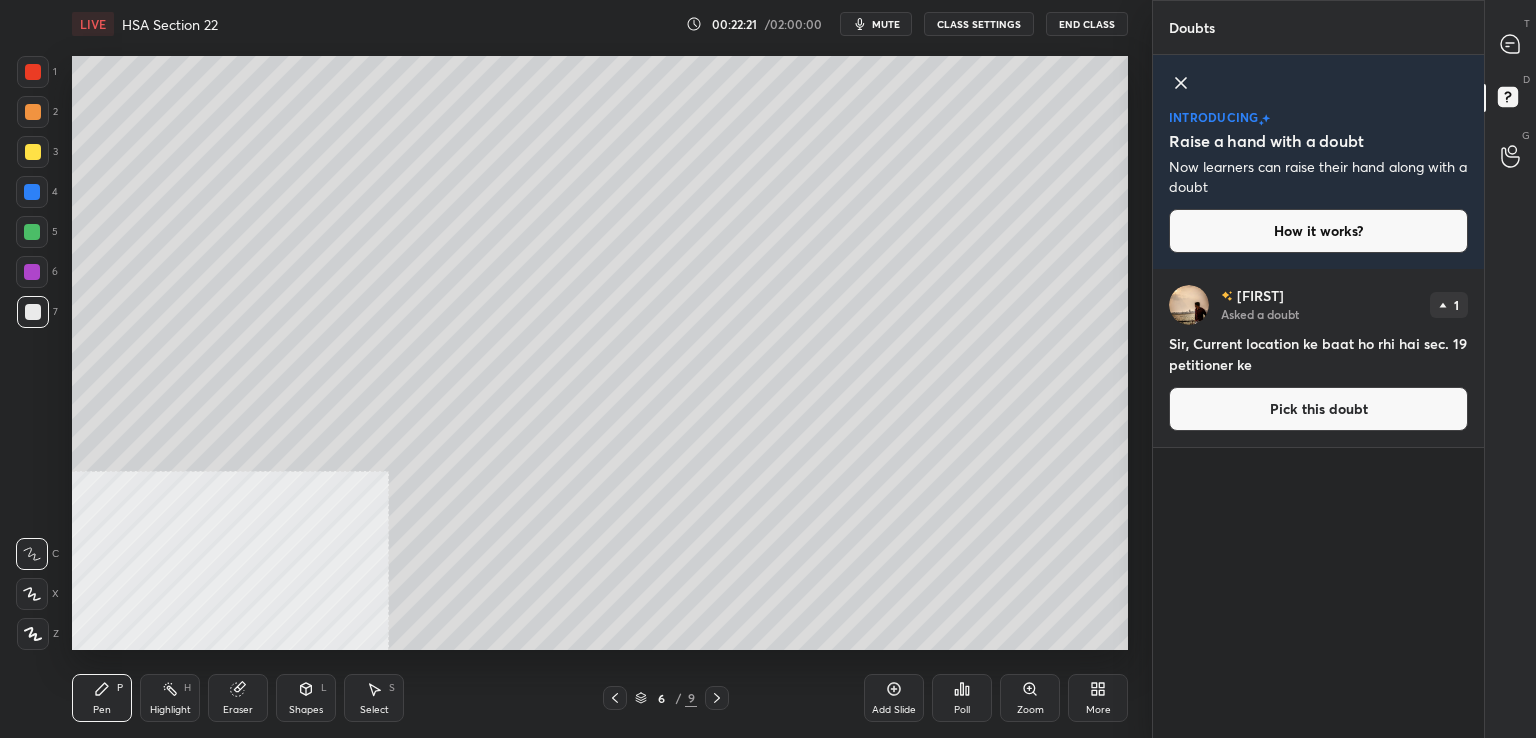 click on "Pick this doubt" at bounding box center [1318, 409] 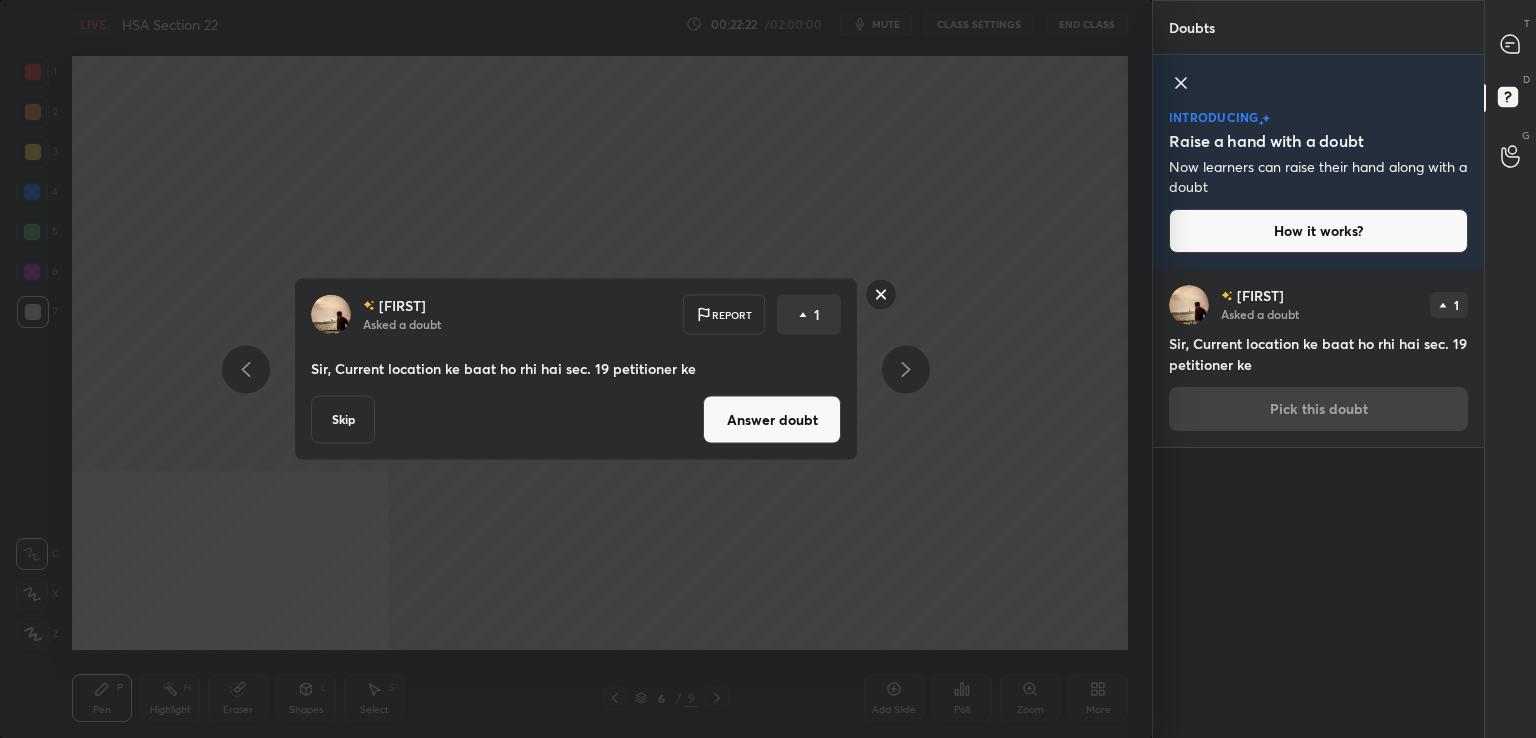 click on "Answer doubt" at bounding box center [772, 420] 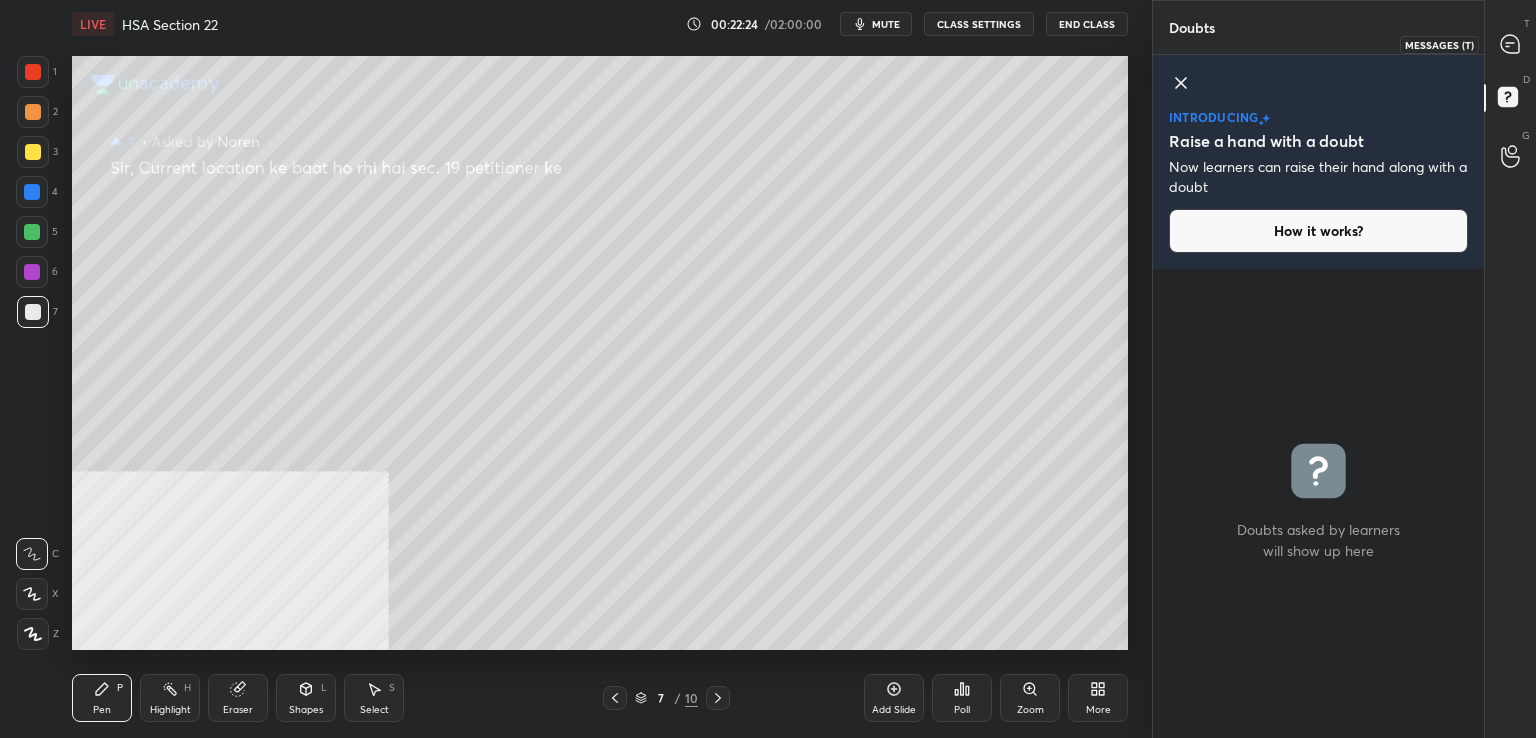 drag, startPoint x: 1512, startPoint y: 41, endPoint x: 1475, endPoint y: 41, distance: 37 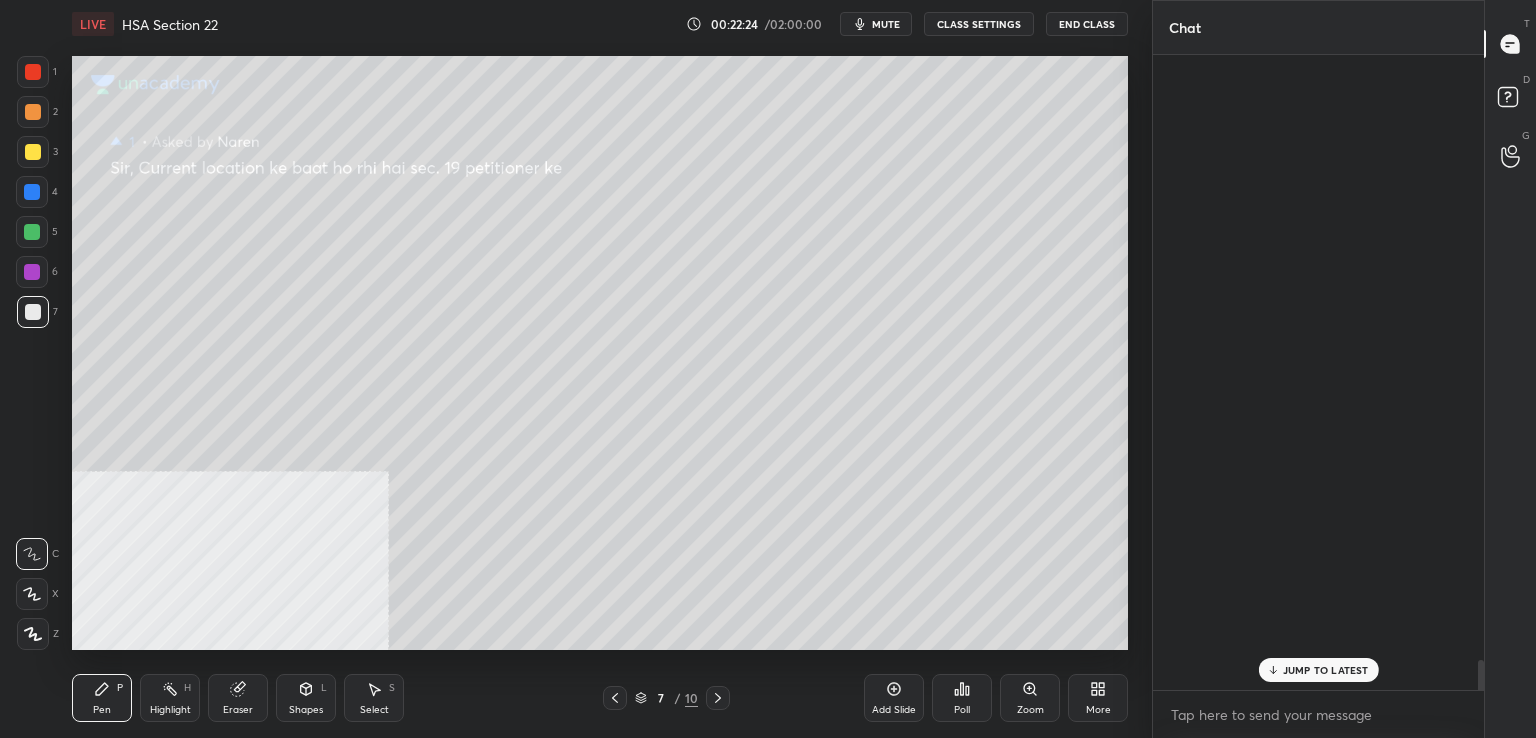 scroll, scrollTop: 13574, scrollLeft: 0, axis: vertical 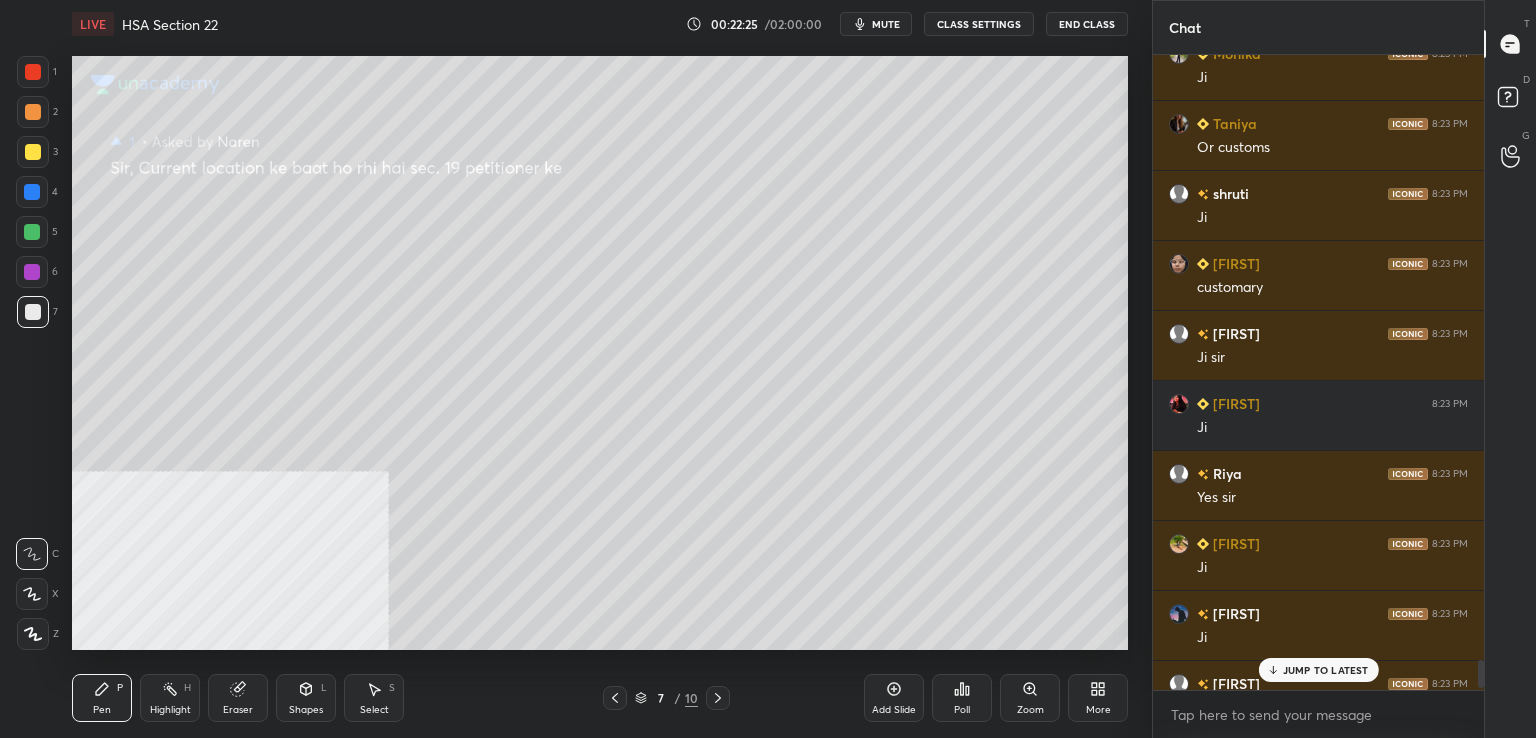 drag, startPoint x: 40, startPoint y: 150, endPoint x: 67, endPoint y: 150, distance: 27 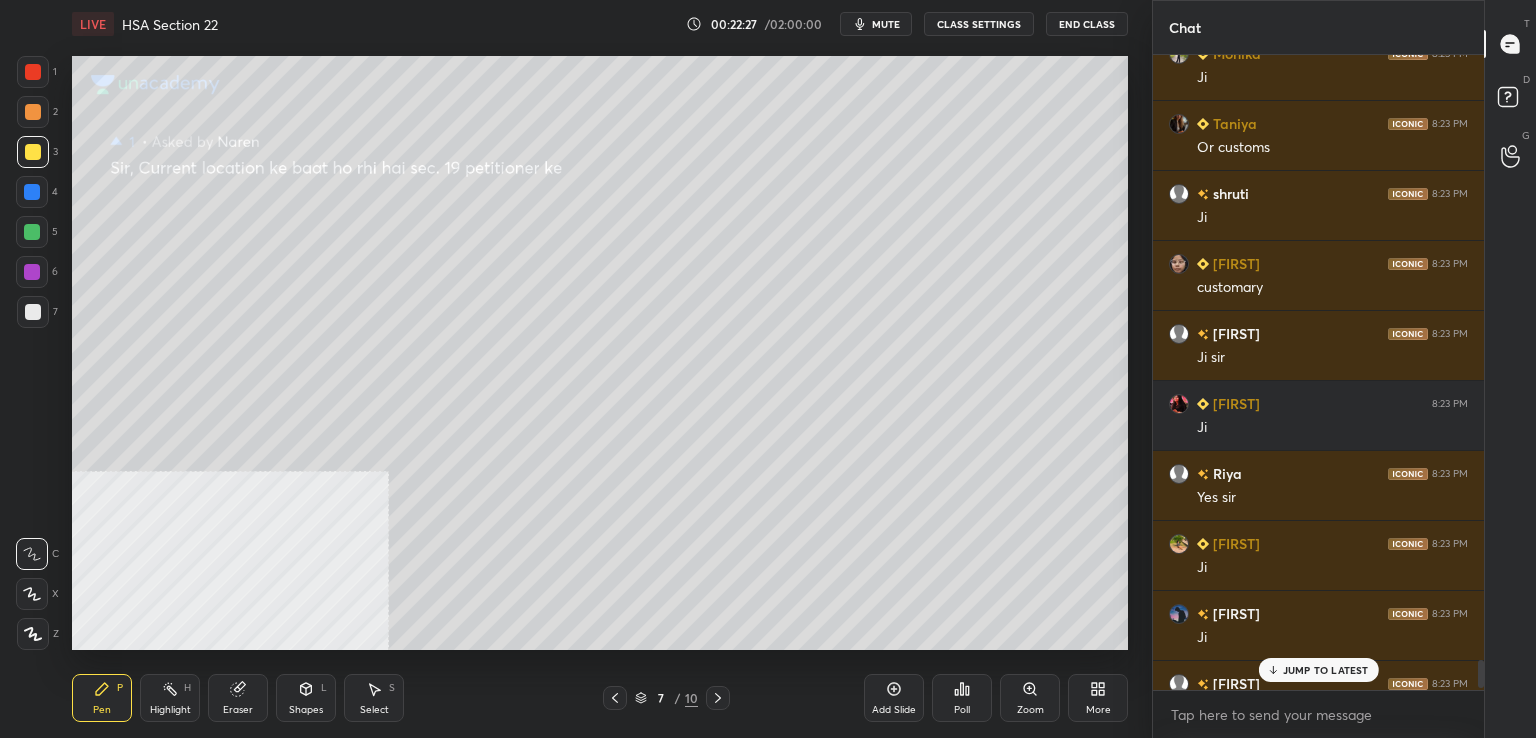 drag, startPoint x: 1302, startPoint y: 670, endPoint x: 1280, endPoint y: 662, distance: 23.409399 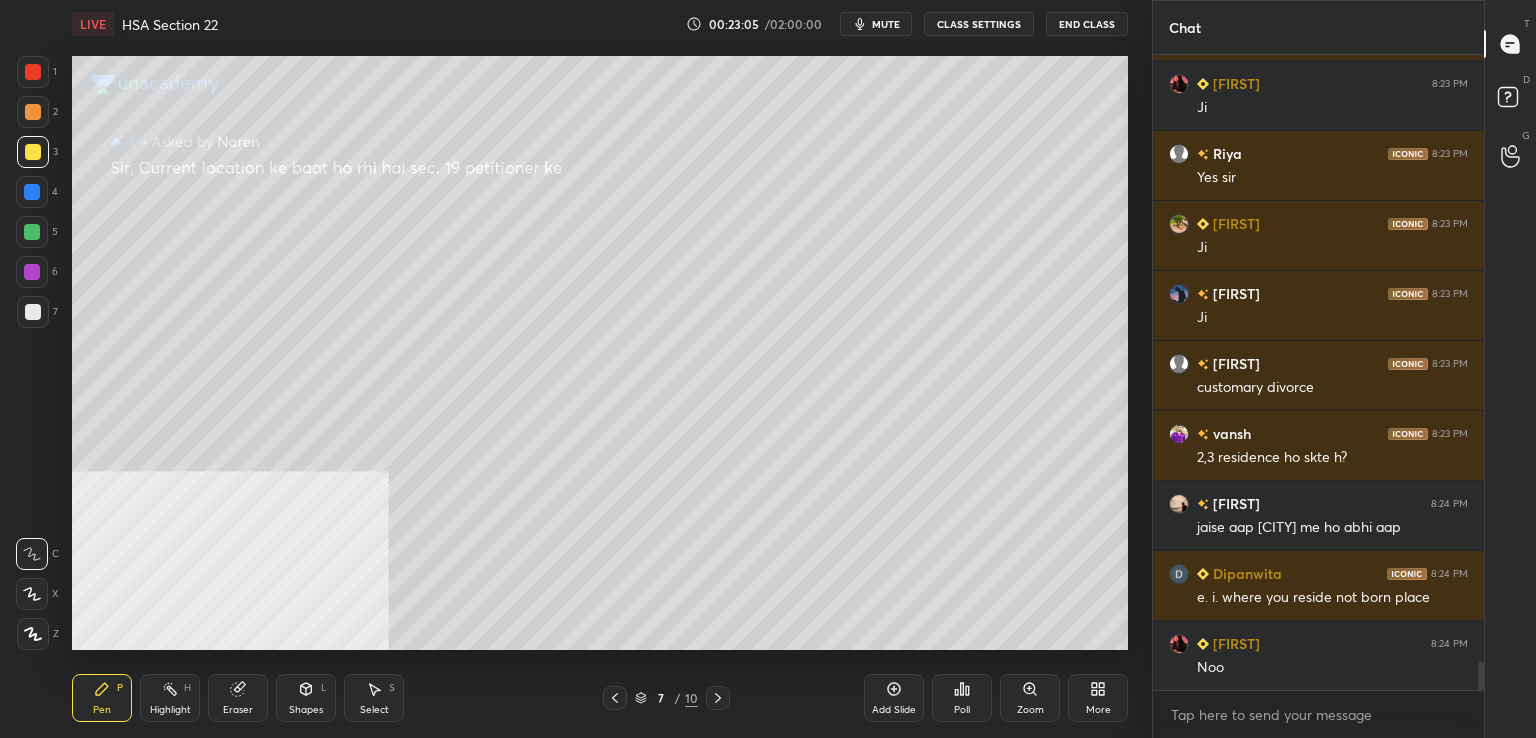 scroll, scrollTop: 13964, scrollLeft: 0, axis: vertical 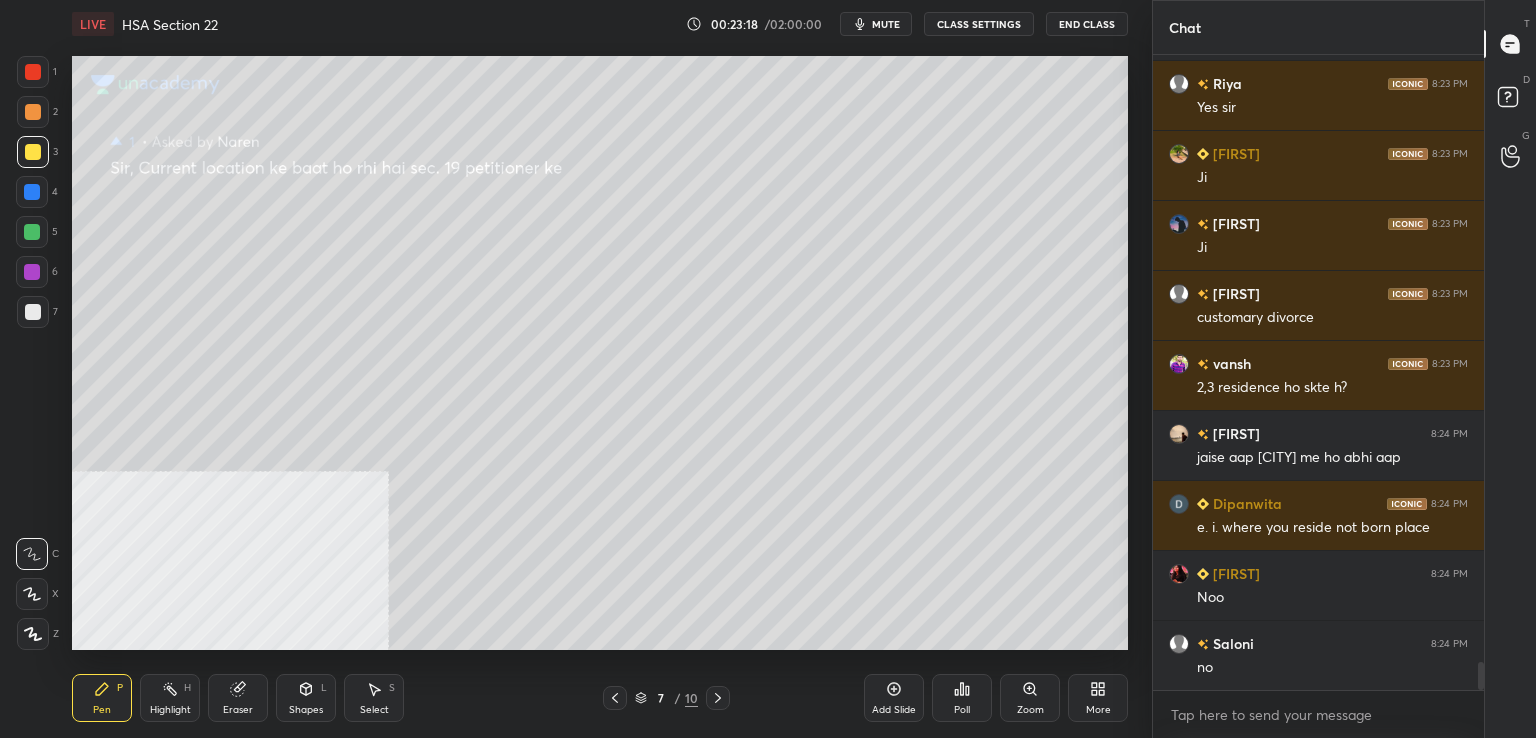 click 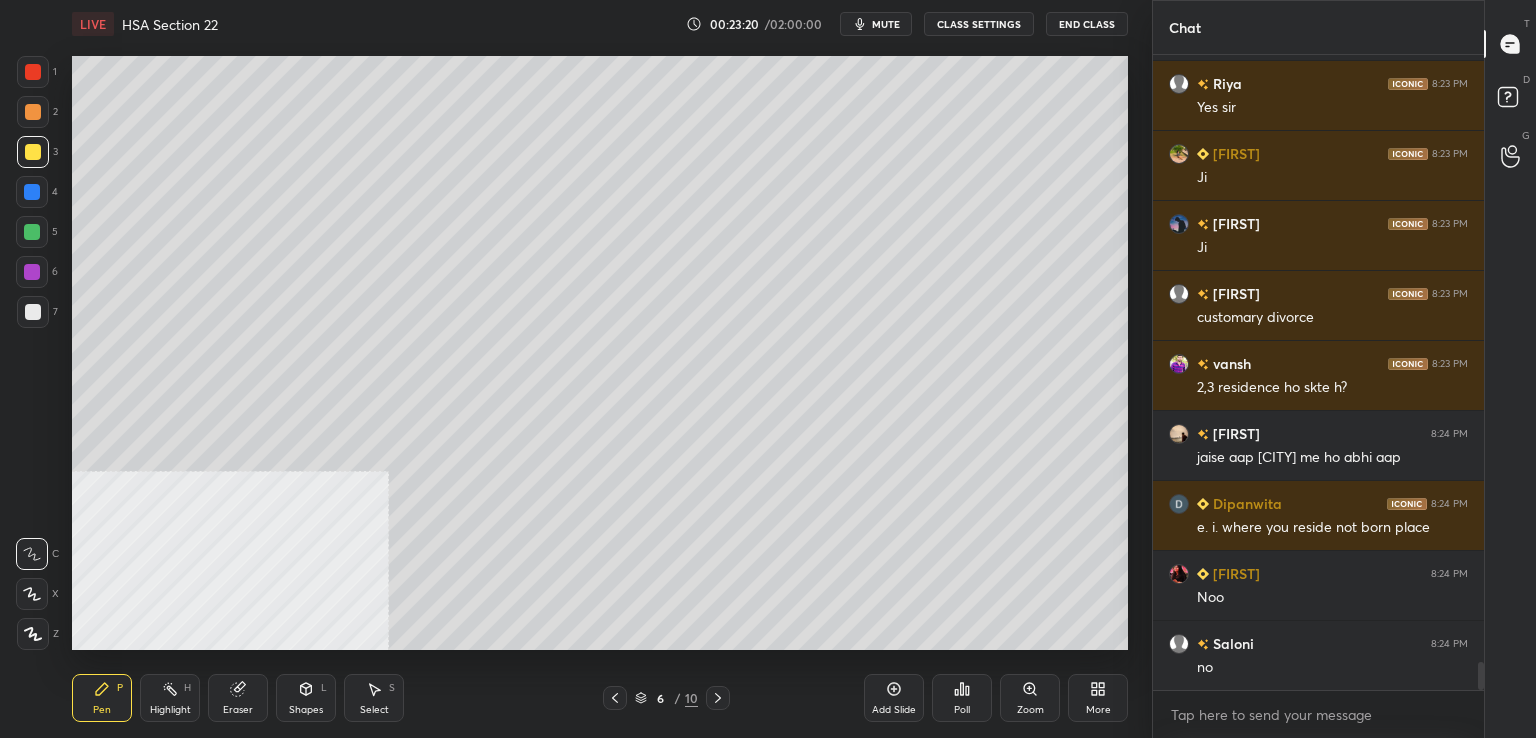 scroll, scrollTop: 14034, scrollLeft: 0, axis: vertical 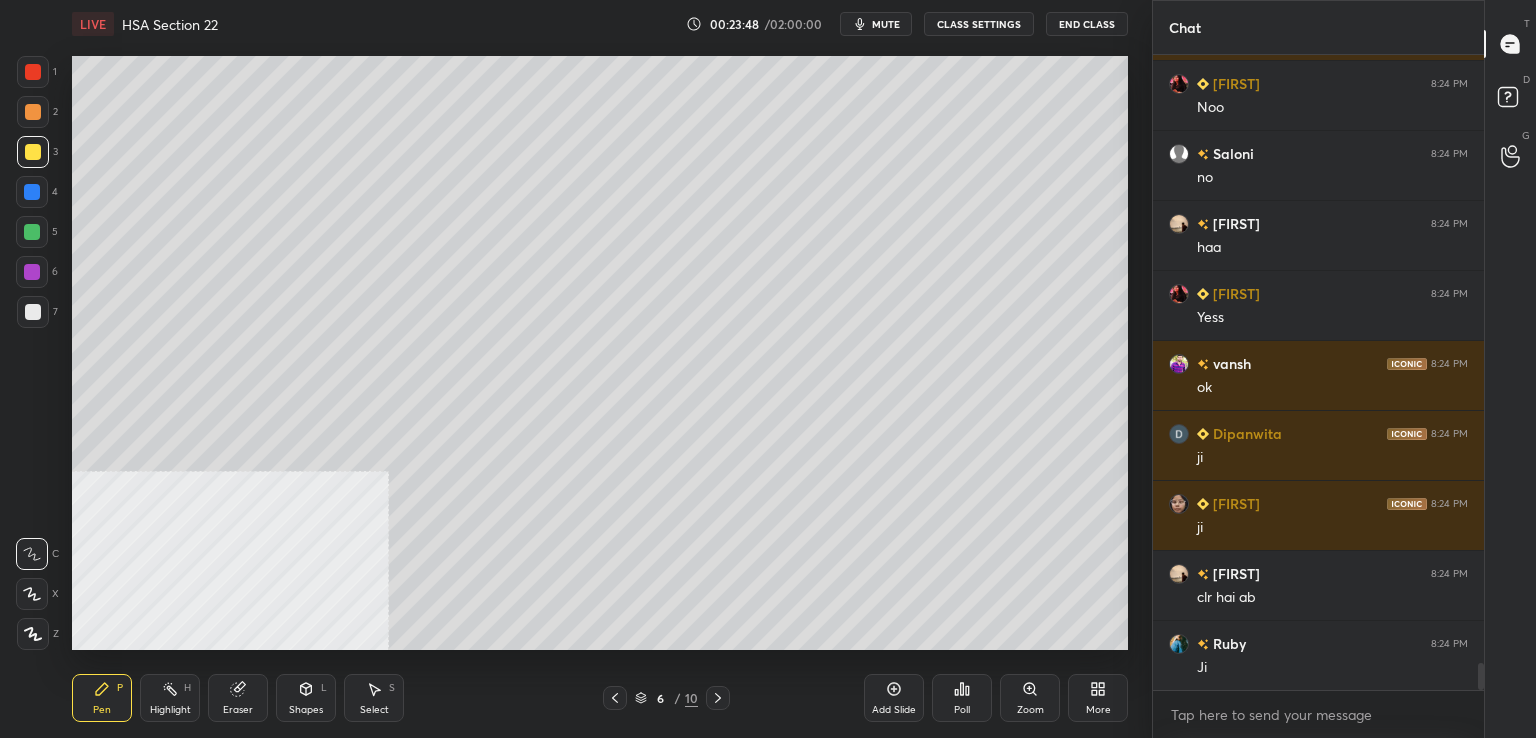 click 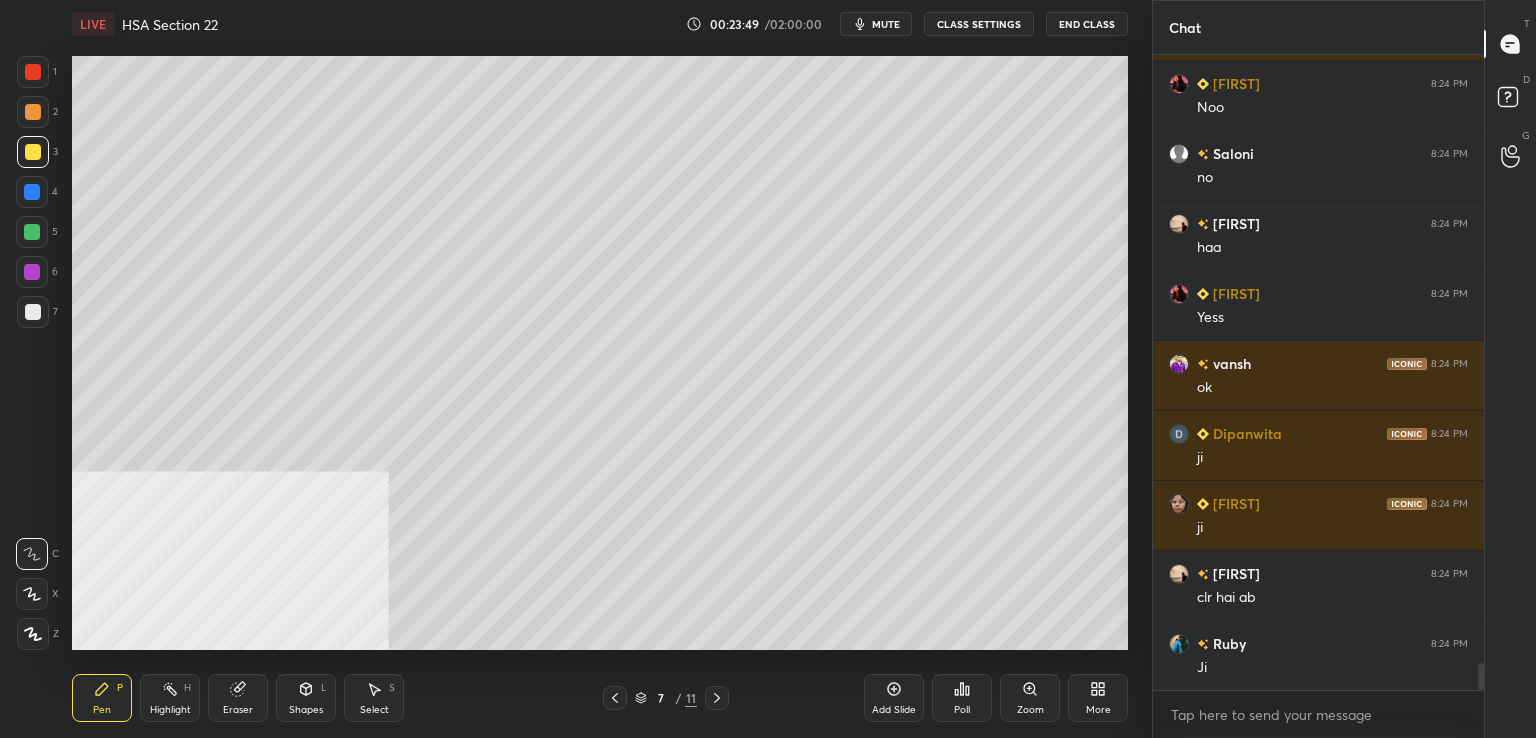 drag, startPoint x: 40, startPoint y: 321, endPoint x: 68, endPoint y: 303, distance: 33.286633 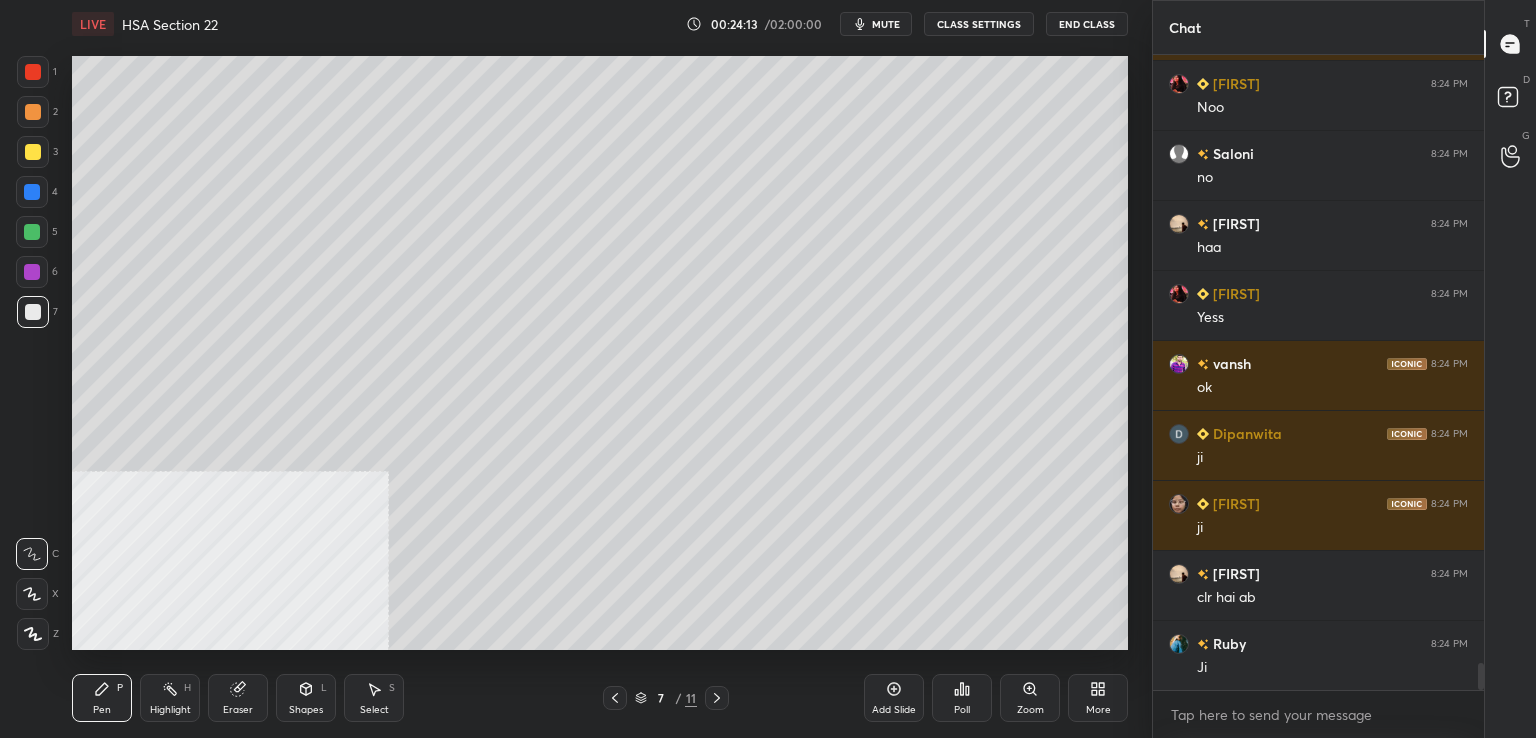 drag, startPoint x: 44, startPoint y: 157, endPoint x: 62, endPoint y: 161, distance: 18.439089 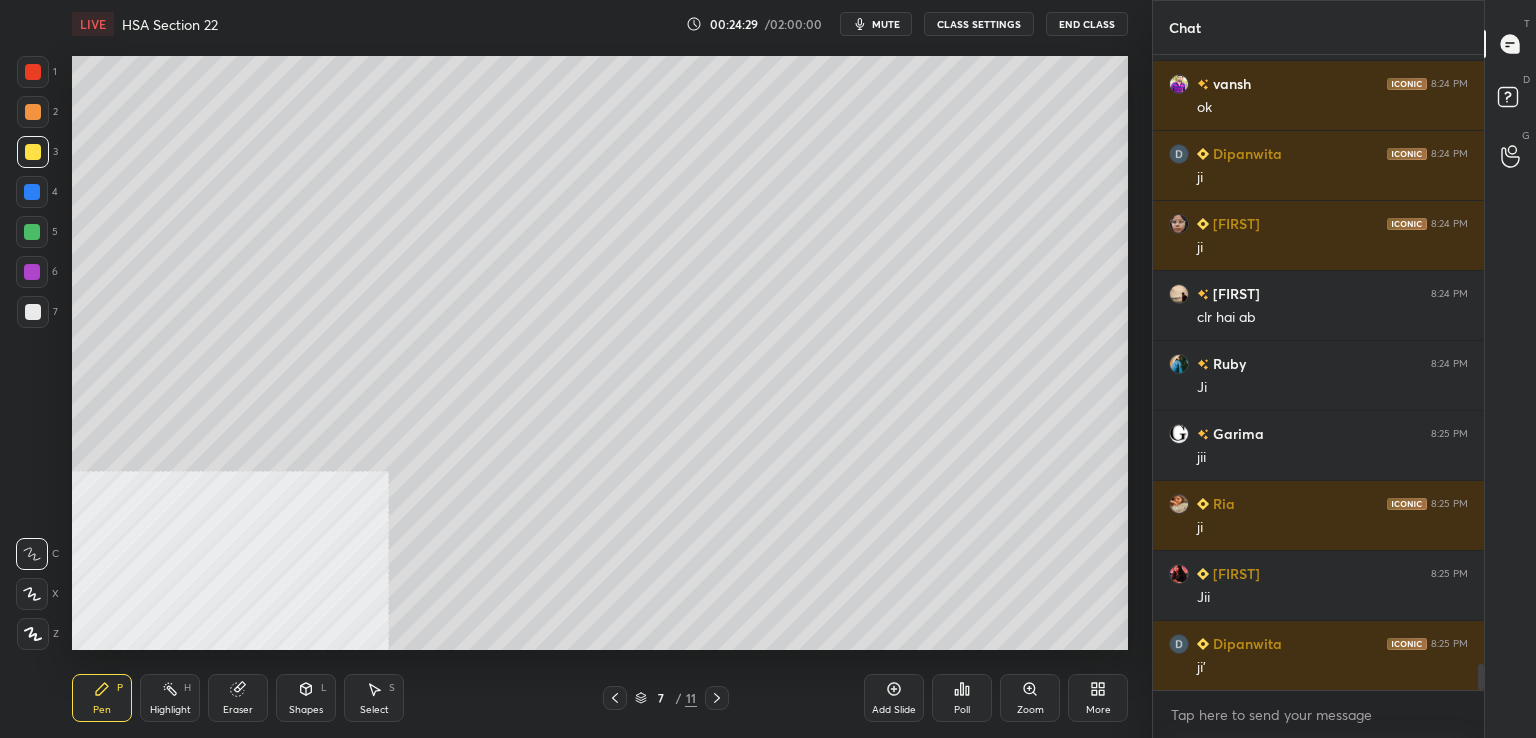 scroll, scrollTop: 14874, scrollLeft: 0, axis: vertical 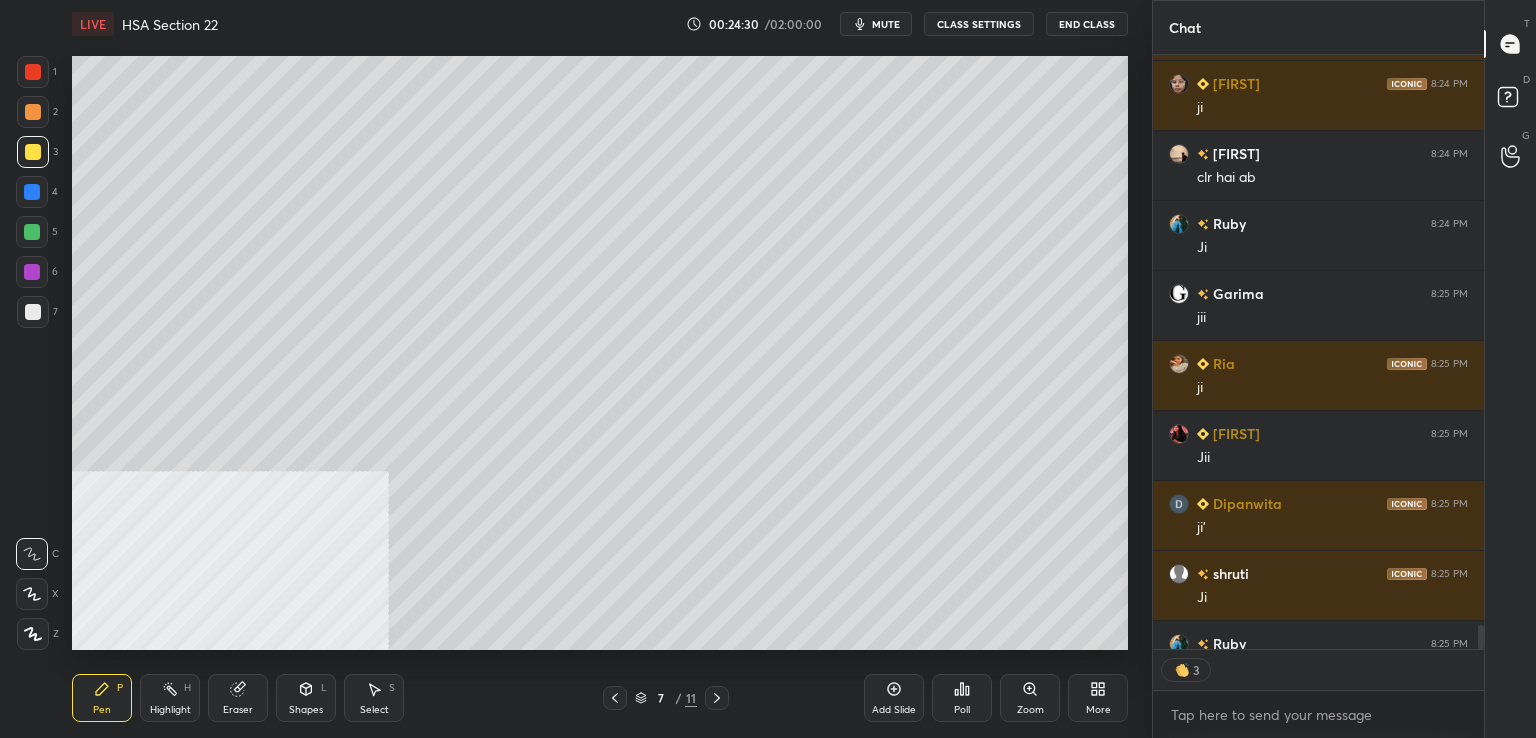 click at bounding box center (32, 192) 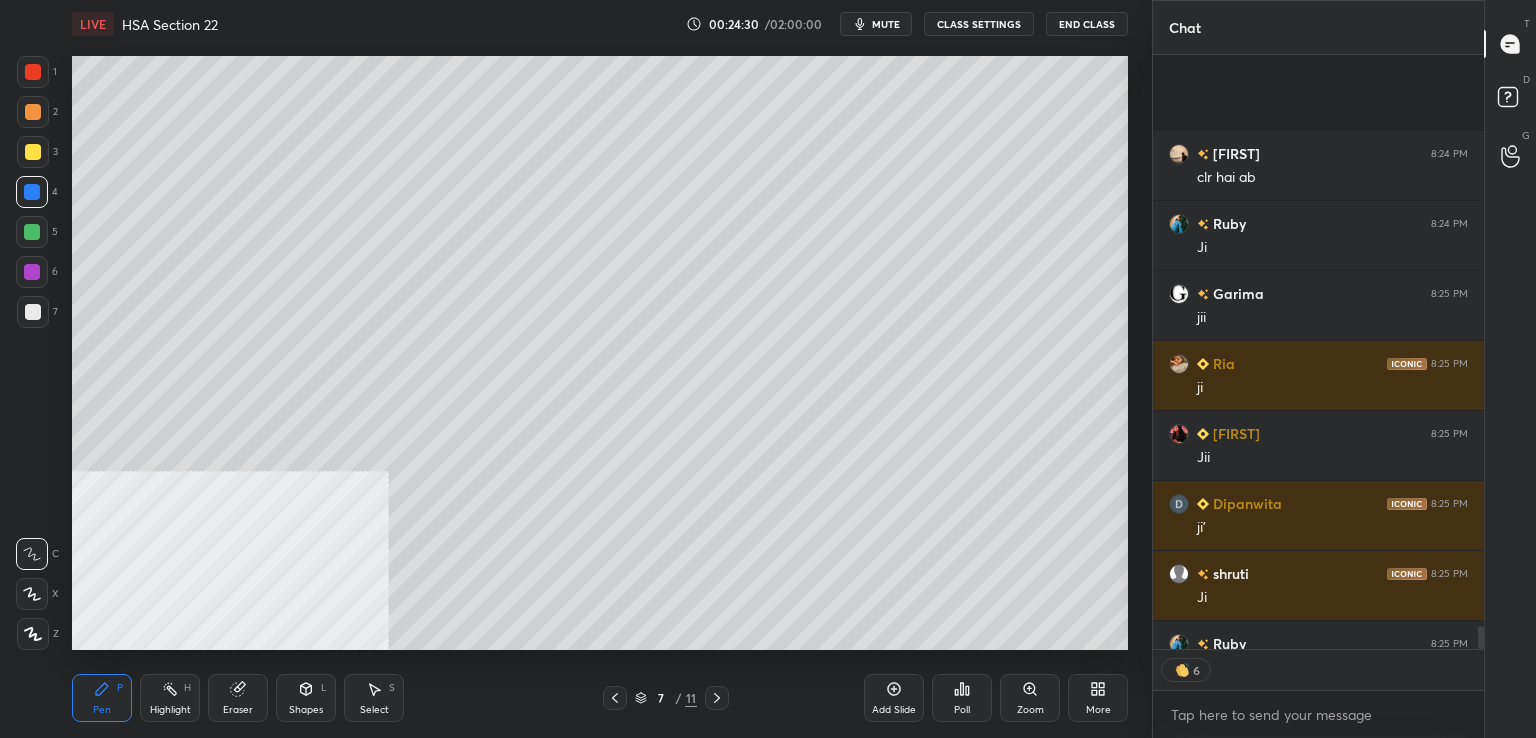 scroll, scrollTop: 15055, scrollLeft: 0, axis: vertical 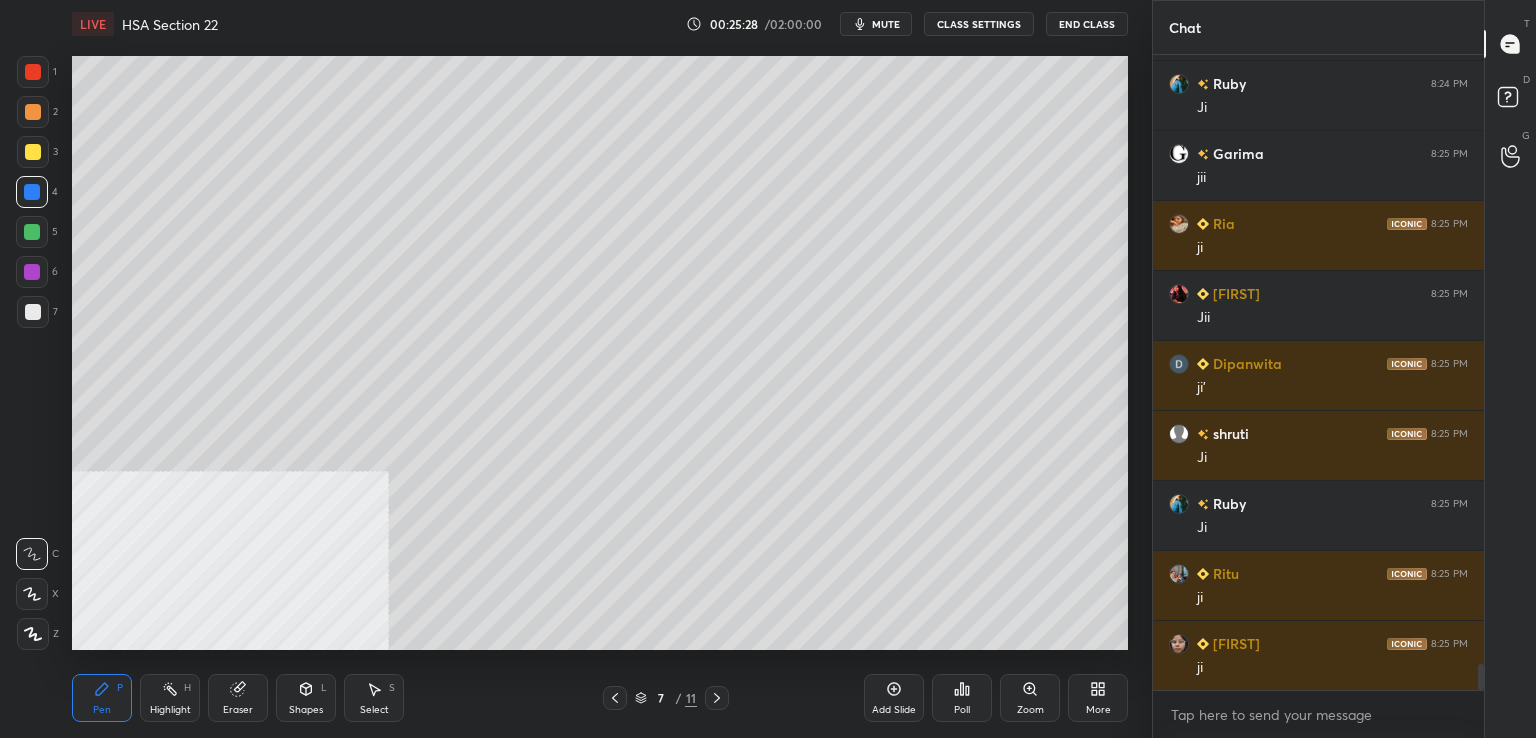 click at bounding box center (33, 312) 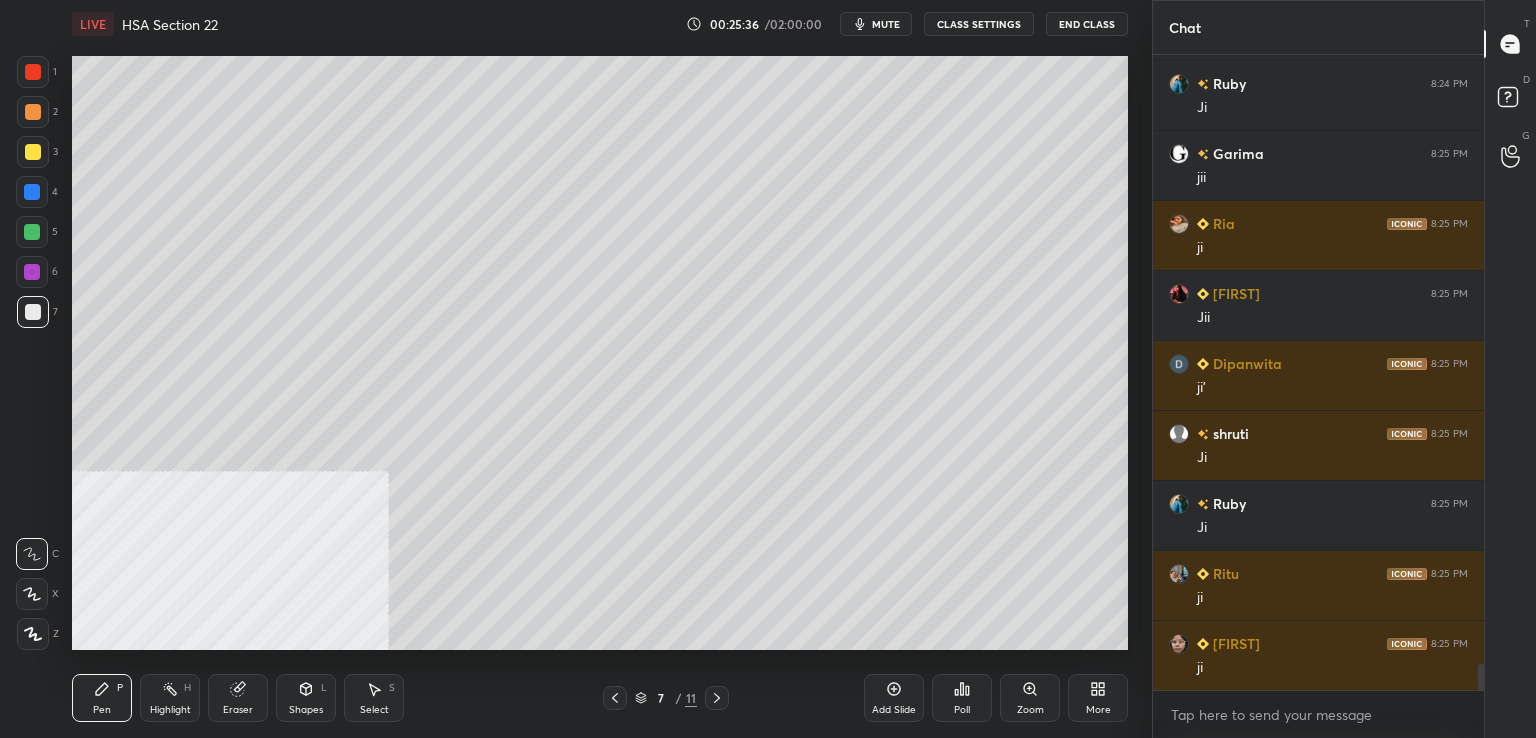 scroll, scrollTop: 15084, scrollLeft: 0, axis: vertical 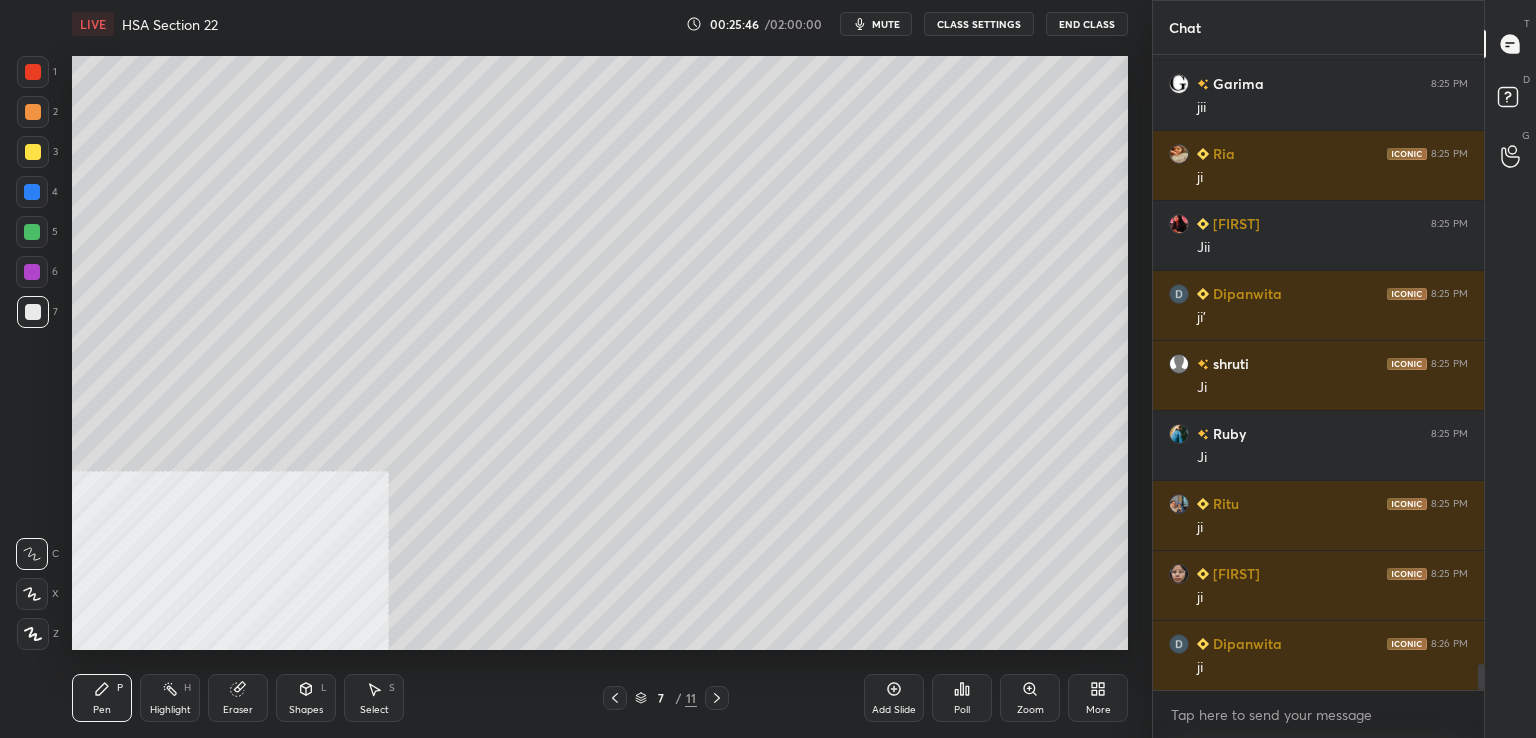 drag, startPoint x: 889, startPoint y: 31, endPoint x: 967, endPoint y: 15, distance: 79.624115 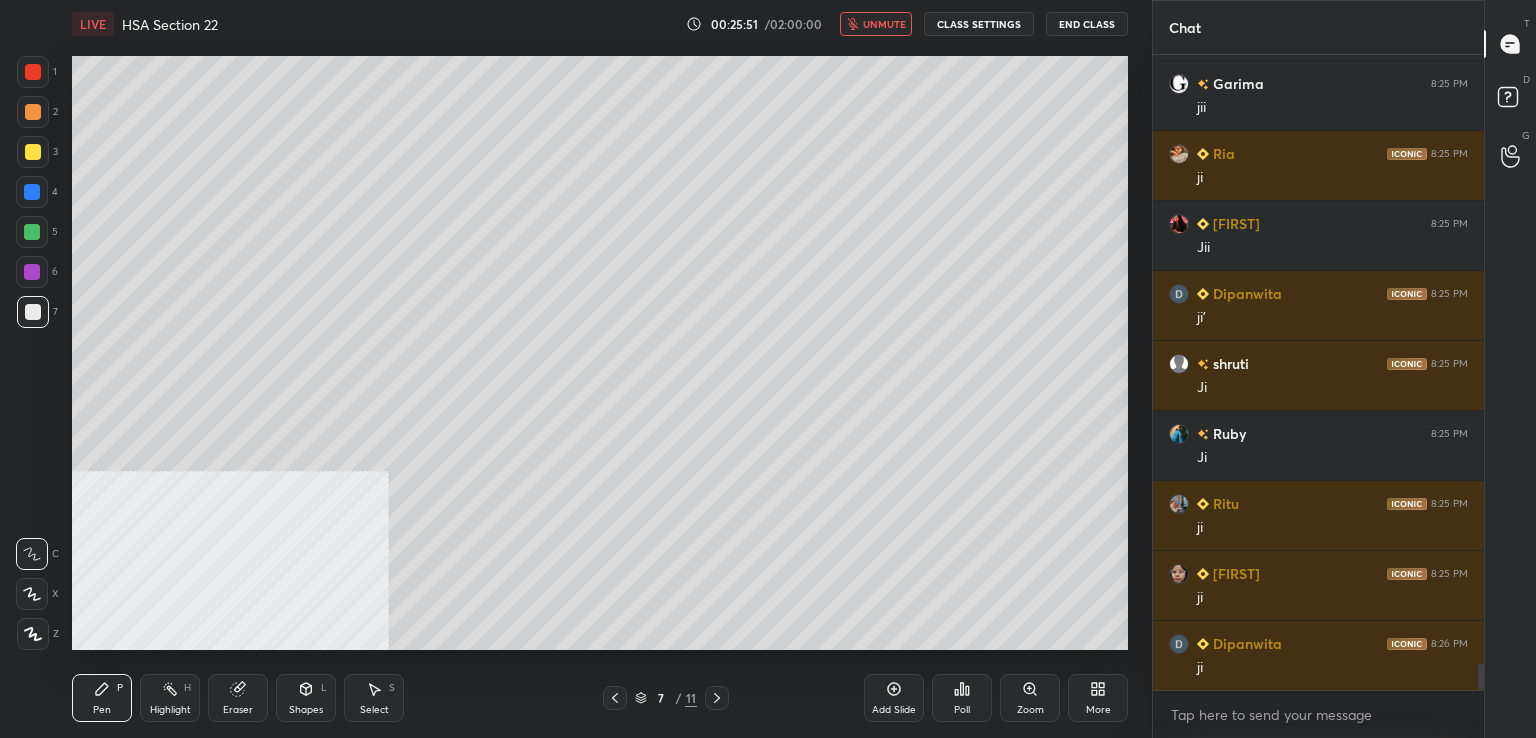 drag, startPoint x: 896, startPoint y: 26, endPoint x: 876, endPoint y: 25, distance: 20.024984 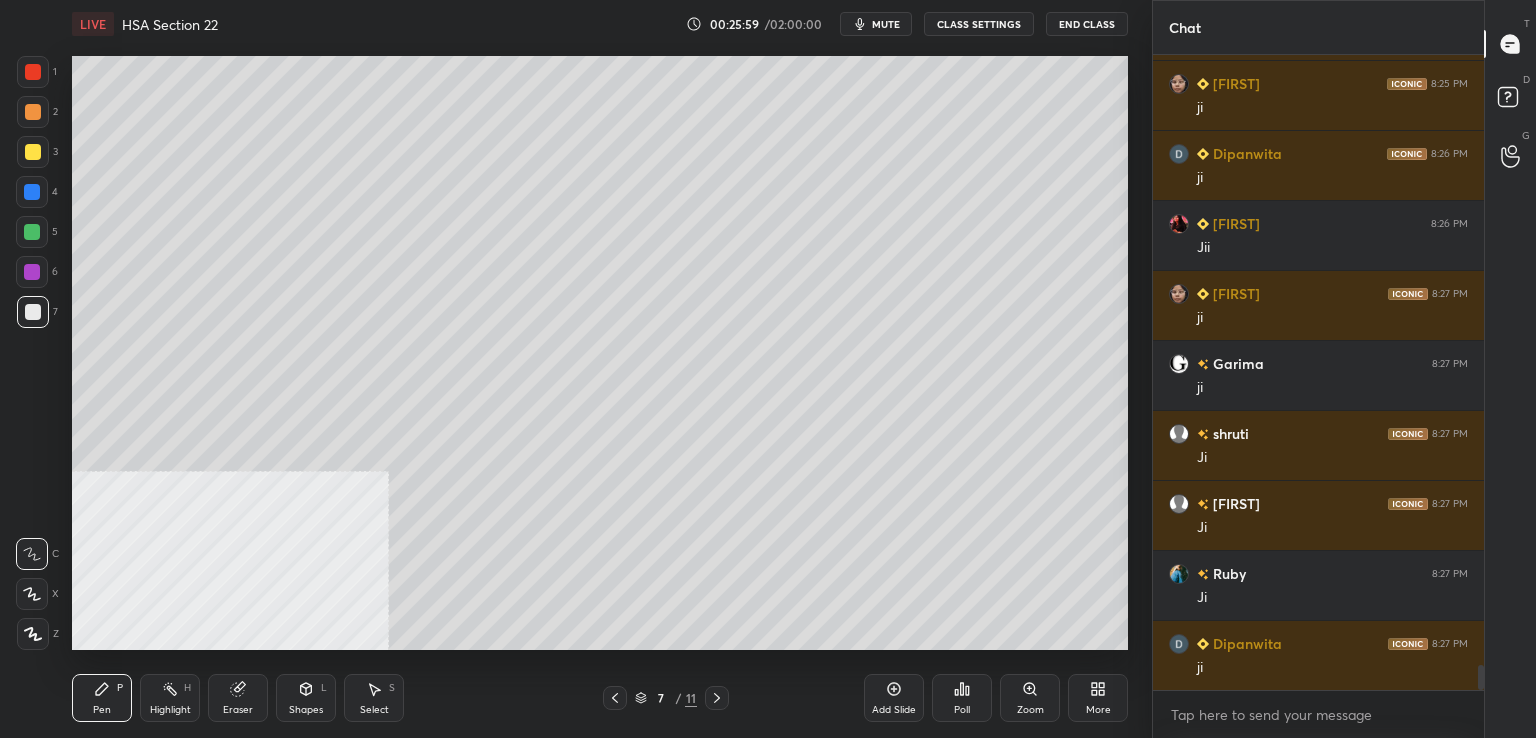 scroll, scrollTop: 15644, scrollLeft: 0, axis: vertical 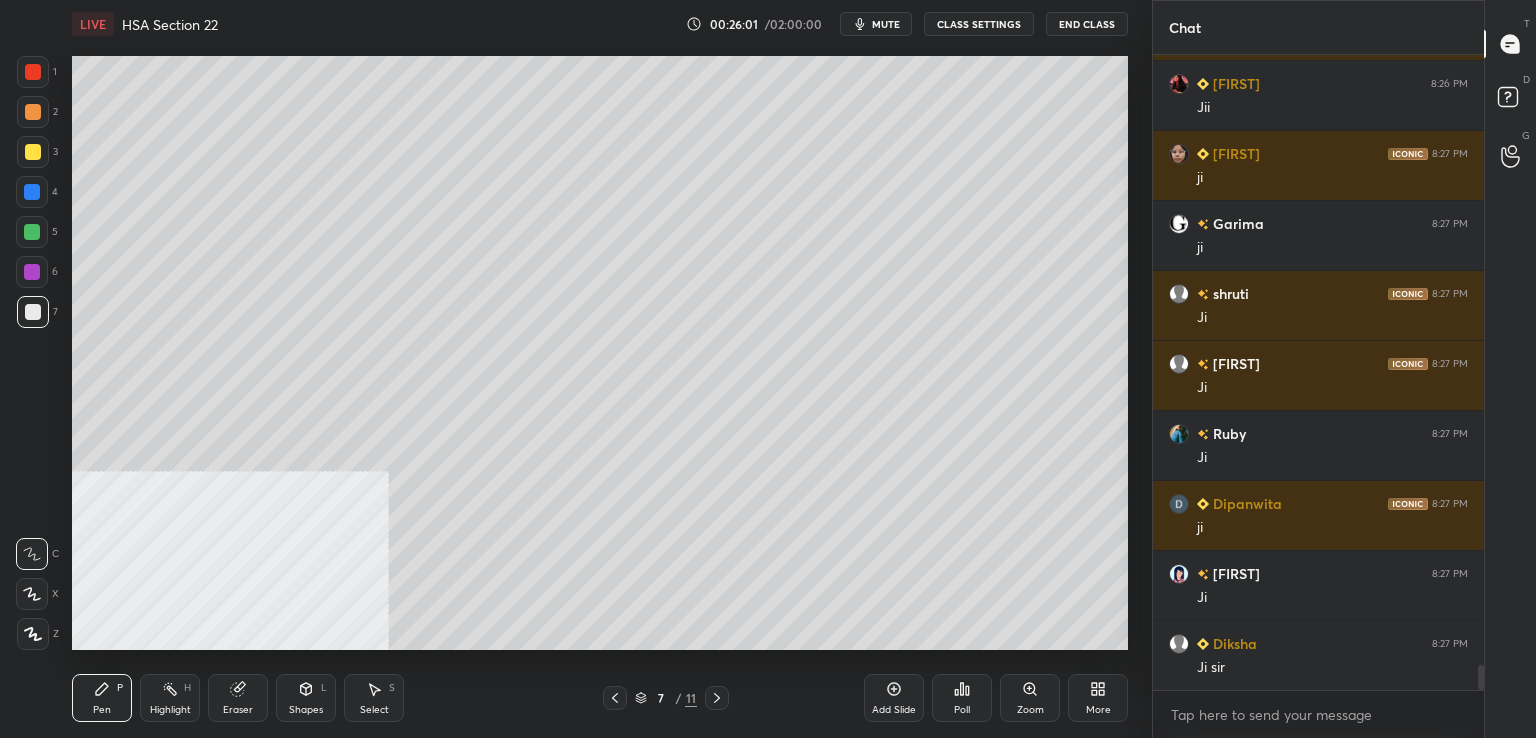 click 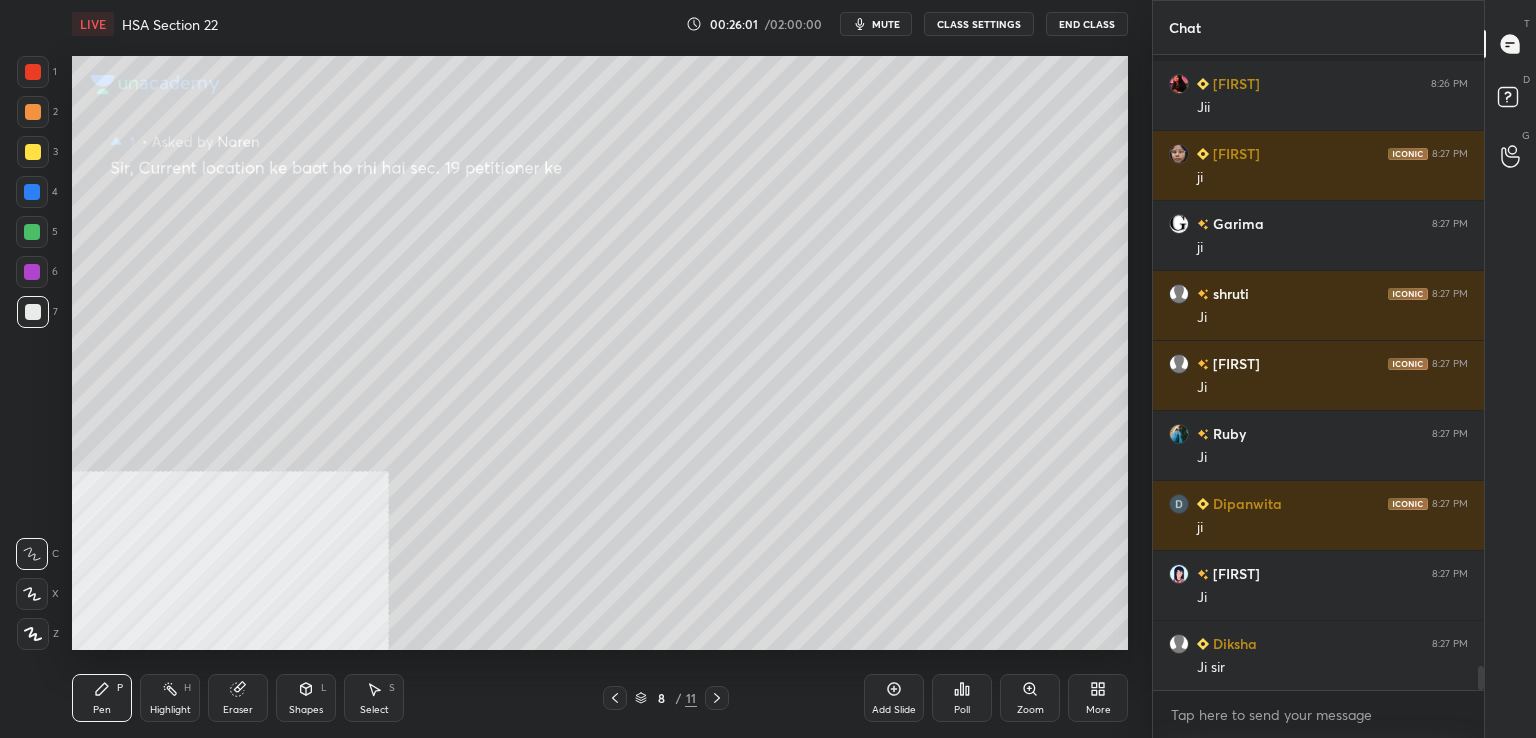 scroll, scrollTop: 15854, scrollLeft: 0, axis: vertical 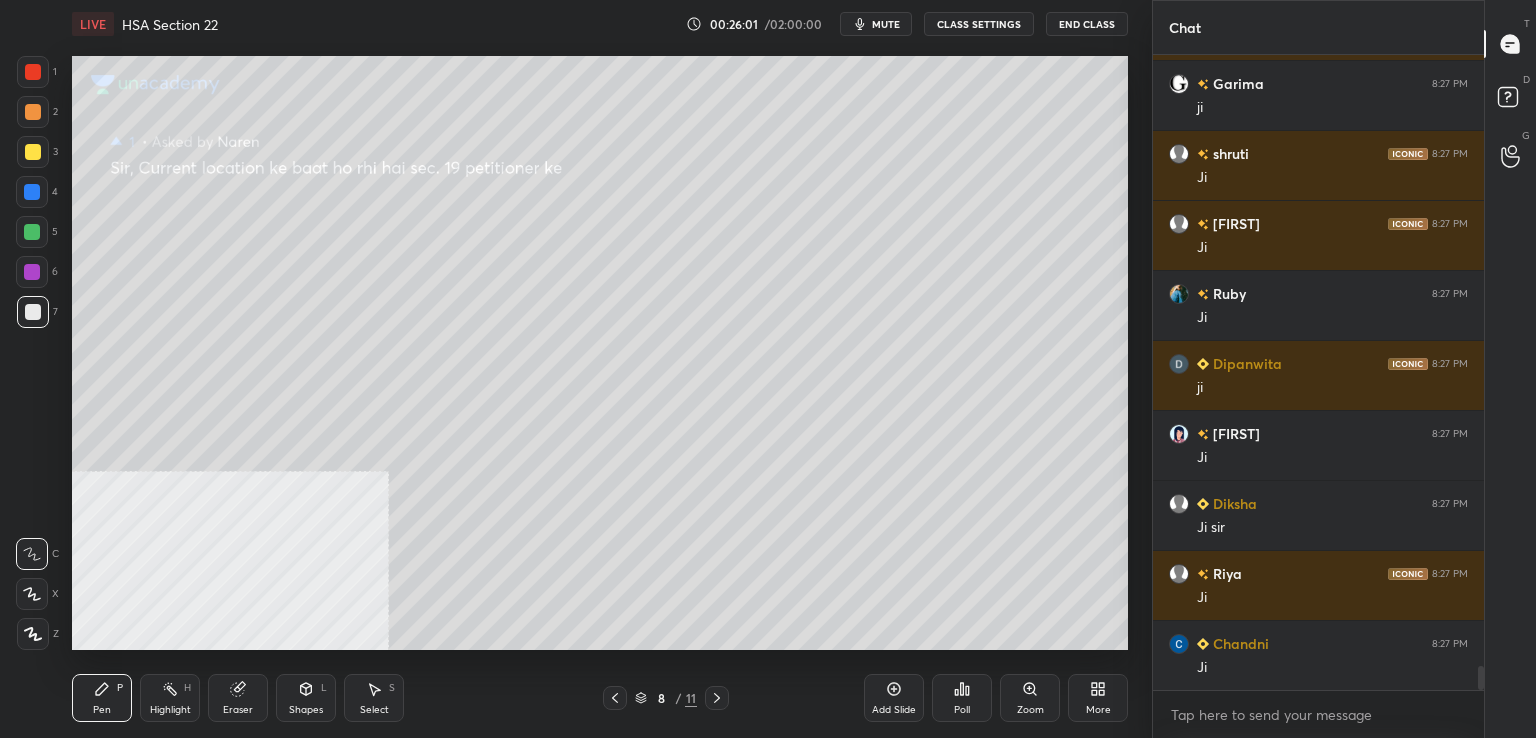 click 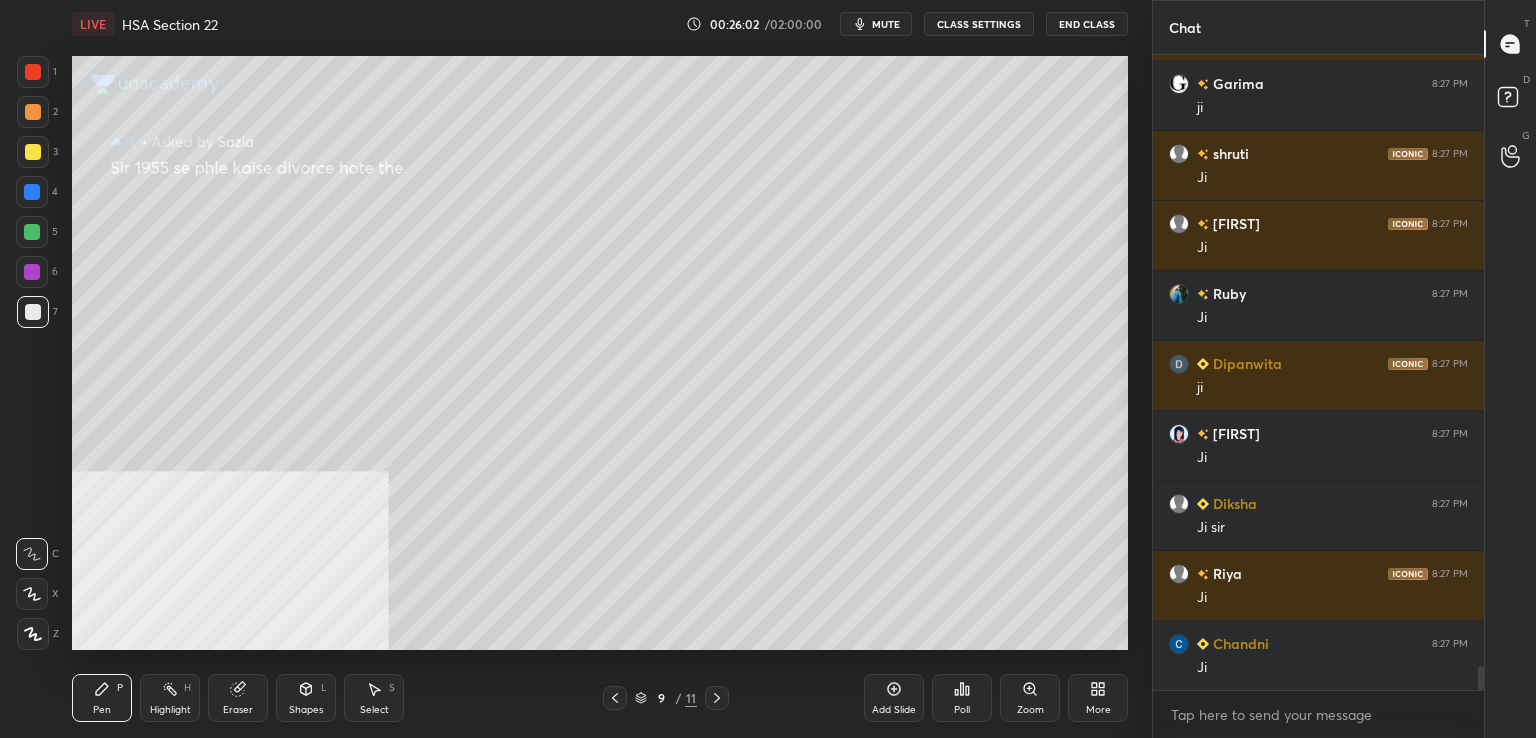 click 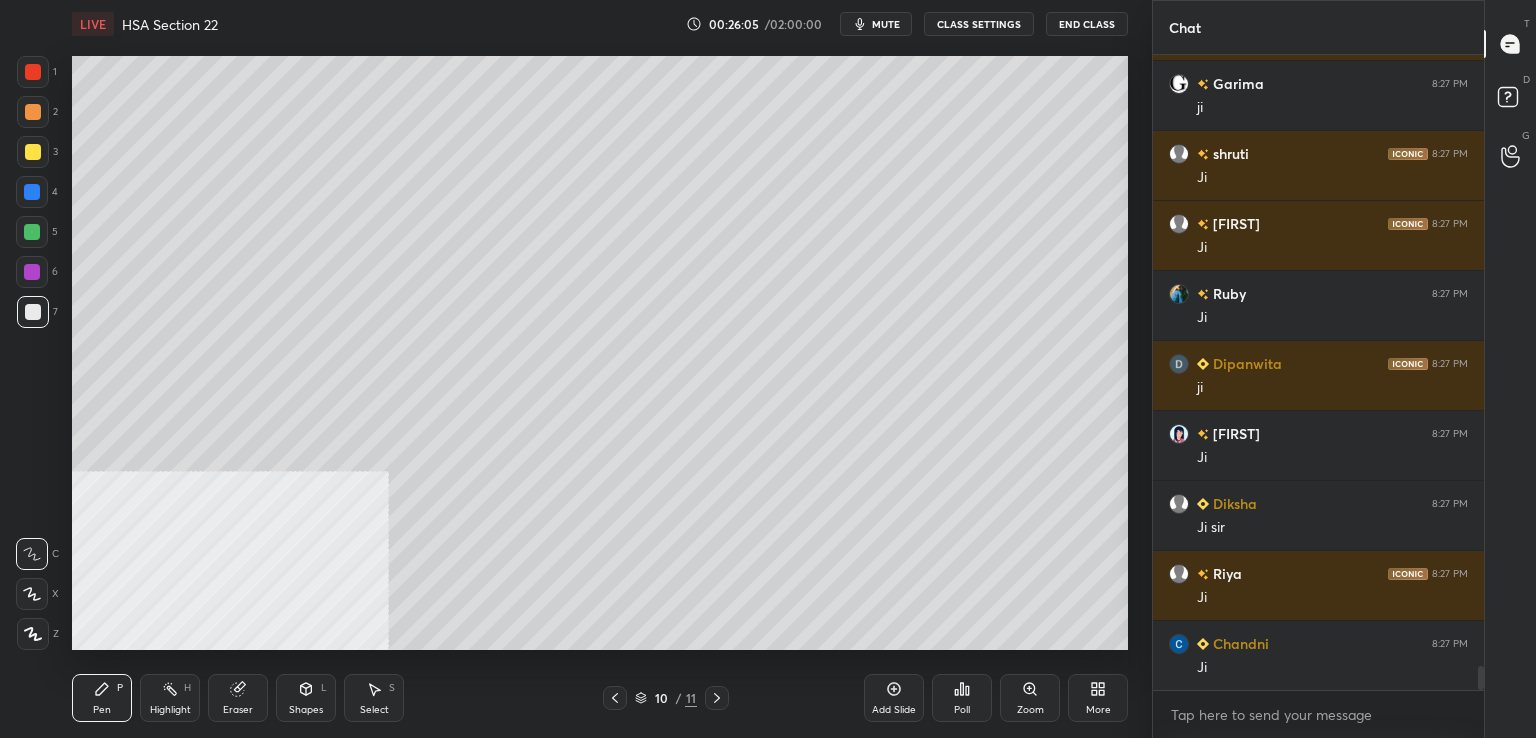 drag, startPoint x: 27, startPoint y: 149, endPoint x: 42, endPoint y: 164, distance: 21.213203 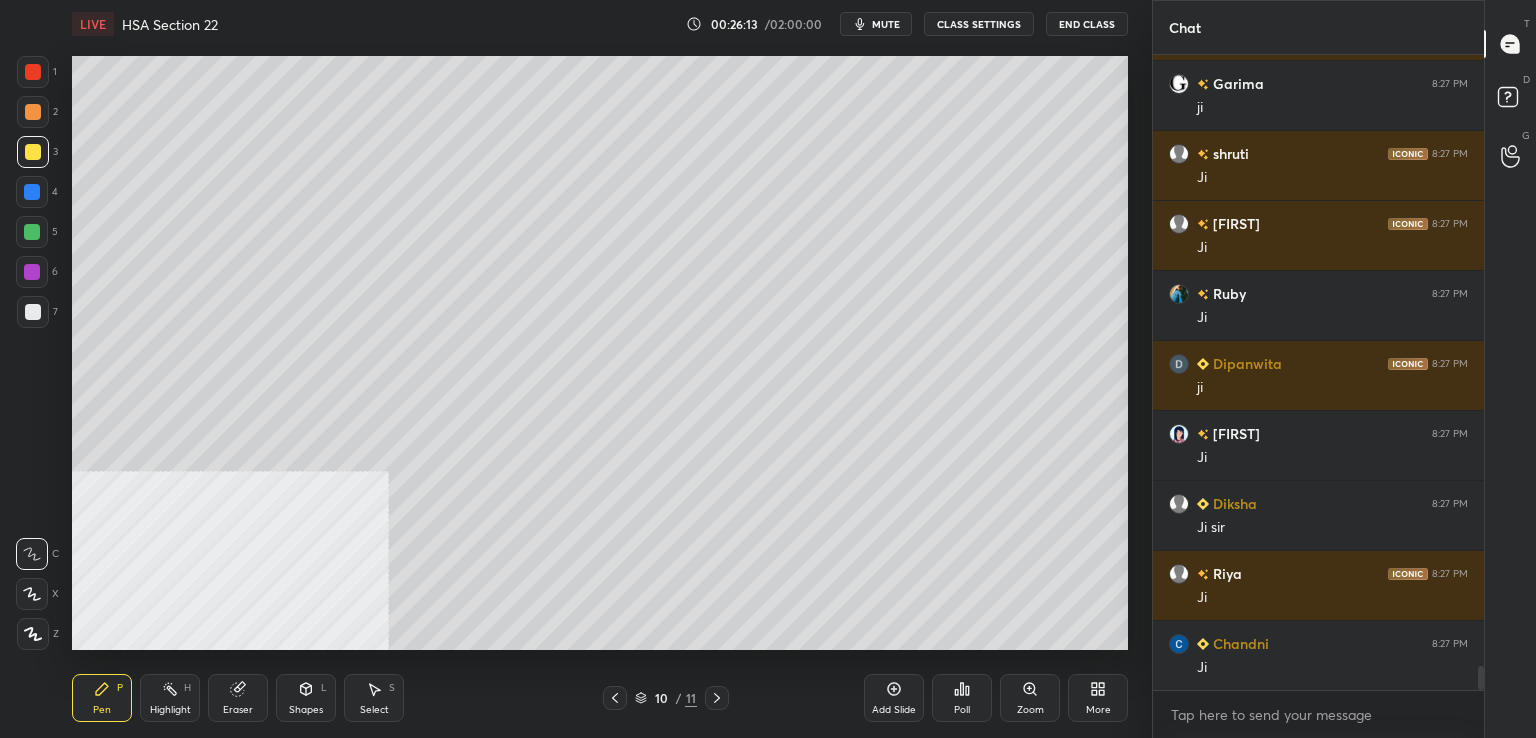 click 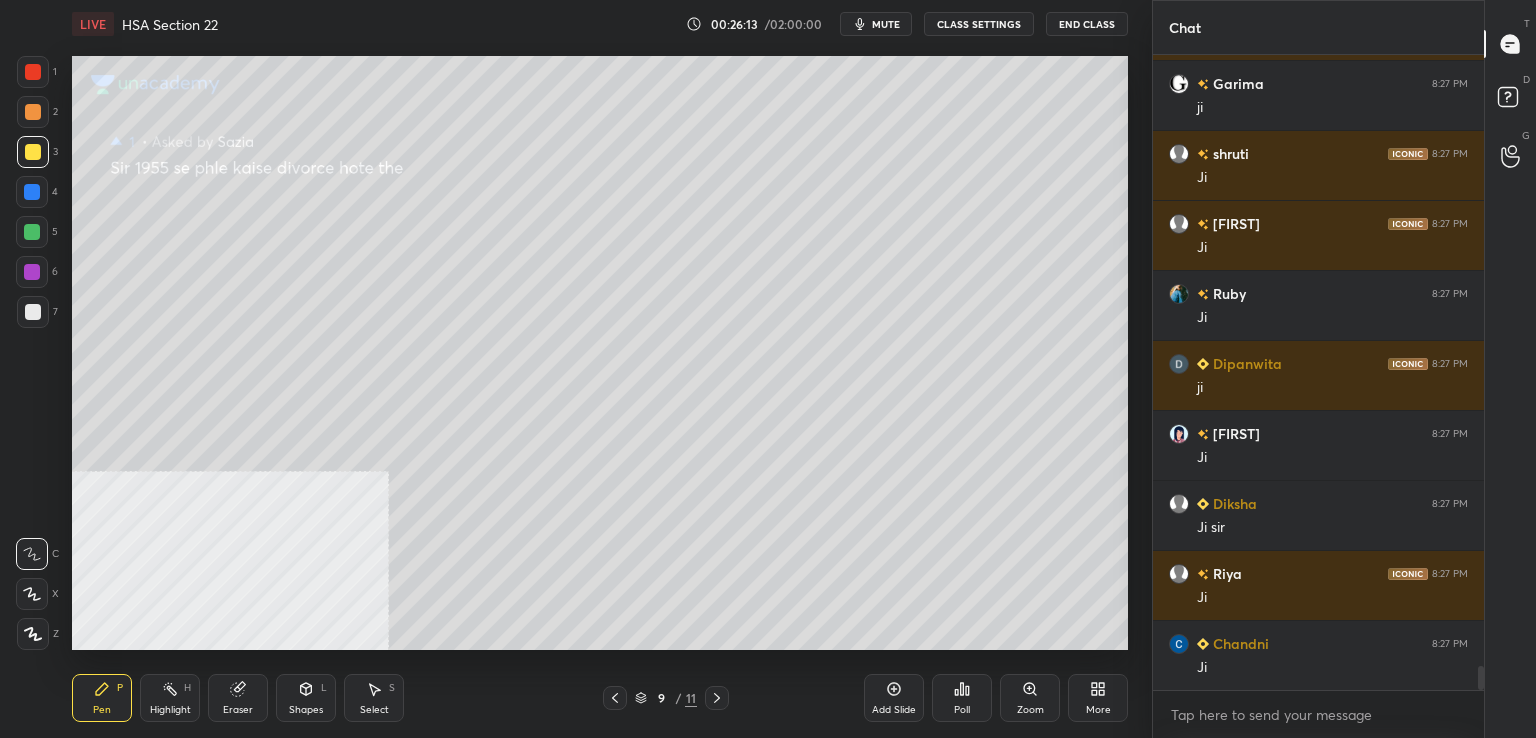 click 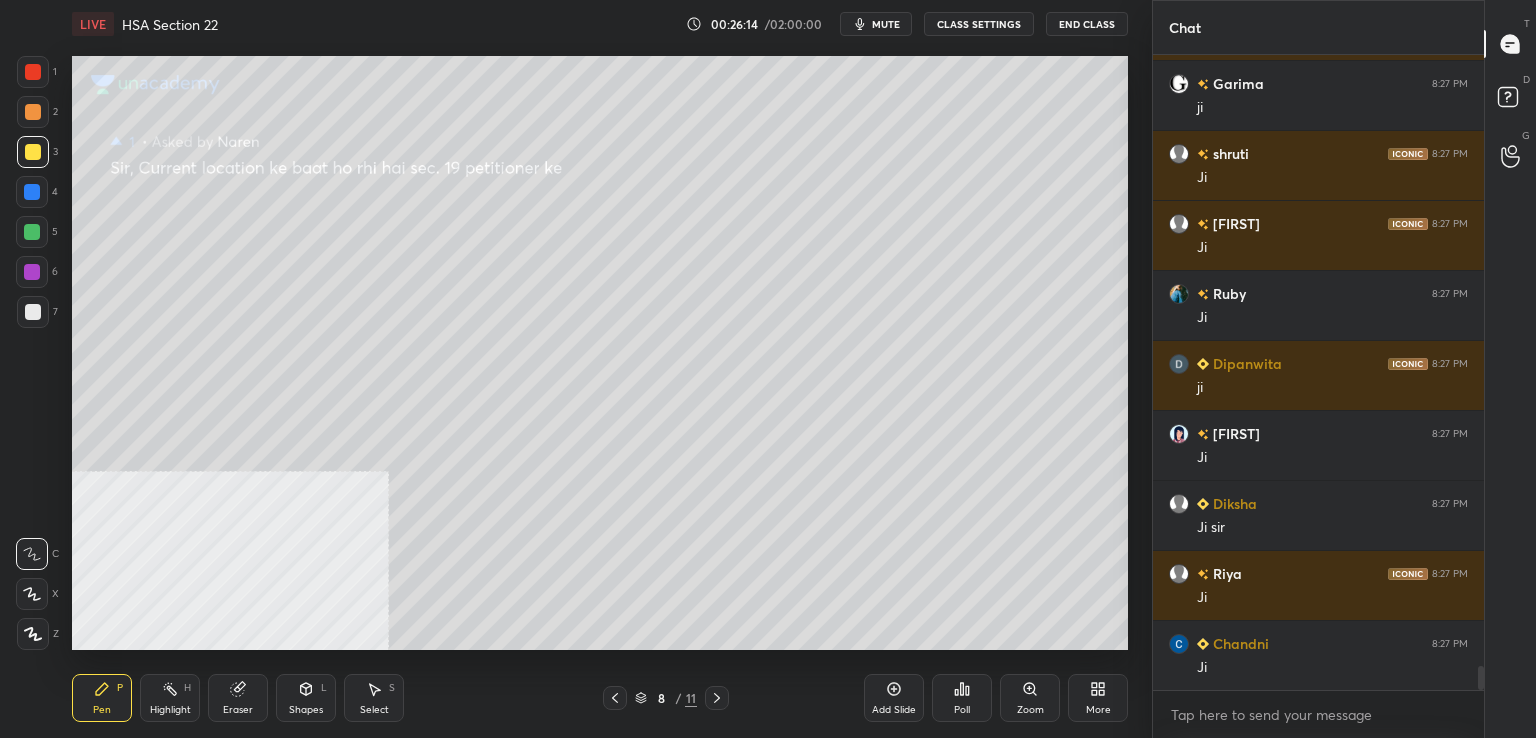 click 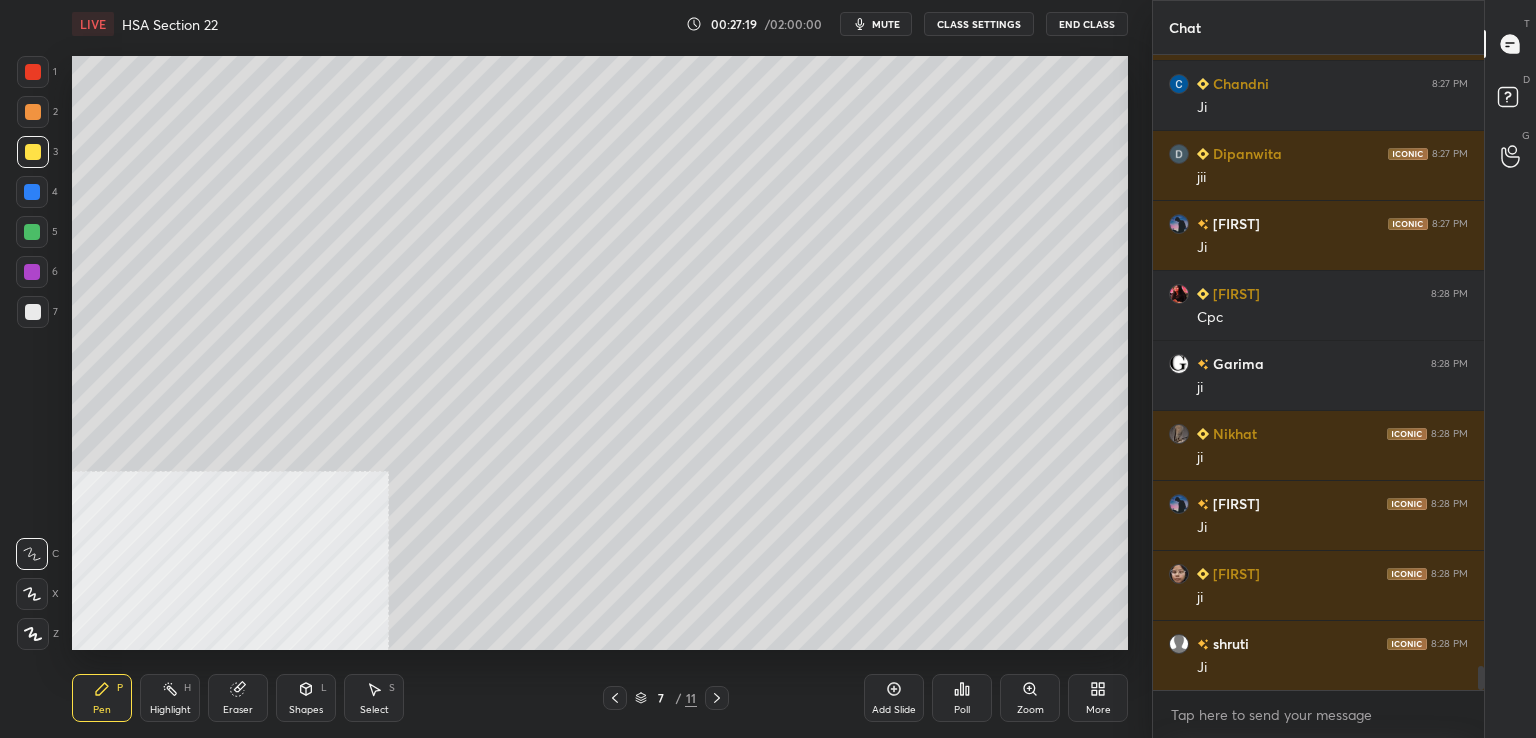 scroll, scrollTop: 16484, scrollLeft: 0, axis: vertical 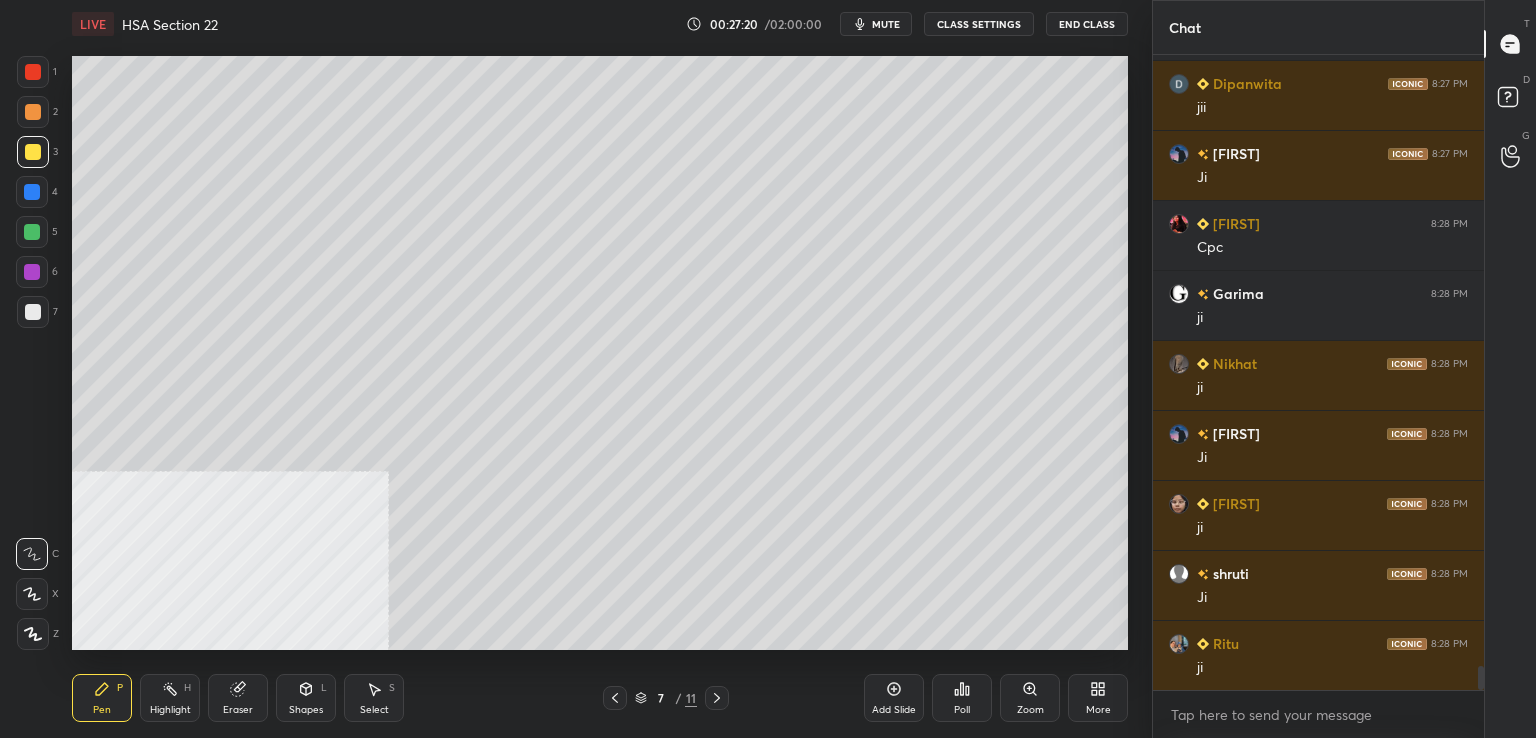 click 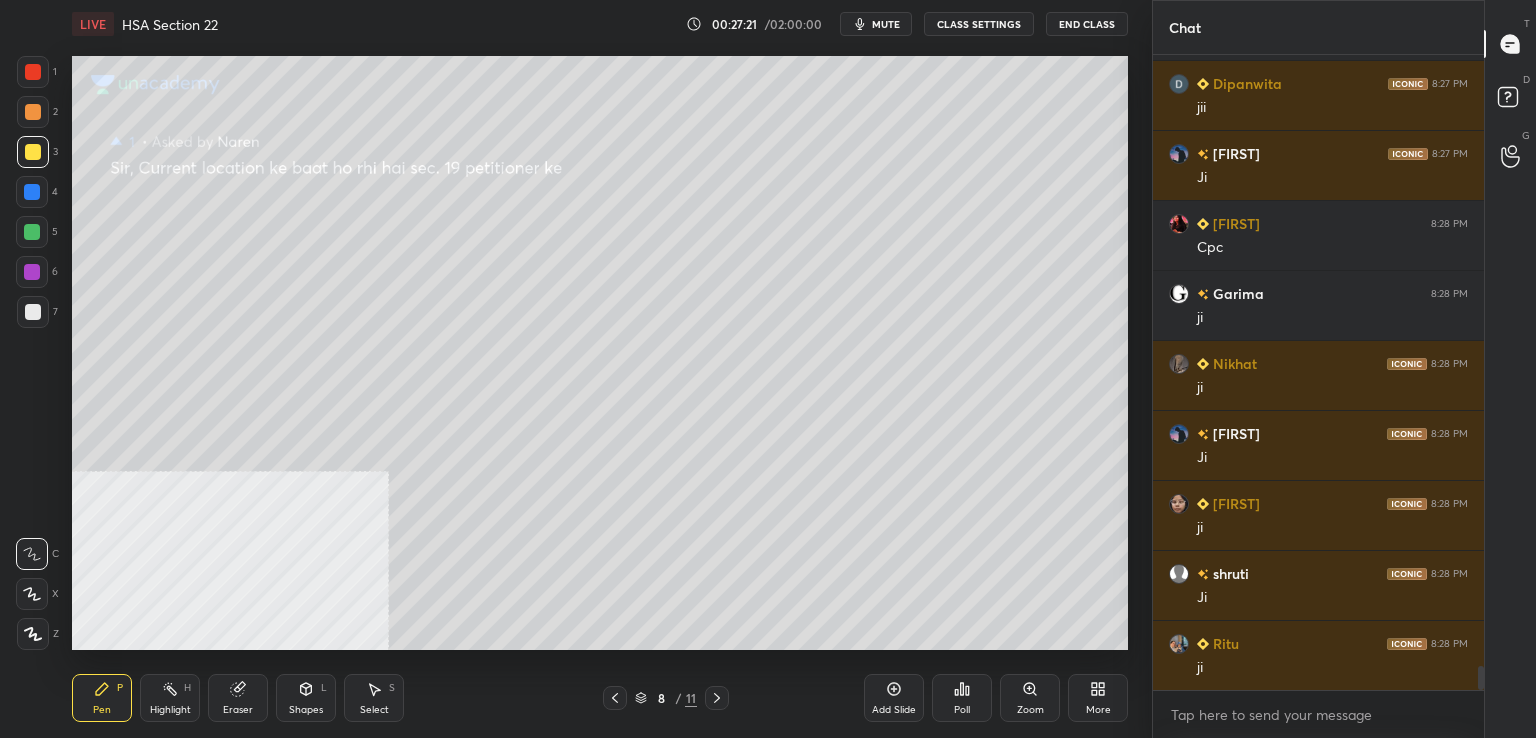 click 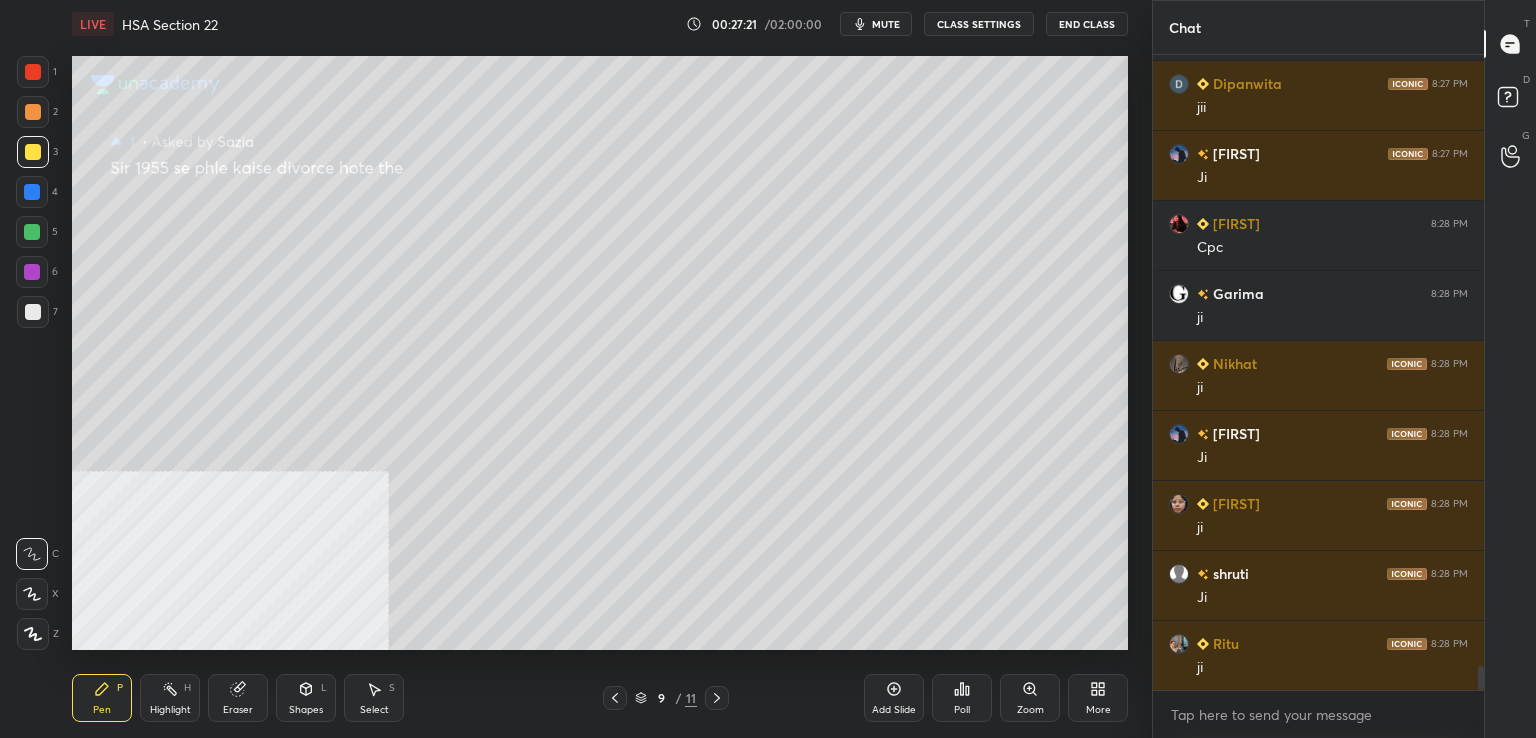 click 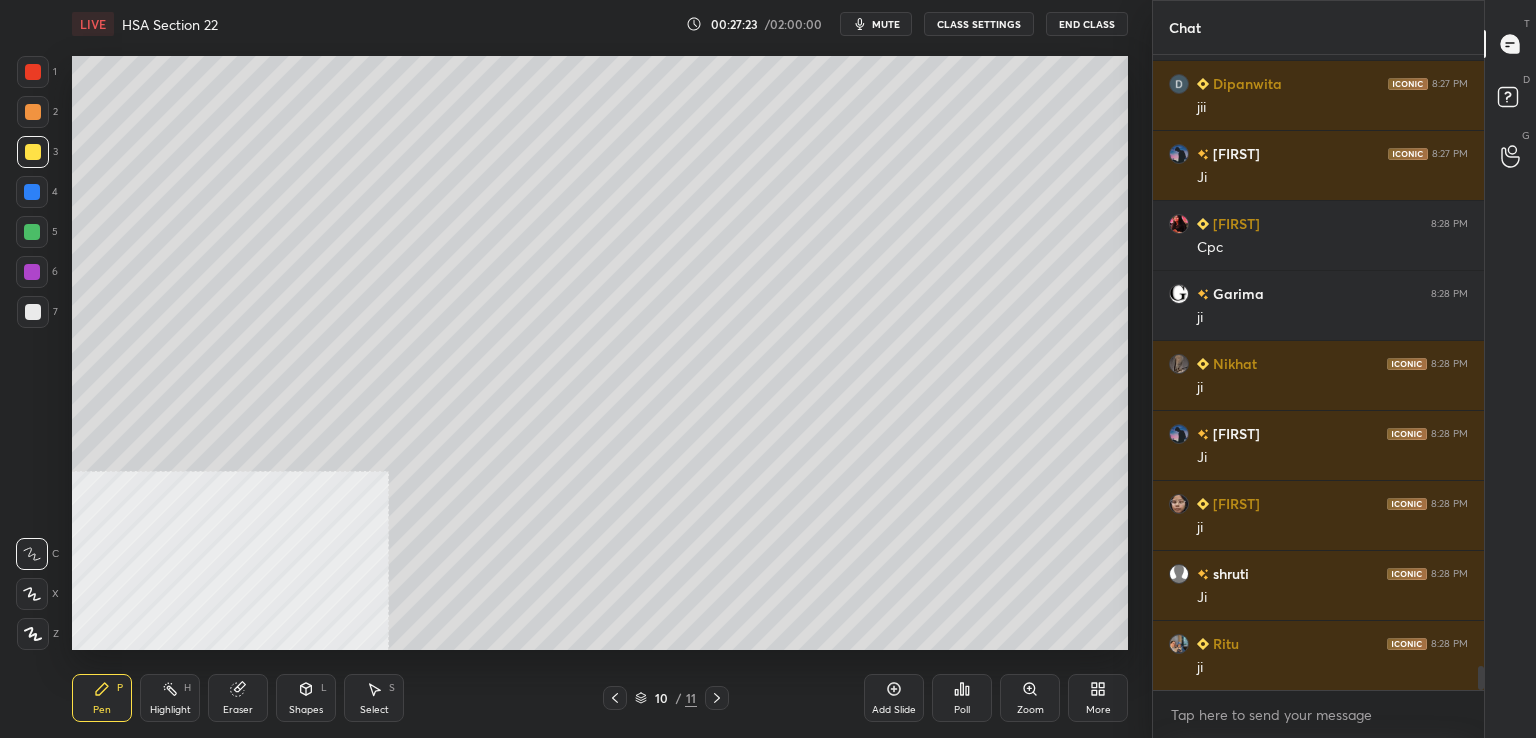 click 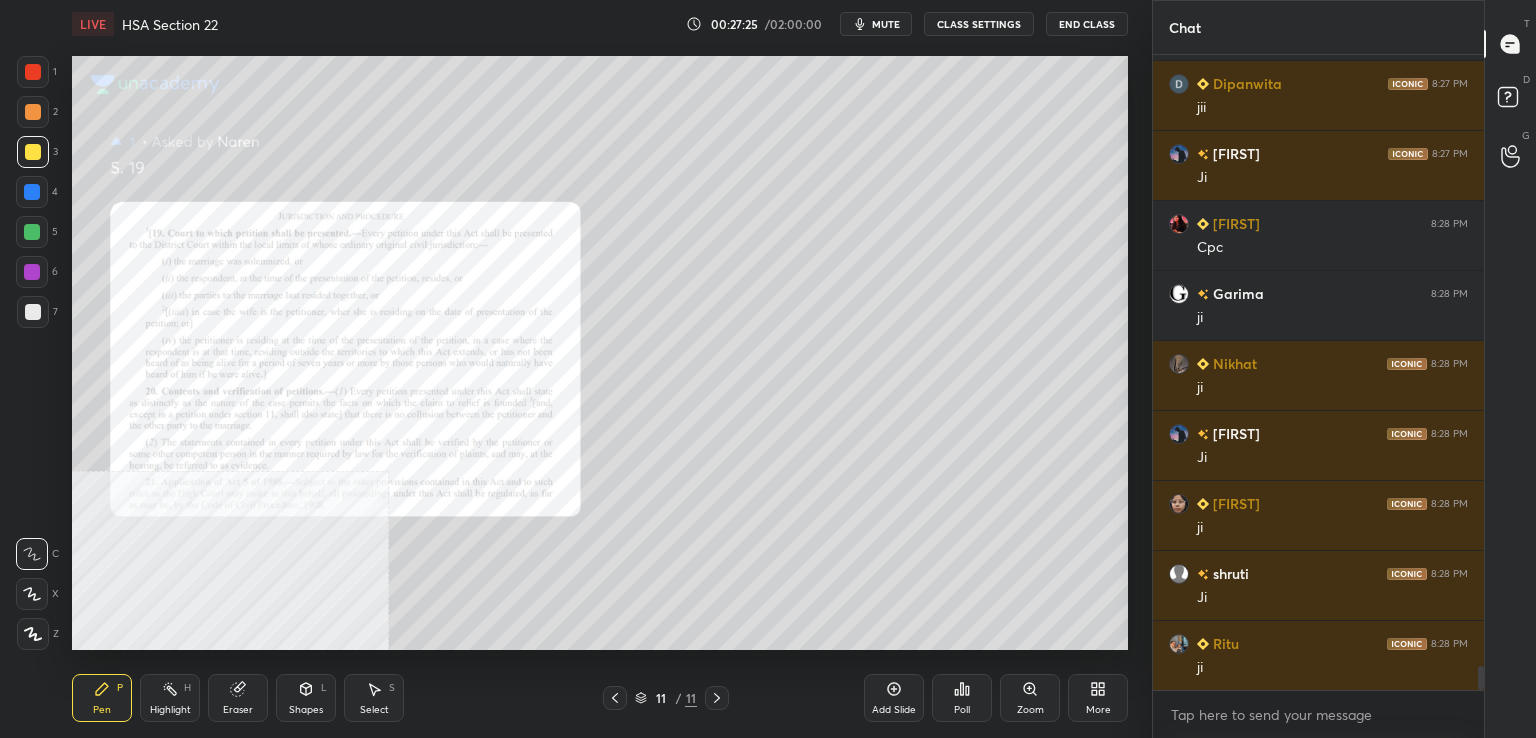 click 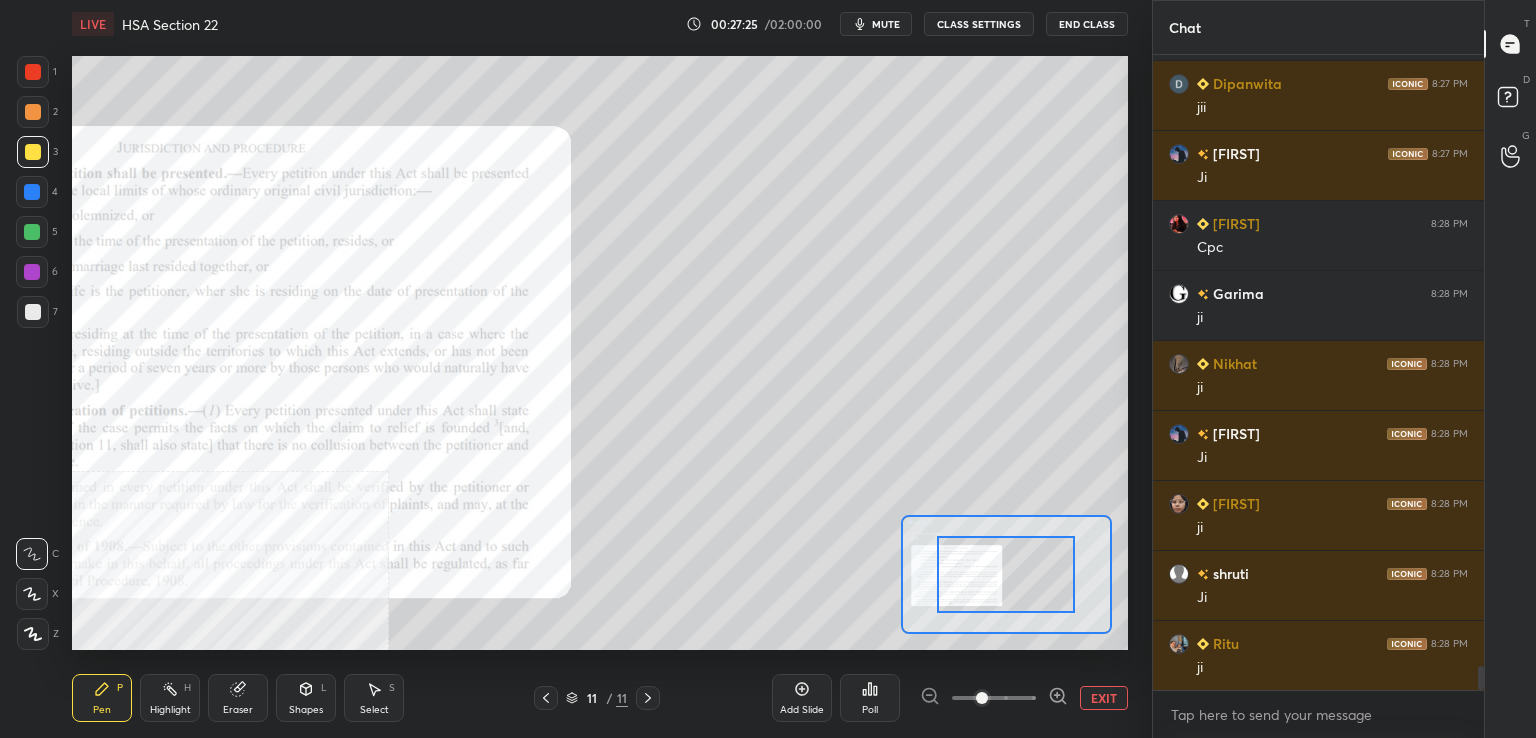drag, startPoint x: 1030, startPoint y: 693, endPoint x: 1030, endPoint y: 672, distance: 21 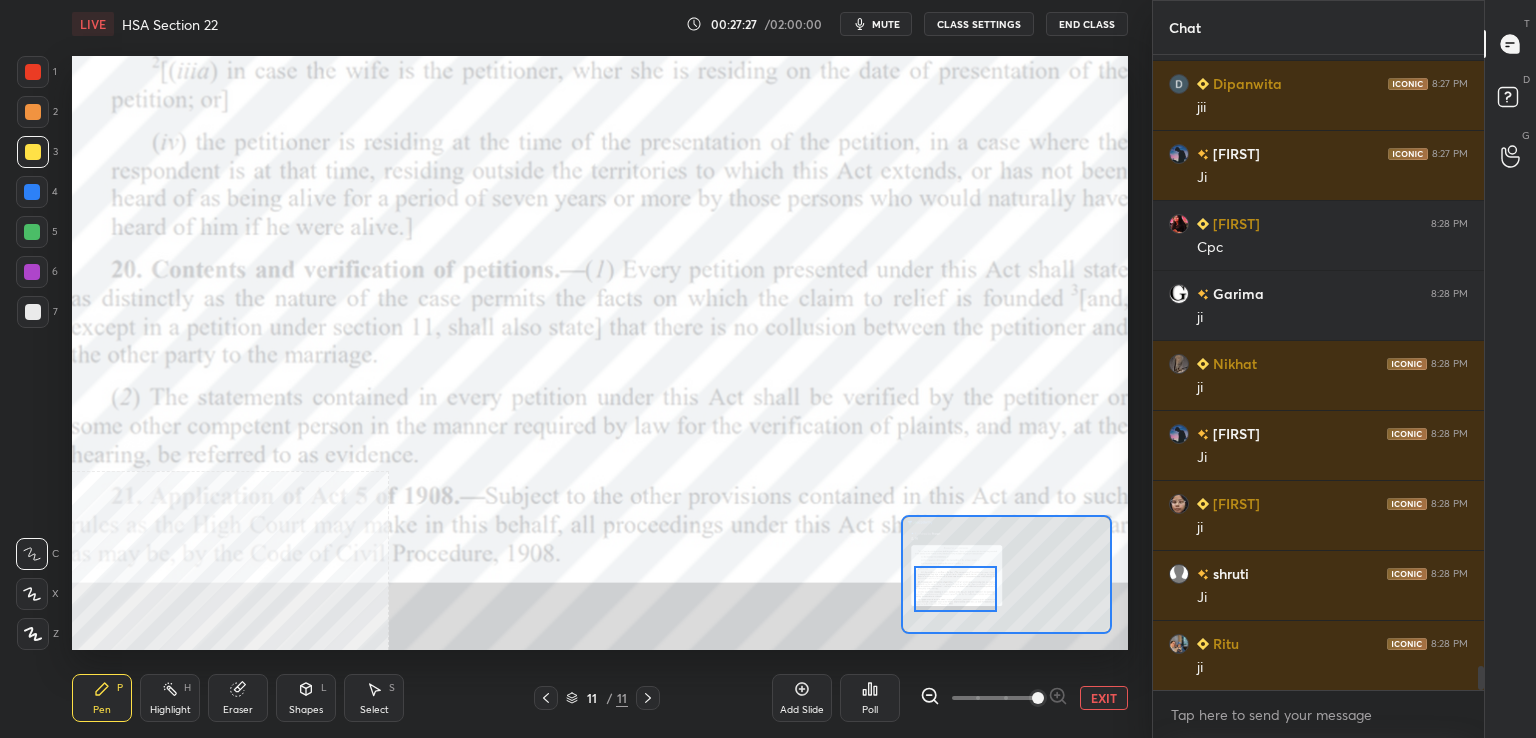 drag, startPoint x: 1003, startPoint y: 570, endPoint x: 971, endPoint y: 601, distance: 44.553337 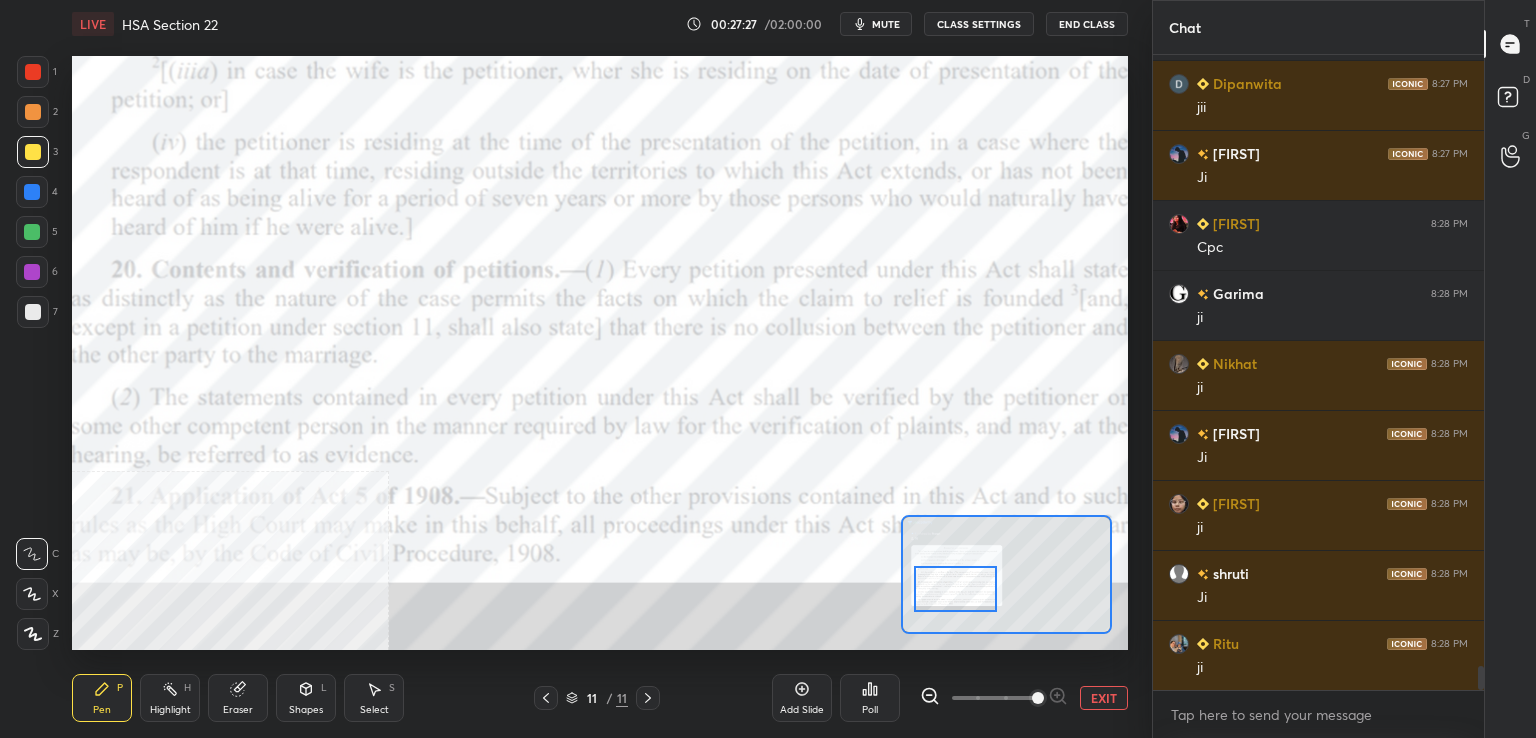 click at bounding box center (955, 589) 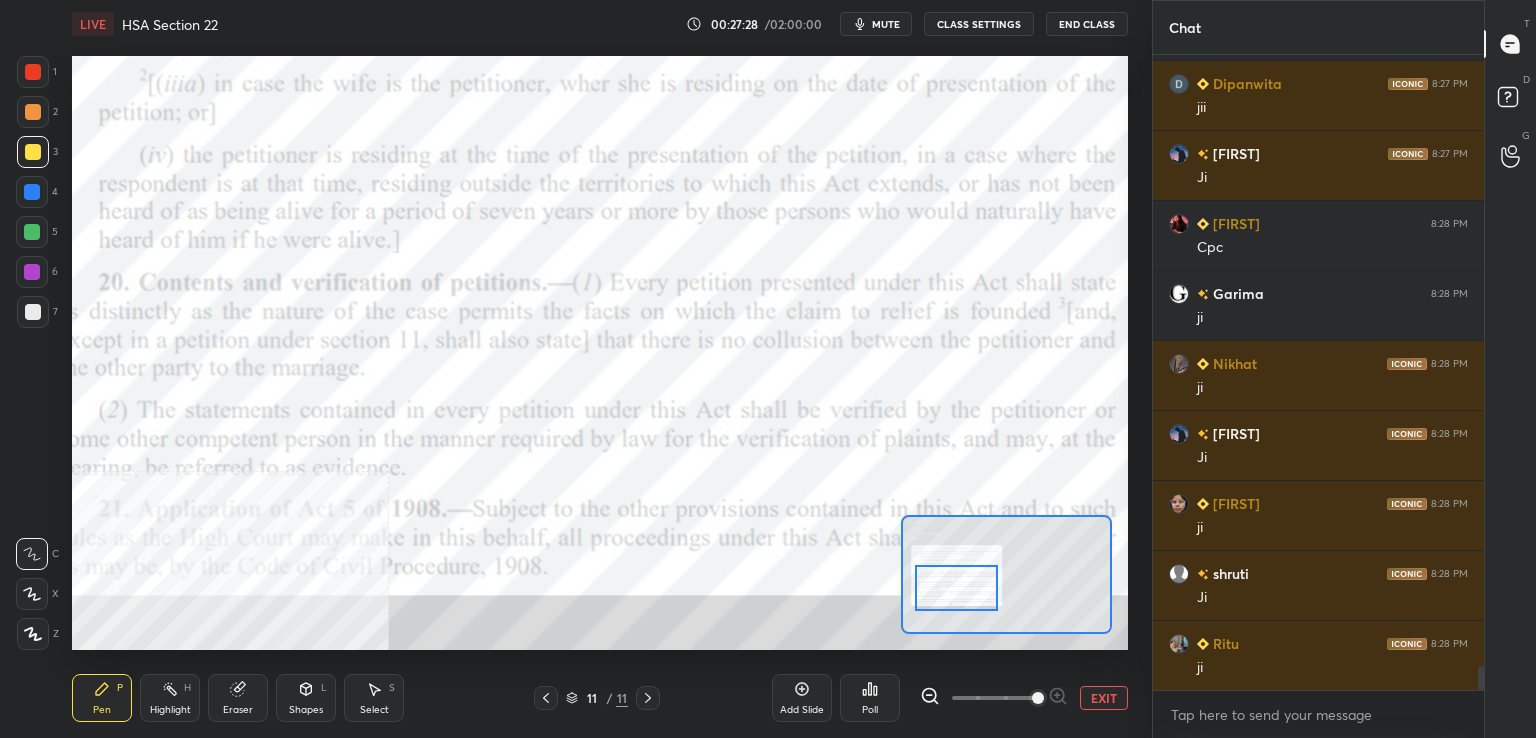 click at bounding box center (994, 698) 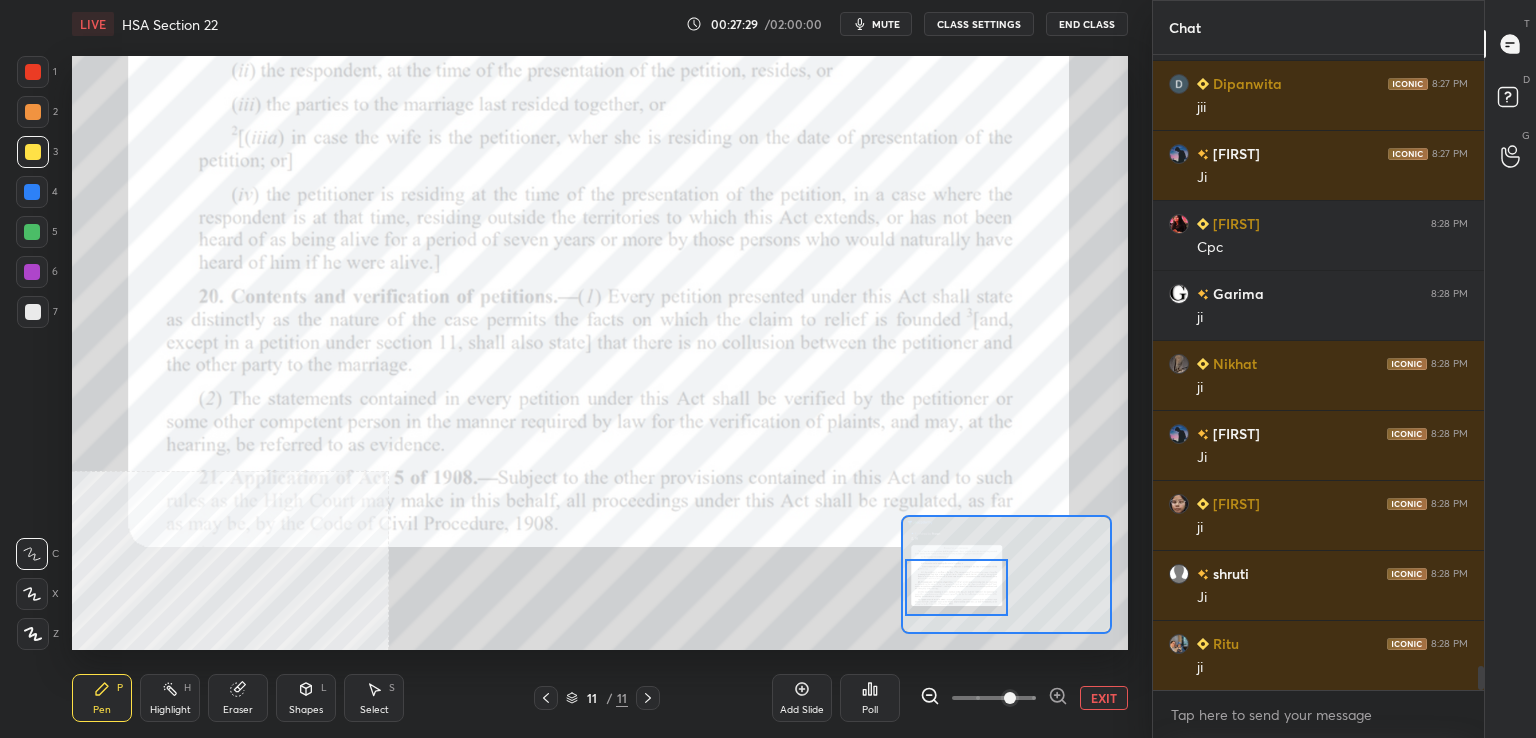 drag, startPoint x: 33, startPoint y: 73, endPoint x: 39, endPoint y: 126, distance: 53.338543 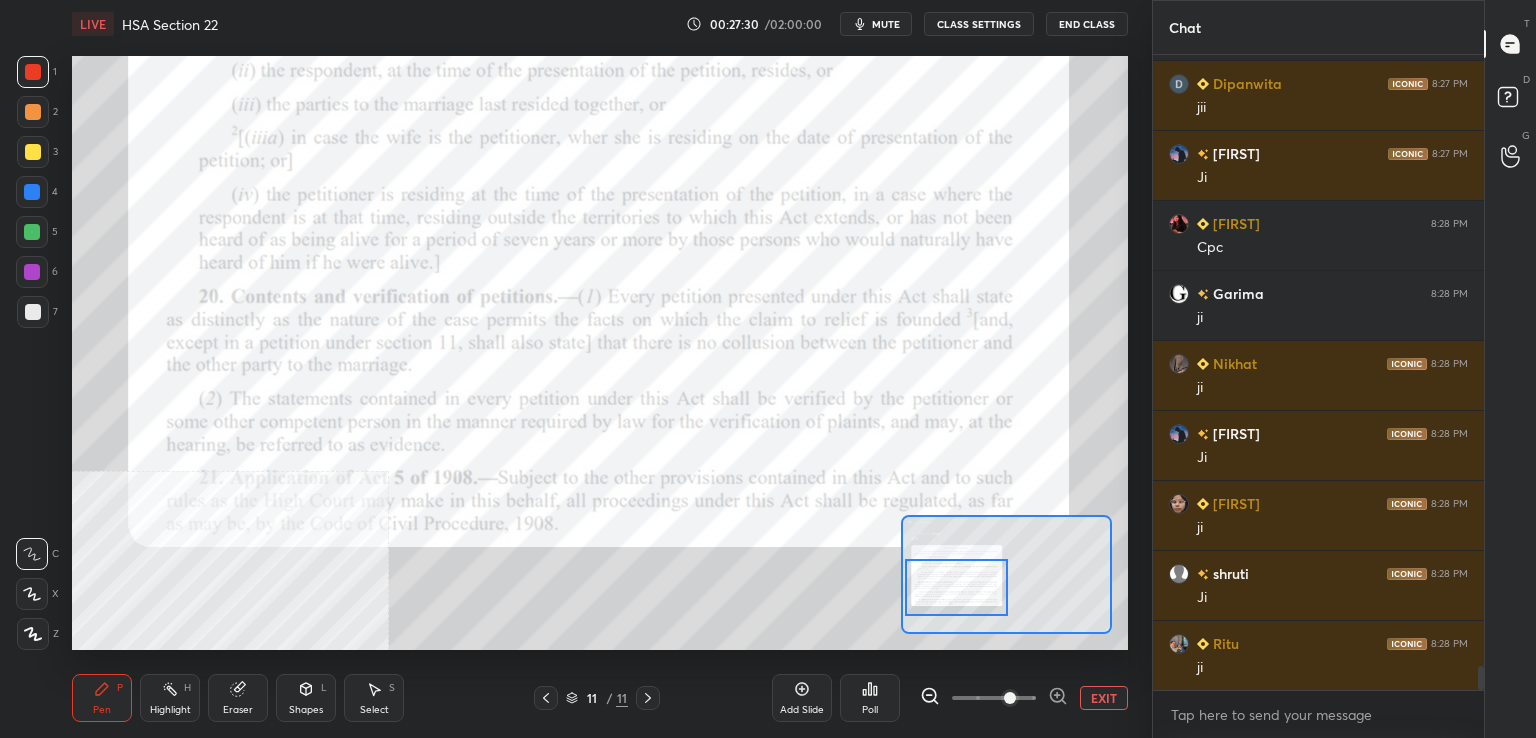 drag, startPoint x: 176, startPoint y: 704, endPoint x: 184, endPoint y: 695, distance: 12.0415945 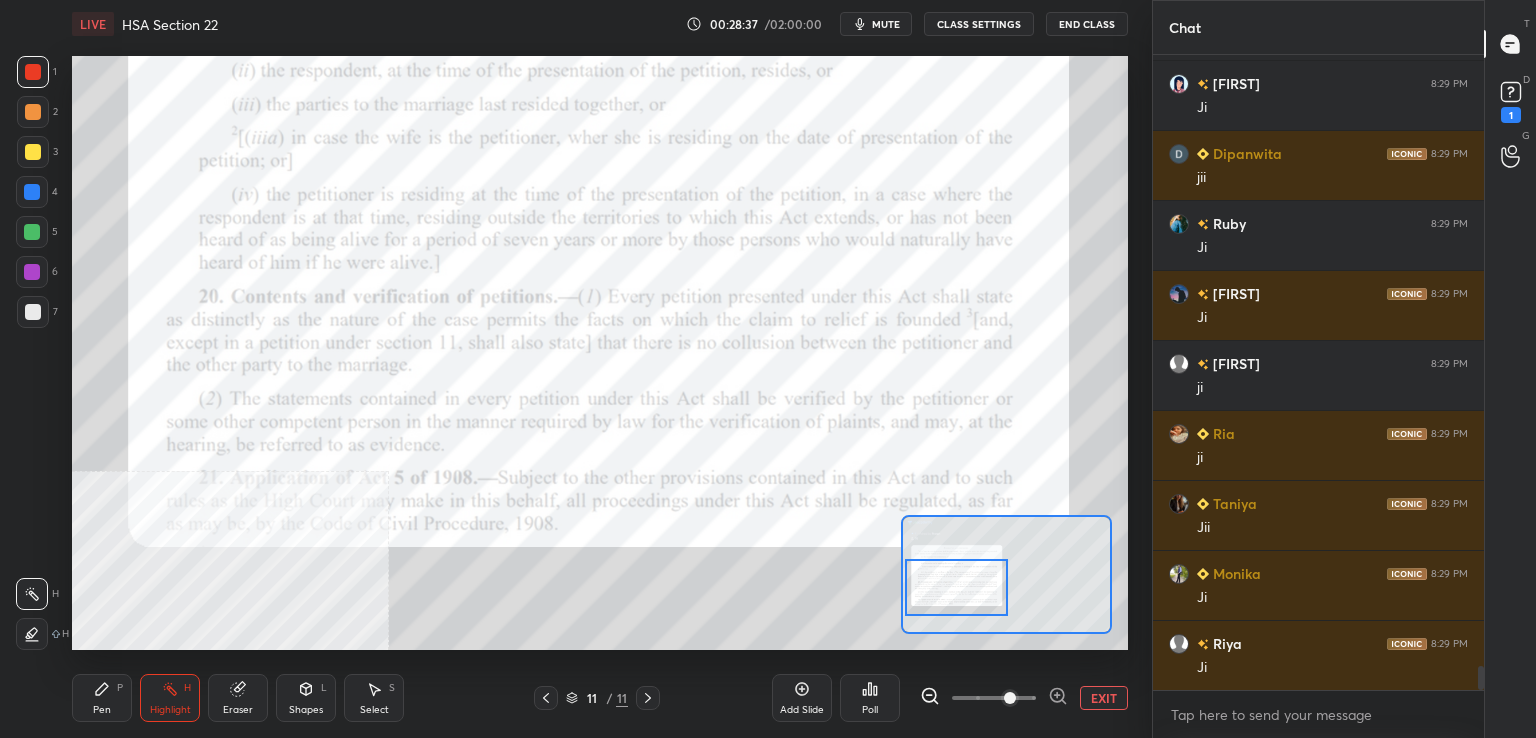 scroll, scrollTop: 16180, scrollLeft: 0, axis: vertical 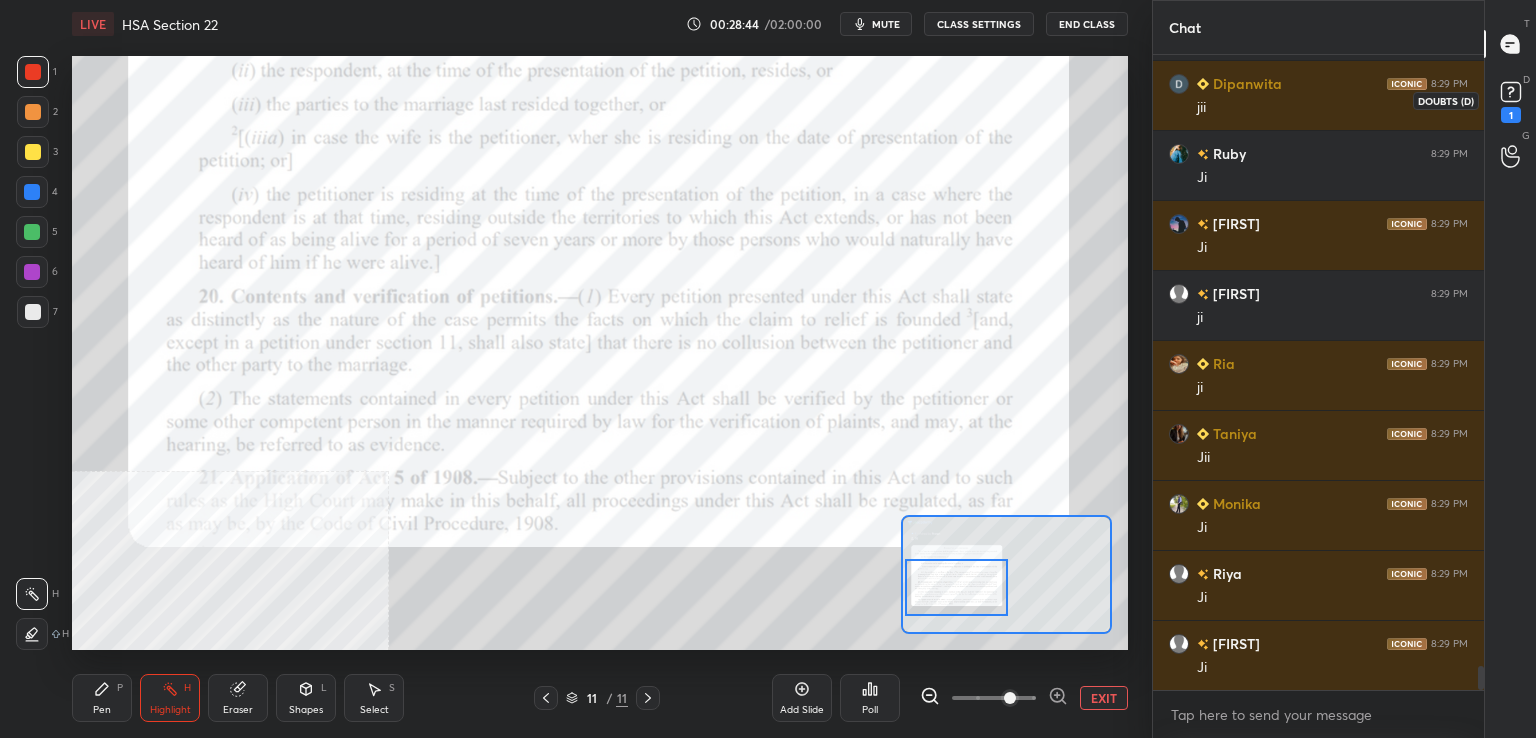 drag, startPoint x: 1515, startPoint y: 113, endPoint x: 1535, endPoint y: 101, distance: 23.323807 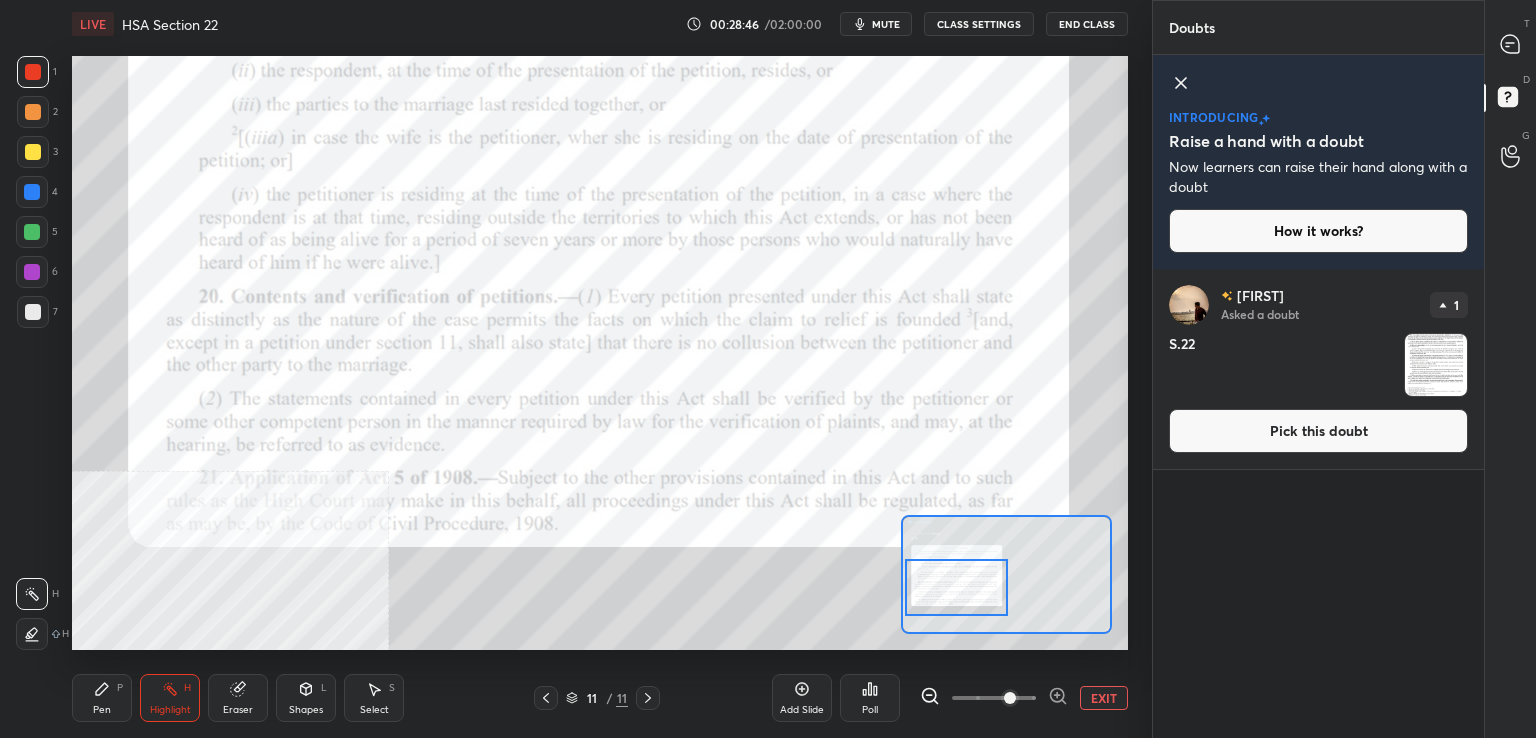 drag, startPoint x: 1264, startPoint y: 445, endPoint x: 1216, endPoint y: 434, distance: 49.24429 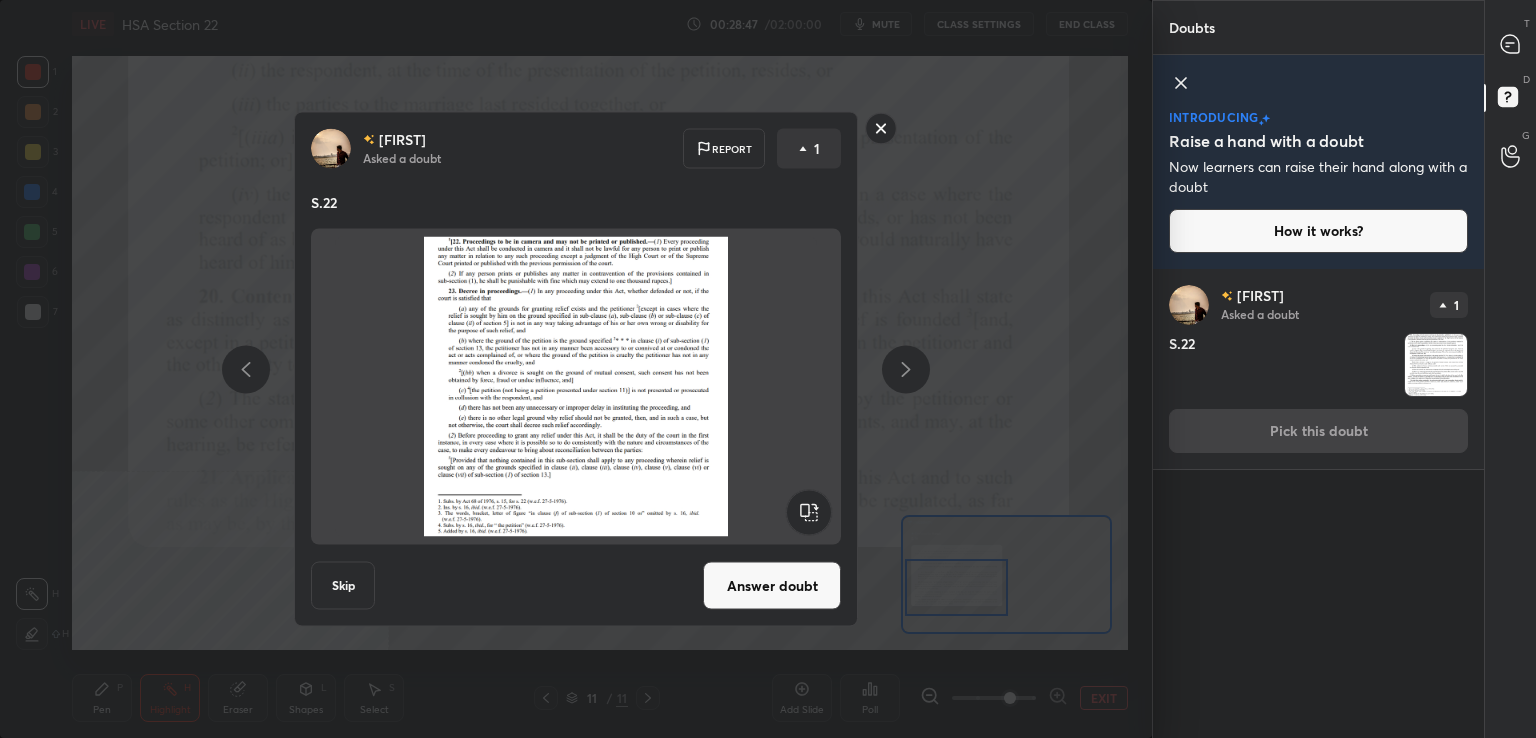 drag, startPoint x: 725, startPoint y: 584, endPoint x: 735, endPoint y: 572, distance: 15.6205 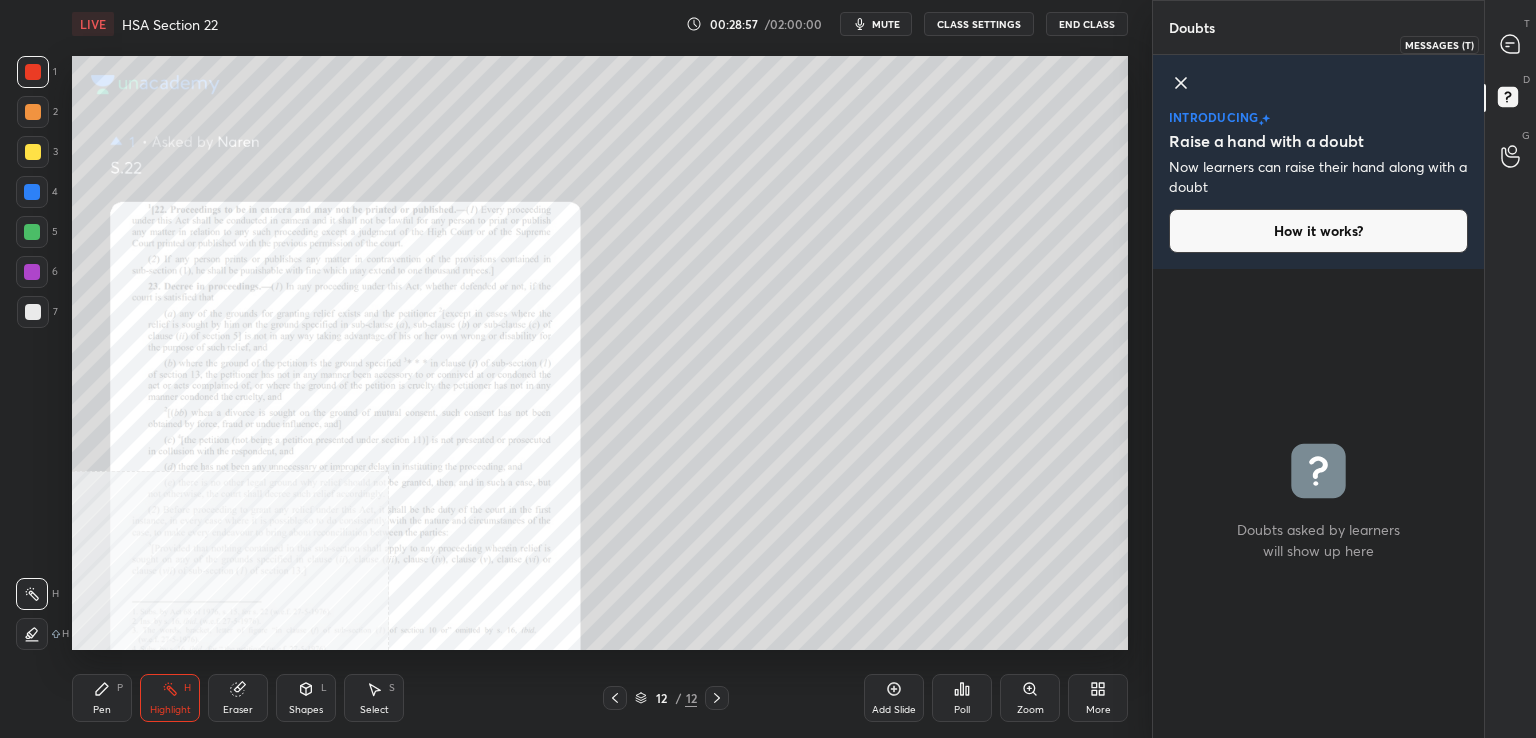 drag, startPoint x: 1508, startPoint y: 51, endPoint x: 1490, endPoint y: 64, distance: 22.203604 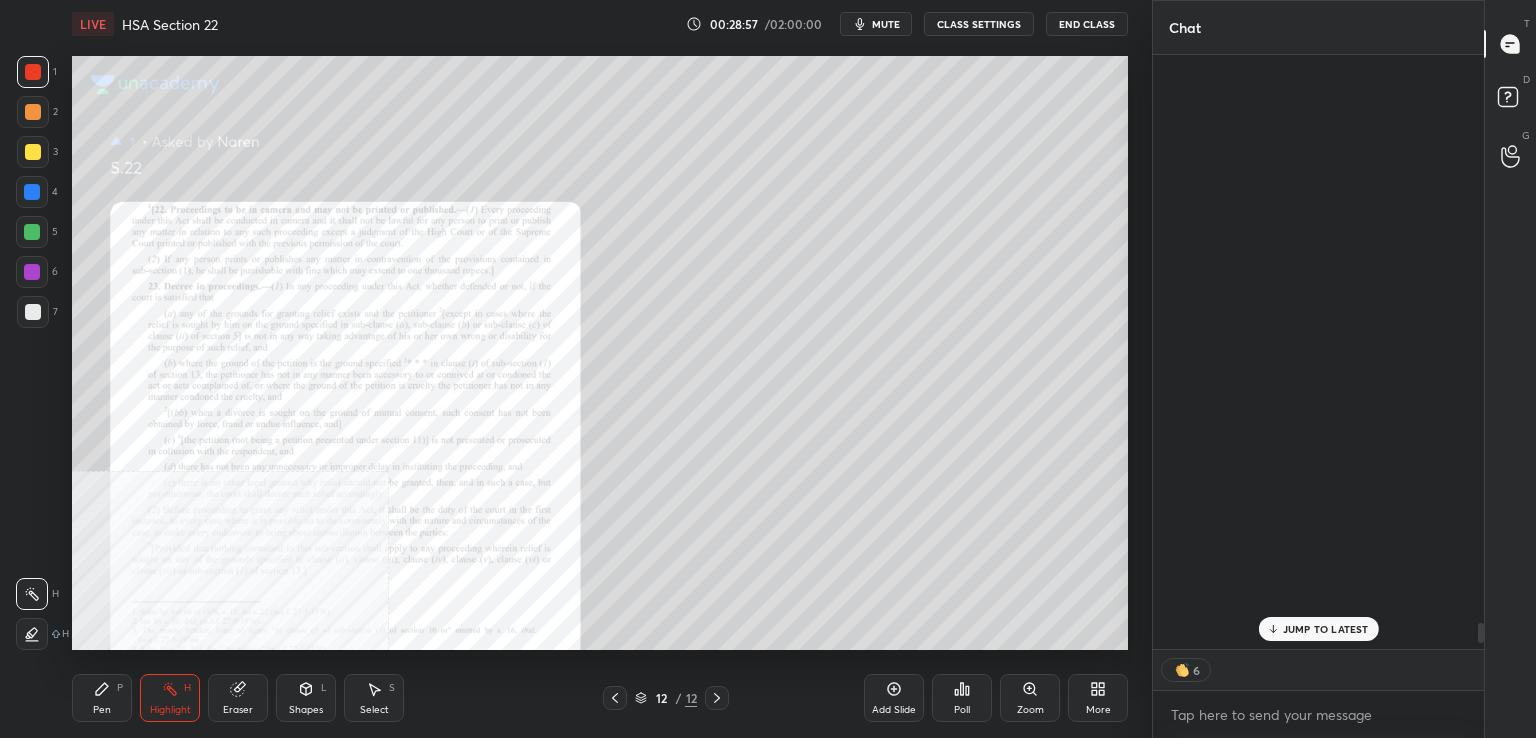 scroll, scrollTop: 17055, scrollLeft: 0, axis: vertical 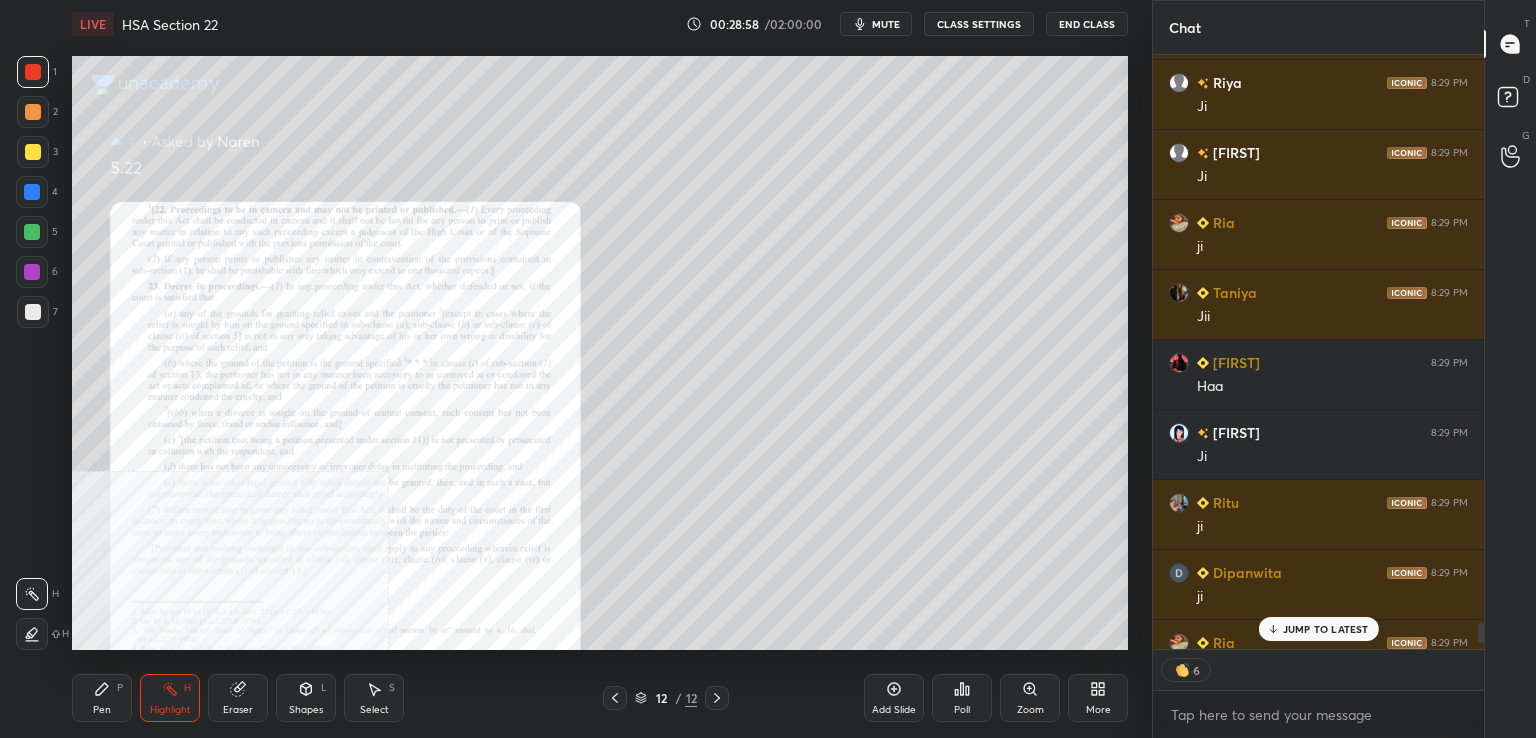 drag, startPoint x: 1311, startPoint y: 630, endPoint x: 1288, endPoint y: 625, distance: 23.537205 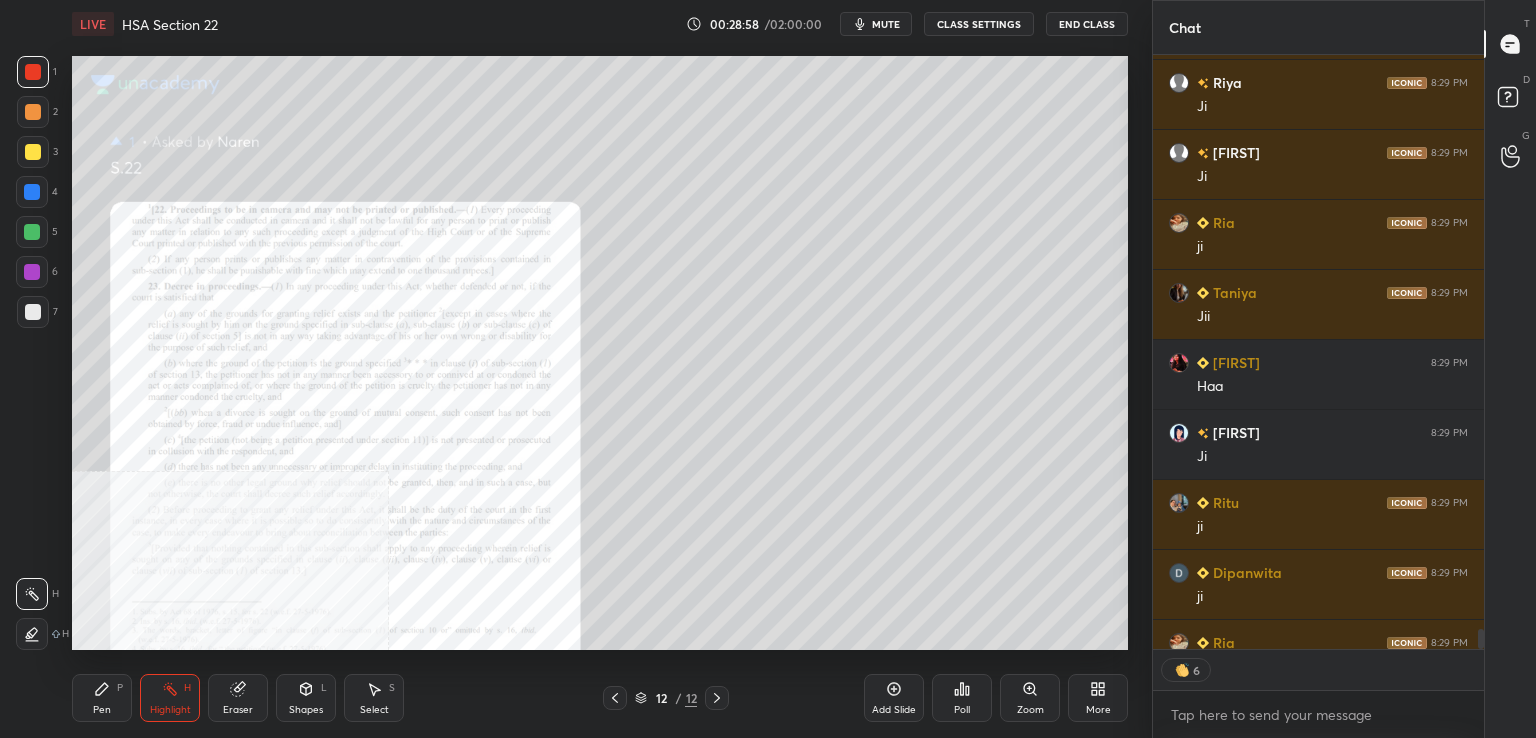 scroll, scrollTop: 17235, scrollLeft: 0, axis: vertical 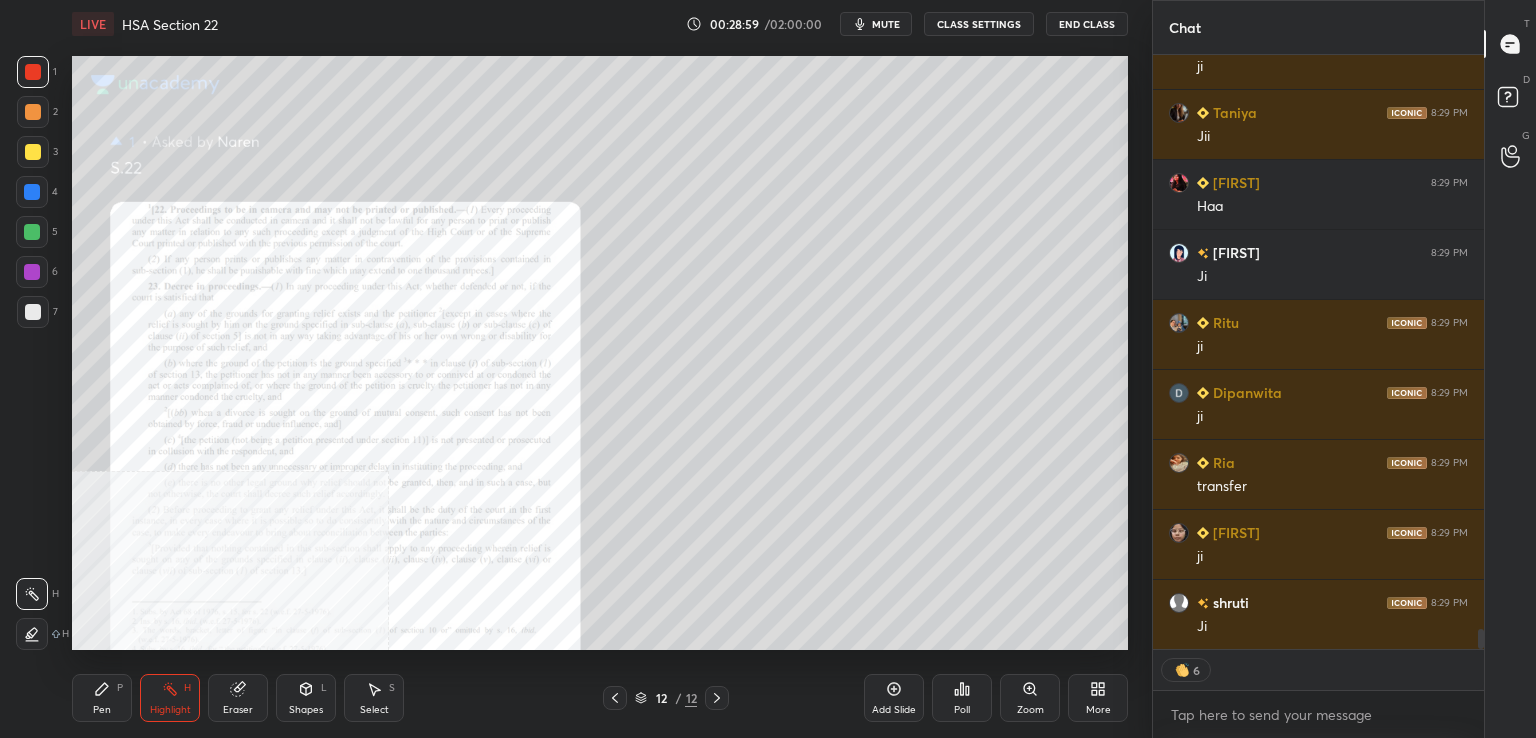 click 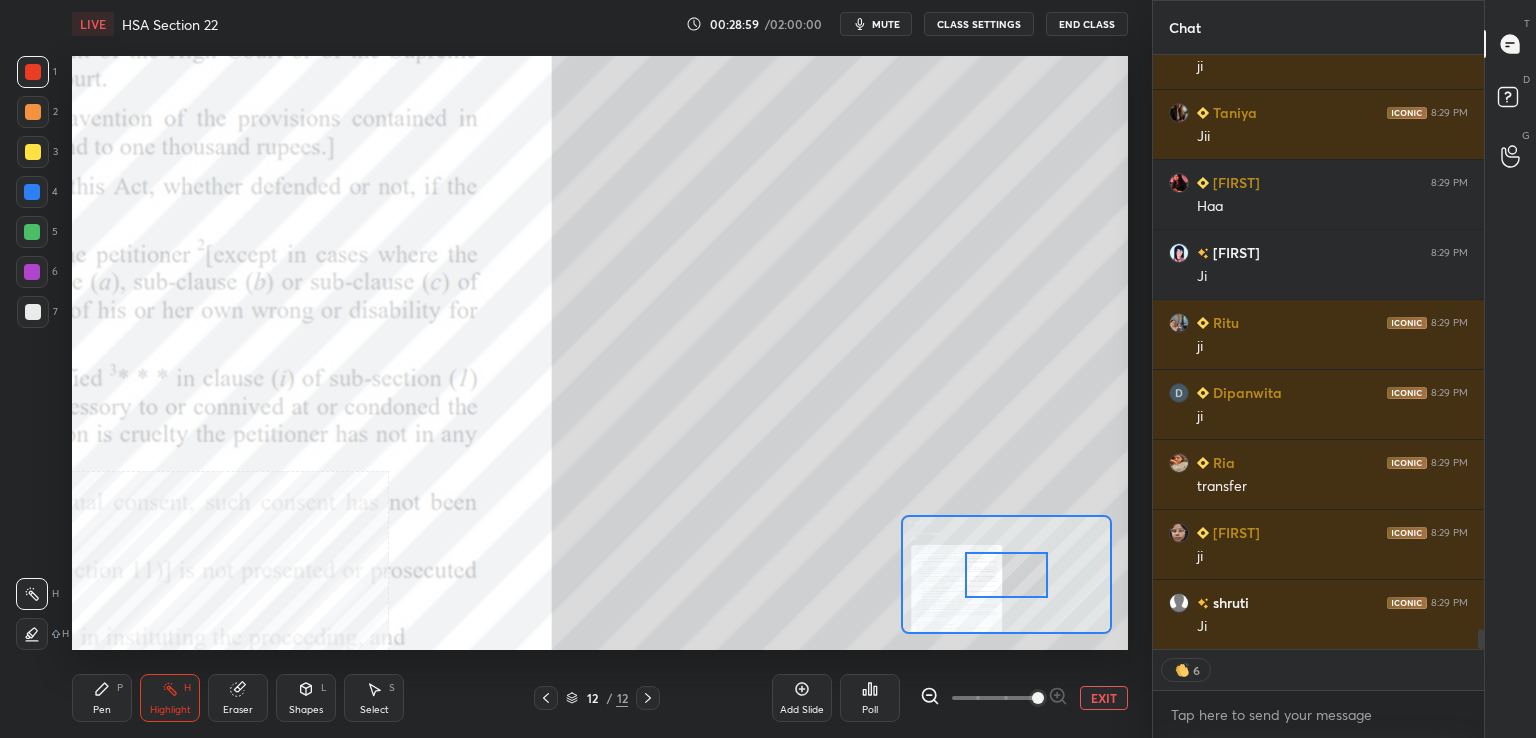 click at bounding box center [994, 698] 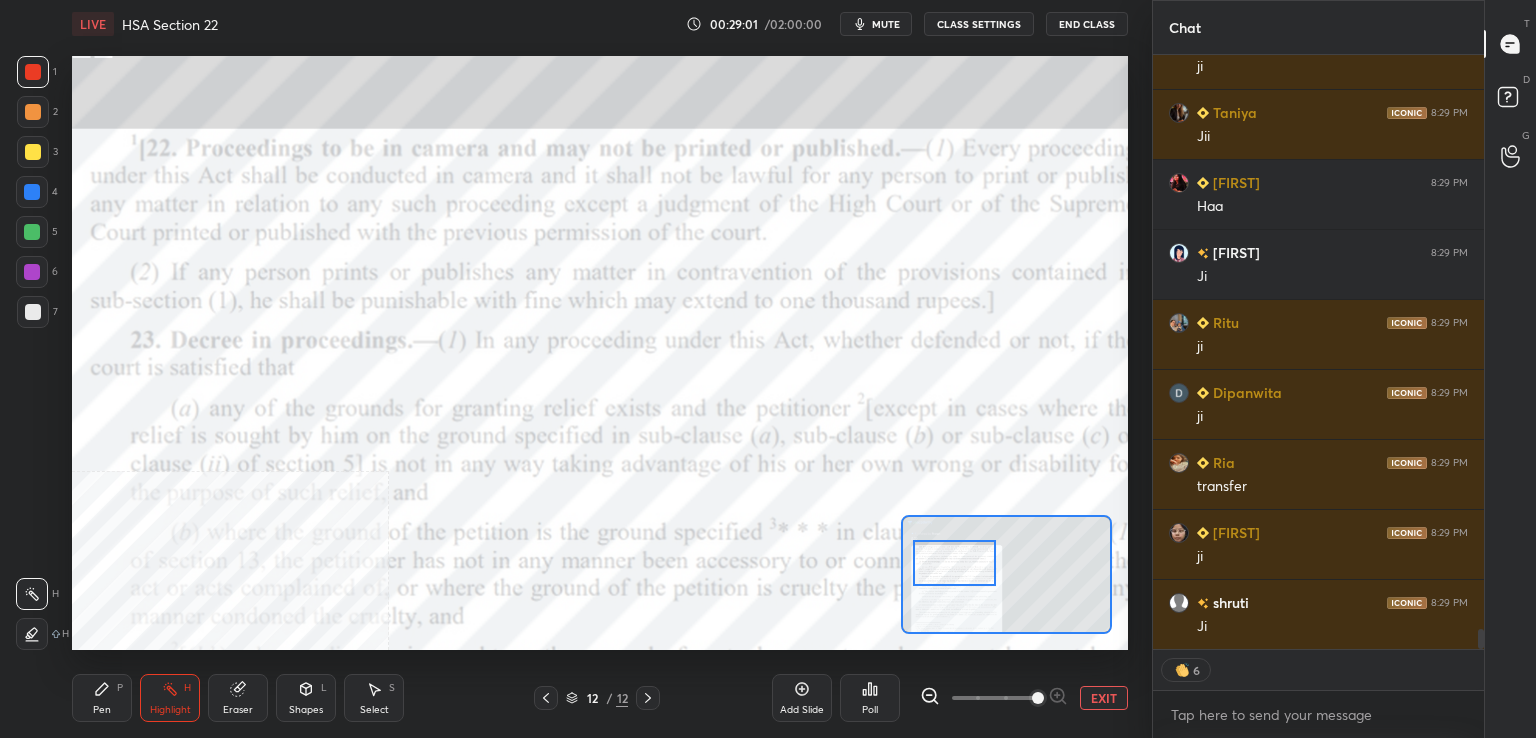 drag, startPoint x: 1011, startPoint y: 577, endPoint x: 972, endPoint y: 562, distance: 41.785164 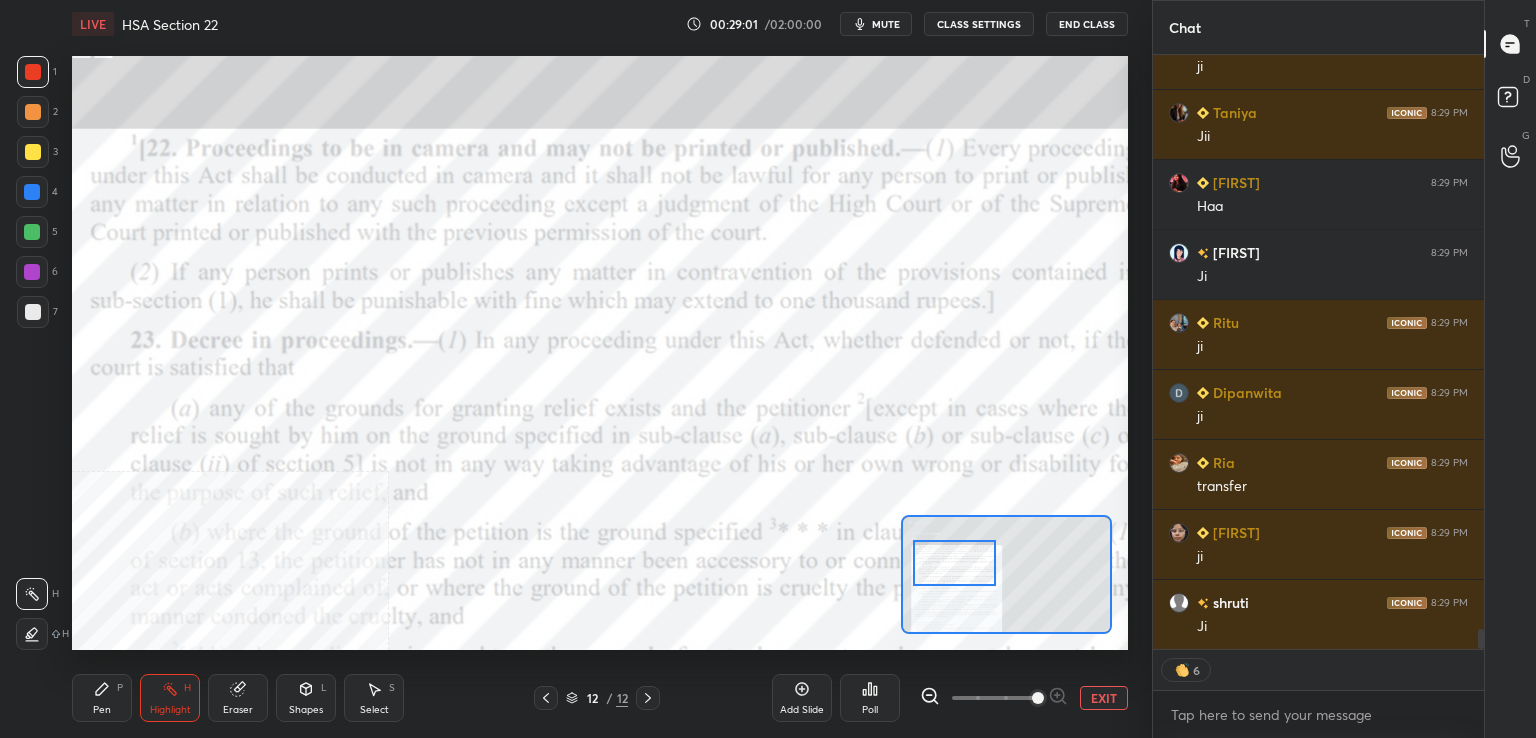 click at bounding box center [954, 563] 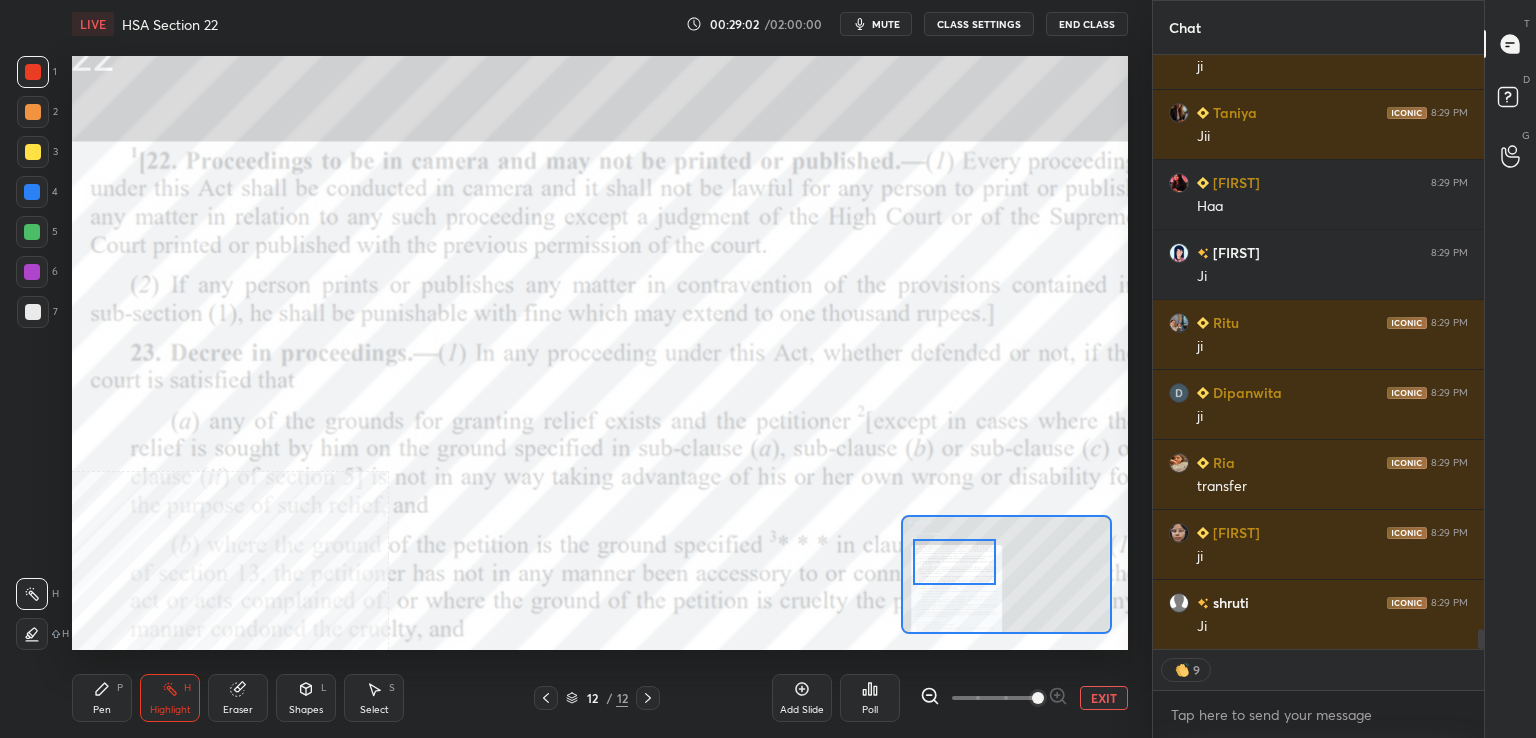 click at bounding box center (994, 698) 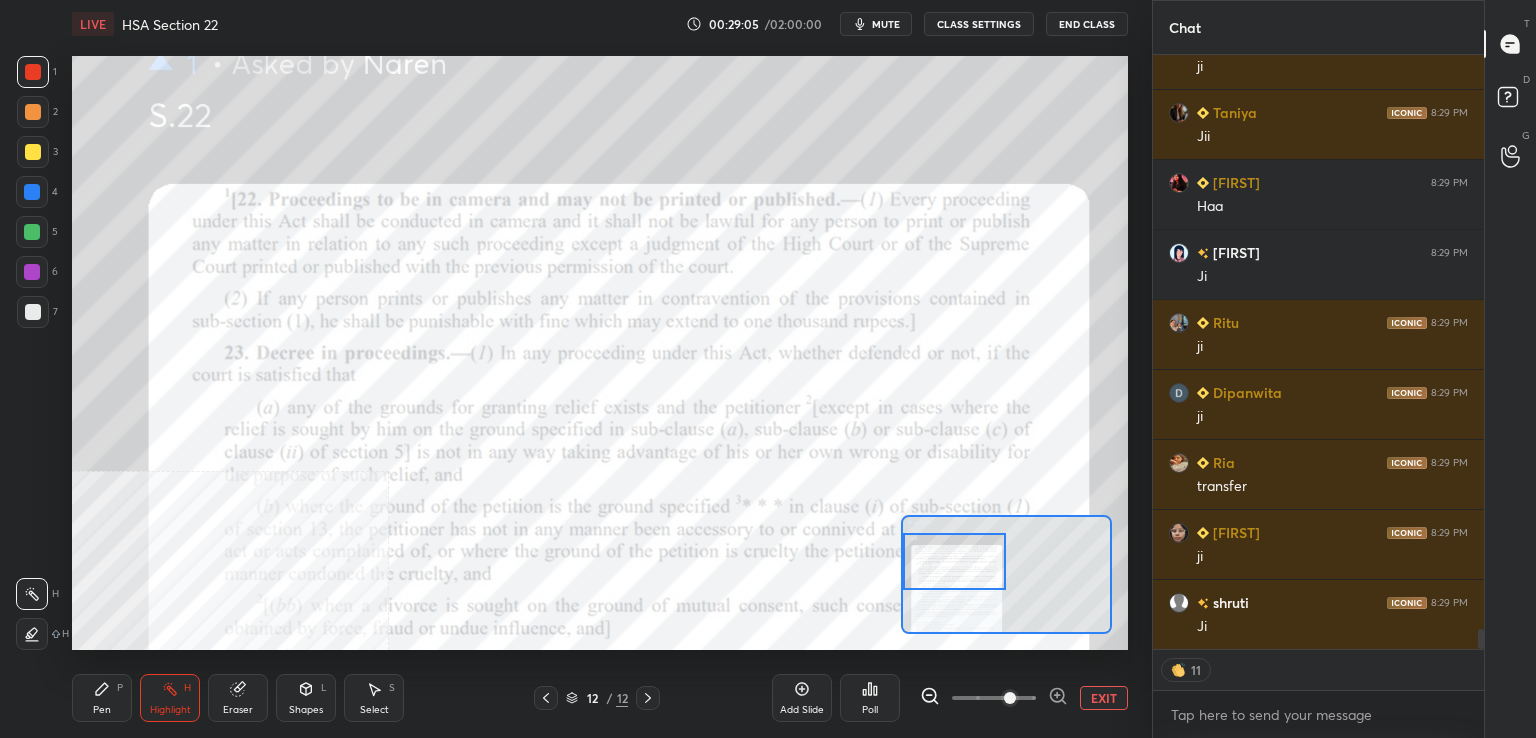 drag, startPoint x: 158, startPoint y: 714, endPoint x: 164, endPoint y: 689, distance: 25.70992 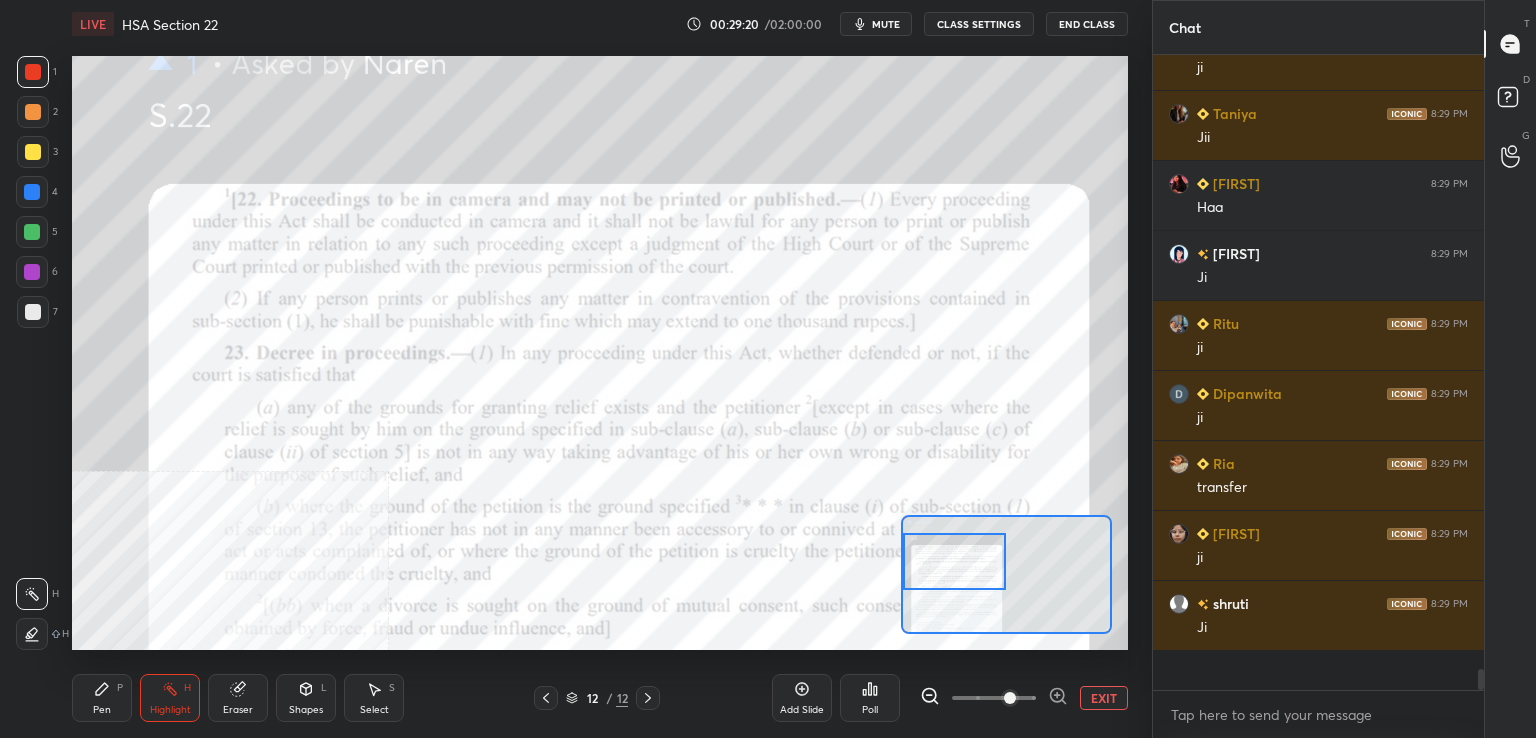 scroll, scrollTop: 6, scrollLeft: 6, axis: both 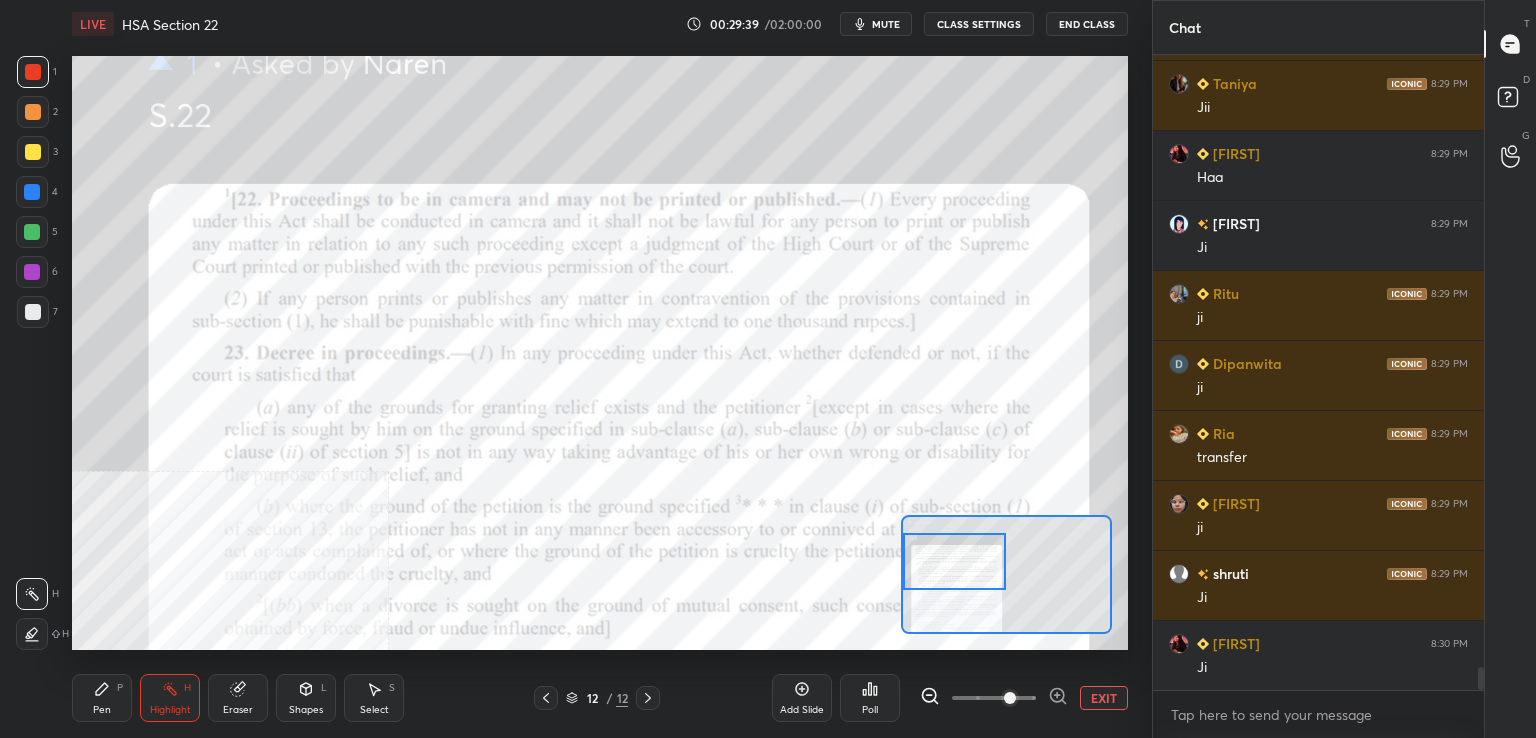 click 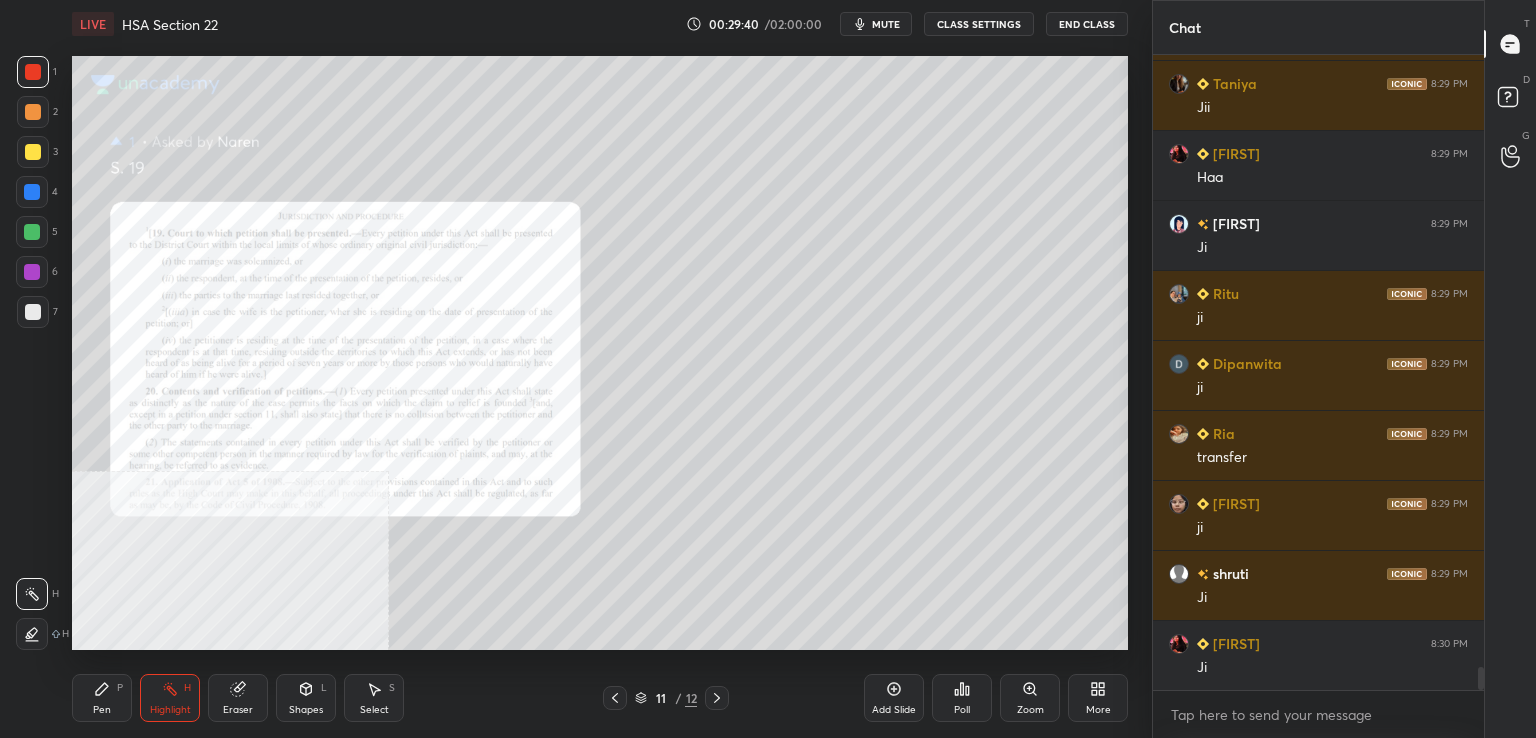 click on "11 / 12" at bounding box center [666, 698] 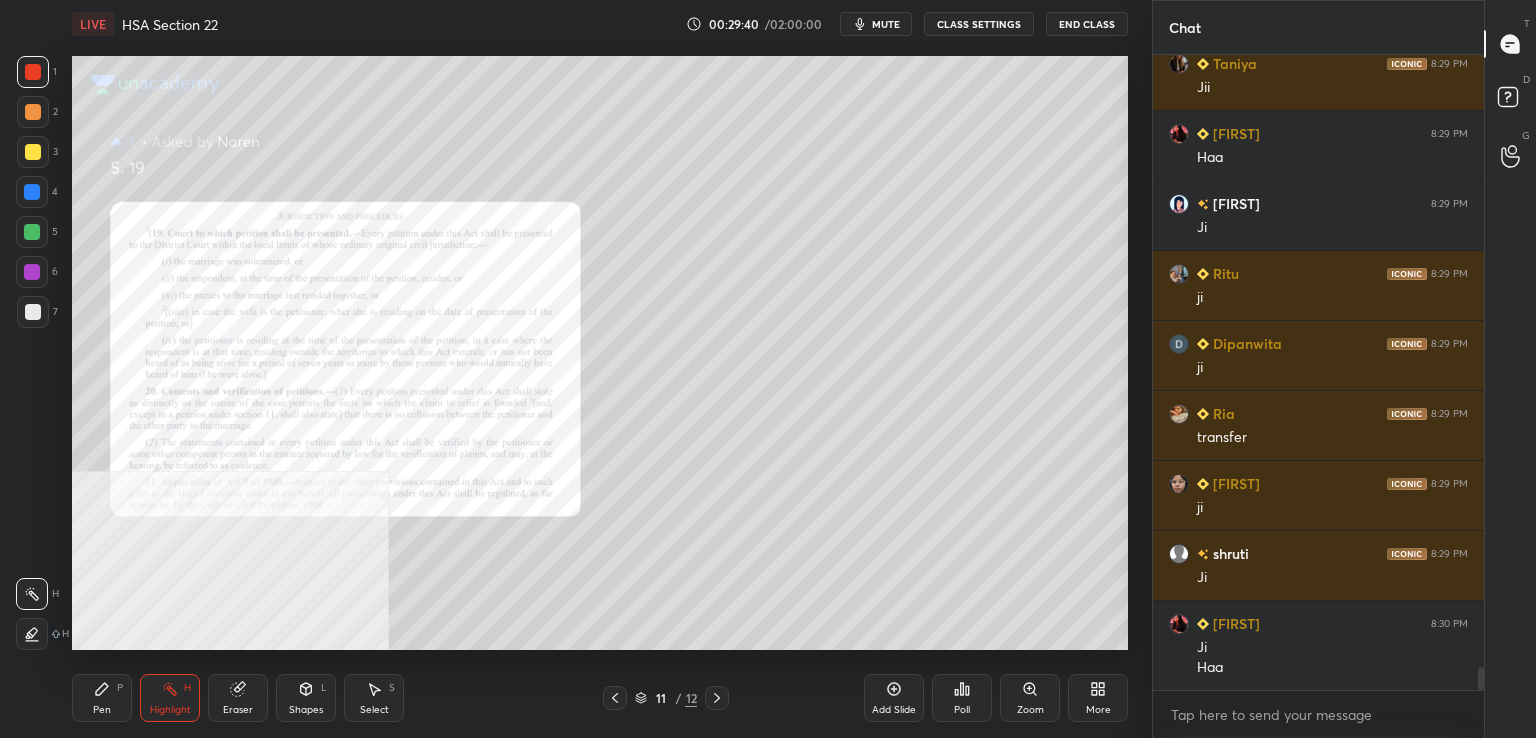 click 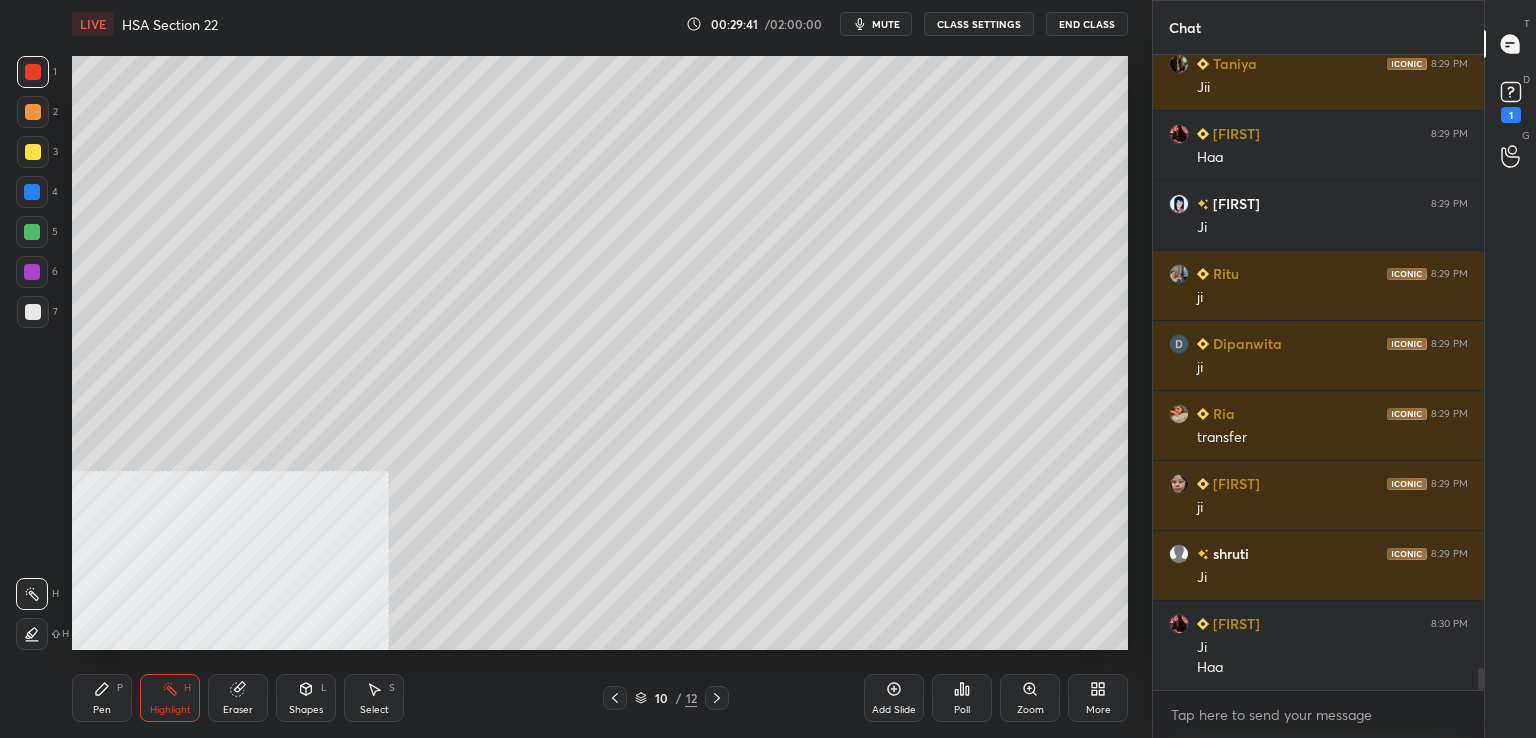 scroll, scrollTop: 17370, scrollLeft: 0, axis: vertical 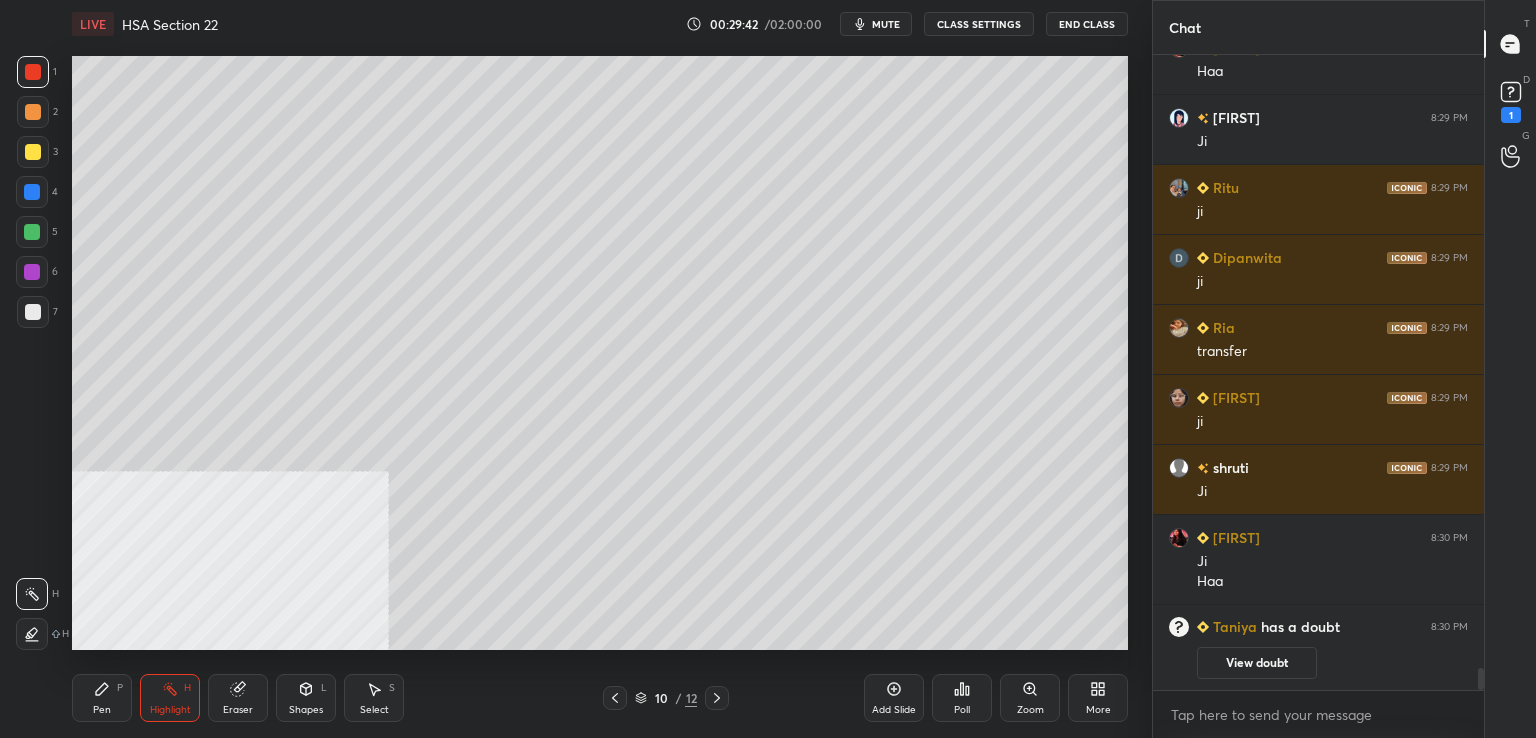 click 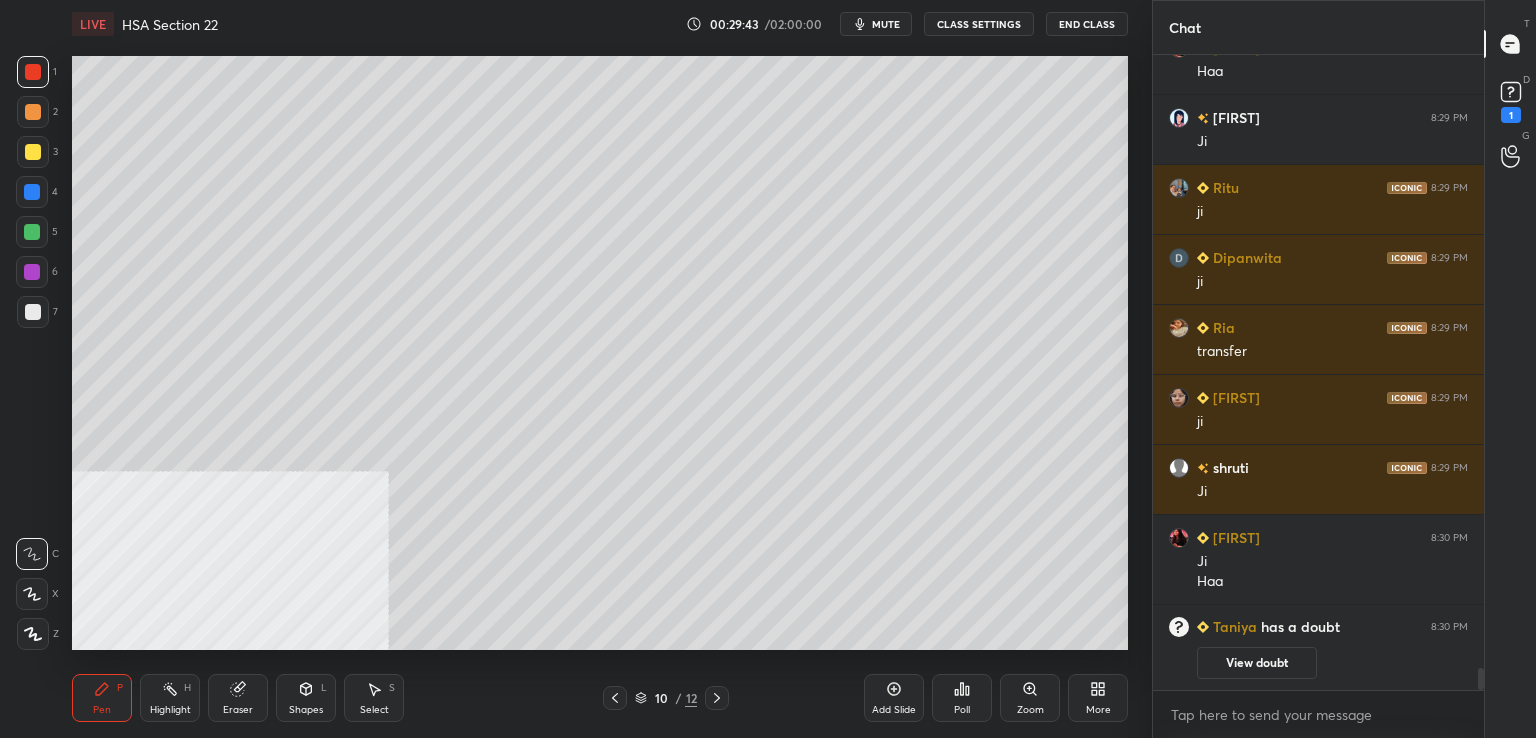 click 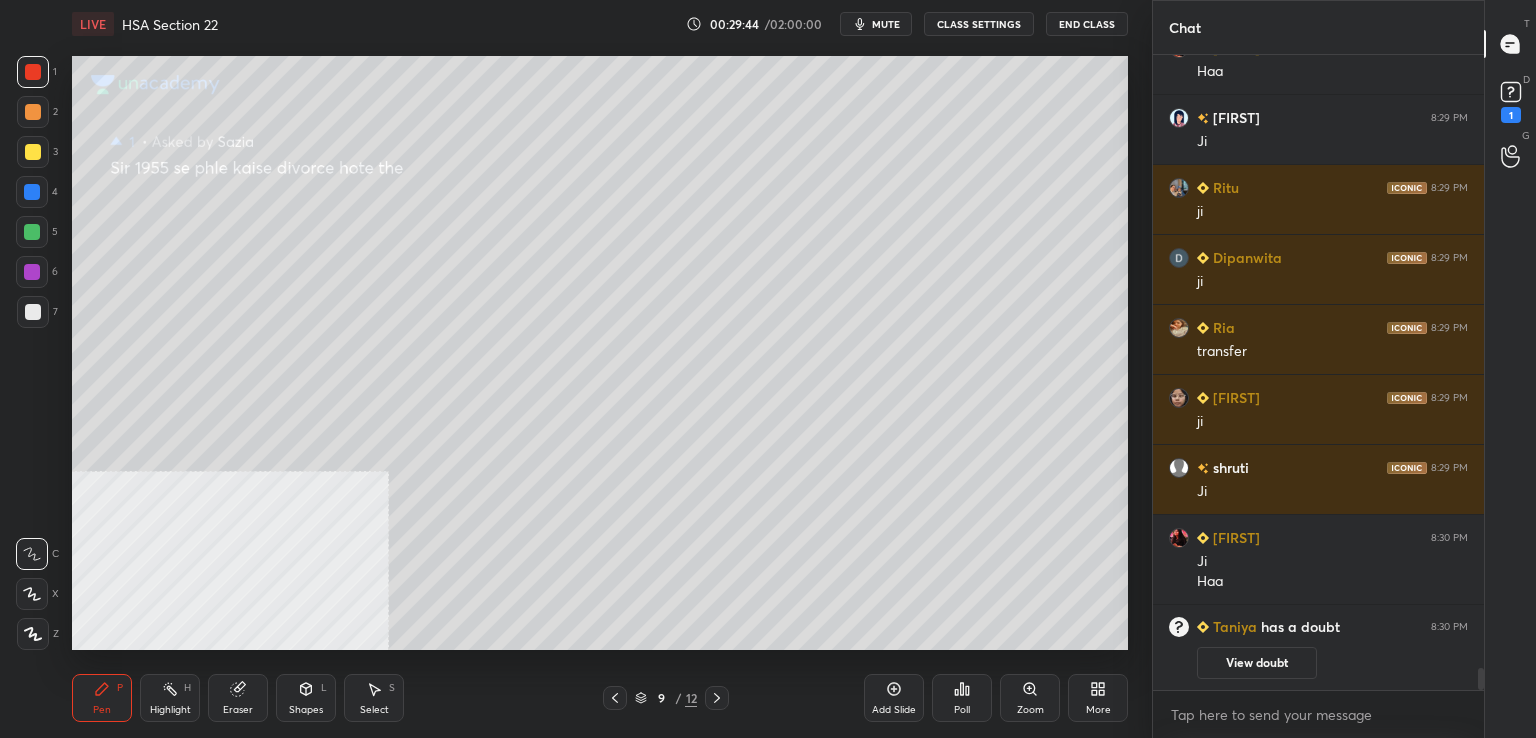 click on "9 / 12" at bounding box center [666, 698] 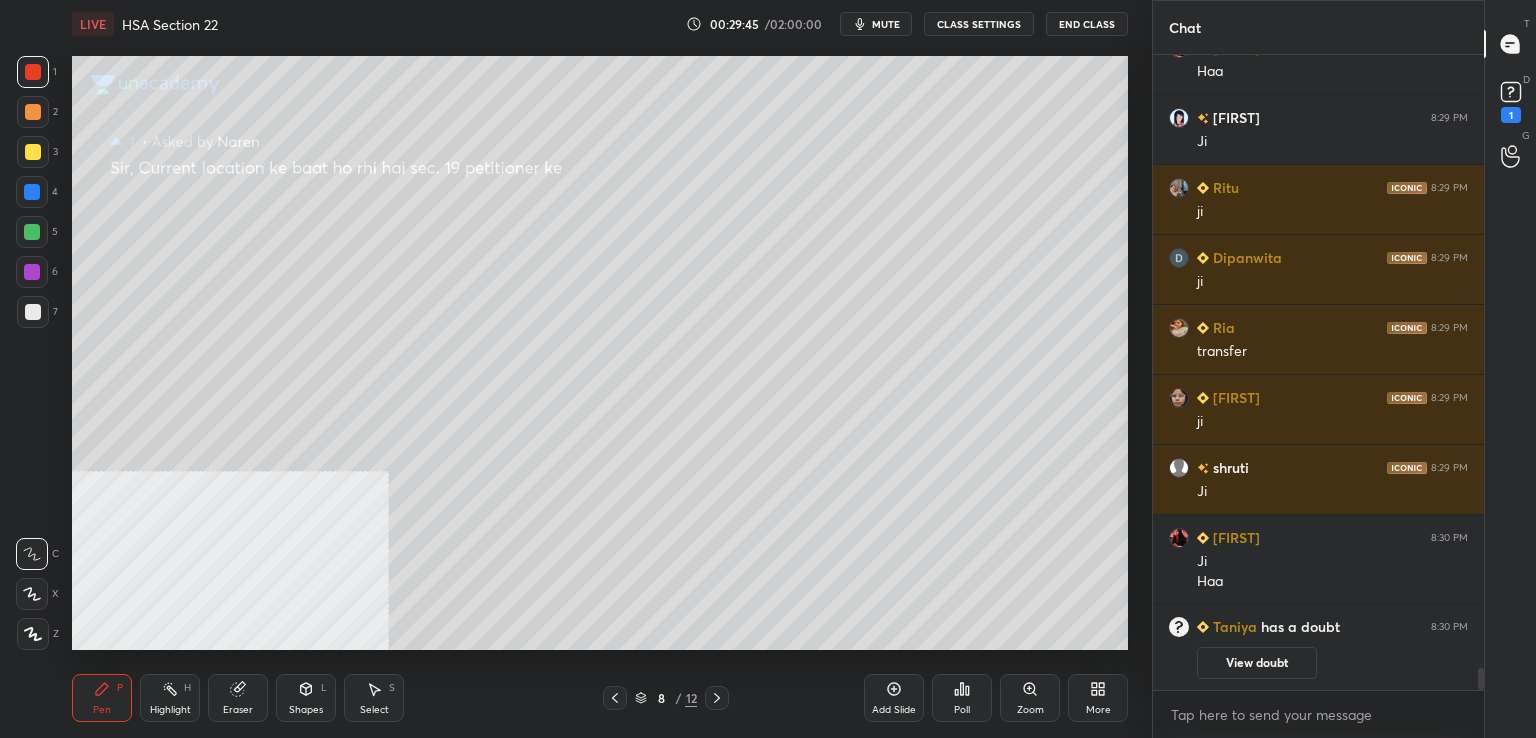 click at bounding box center [615, 698] 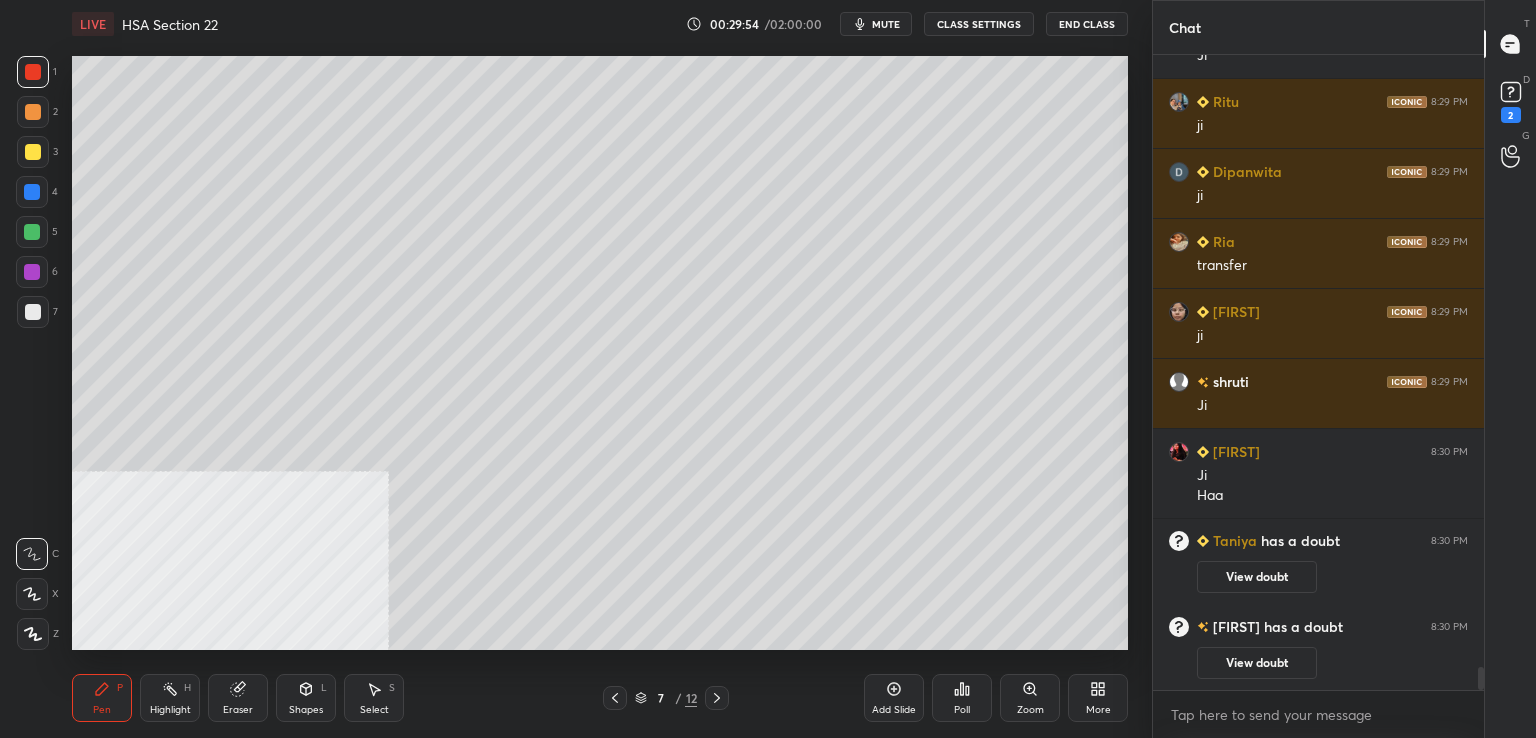 scroll, scrollTop: 16596, scrollLeft: 0, axis: vertical 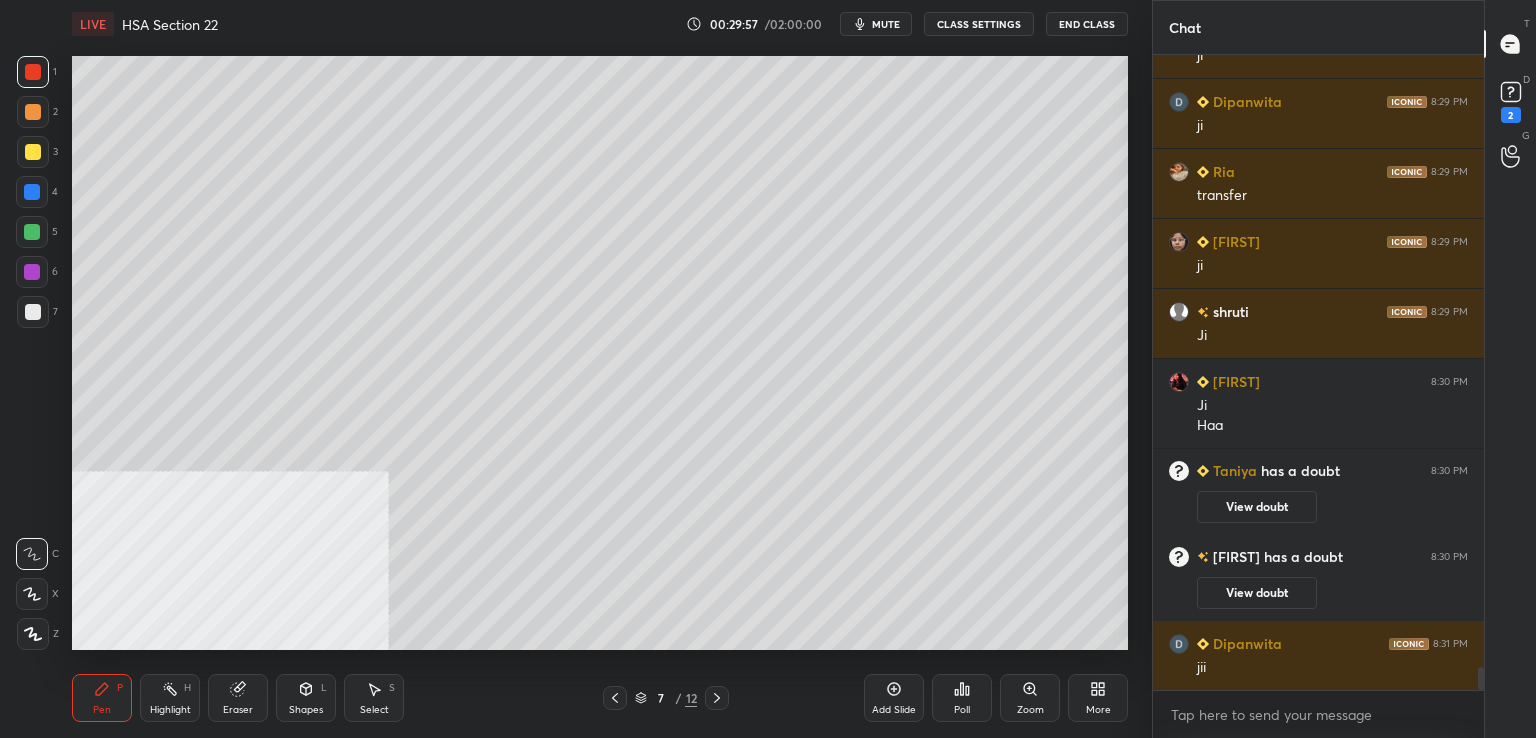 click 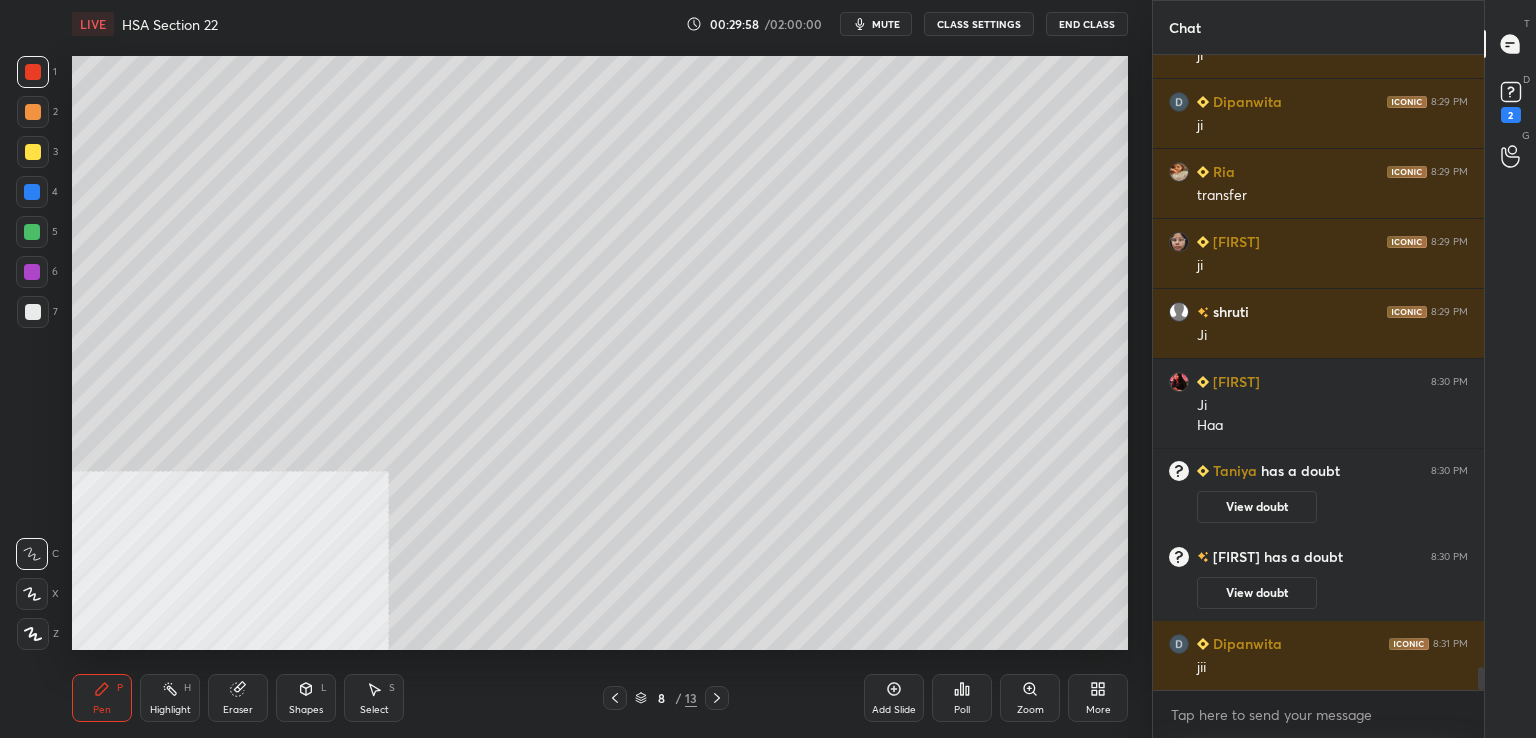 drag, startPoint x: 36, startPoint y: 317, endPoint x: 61, endPoint y: 301, distance: 29.681644 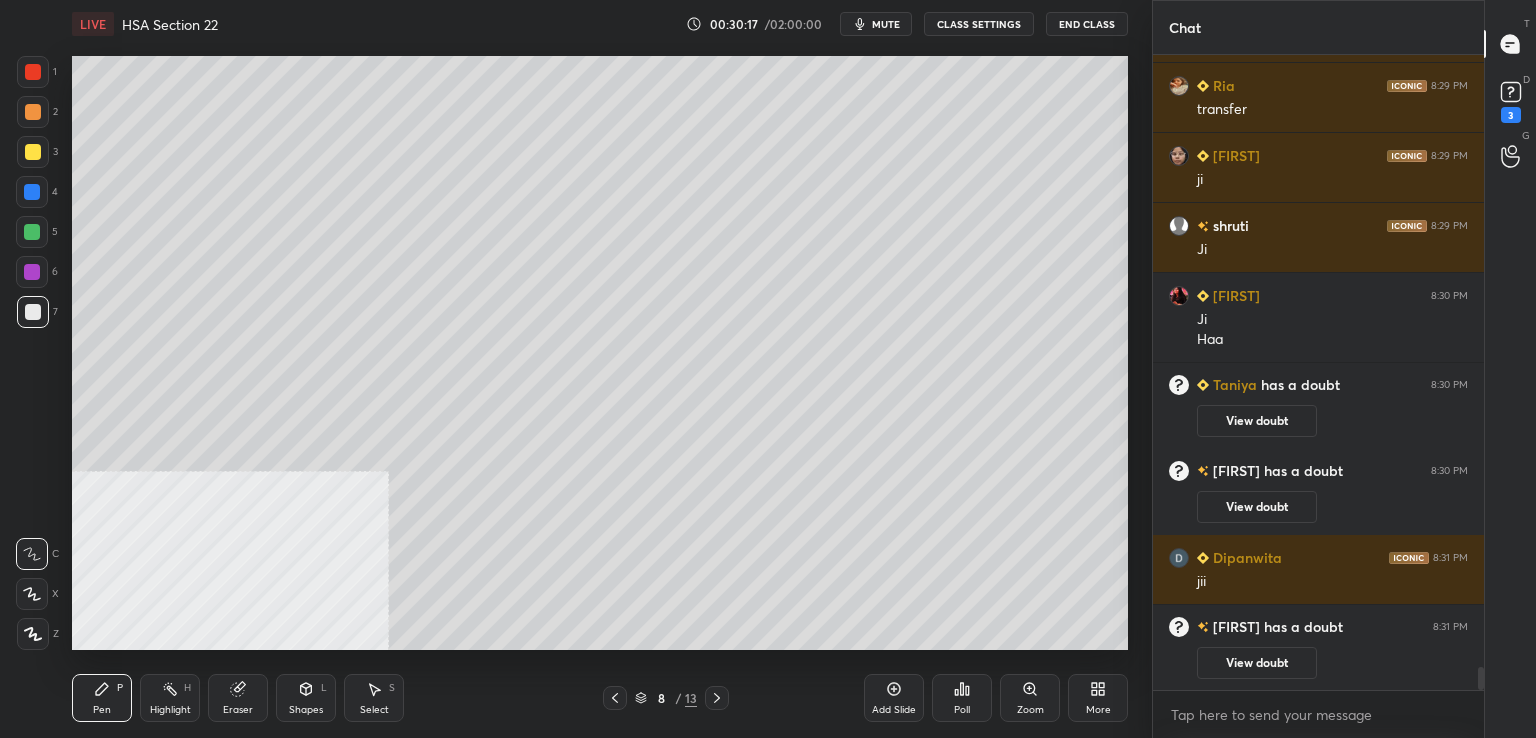 scroll, scrollTop: 16652, scrollLeft: 0, axis: vertical 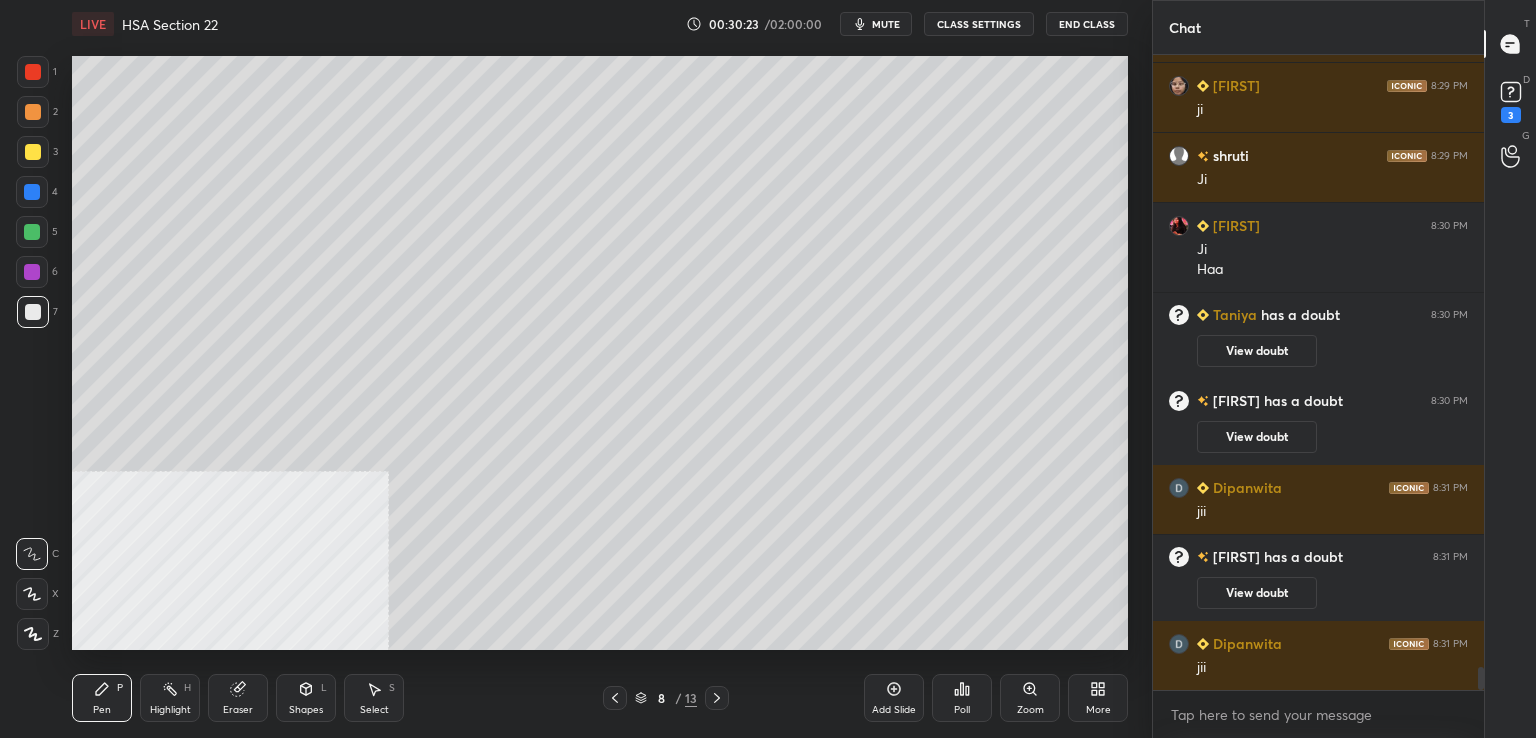 drag, startPoint x: 39, startPoint y: 200, endPoint x: 62, endPoint y: 201, distance: 23.021729 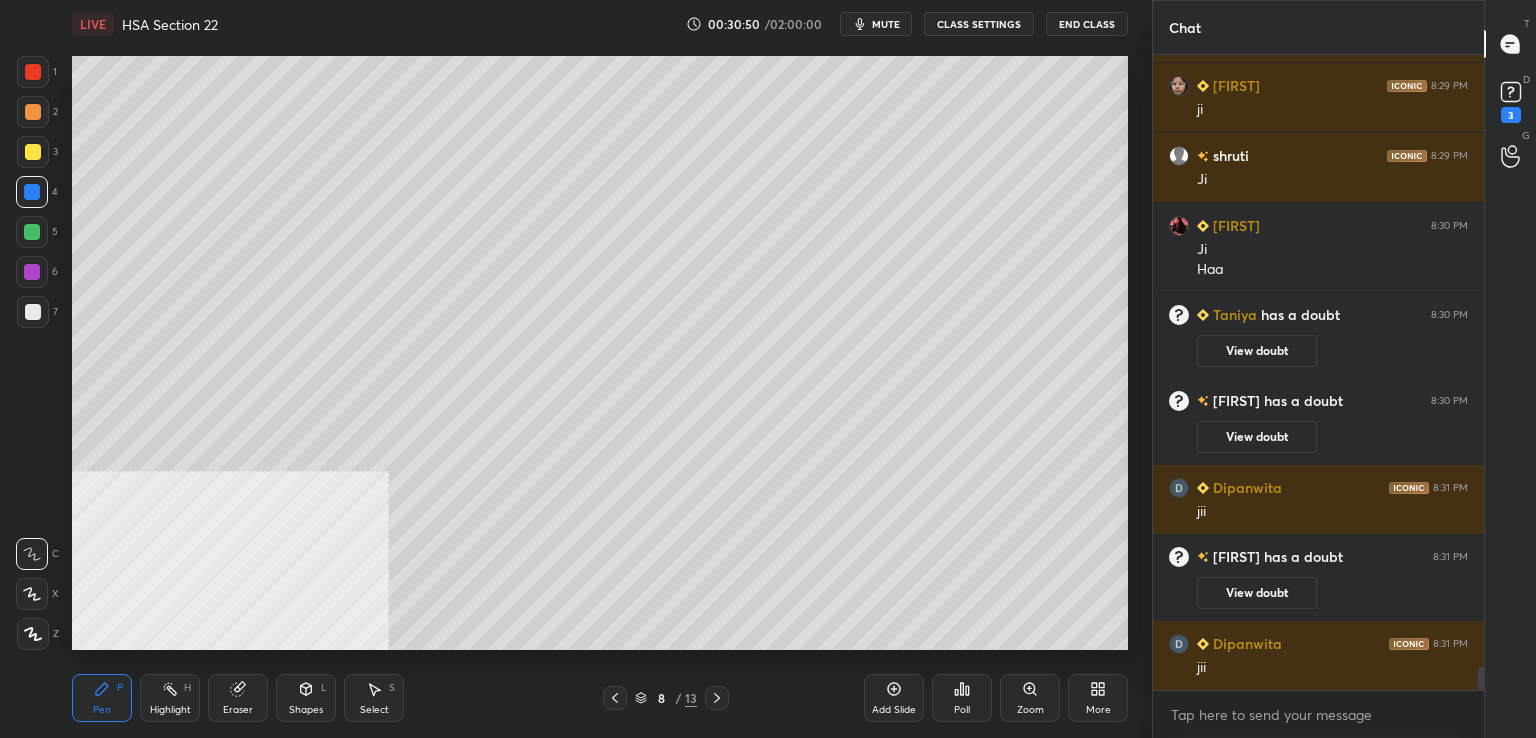 drag, startPoint x: 39, startPoint y: 313, endPoint x: 63, endPoint y: 308, distance: 24.5153 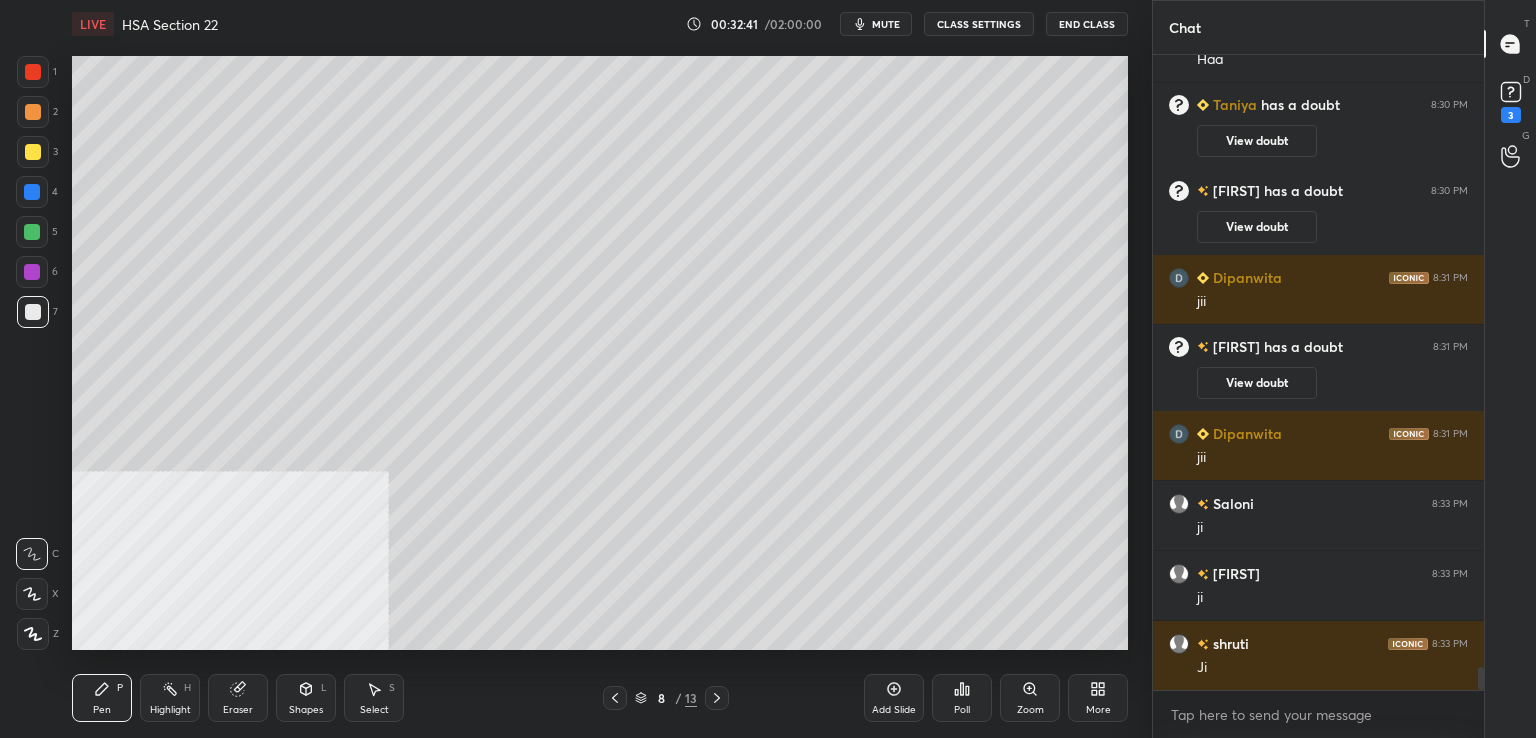 scroll, scrollTop: 16932, scrollLeft: 0, axis: vertical 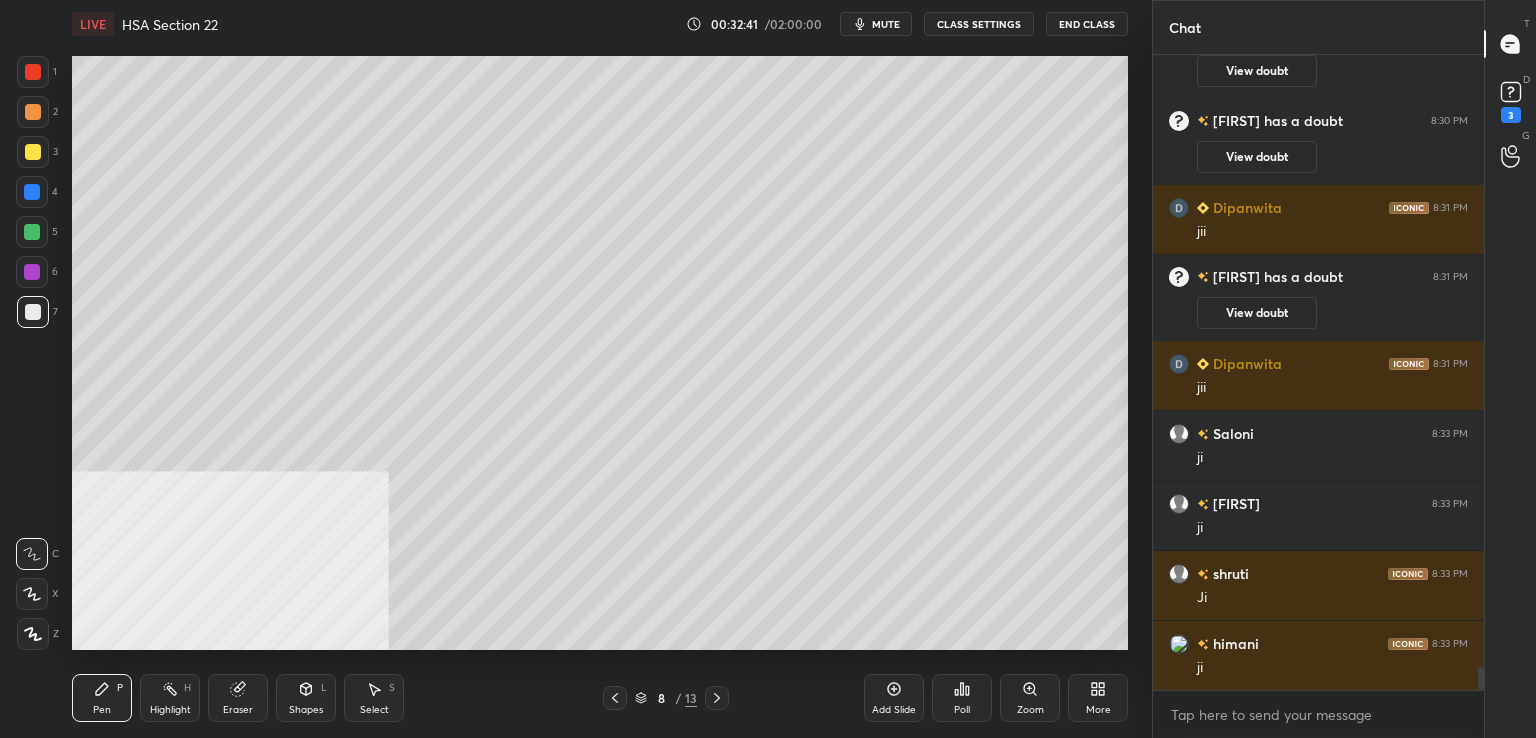 drag, startPoint x: 35, startPoint y: 78, endPoint x: 43, endPoint y: 88, distance: 12.806249 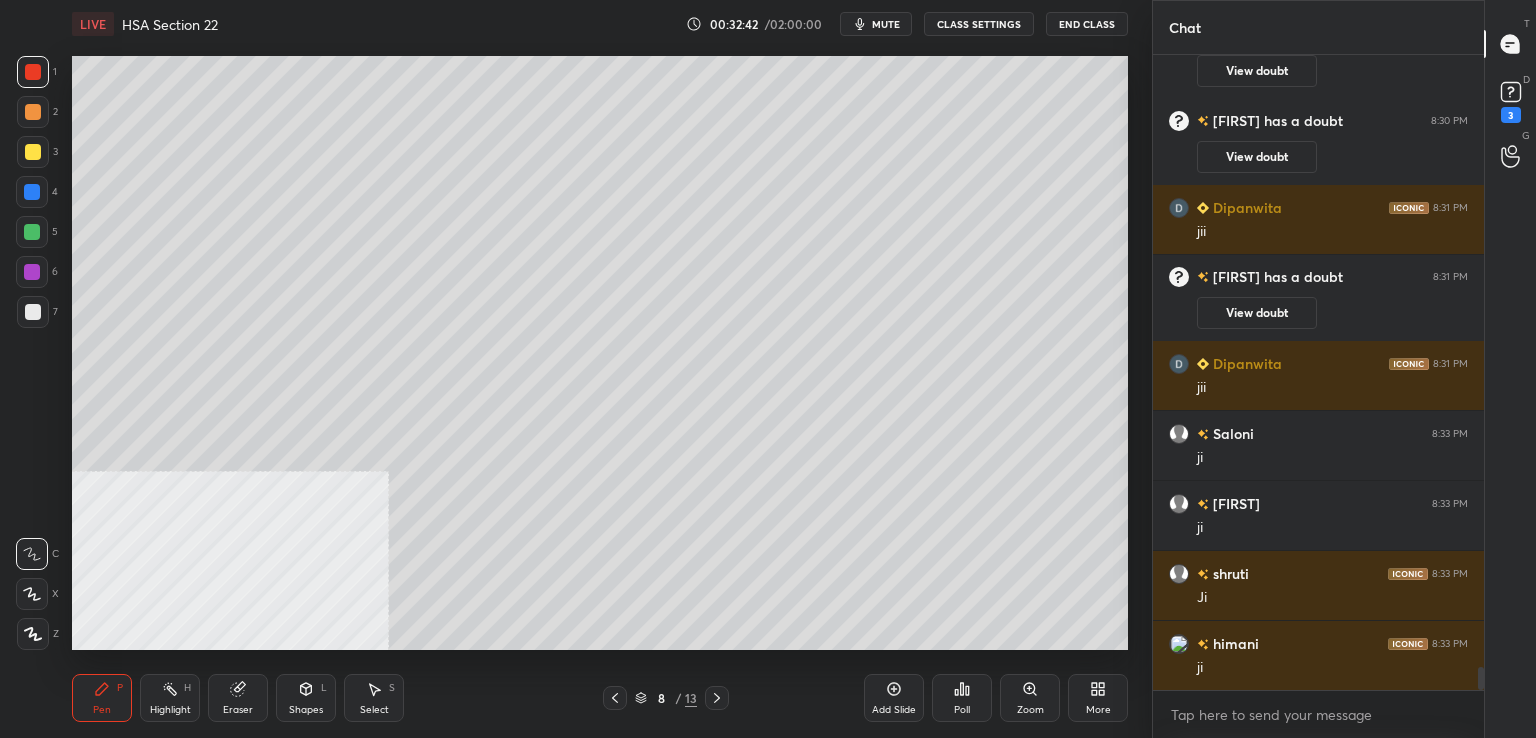 scroll, scrollTop: 17002, scrollLeft: 0, axis: vertical 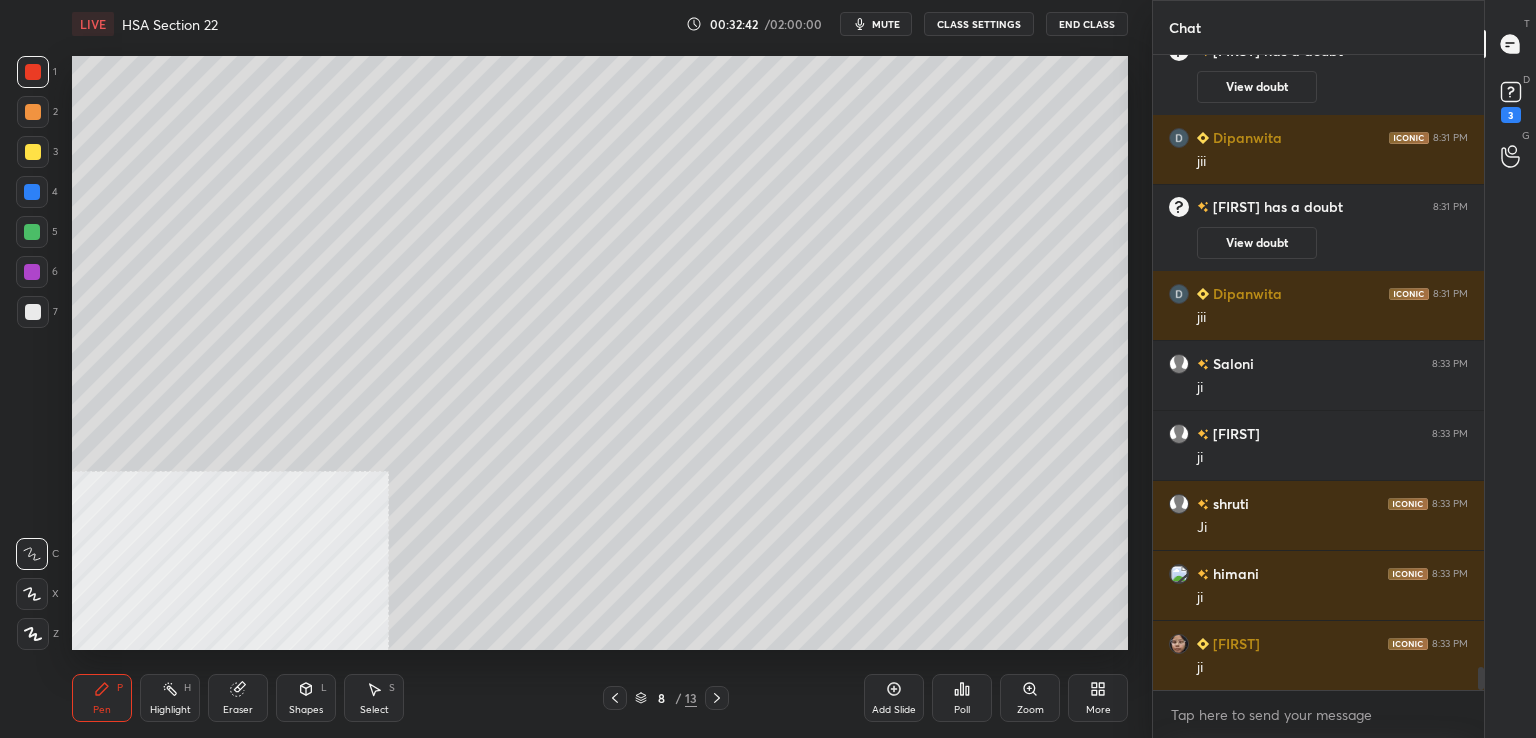 drag, startPoint x: 886, startPoint y: 707, endPoint x: 872, endPoint y: 659, distance: 50 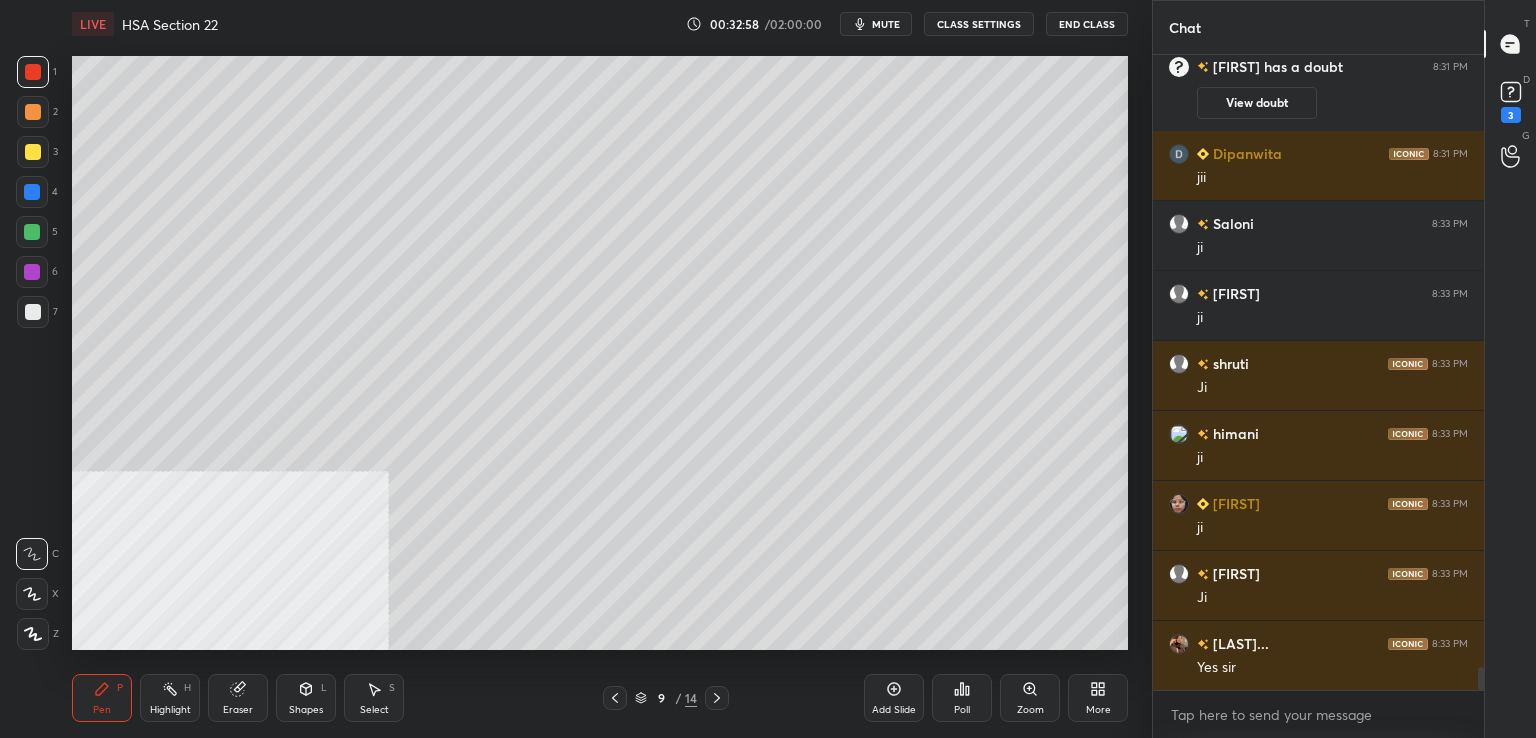 scroll, scrollTop: 17212, scrollLeft: 0, axis: vertical 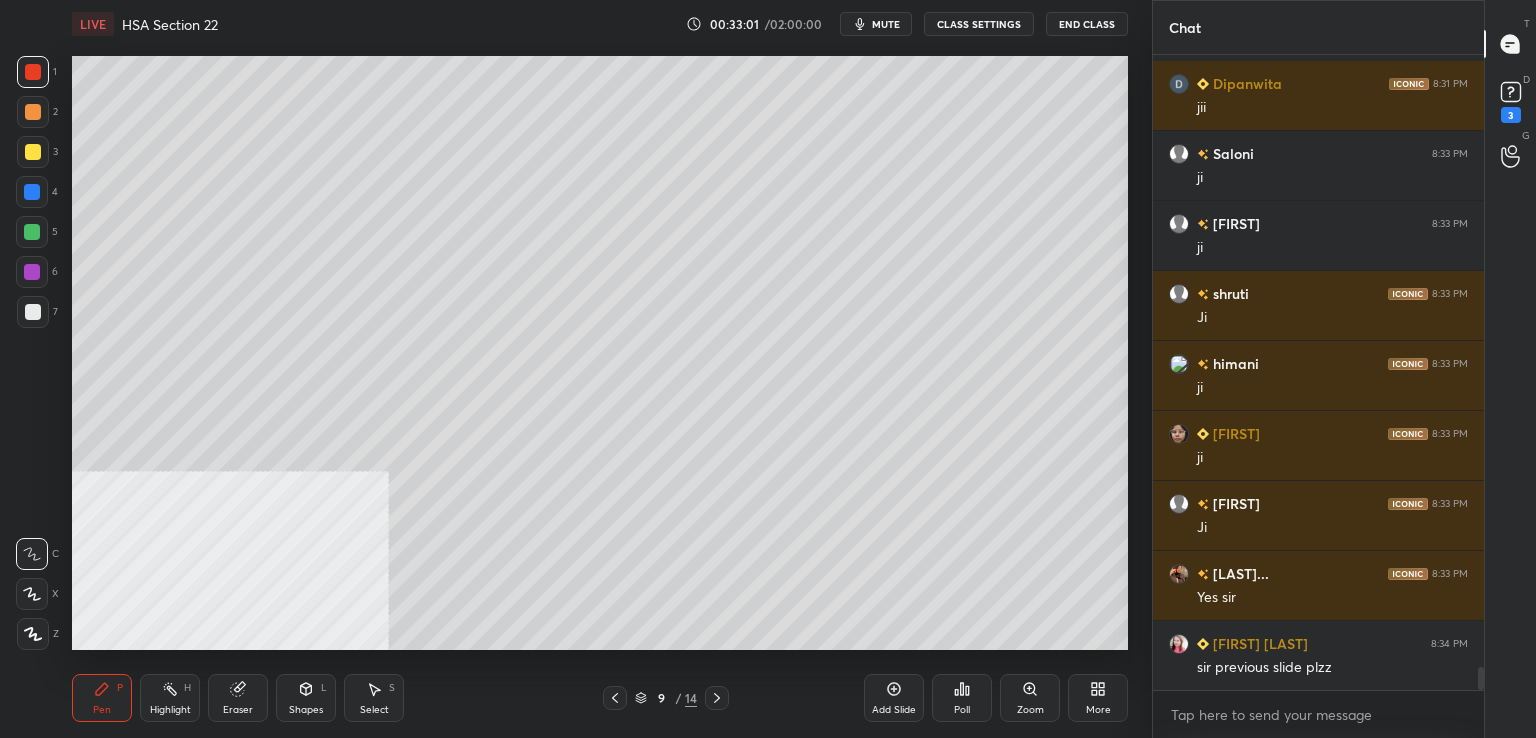 drag, startPoint x: 611, startPoint y: 691, endPoint x: 590, endPoint y: 654, distance: 42.544094 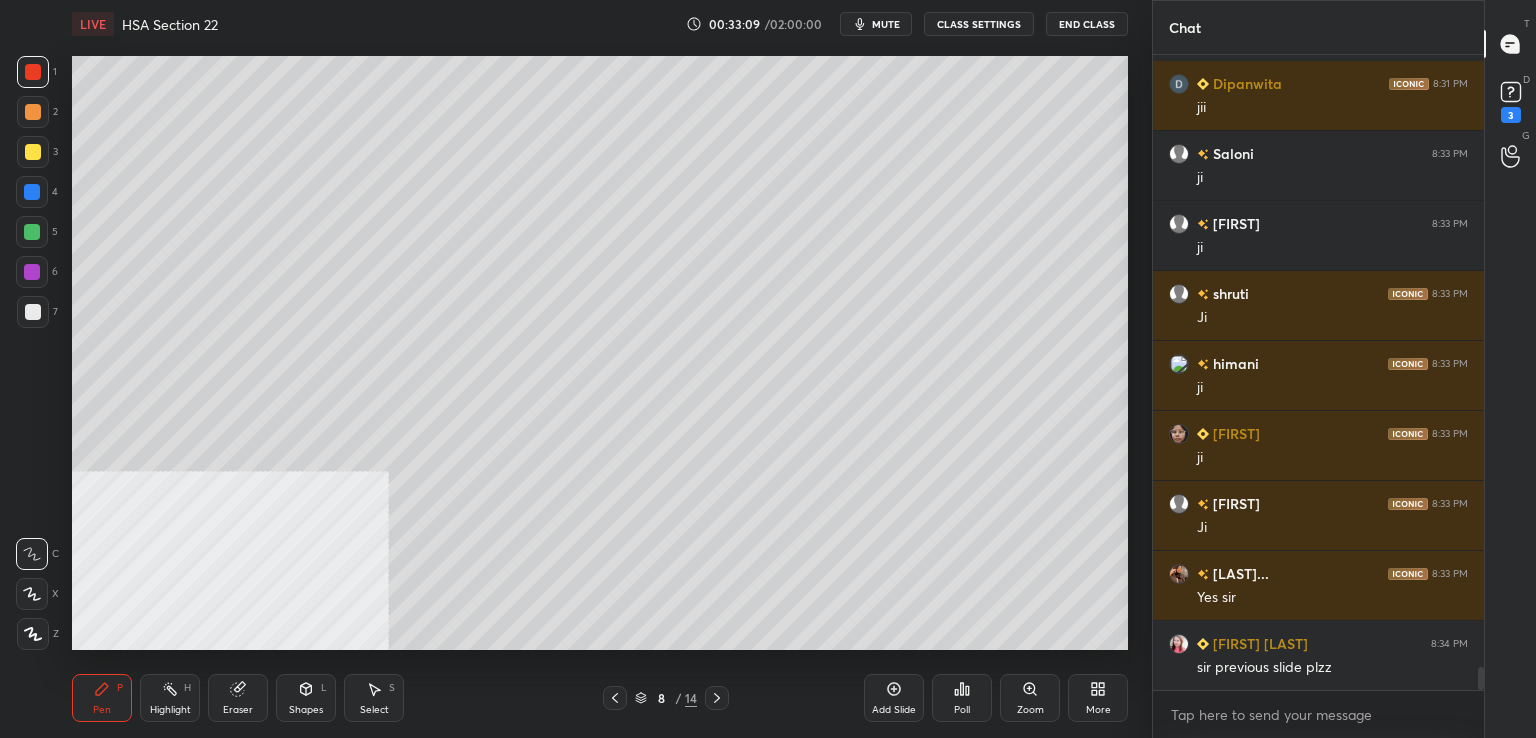 click 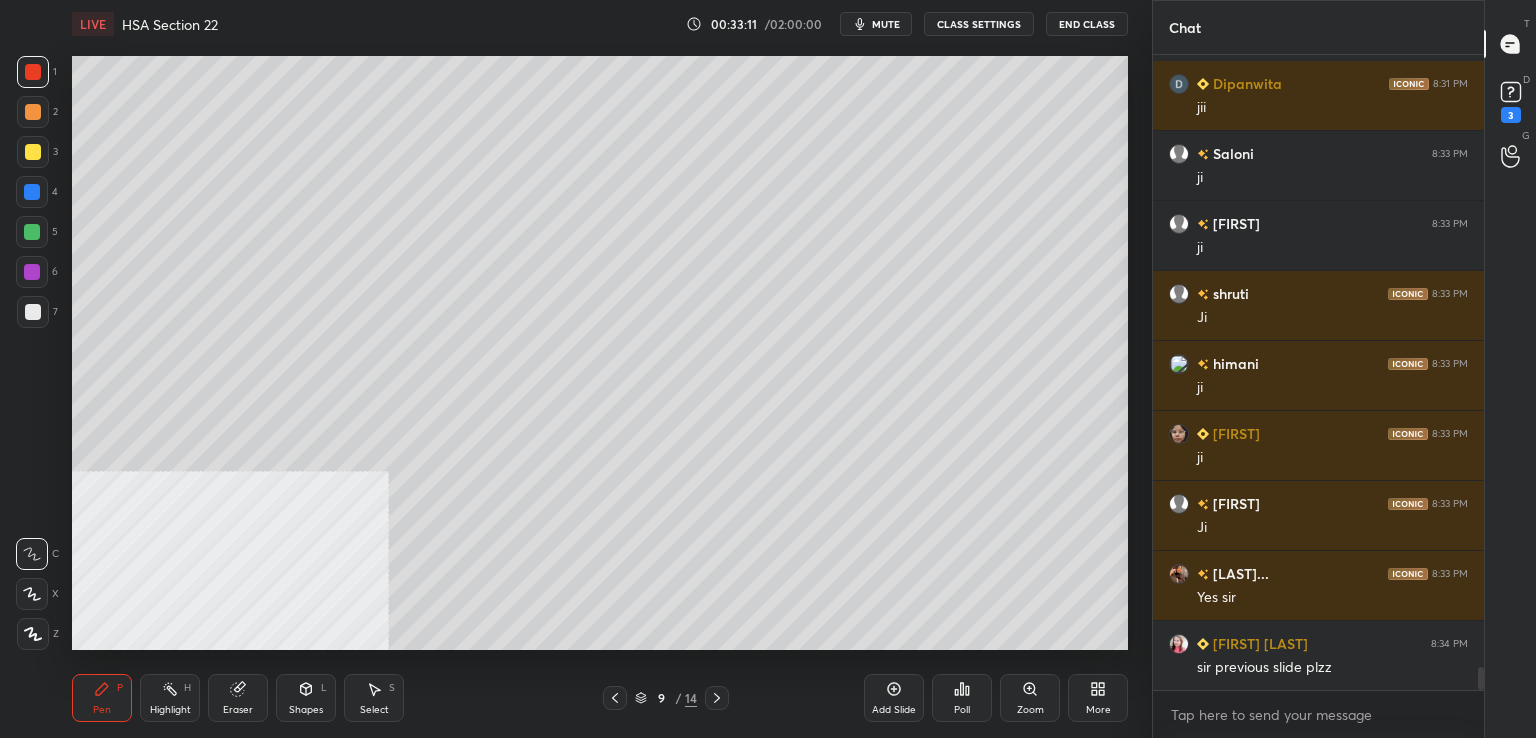 drag, startPoint x: 45, startPoint y: 309, endPoint x: 58, endPoint y: 303, distance: 14.3178215 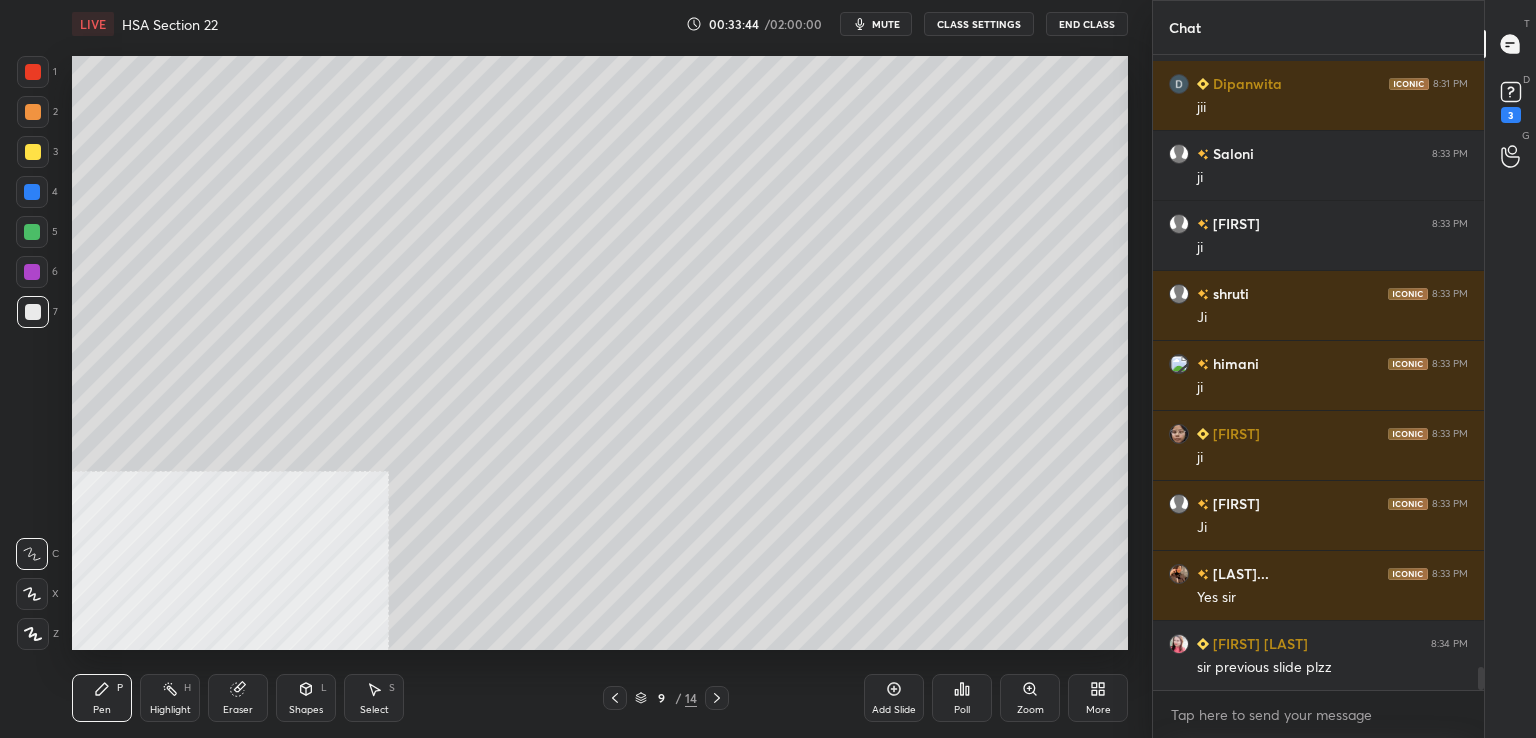 click at bounding box center (32, 192) 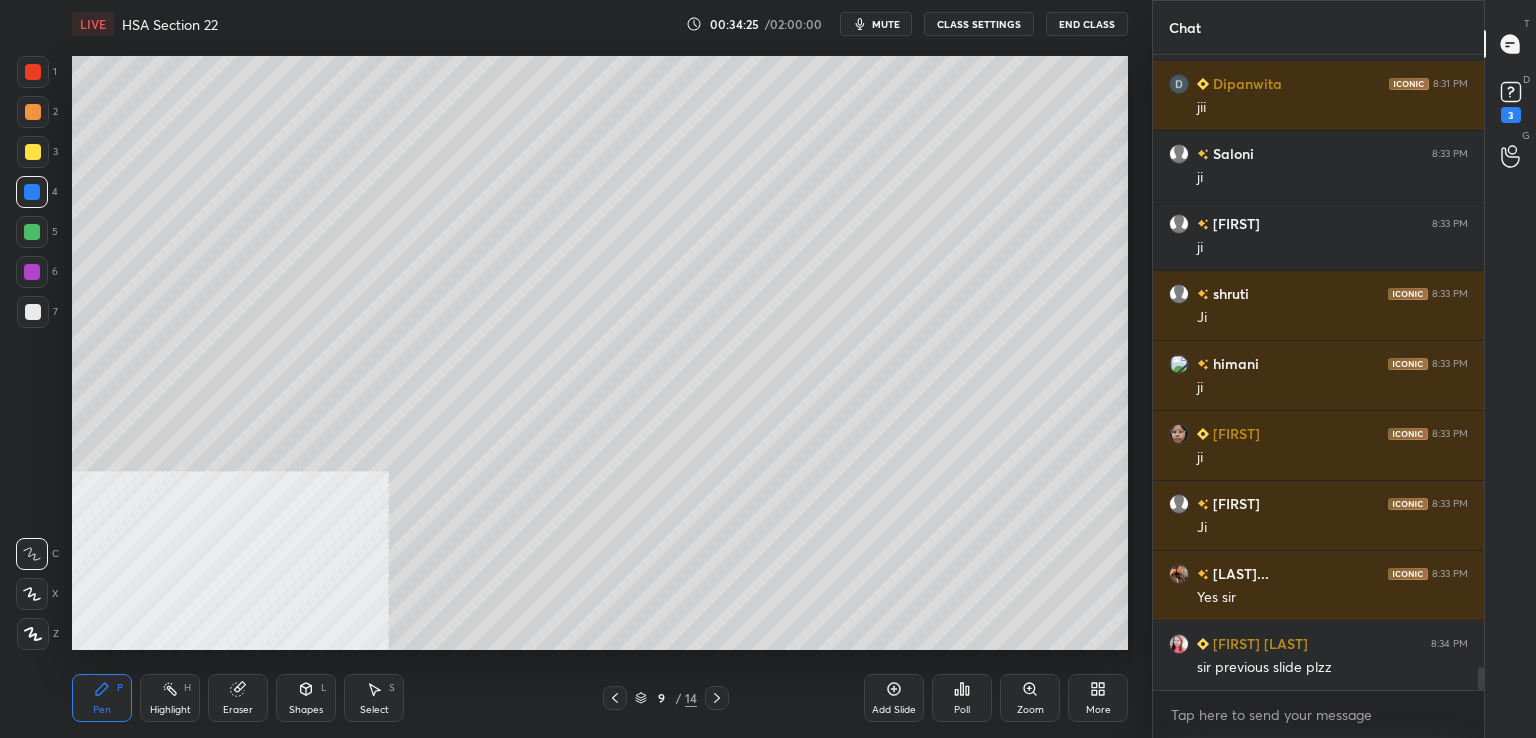 drag, startPoint x: 30, startPoint y: 143, endPoint x: 68, endPoint y: 151, distance: 38.832977 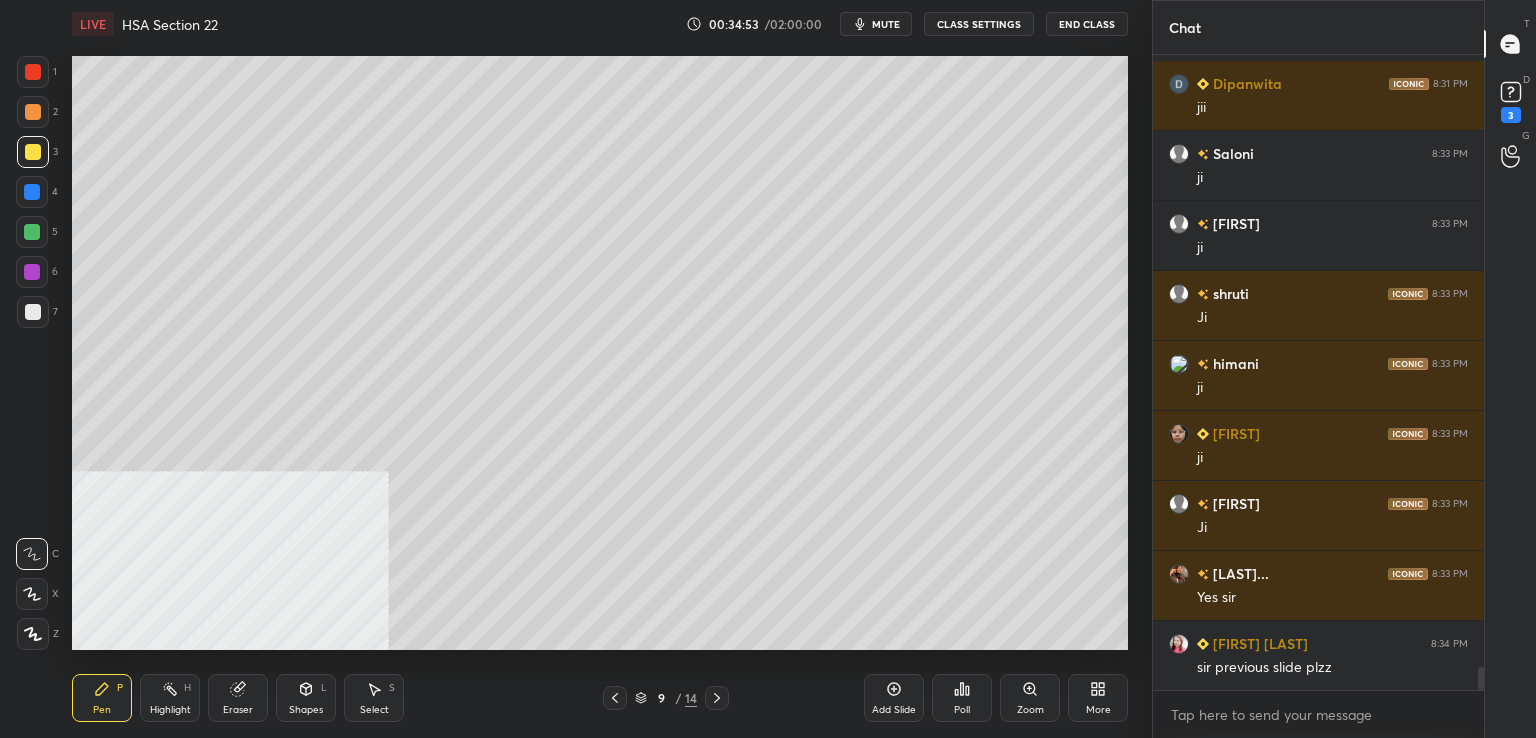 click at bounding box center (32, 232) 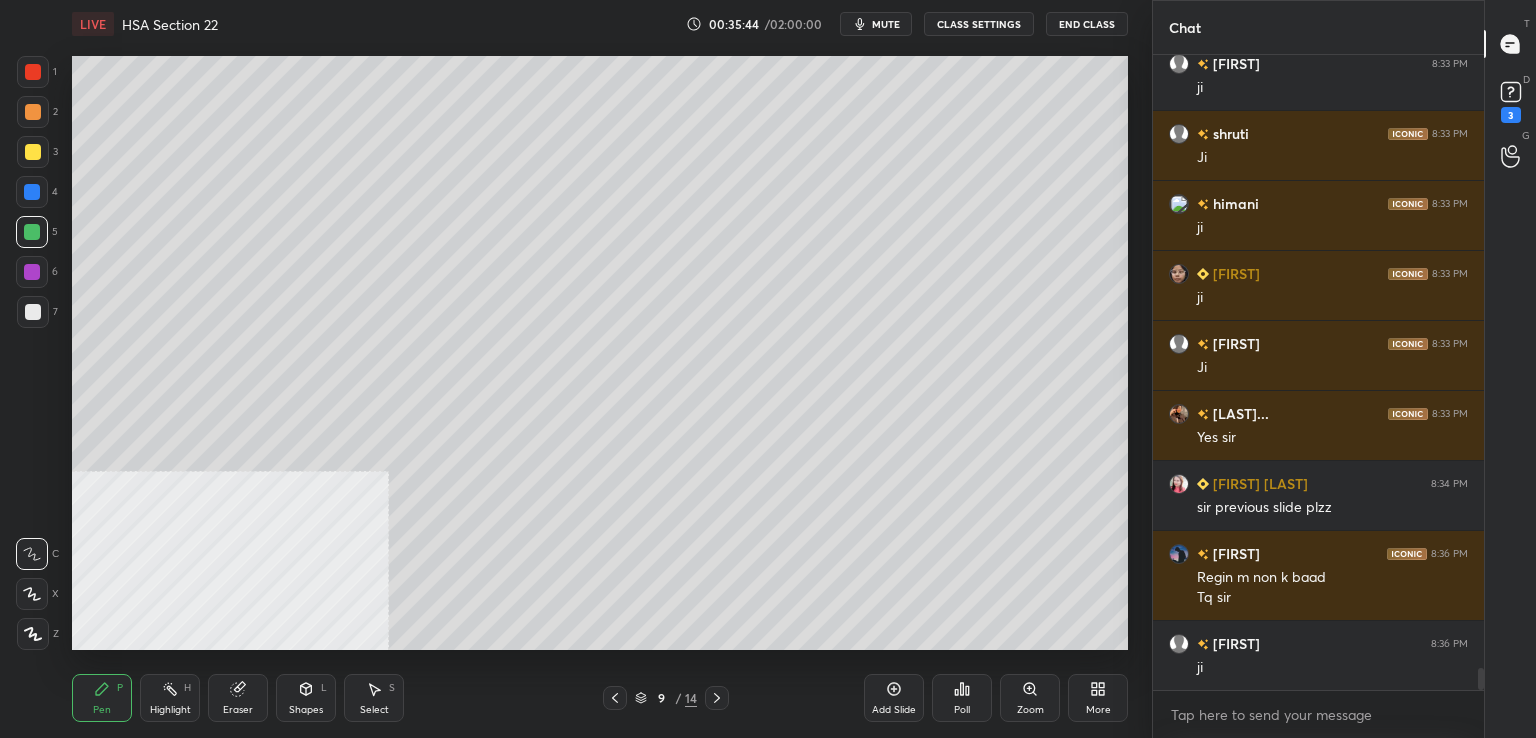 scroll, scrollTop: 17442, scrollLeft: 0, axis: vertical 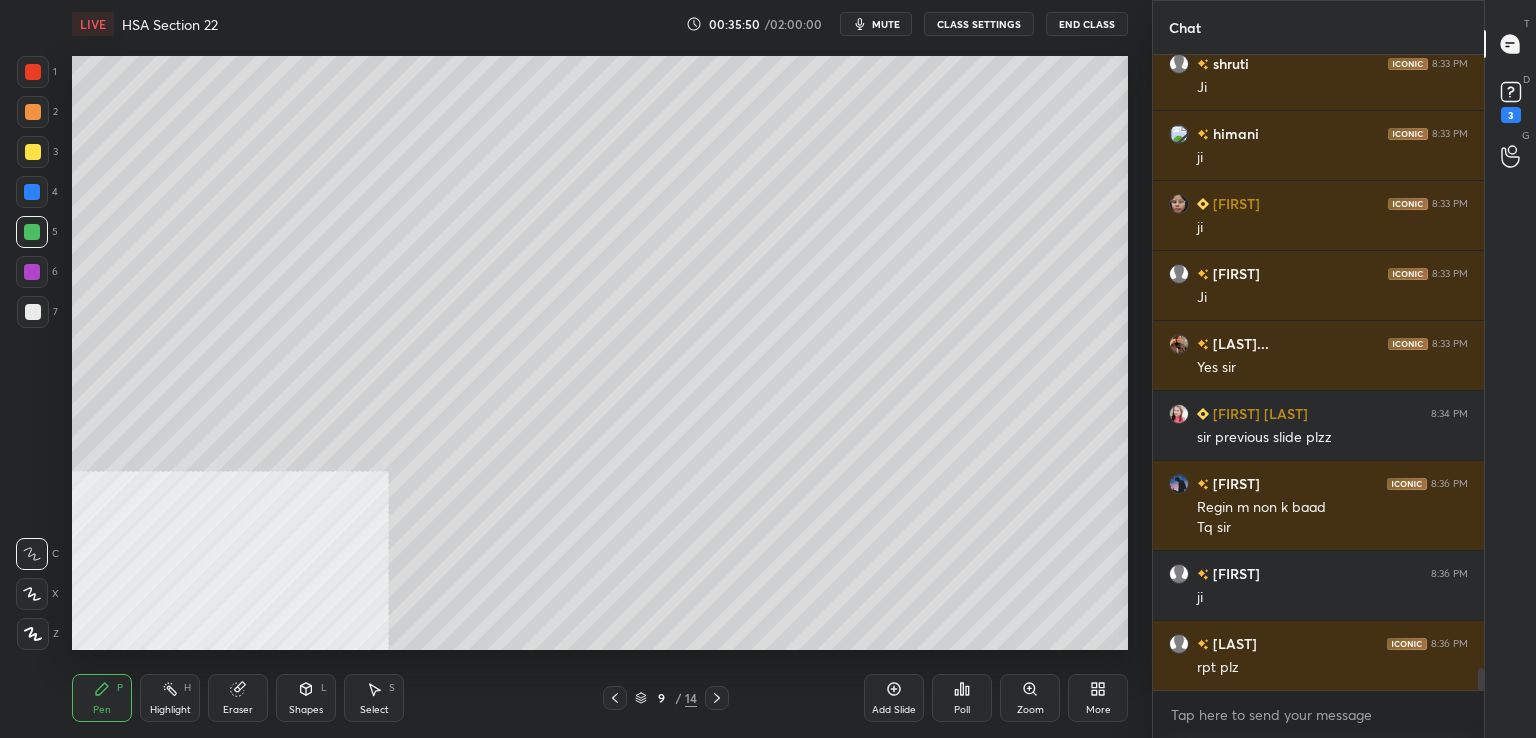 click 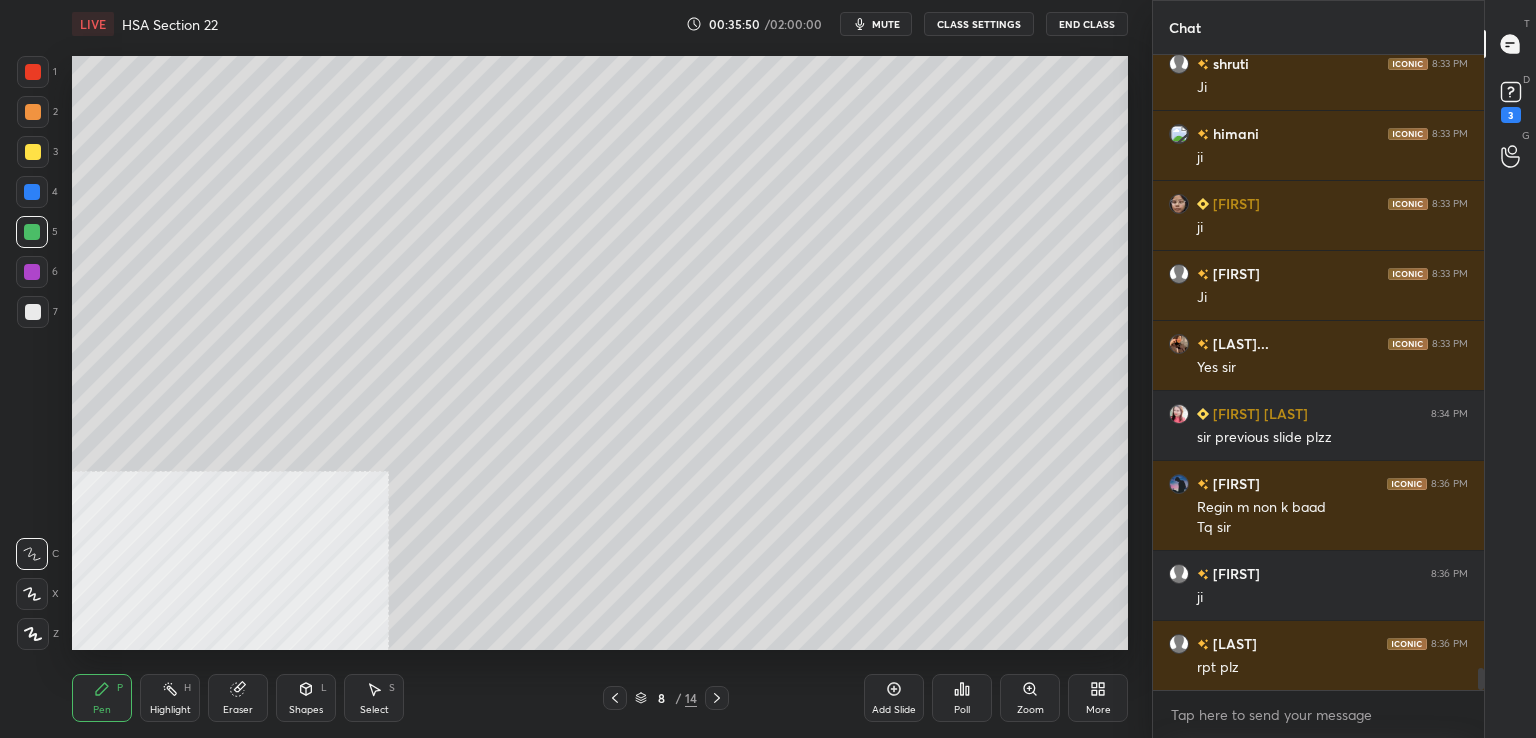 click 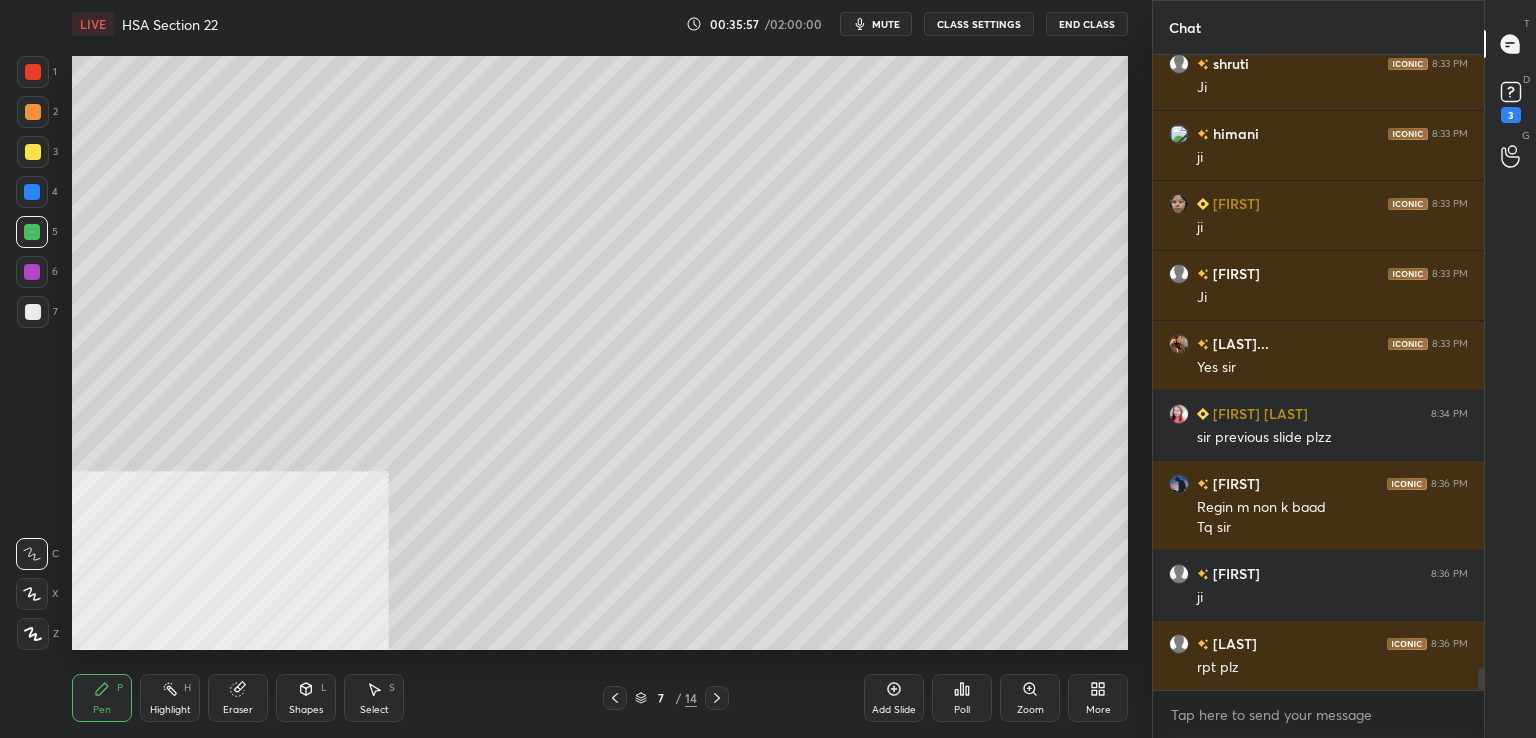 click 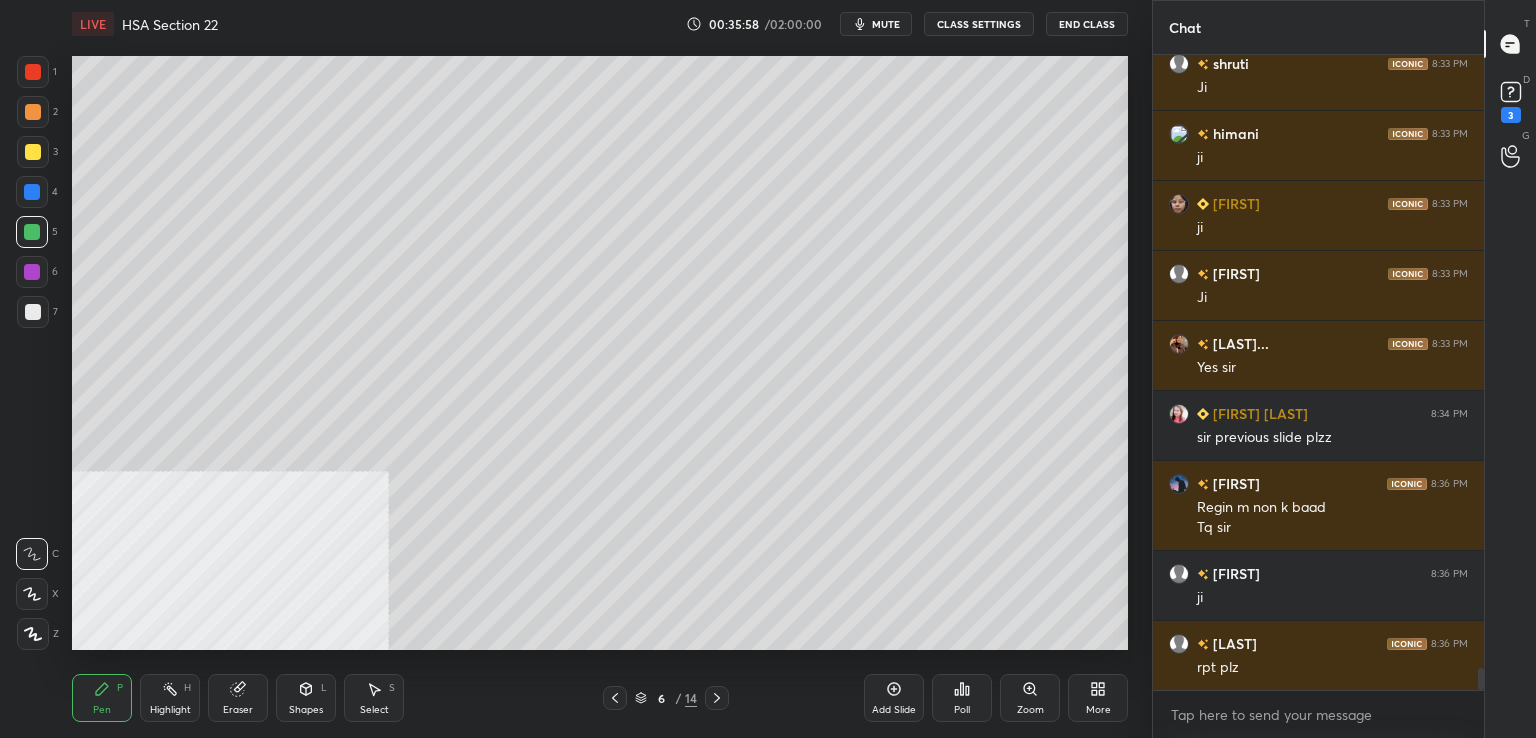 click 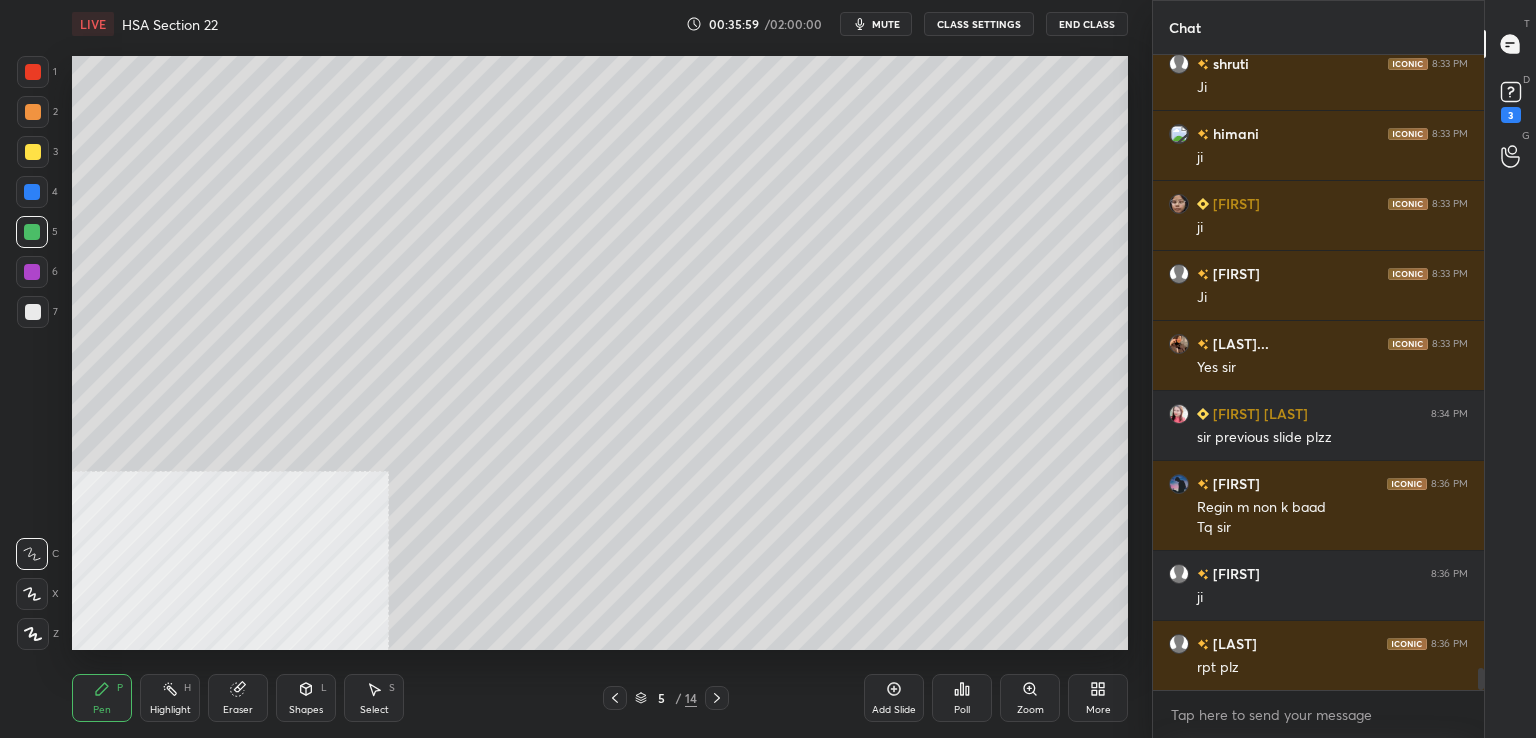 click 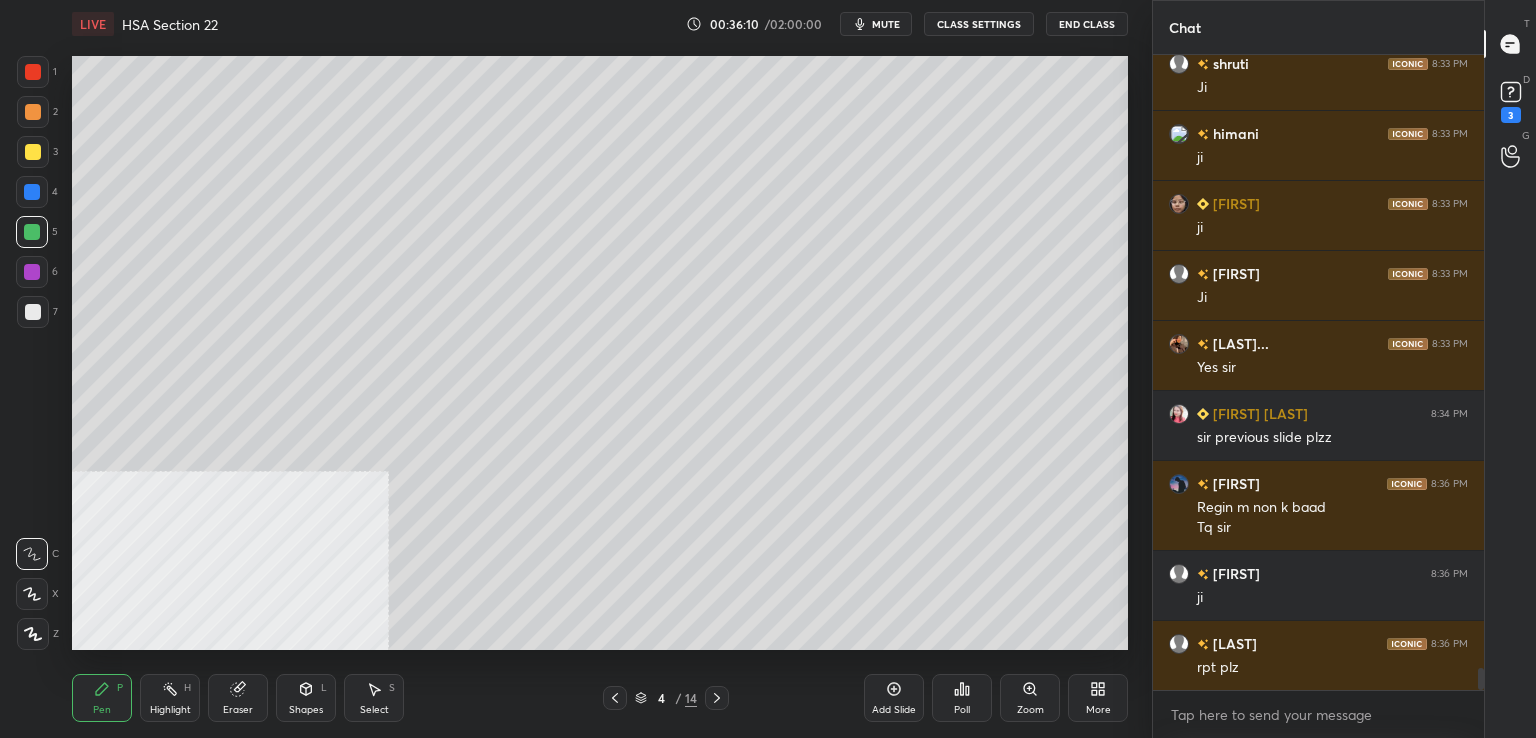 click 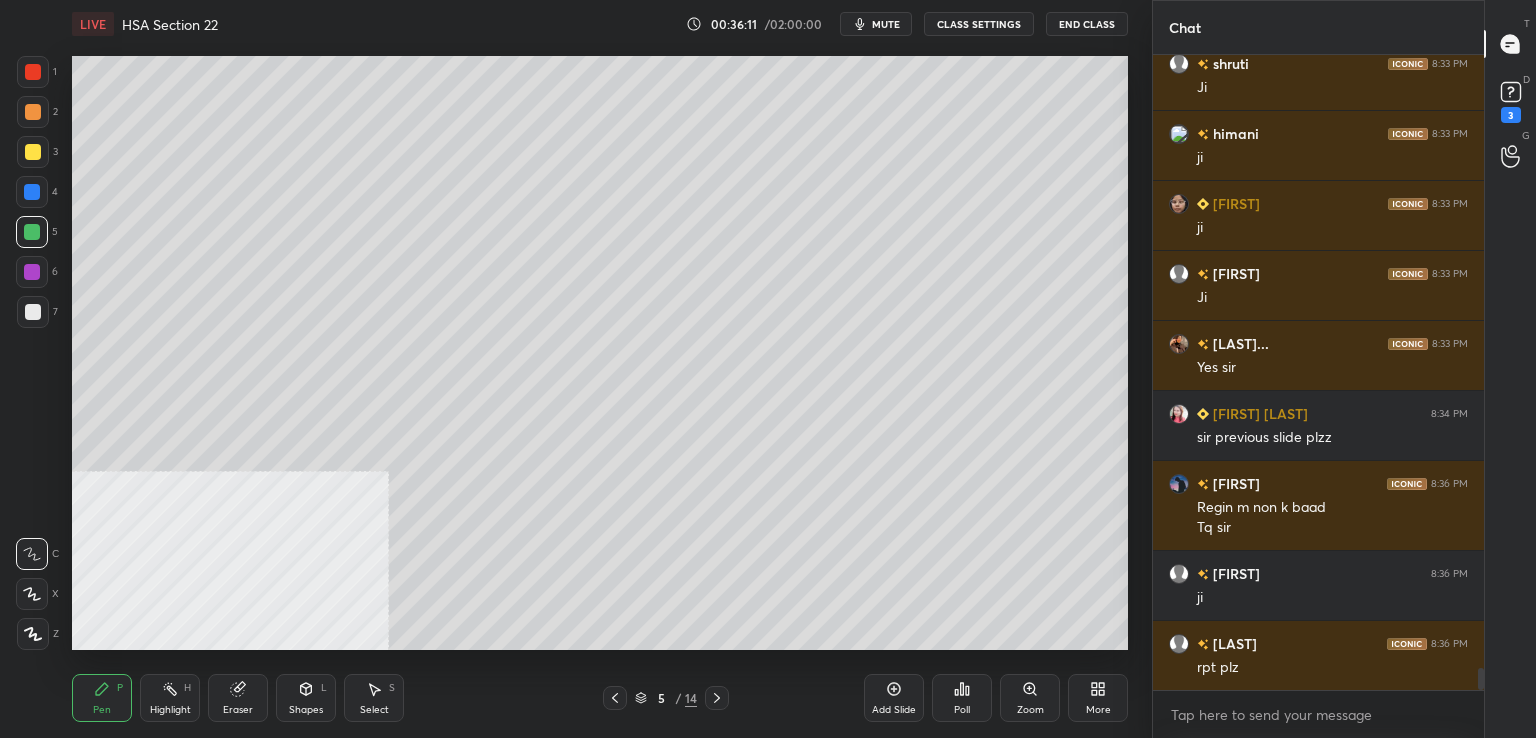 click 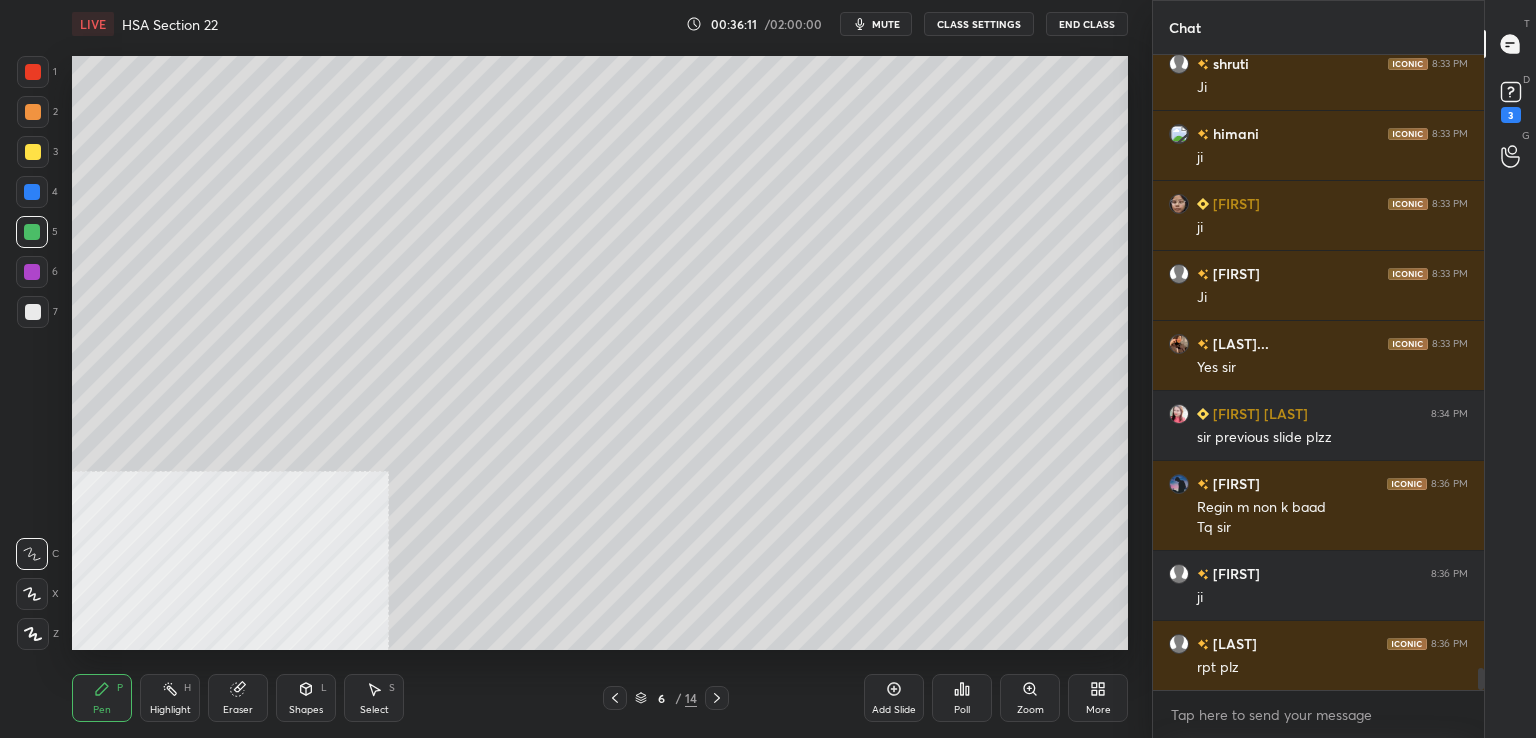 click 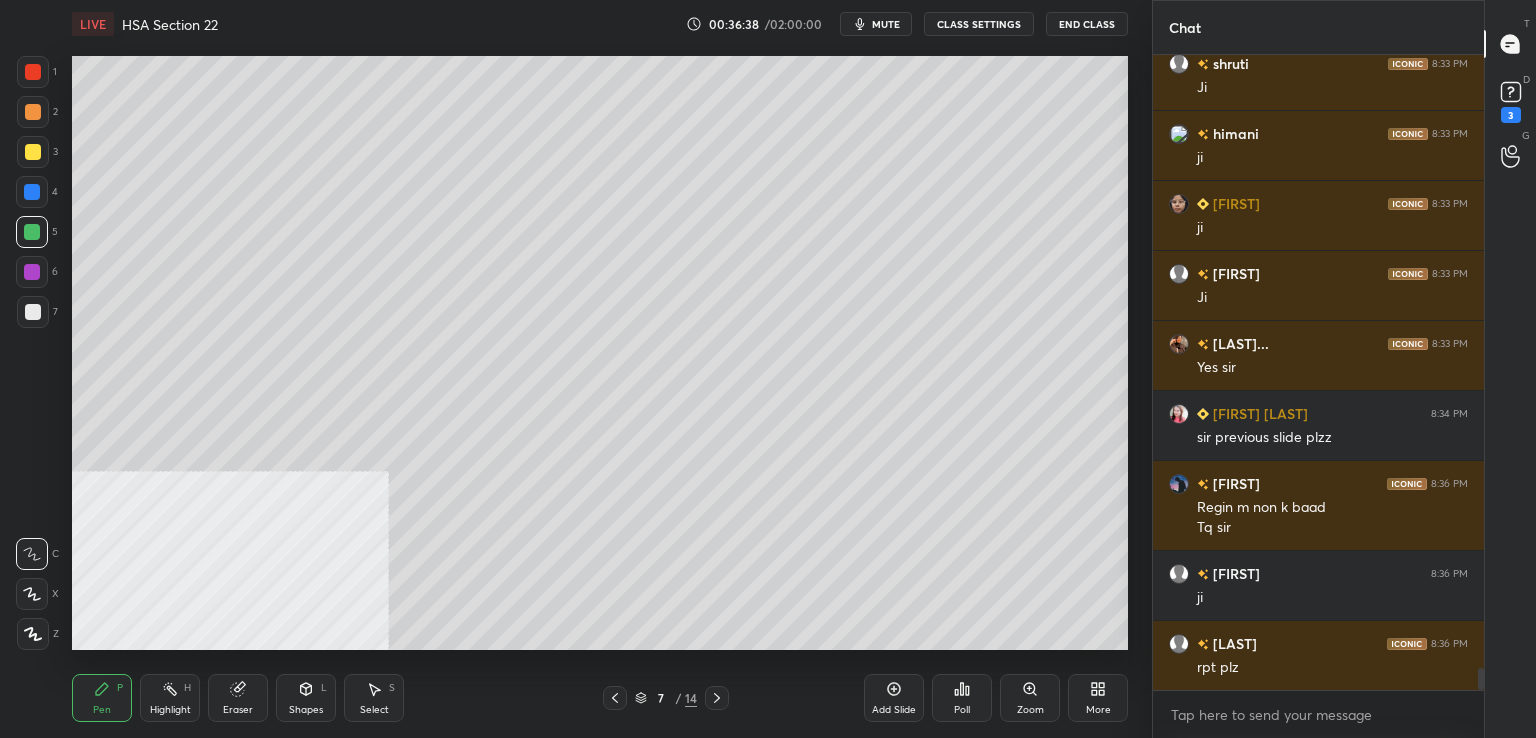drag, startPoint x: 712, startPoint y: 694, endPoint x: 726, endPoint y: 692, distance: 14.142136 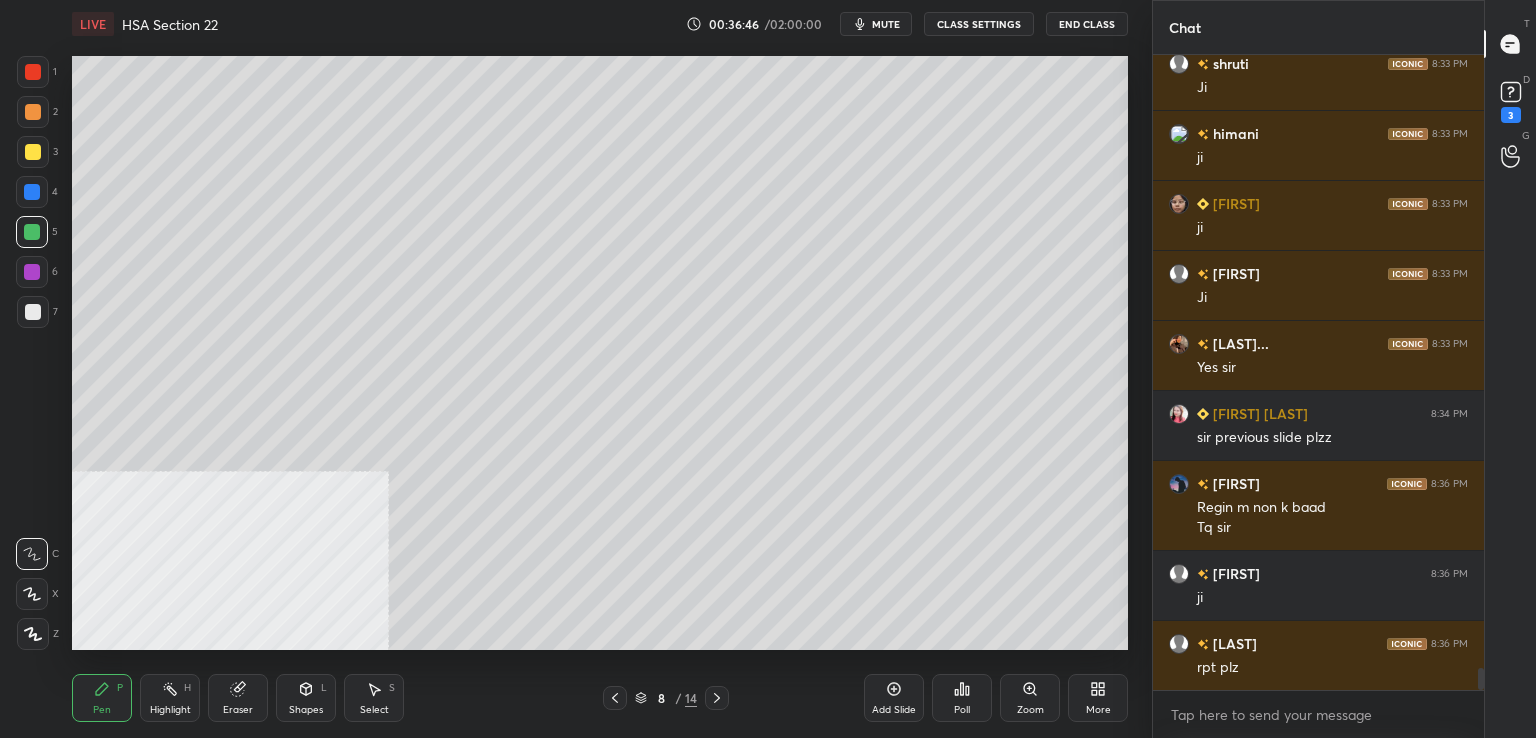 scroll, scrollTop: 17512, scrollLeft: 0, axis: vertical 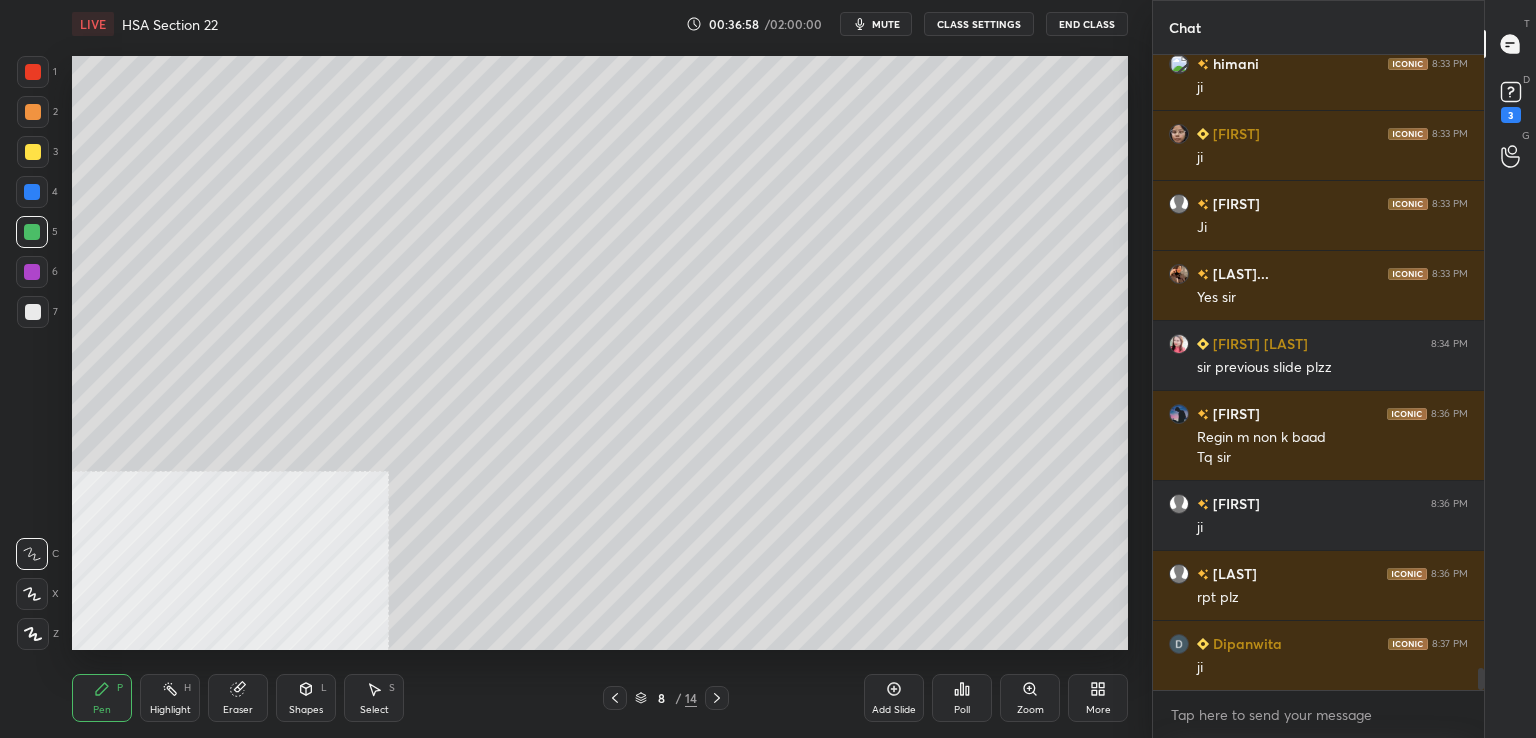 click 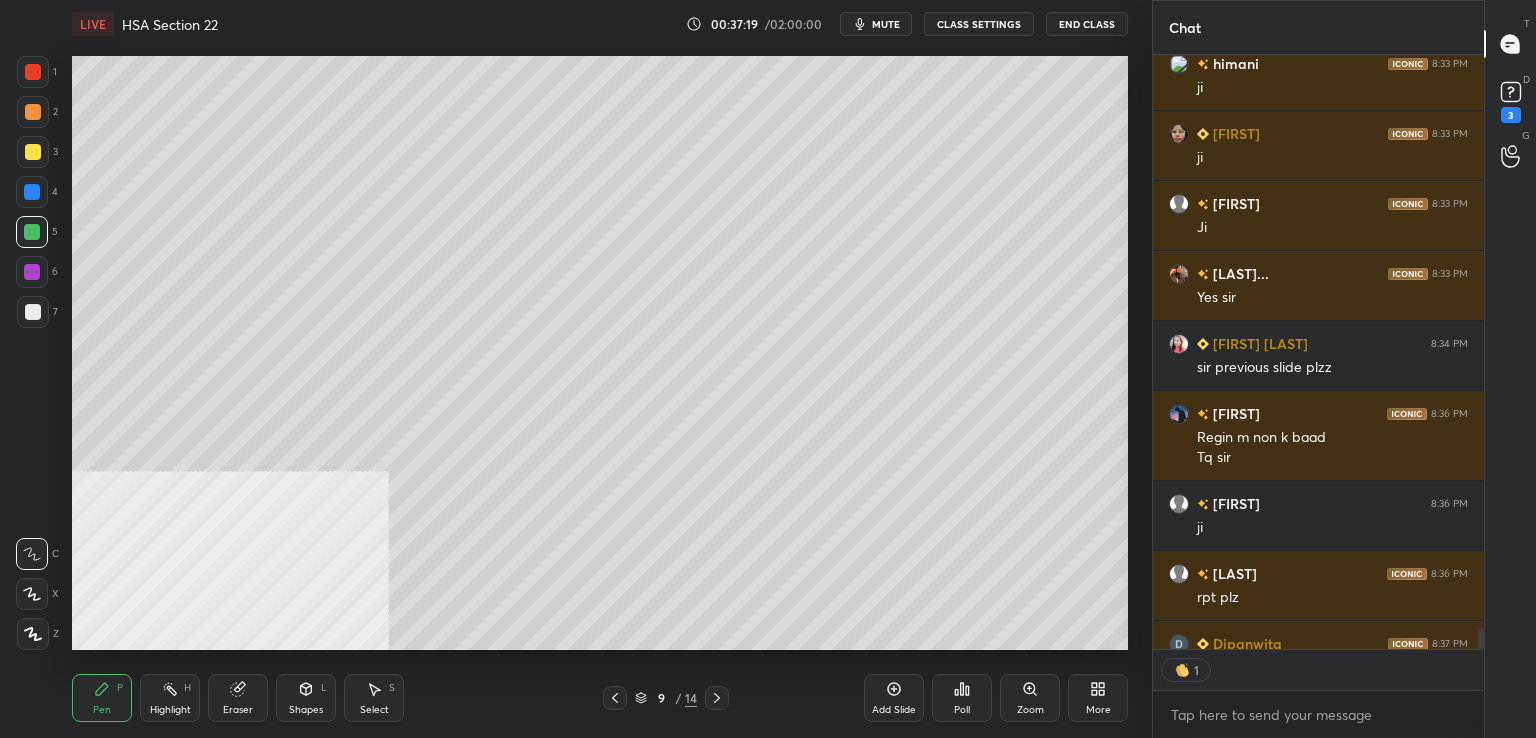scroll, scrollTop: 589, scrollLeft: 325, axis: both 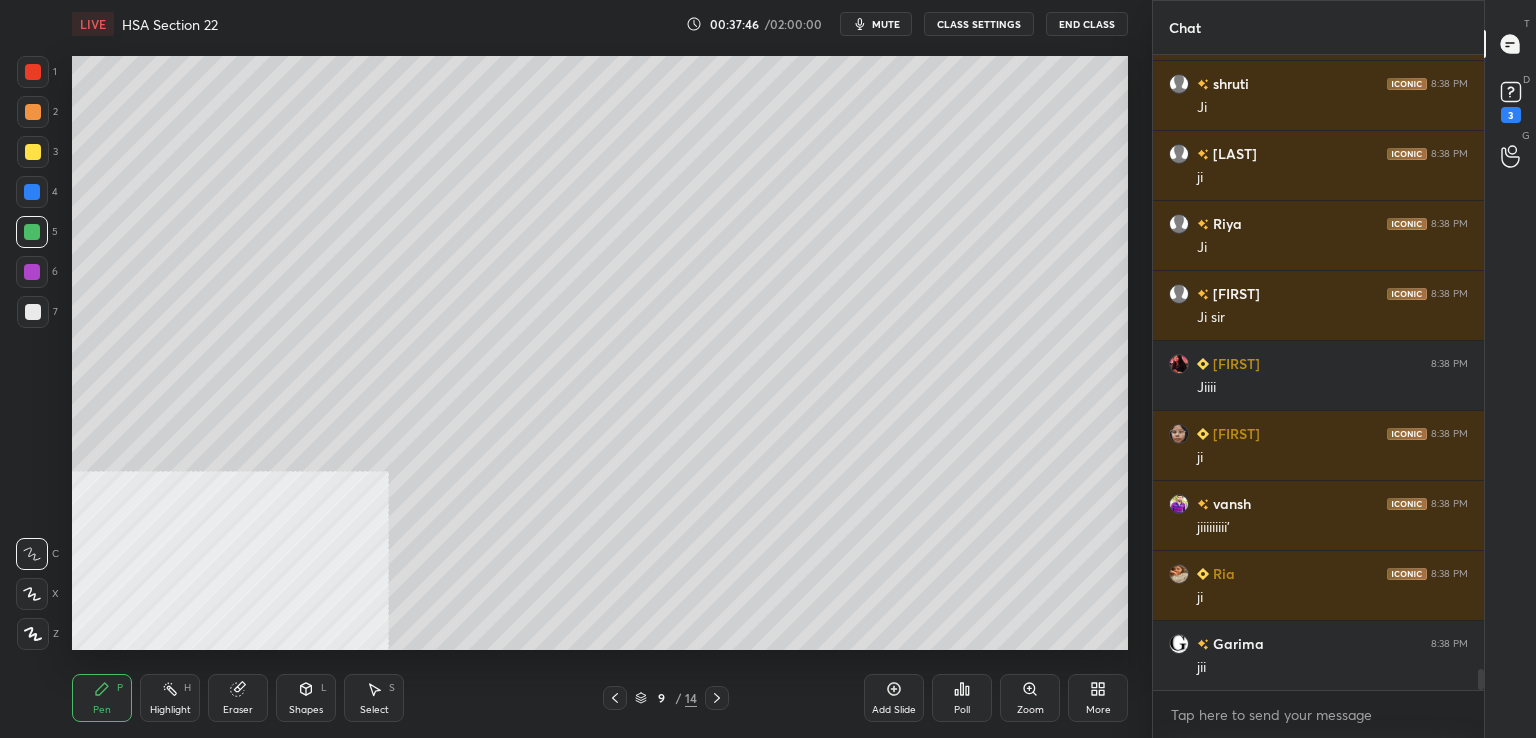 click 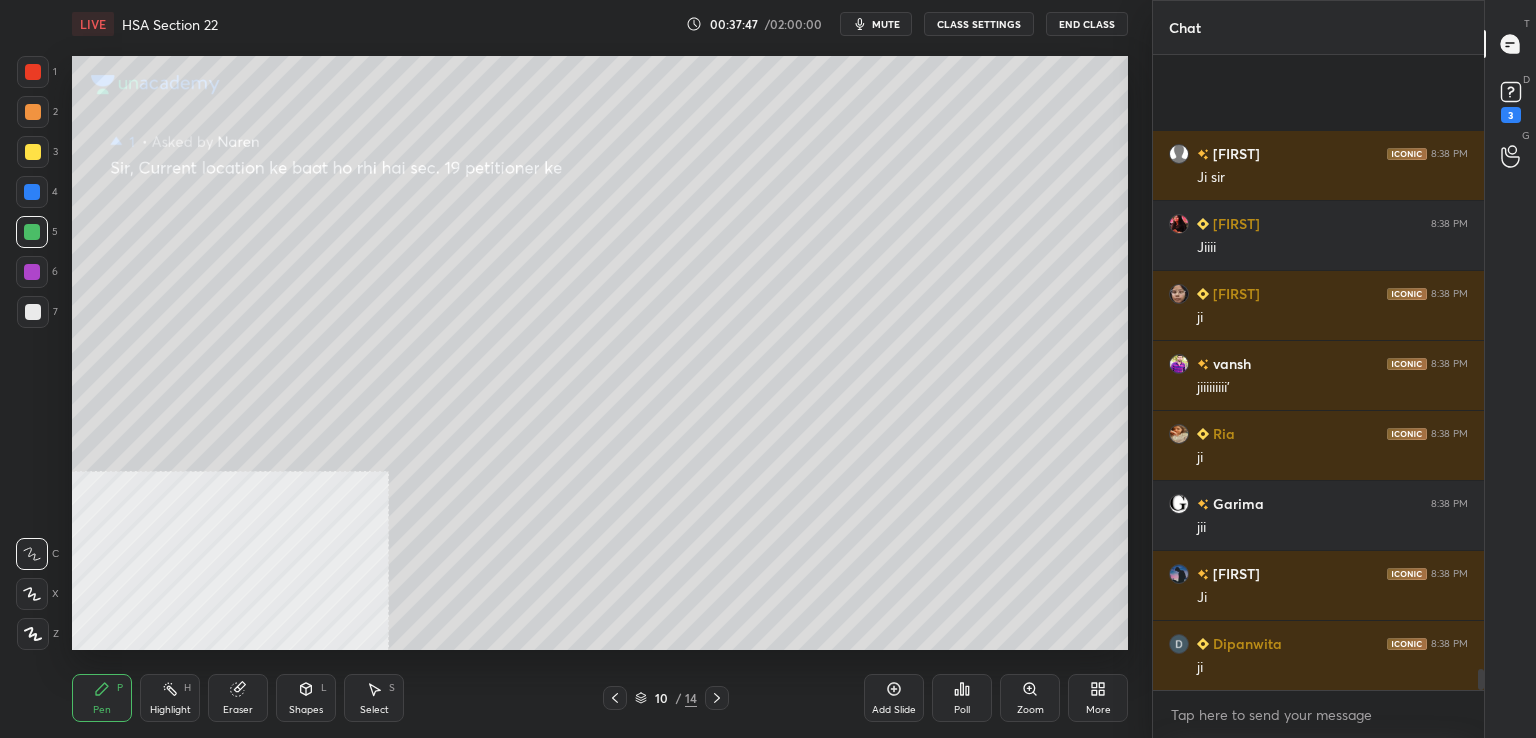 scroll, scrollTop: 18492, scrollLeft: 0, axis: vertical 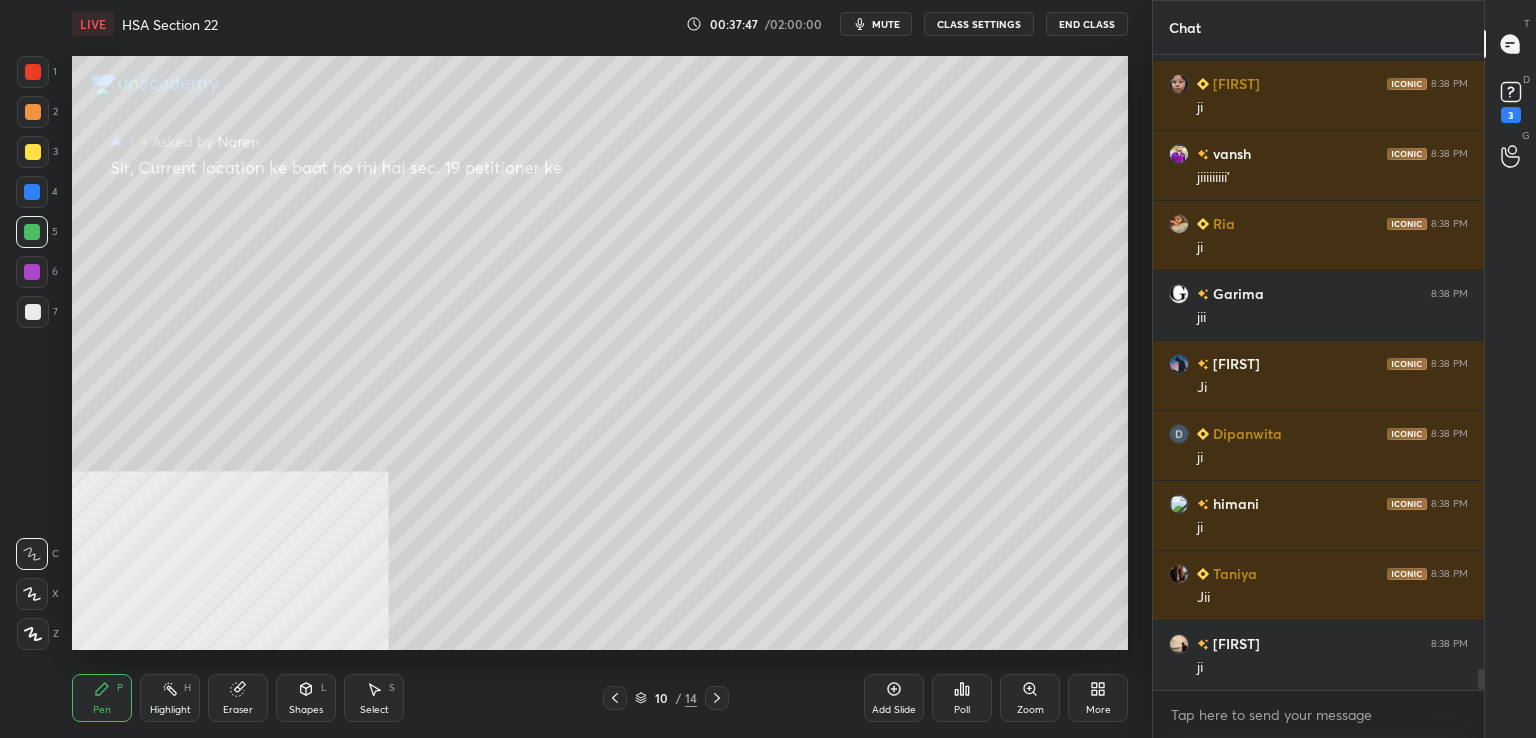 click 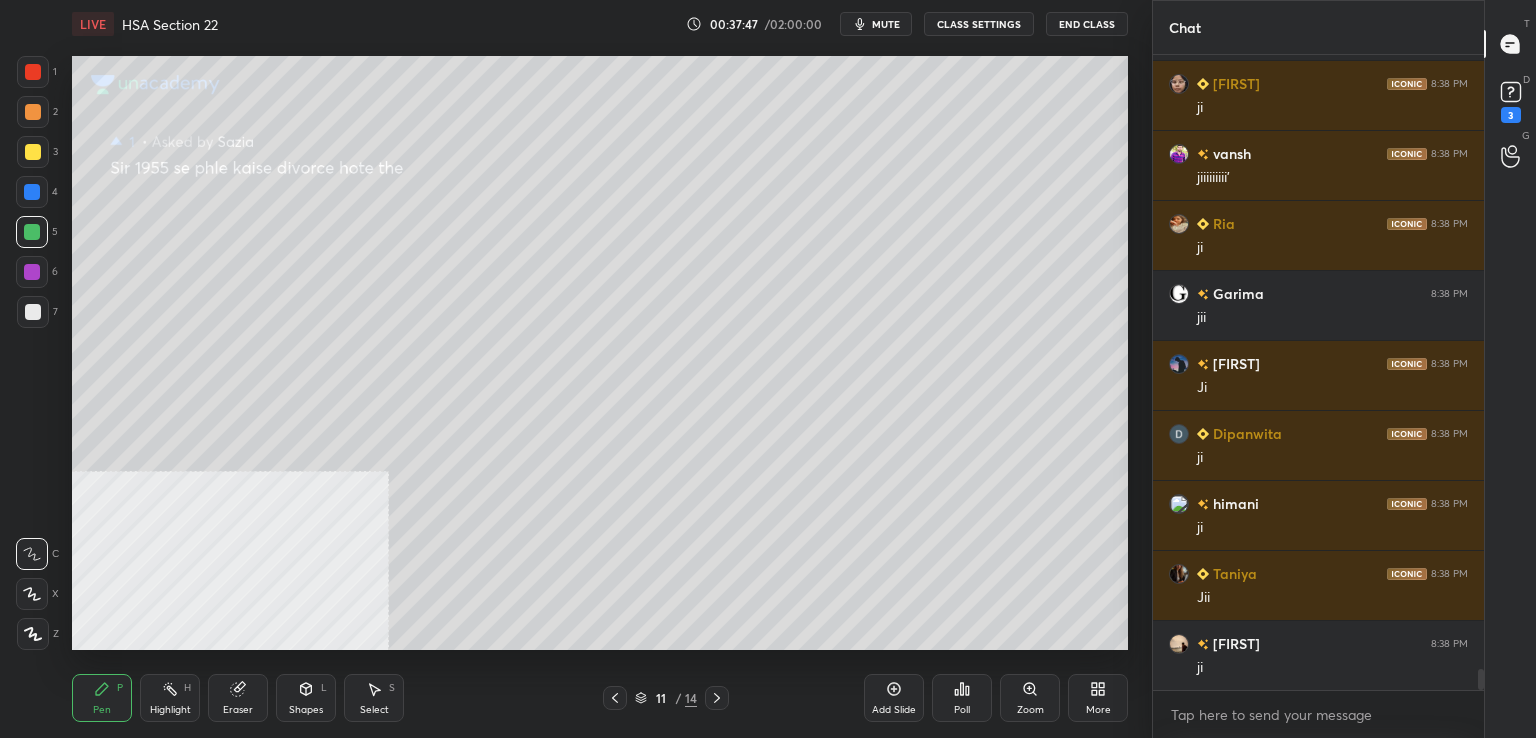 click 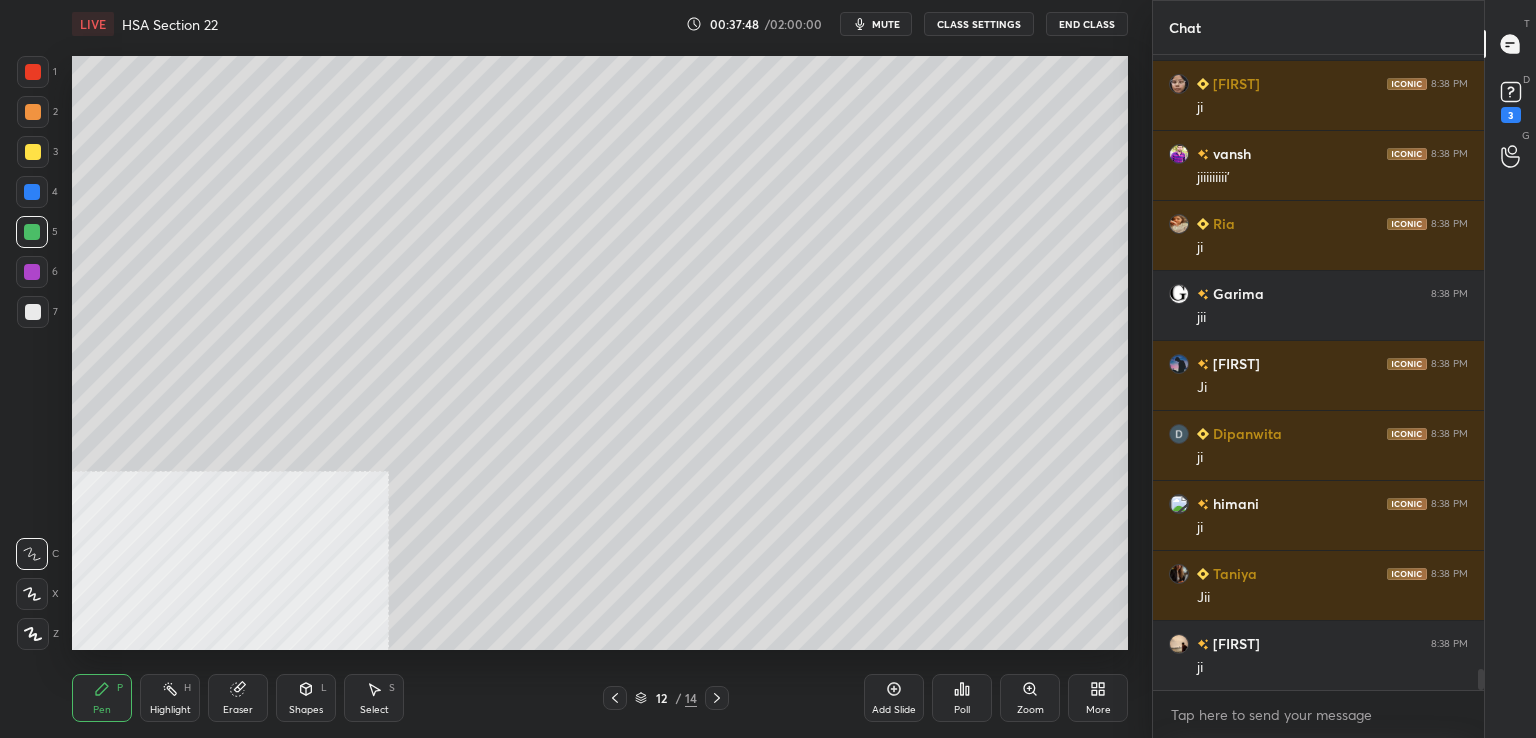 click at bounding box center (717, 698) 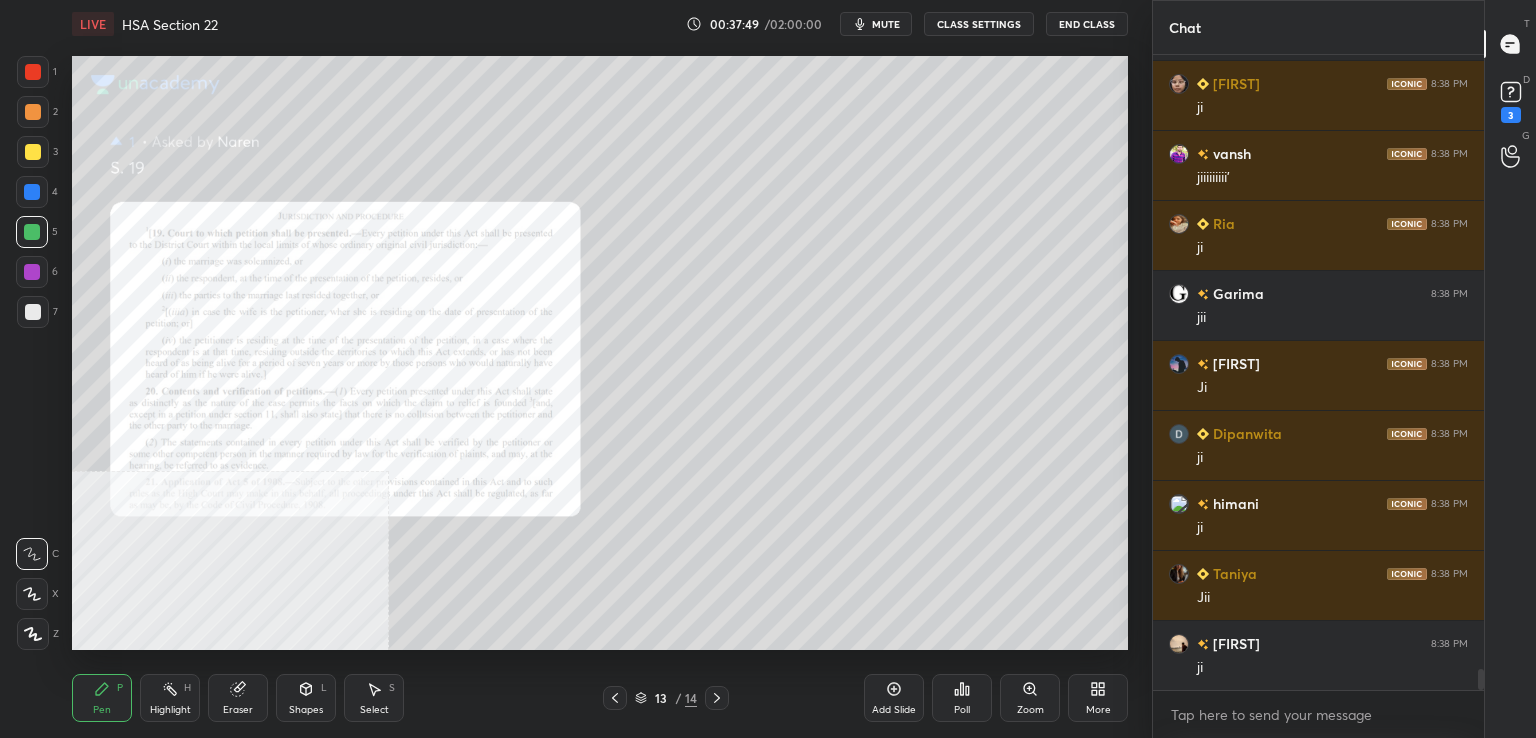 scroll, scrollTop: 18562, scrollLeft: 0, axis: vertical 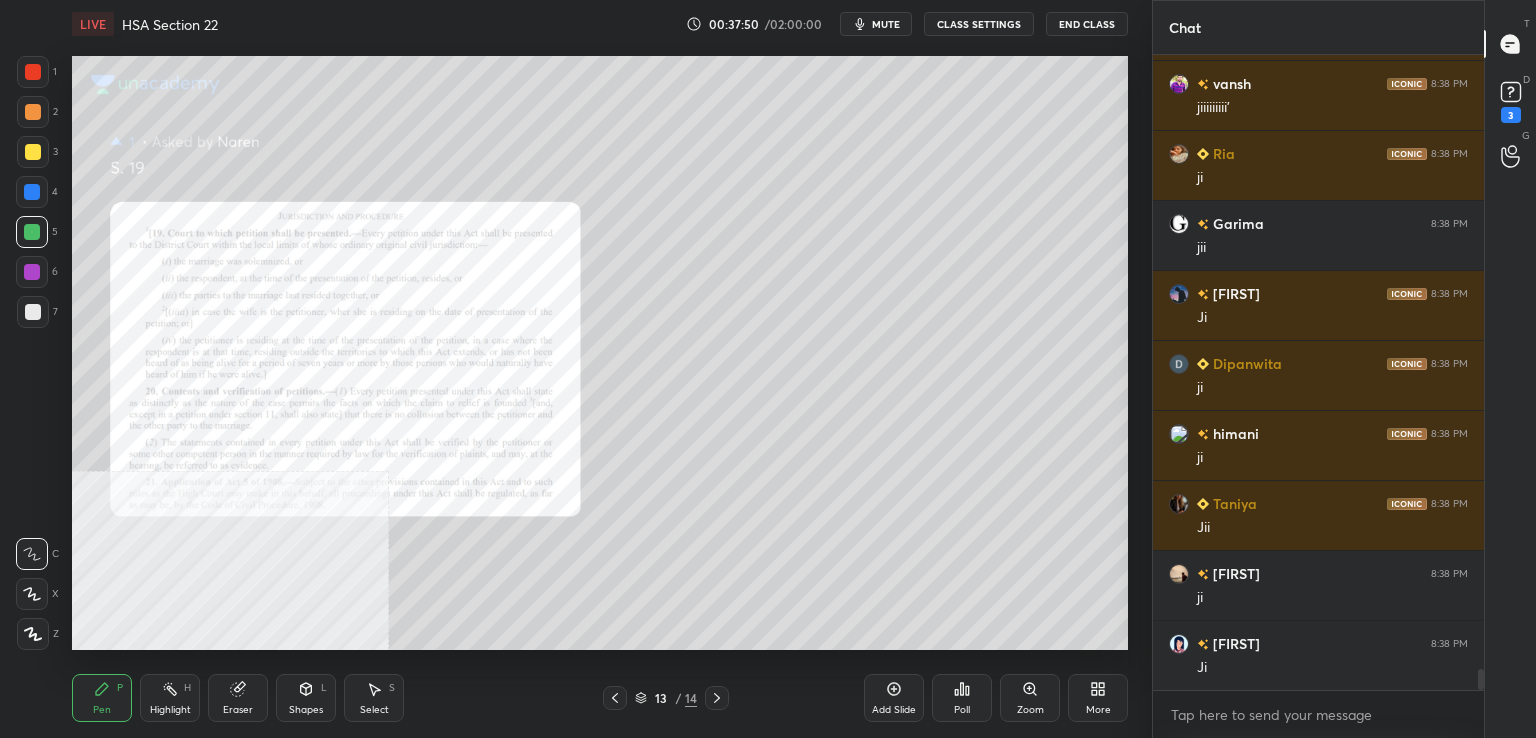 click 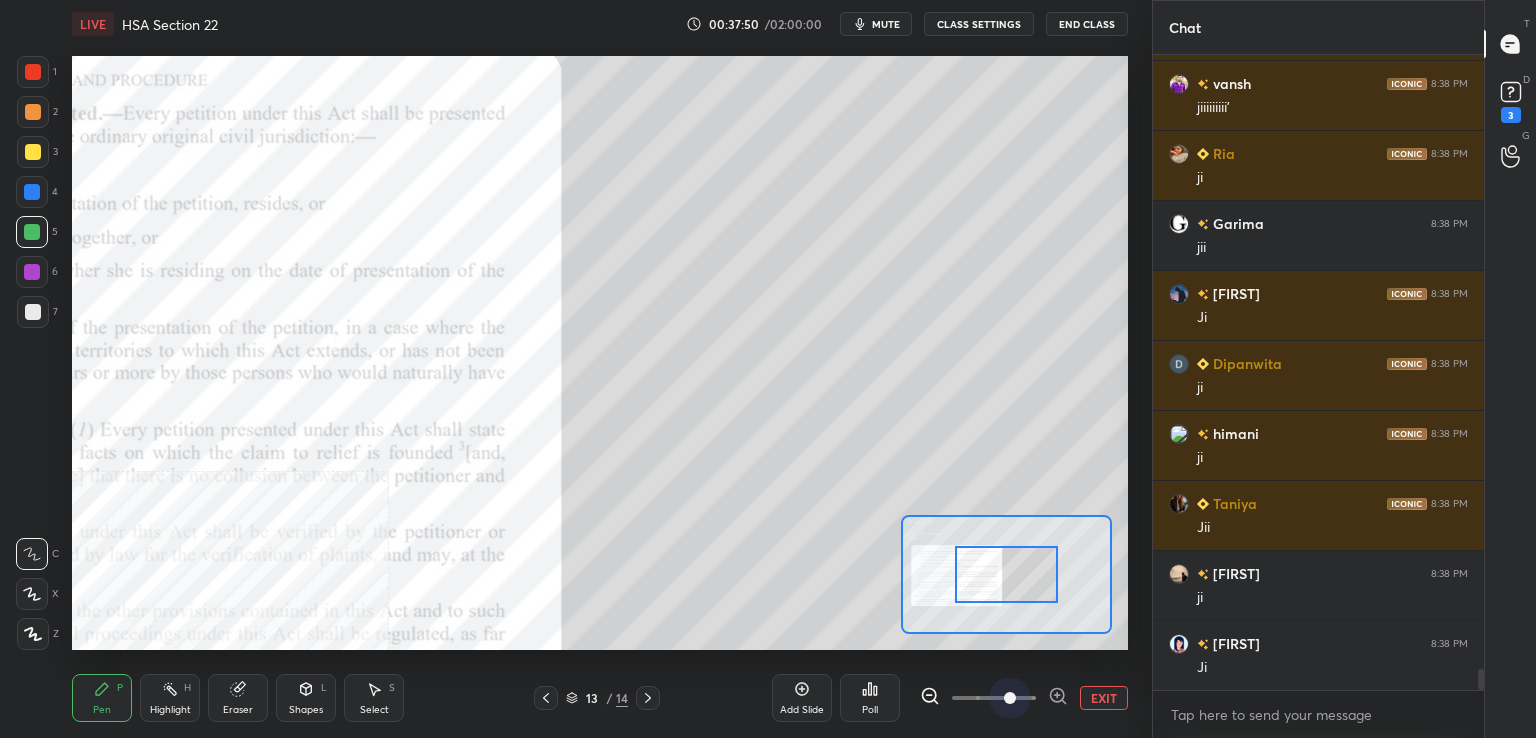 drag, startPoint x: 1017, startPoint y: 697, endPoint x: 1018, endPoint y: 661, distance: 36.013885 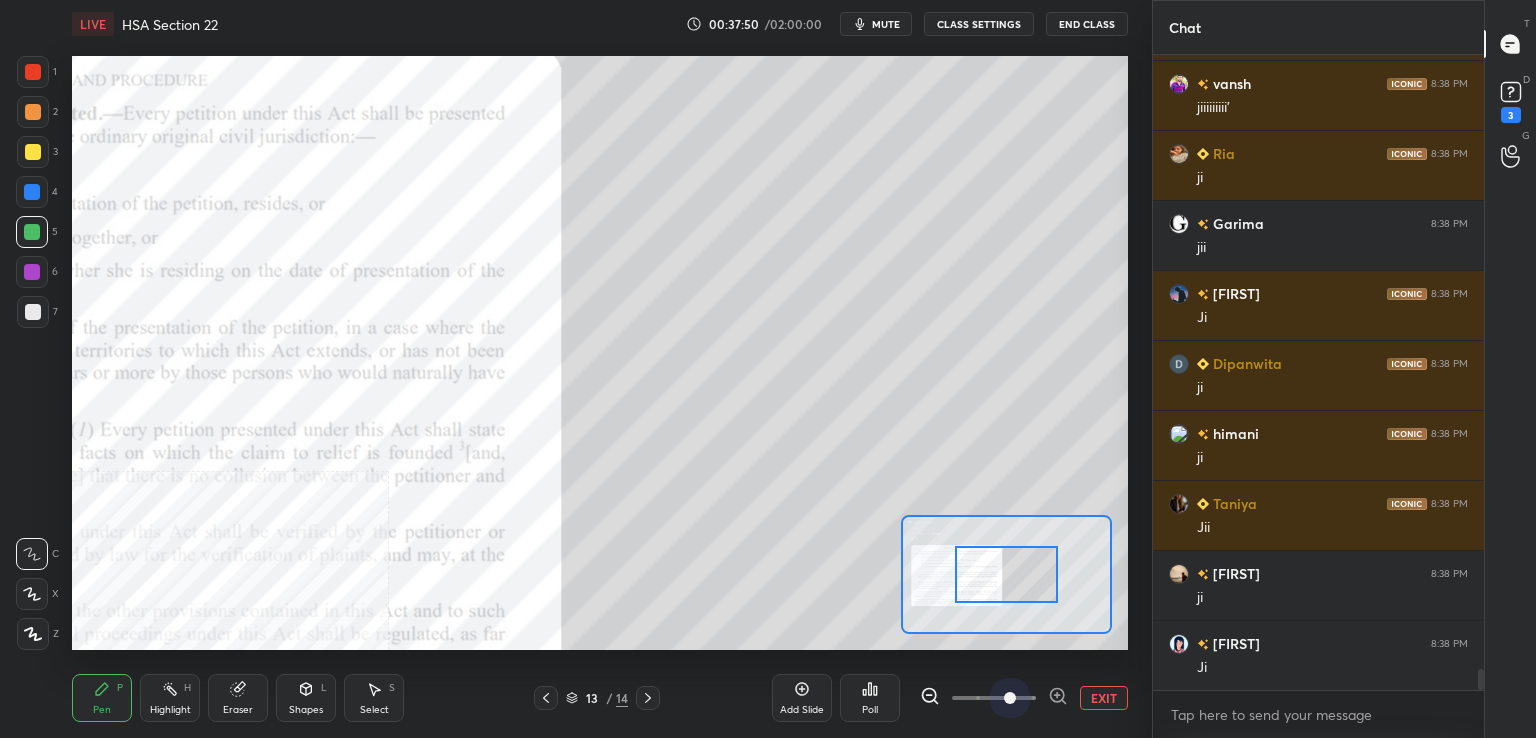 click at bounding box center (994, 698) 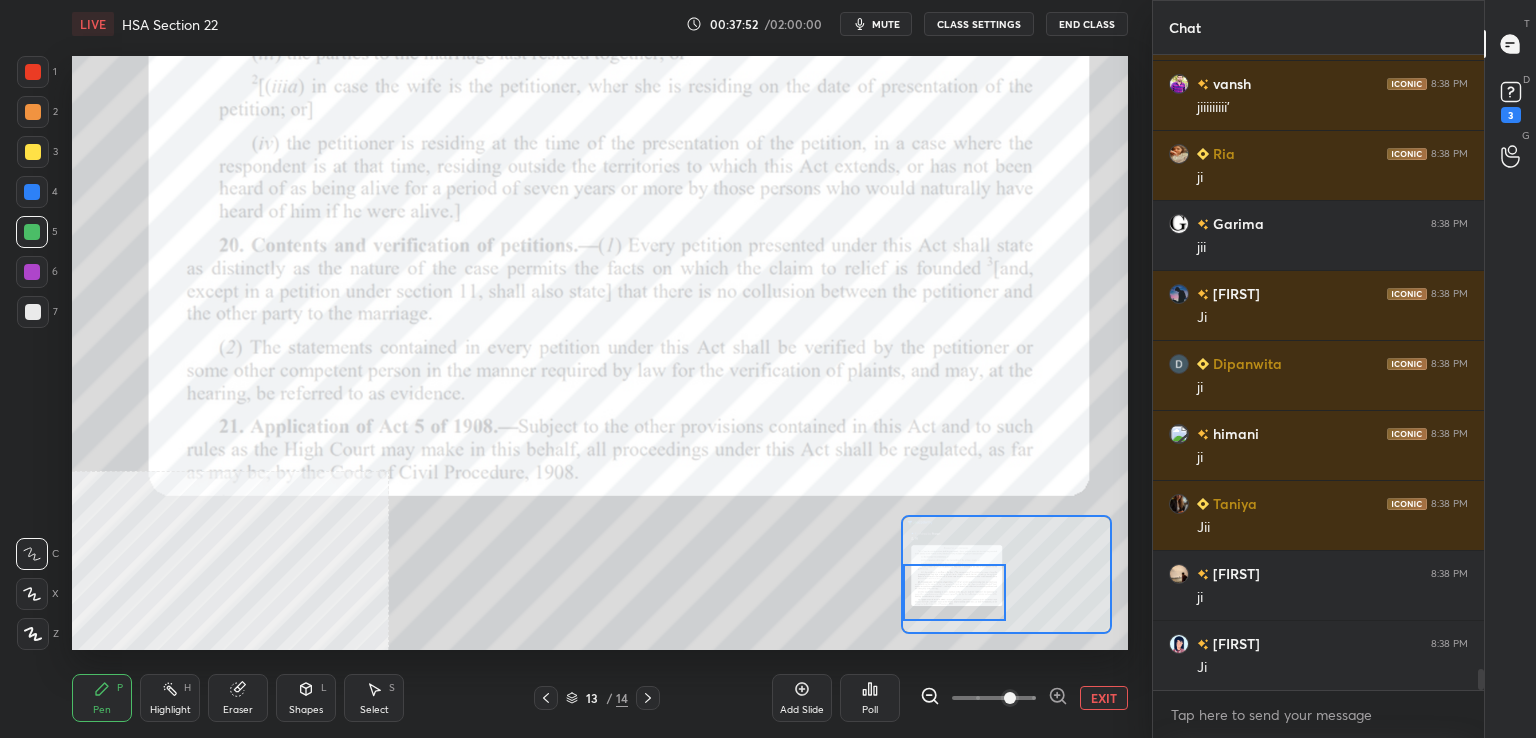 drag, startPoint x: 1021, startPoint y: 575, endPoint x: 941, endPoint y: 572, distance: 80.05623 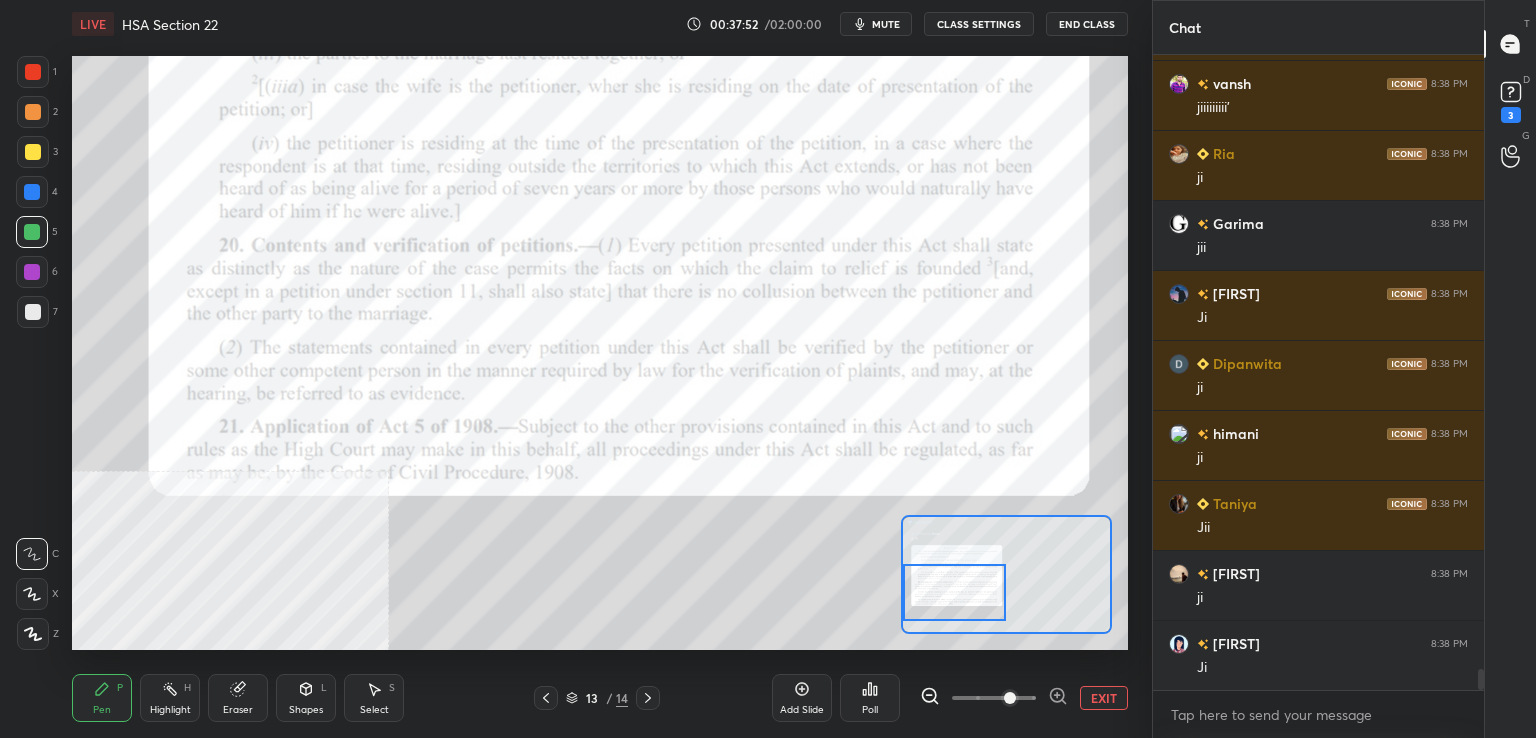 click at bounding box center [955, 592] 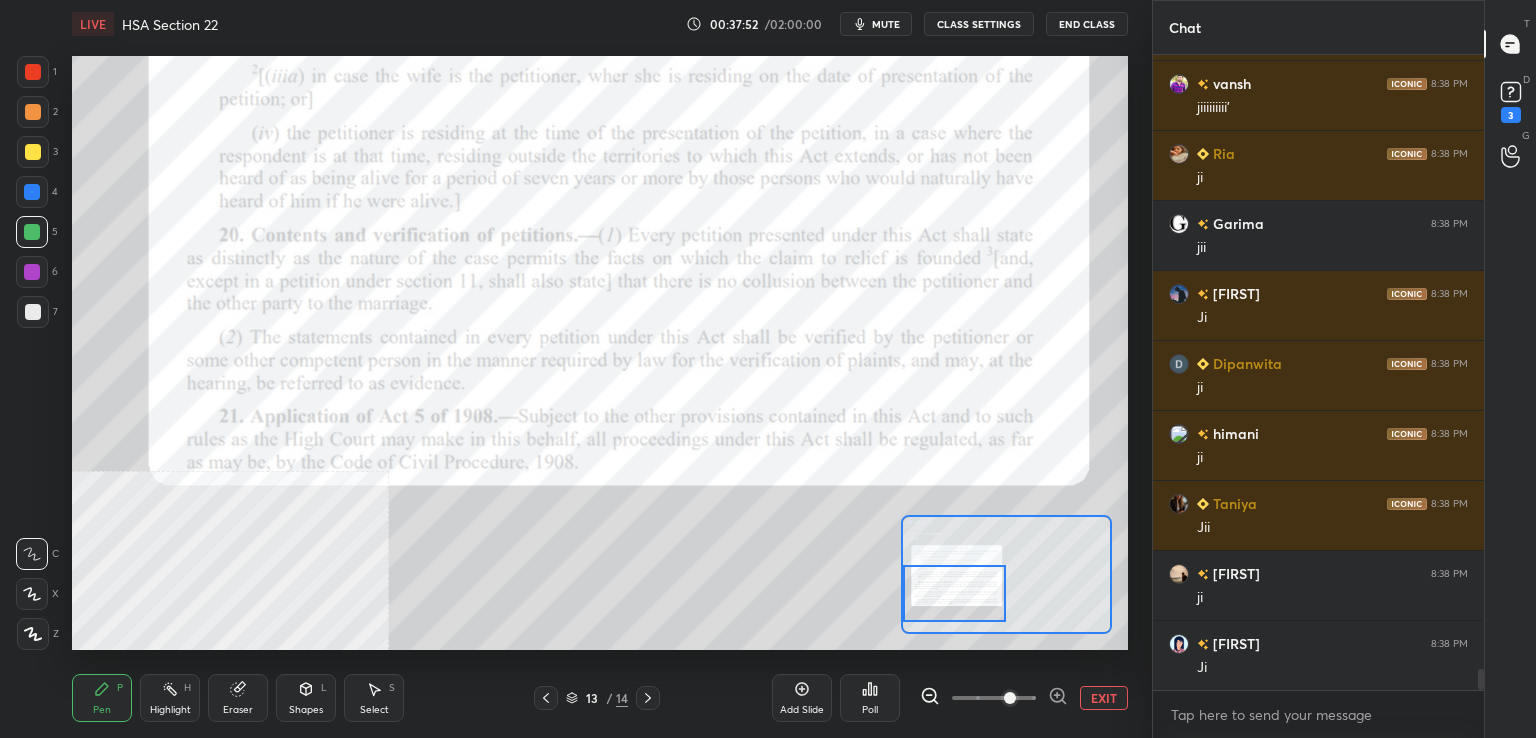 scroll, scrollTop: 18632, scrollLeft: 0, axis: vertical 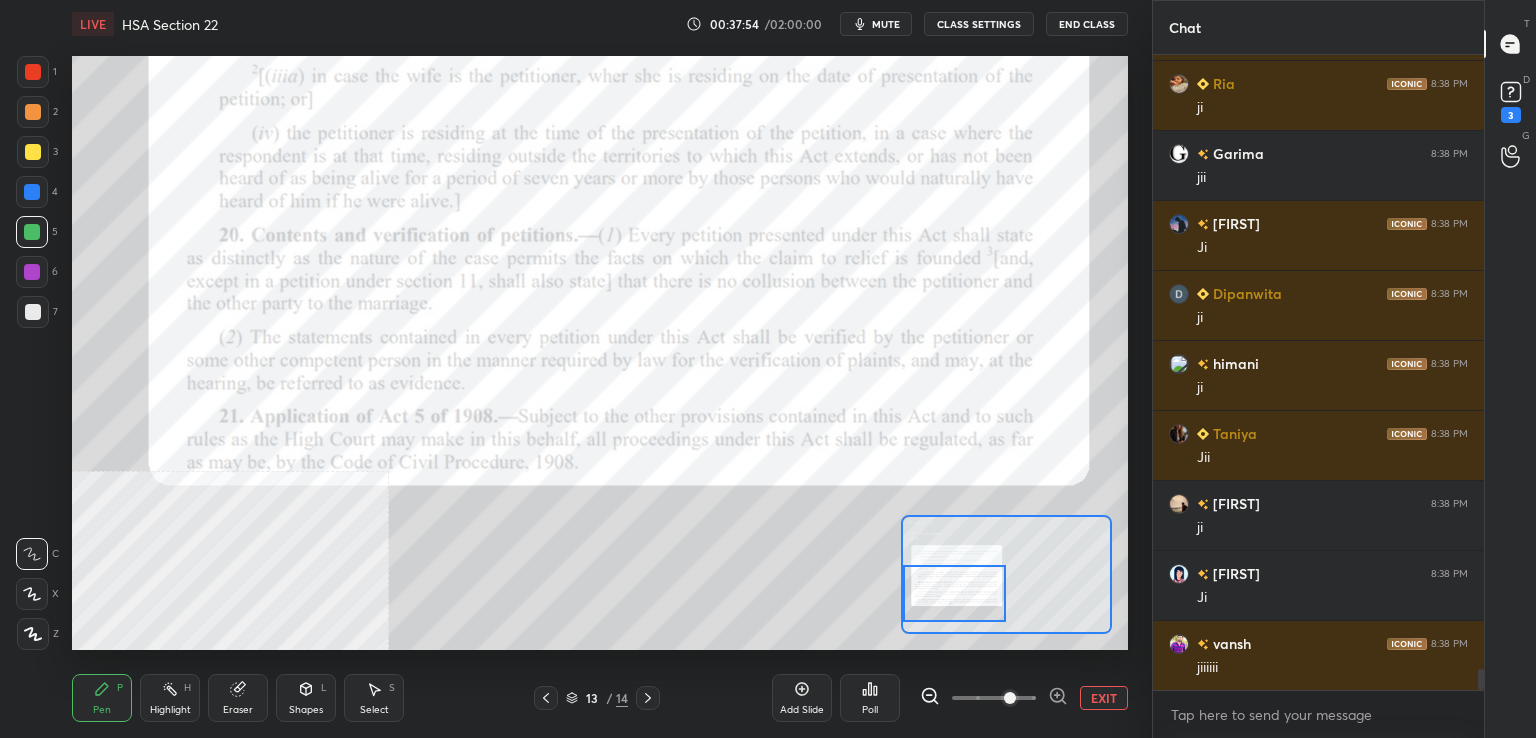 drag, startPoint x: 24, startPoint y: 75, endPoint x: 51, endPoint y: 85, distance: 28.79236 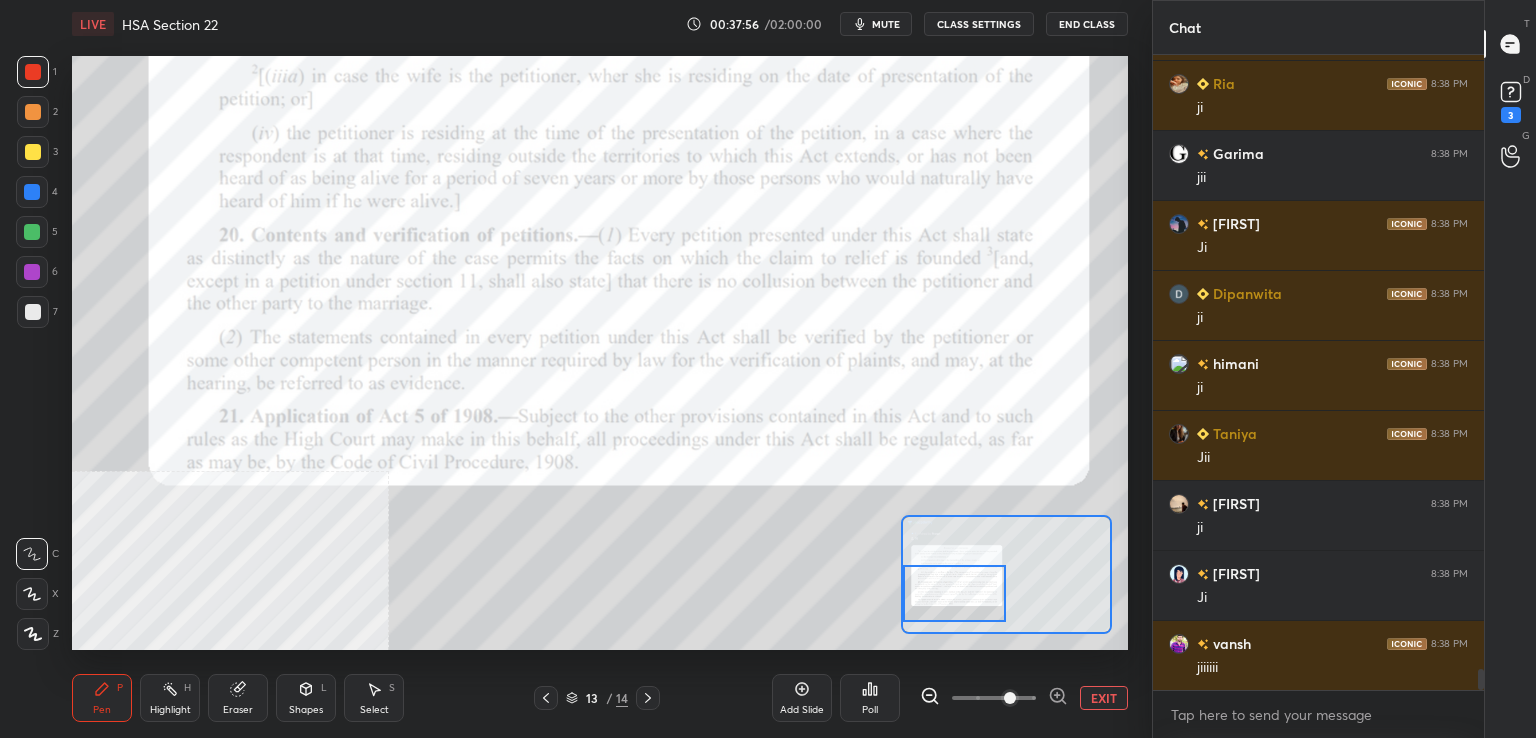 click on "Highlight H" at bounding box center (170, 698) 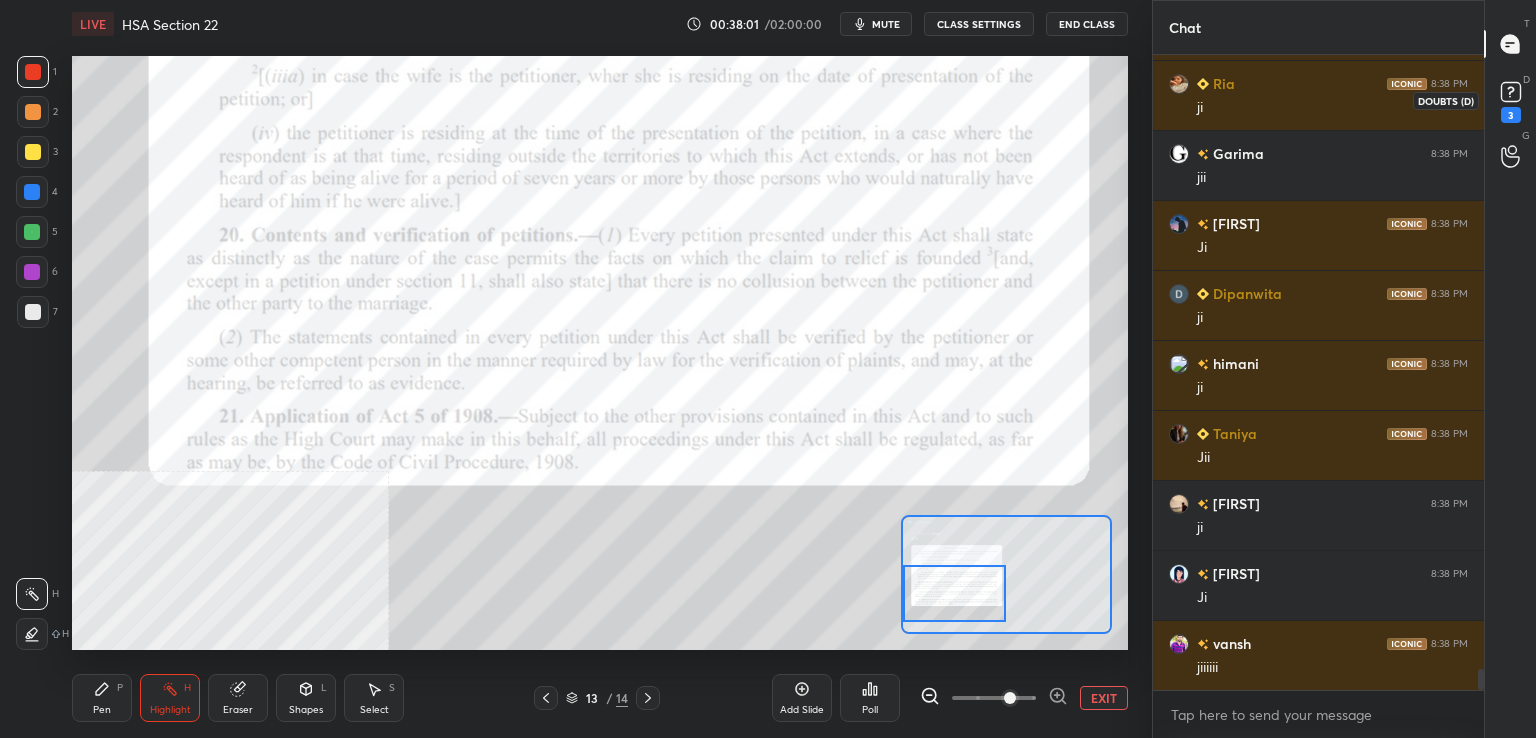 click 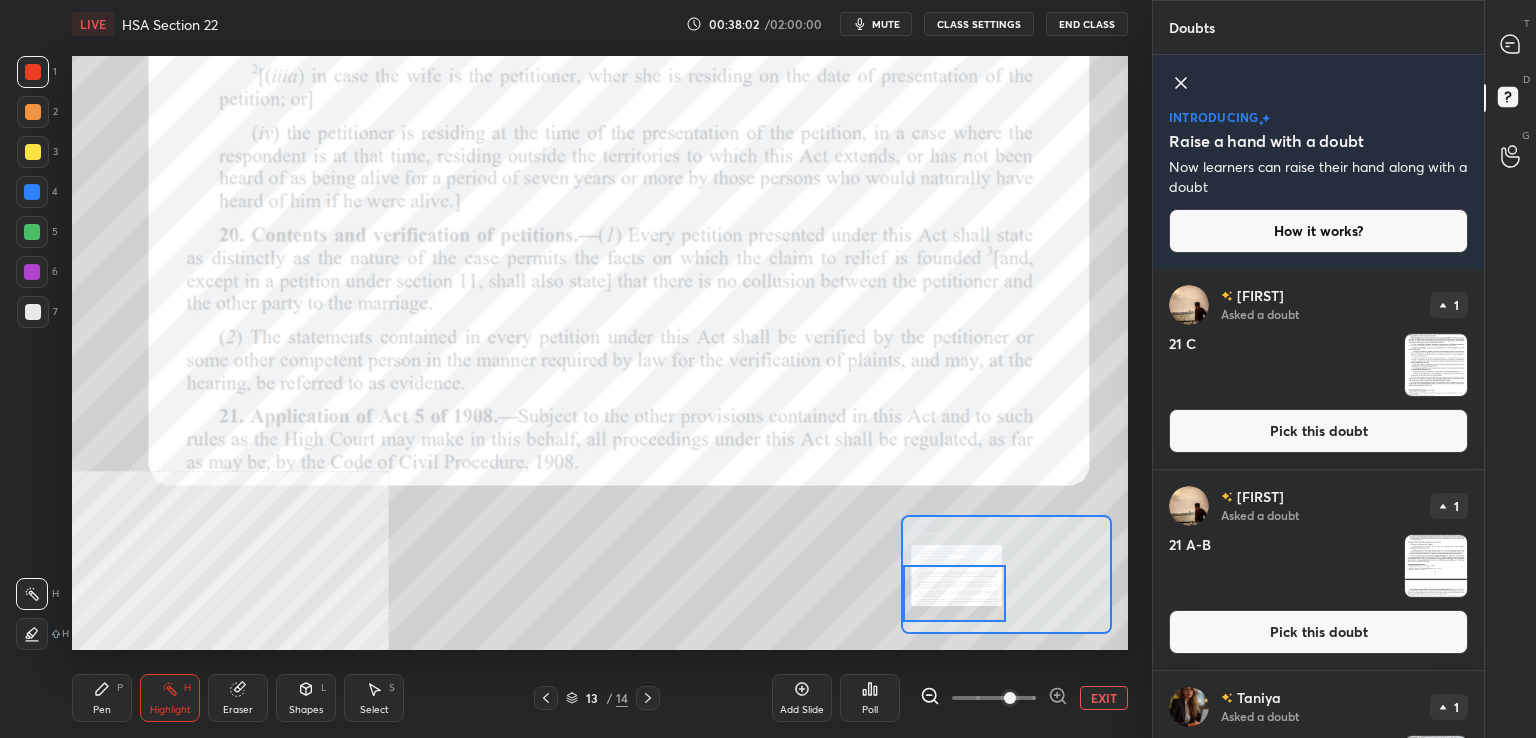 drag, startPoint x: 1253, startPoint y: 641, endPoint x: 1239, endPoint y: 632, distance: 16.643316 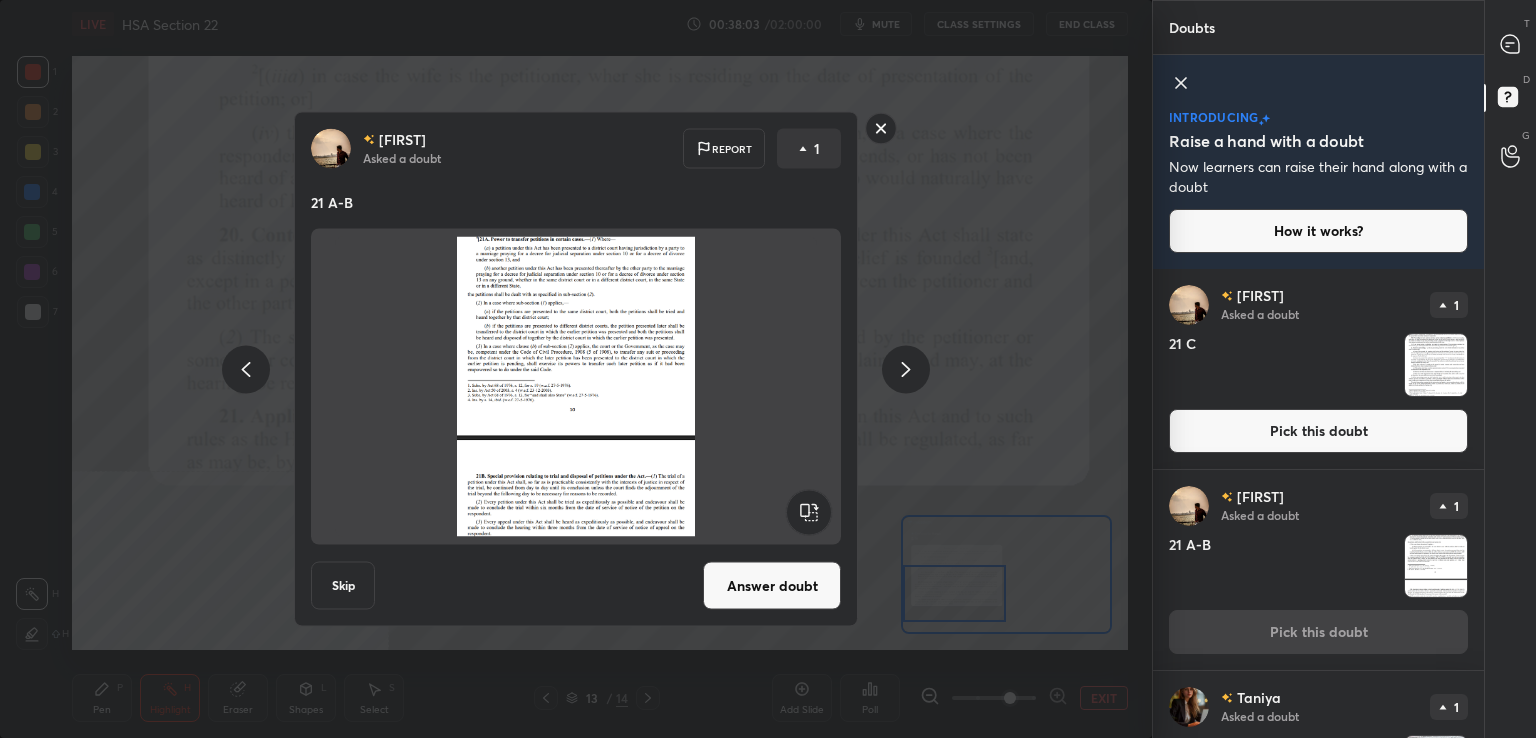 drag, startPoint x: 800, startPoint y: 577, endPoint x: 819, endPoint y: 563, distance: 23.600847 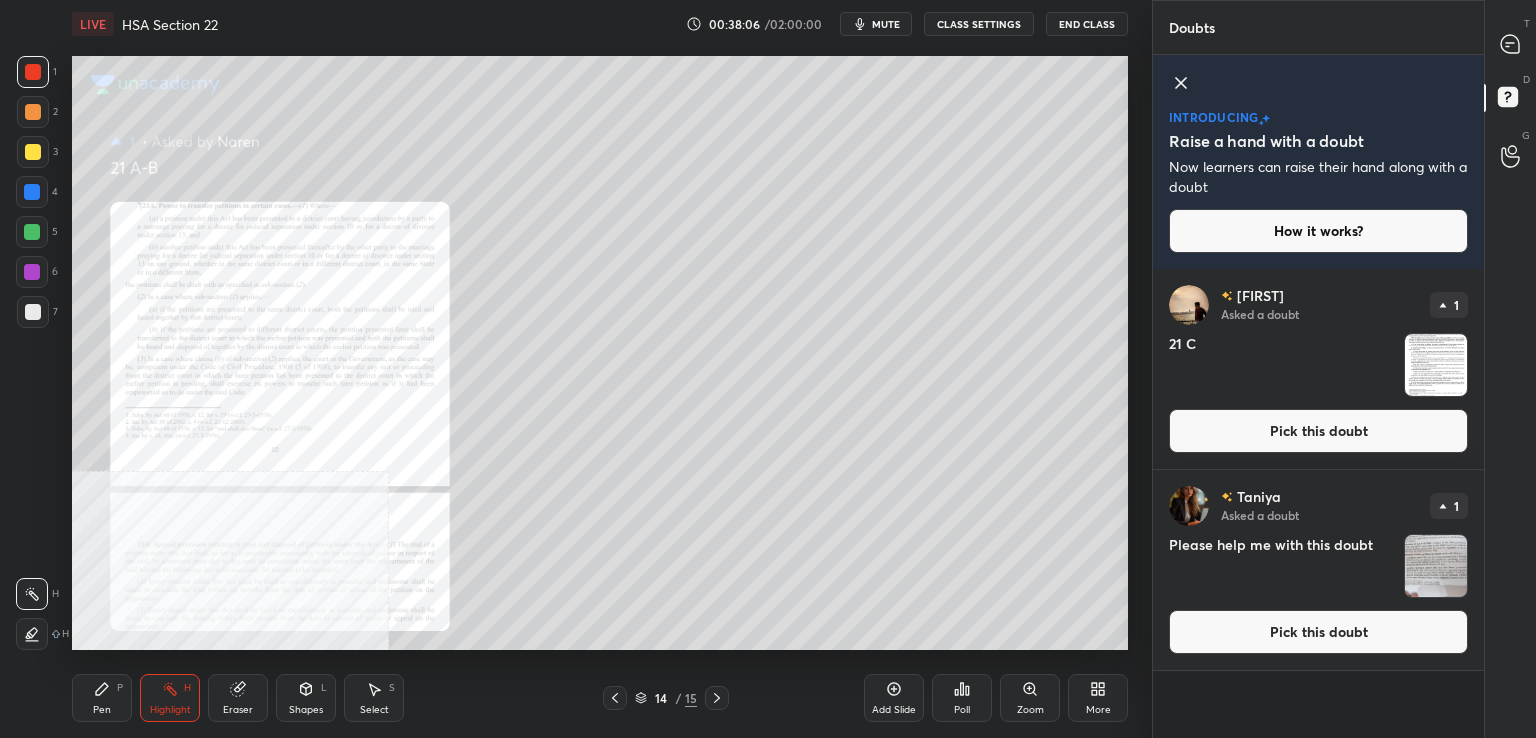 drag, startPoint x: 1239, startPoint y: 422, endPoint x: 1157, endPoint y: 427, distance: 82.1523 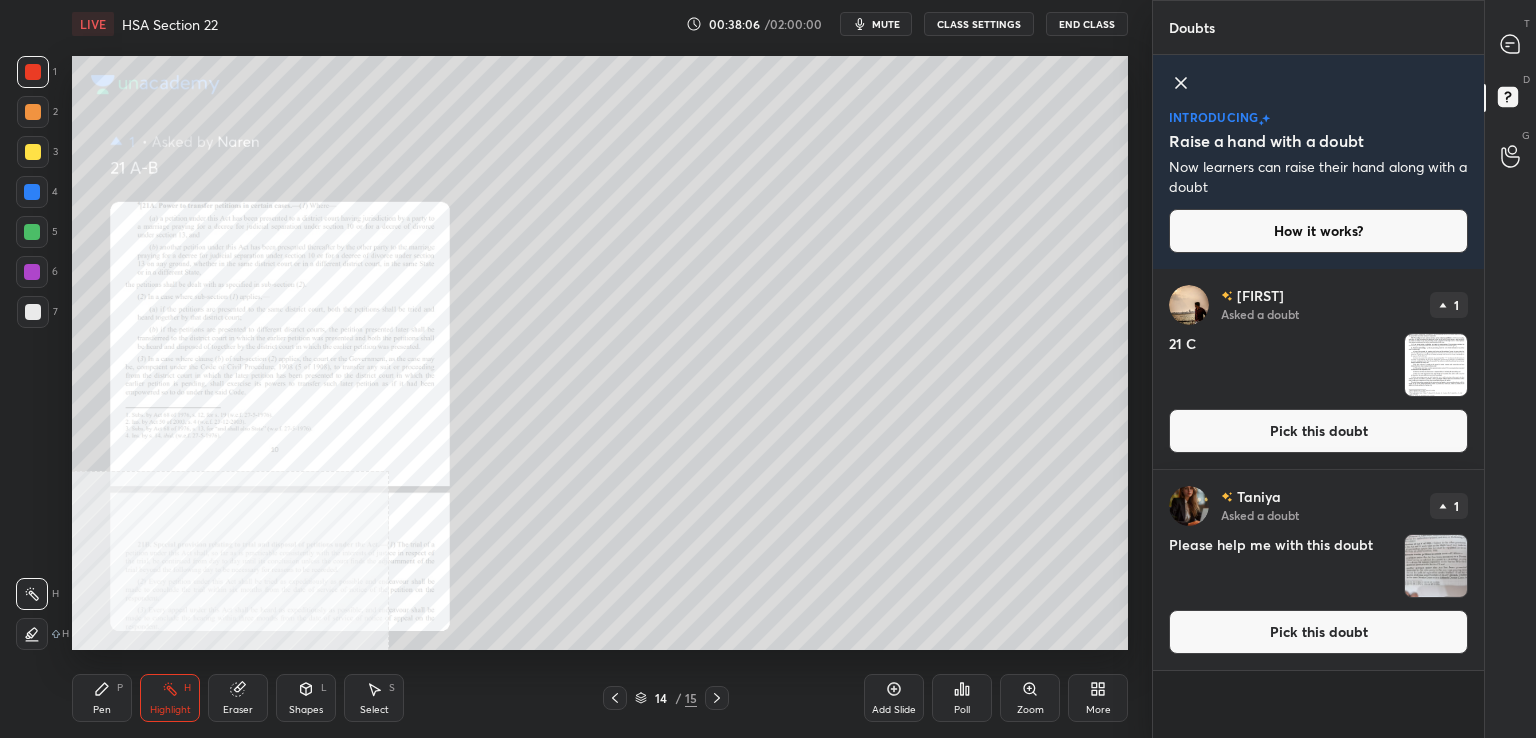 click on "Pick this doubt" at bounding box center (1318, 431) 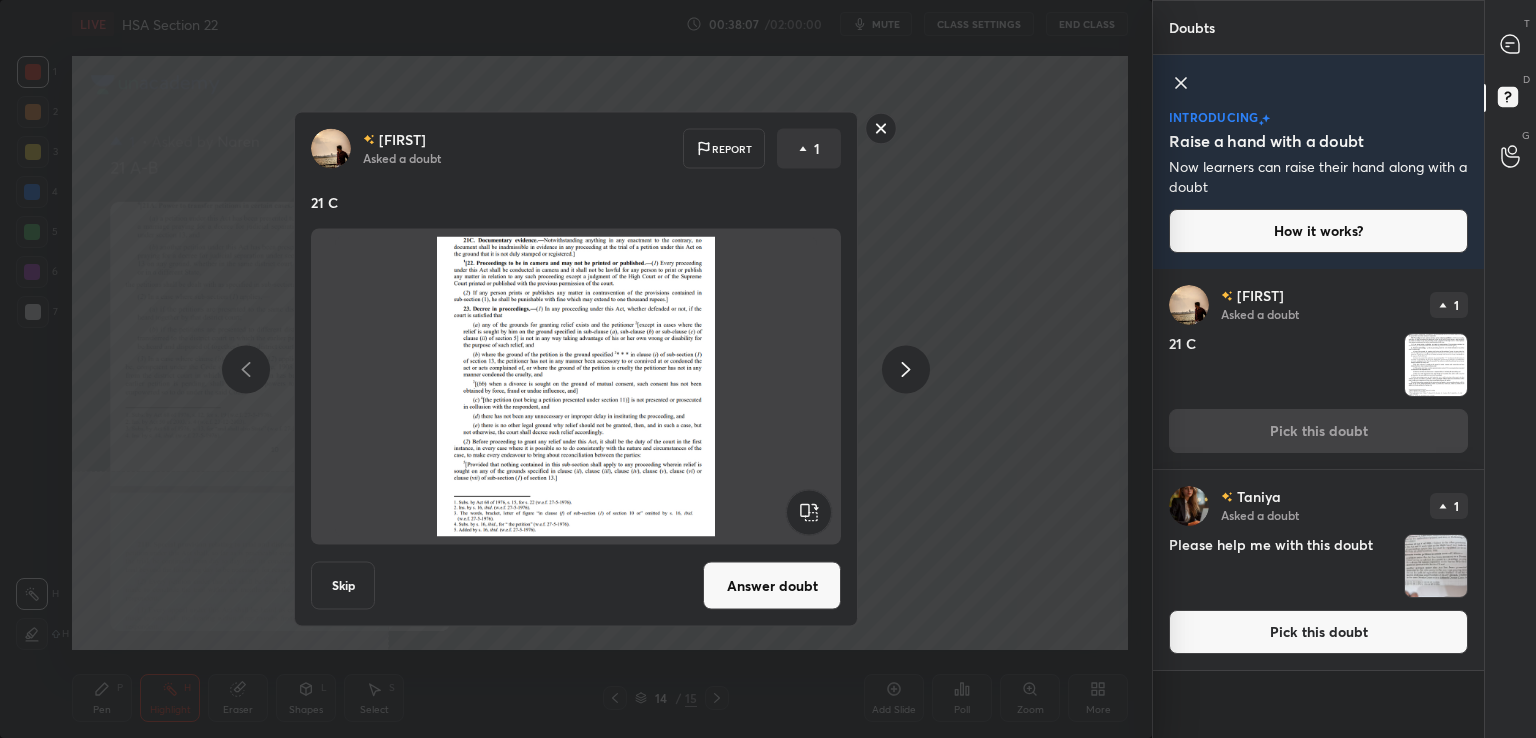 drag, startPoint x: 761, startPoint y: 561, endPoint x: 772, endPoint y: 567, distance: 12.529964 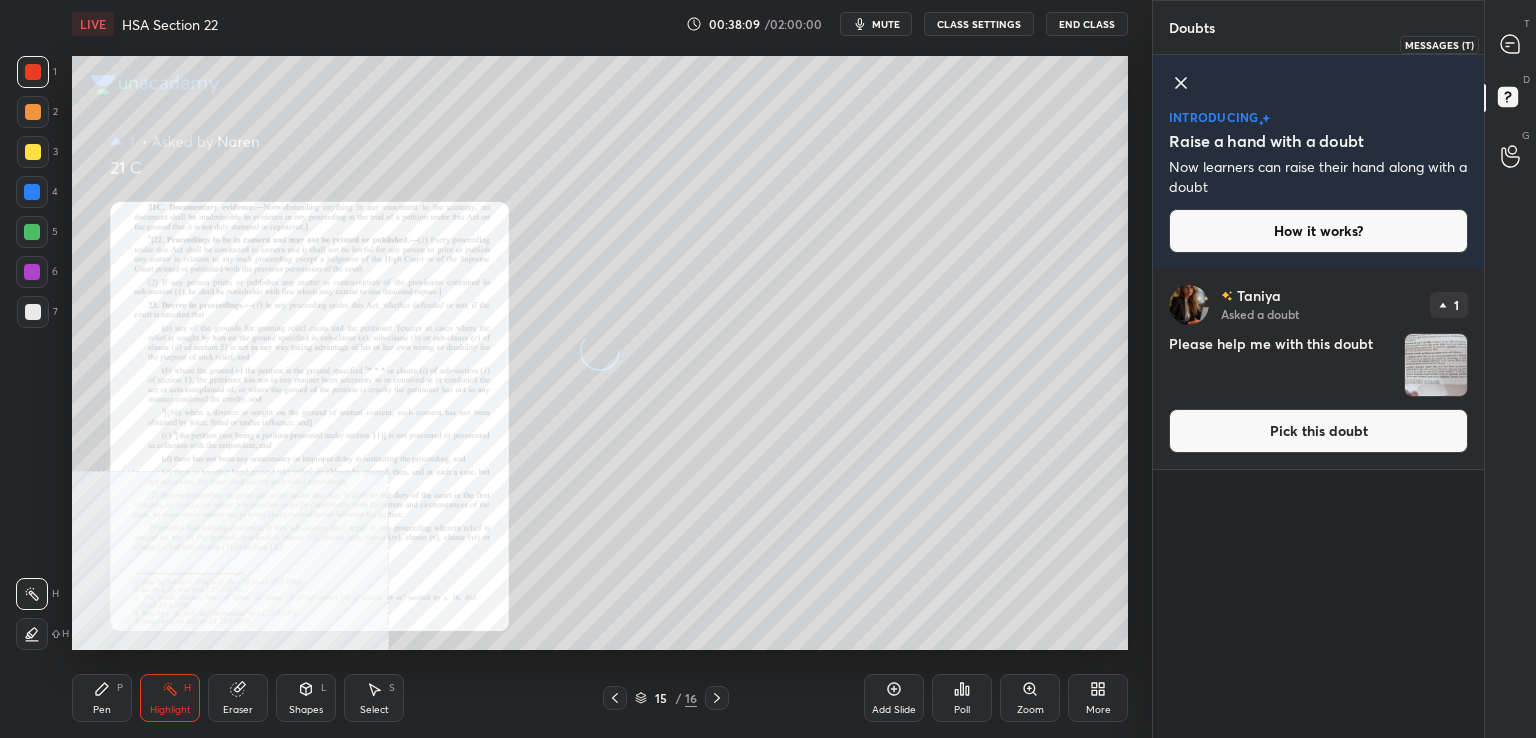 drag, startPoint x: 1514, startPoint y: 46, endPoint x: 1502, endPoint y: 37, distance: 15 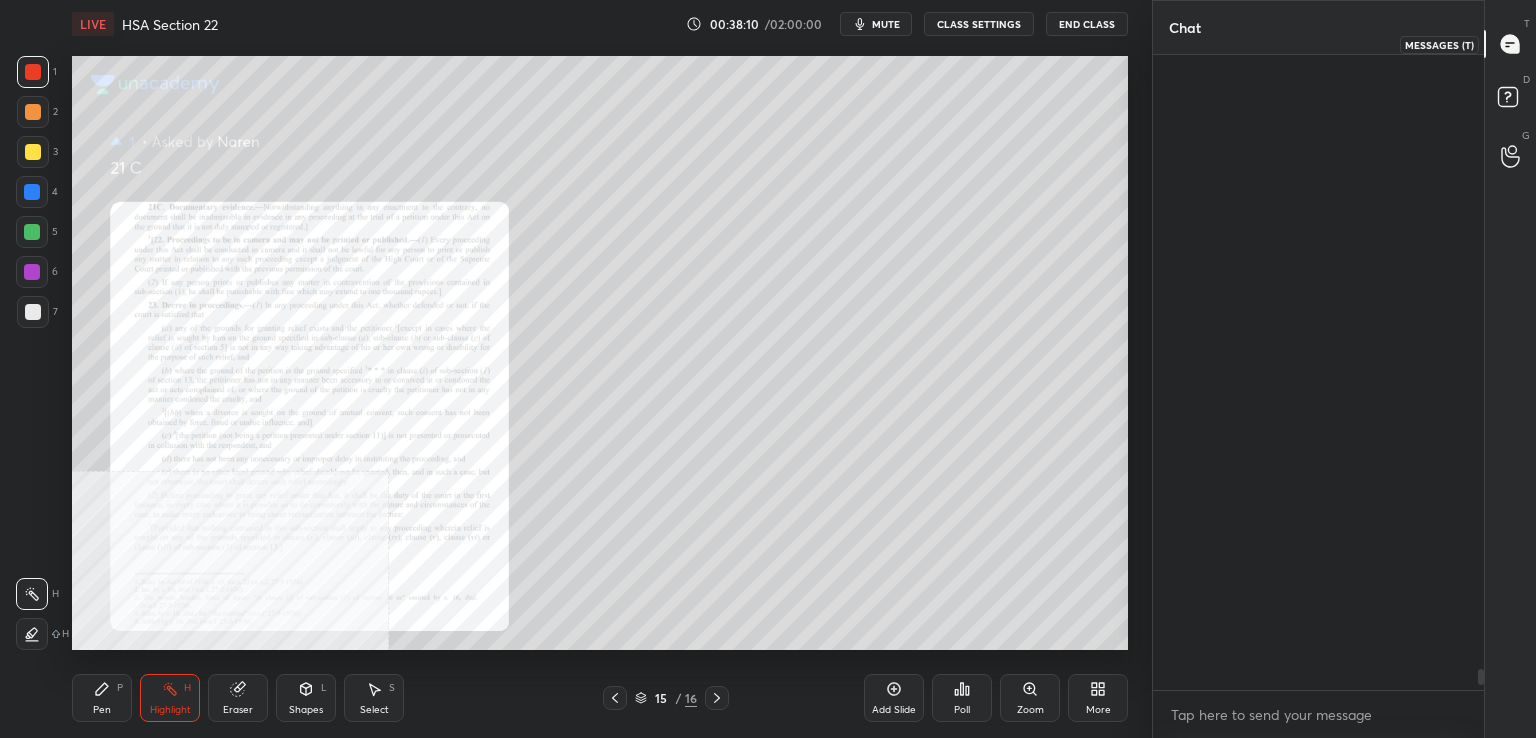 scroll, scrollTop: 18880, scrollLeft: 0, axis: vertical 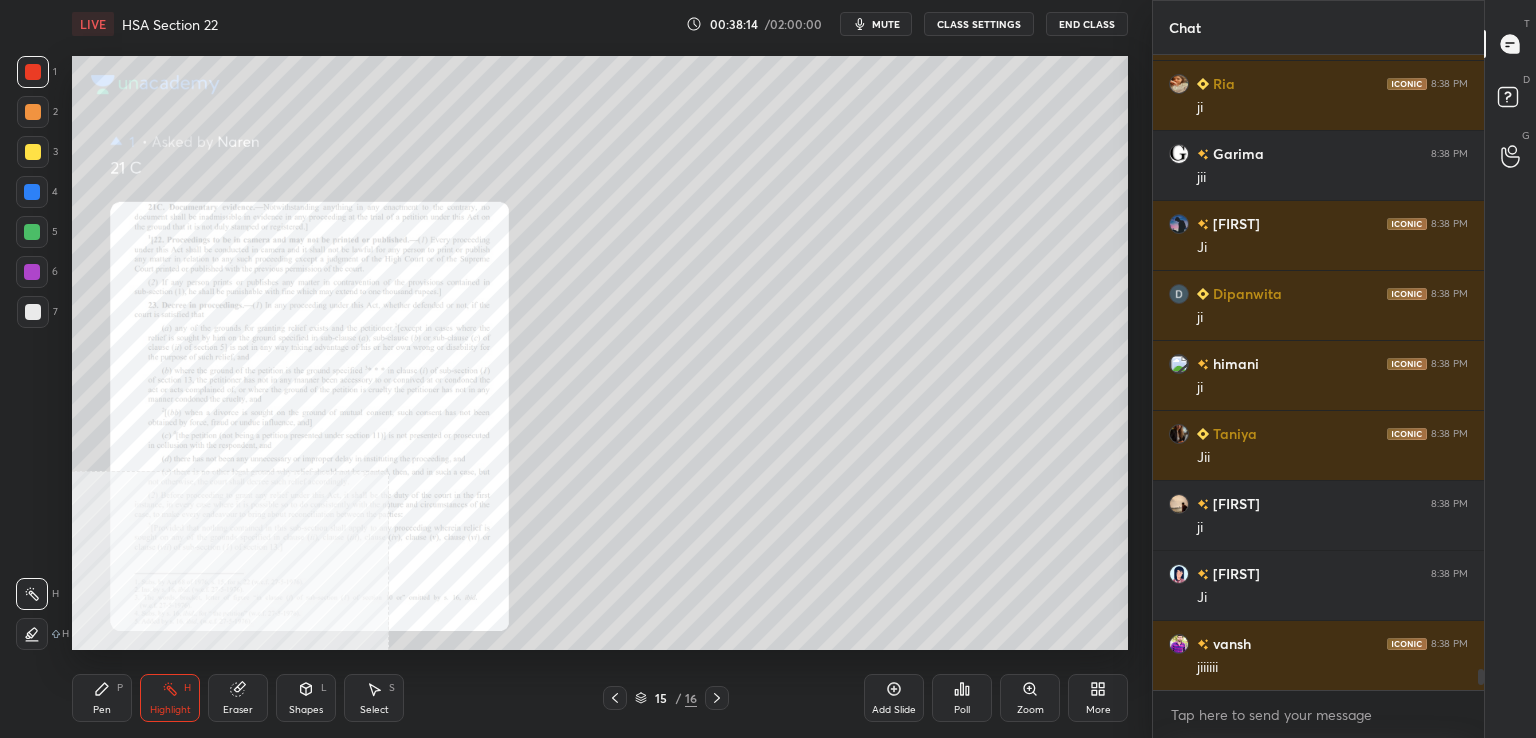 drag, startPoint x: 608, startPoint y: 699, endPoint x: 649, endPoint y: 688, distance: 42.44997 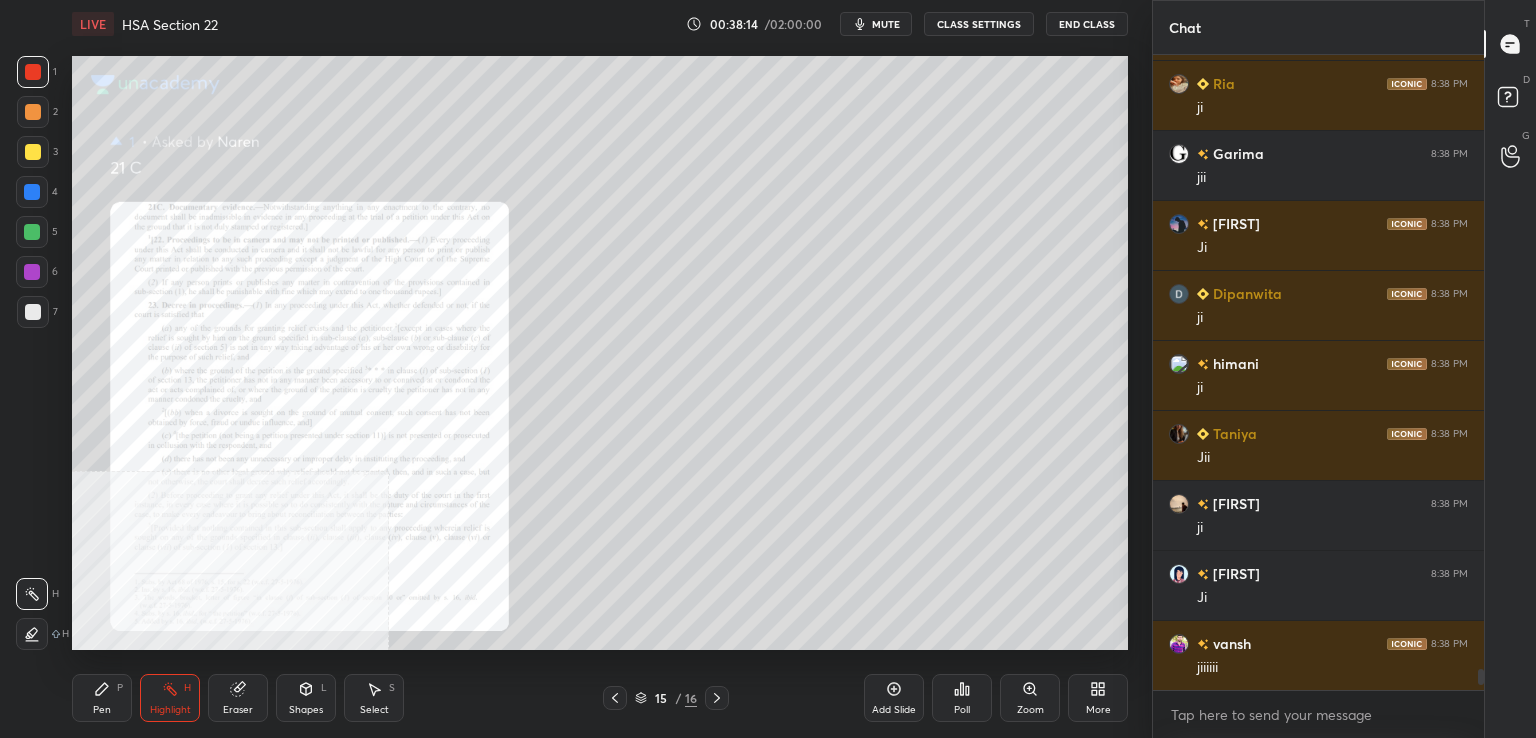 click 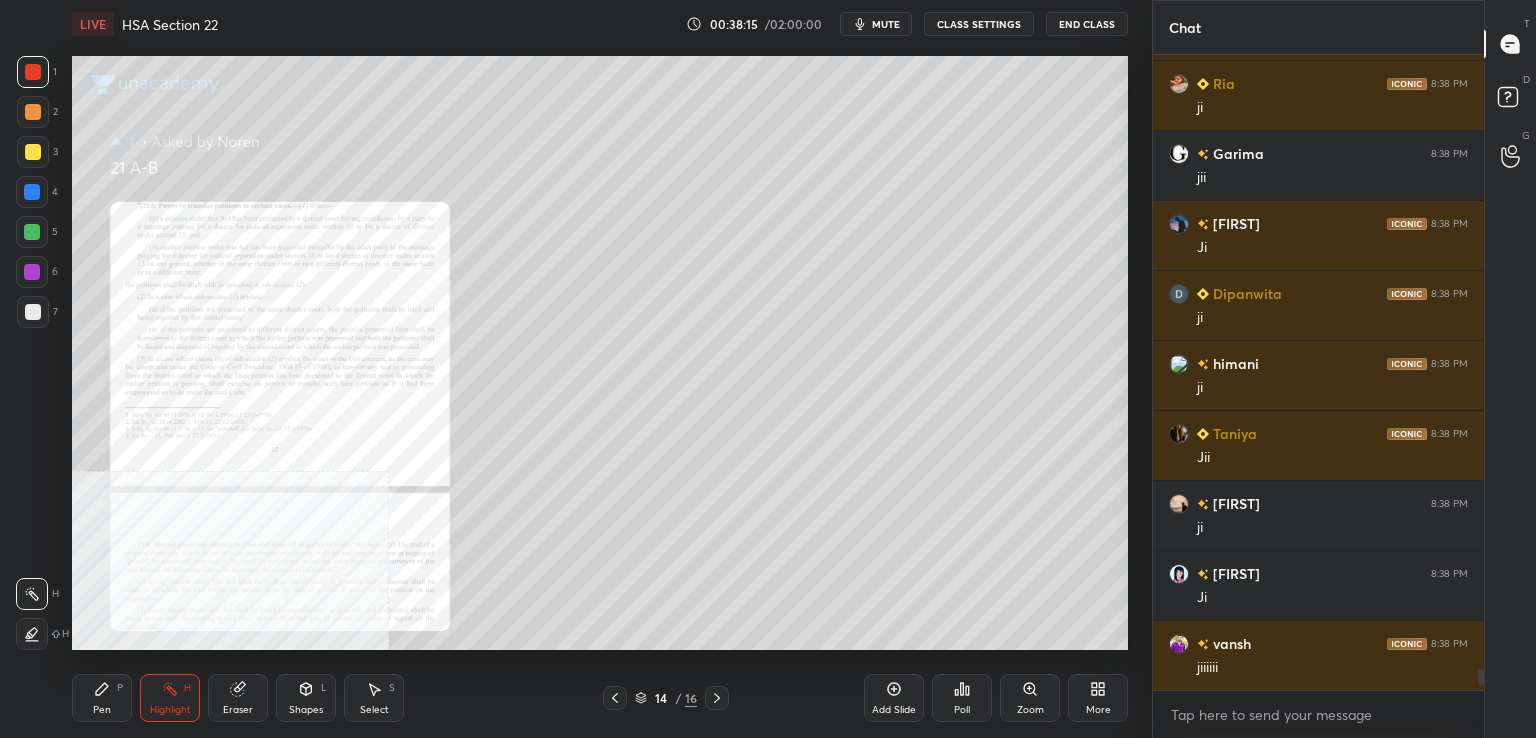 click 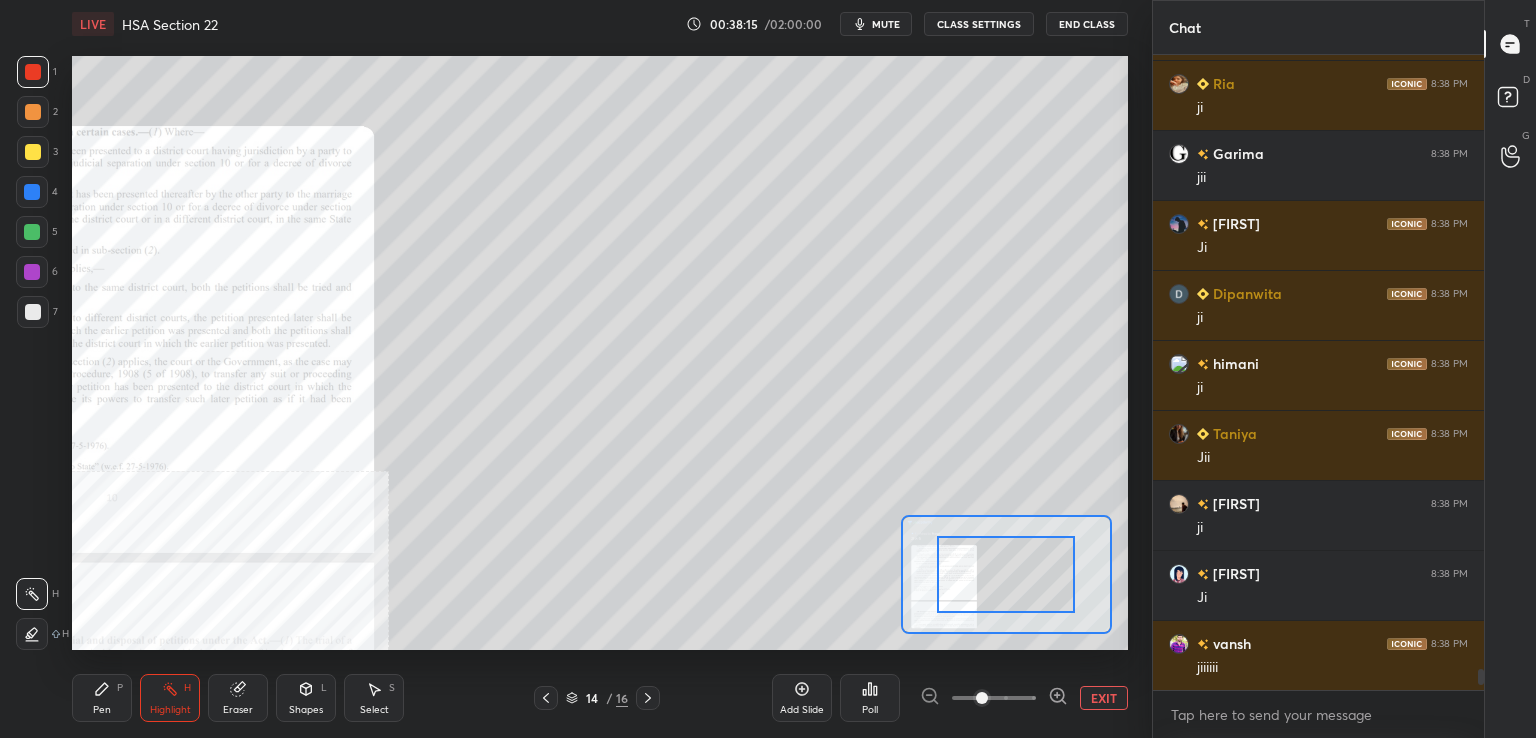 click at bounding box center [994, 698] 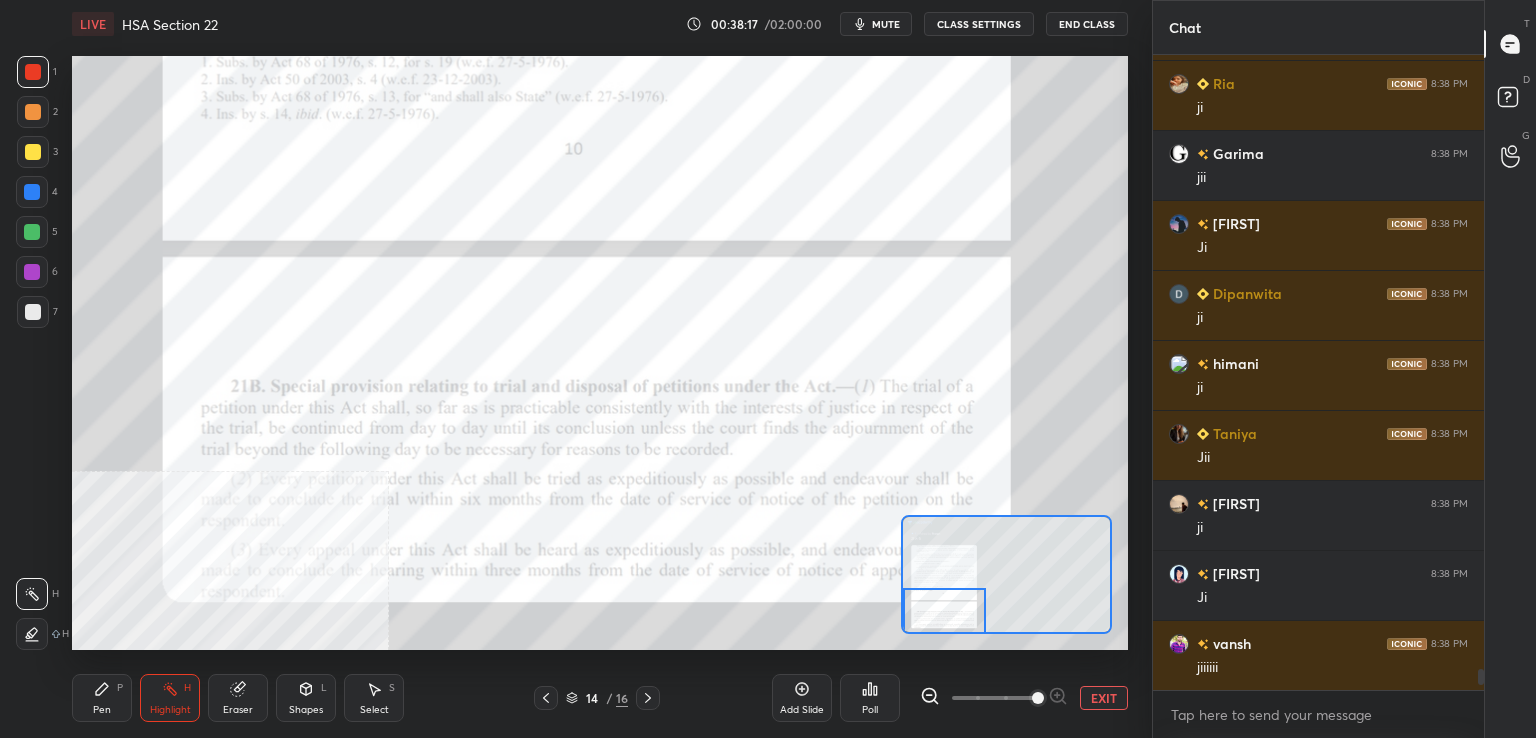 drag, startPoint x: 1022, startPoint y: 575, endPoint x: 902, endPoint y: 610, distance: 125 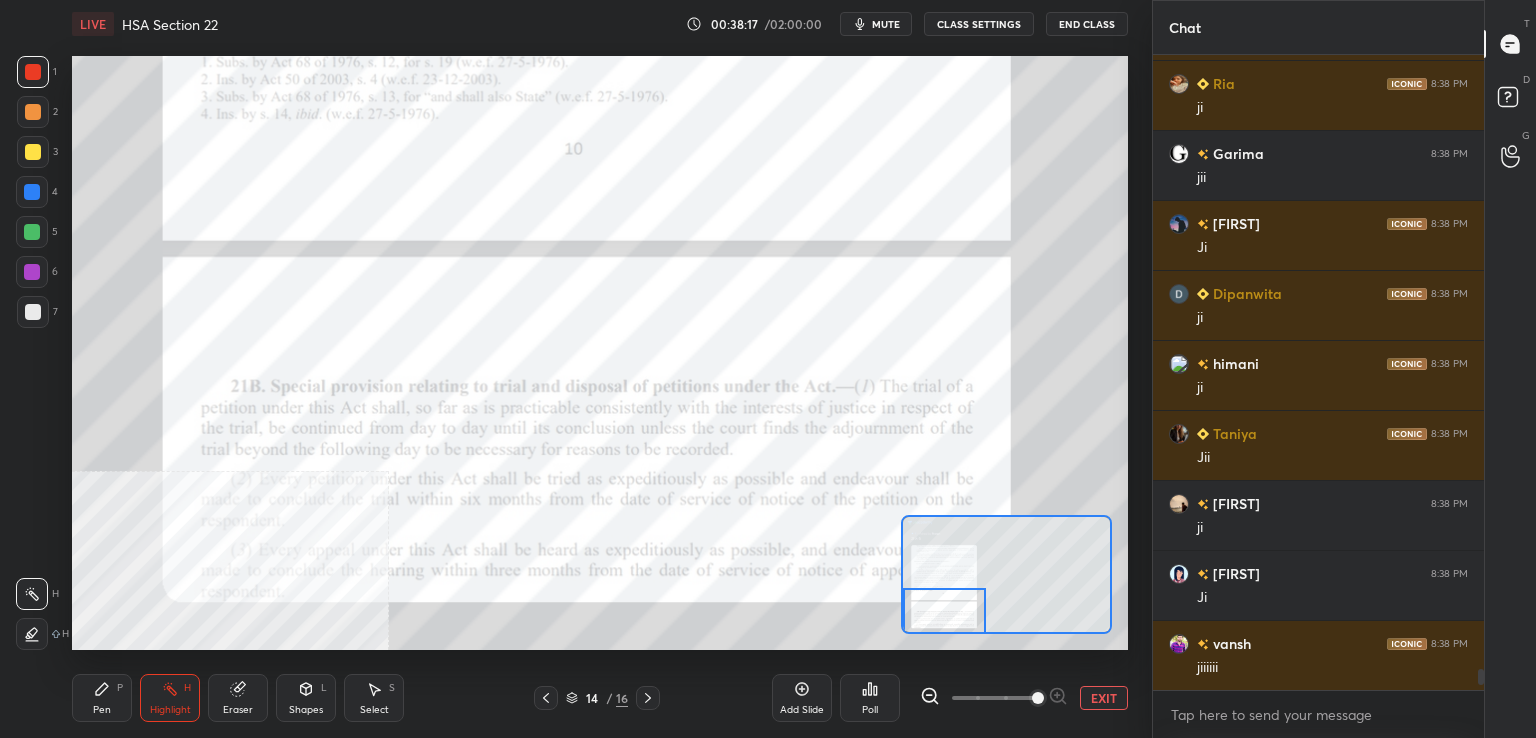 click on "LIVE HSA Section 22 00:38:17 /  02:00:00 mute CLASS SETTINGS End Class Setting up your live class Poll for   secs No correct answer Start poll Back HSA Section 22 • L52 of Hindu Law [FIRST] Pen P Highlight H Eraser Shapes L Select S 14 / 16 Add Slide Poll EXIT" at bounding box center [600, 369] 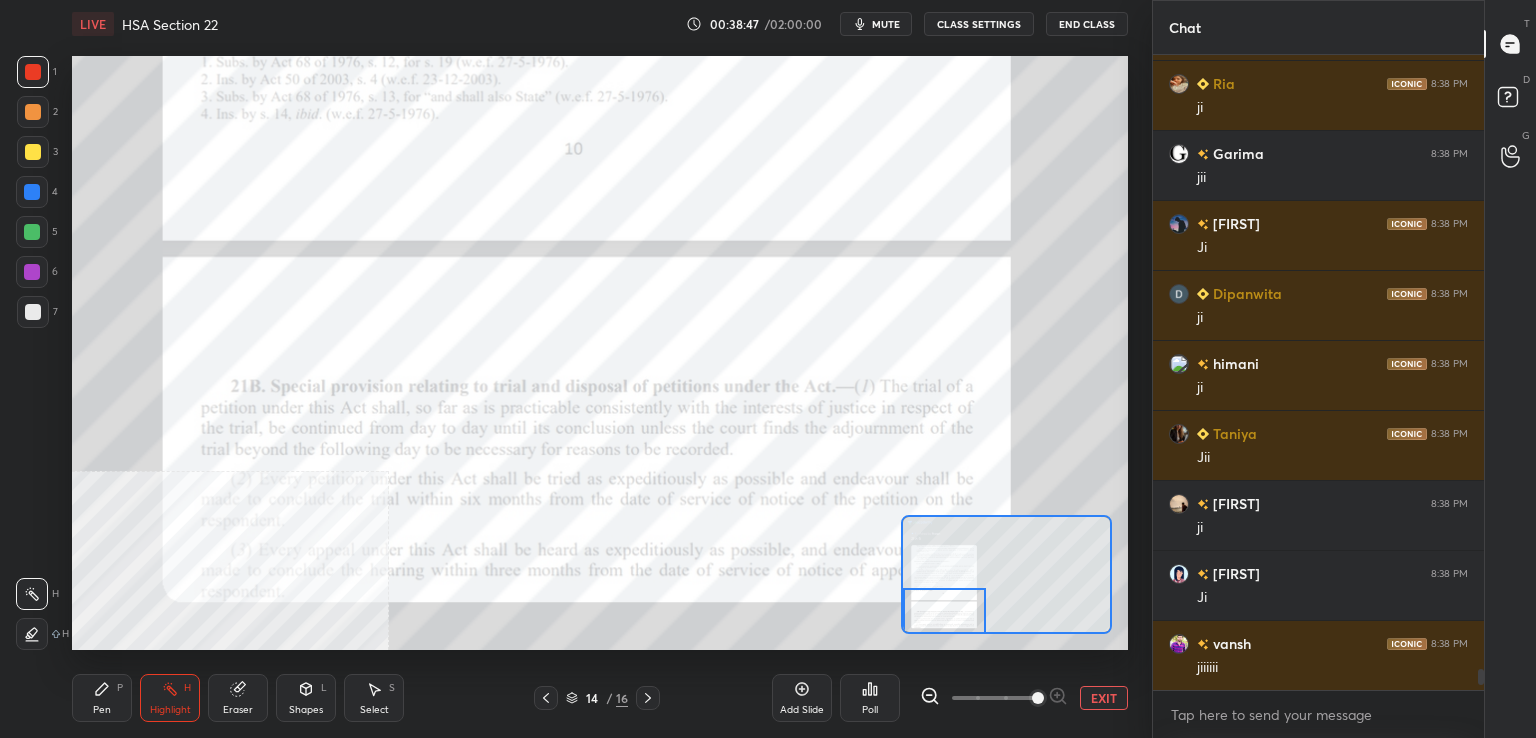 scroll, scrollTop: 589, scrollLeft: 325, axis: both 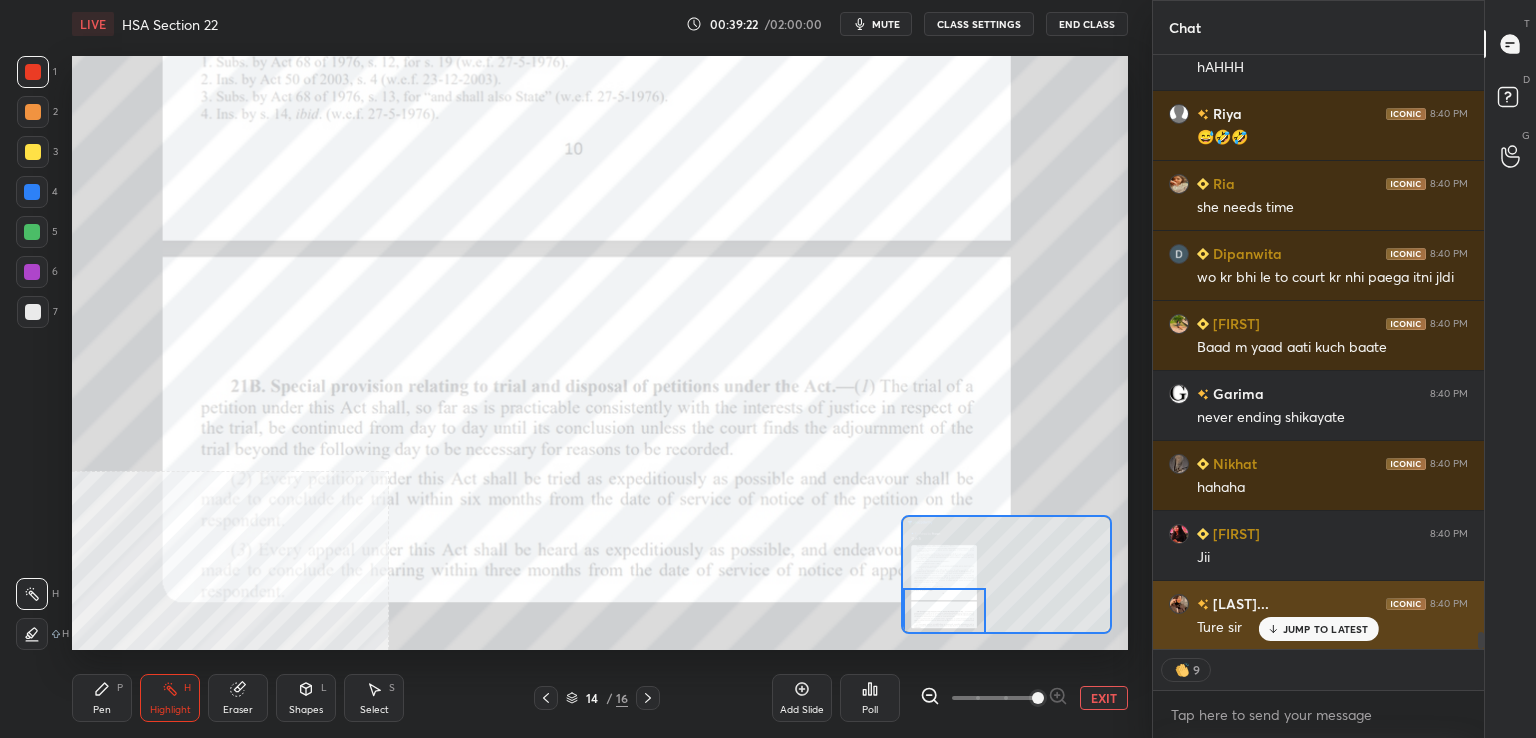 drag, startPoint x: 1321, startPoint y: 631, endPoint x: 1302, endPoint y: 628, distance: 19.235384 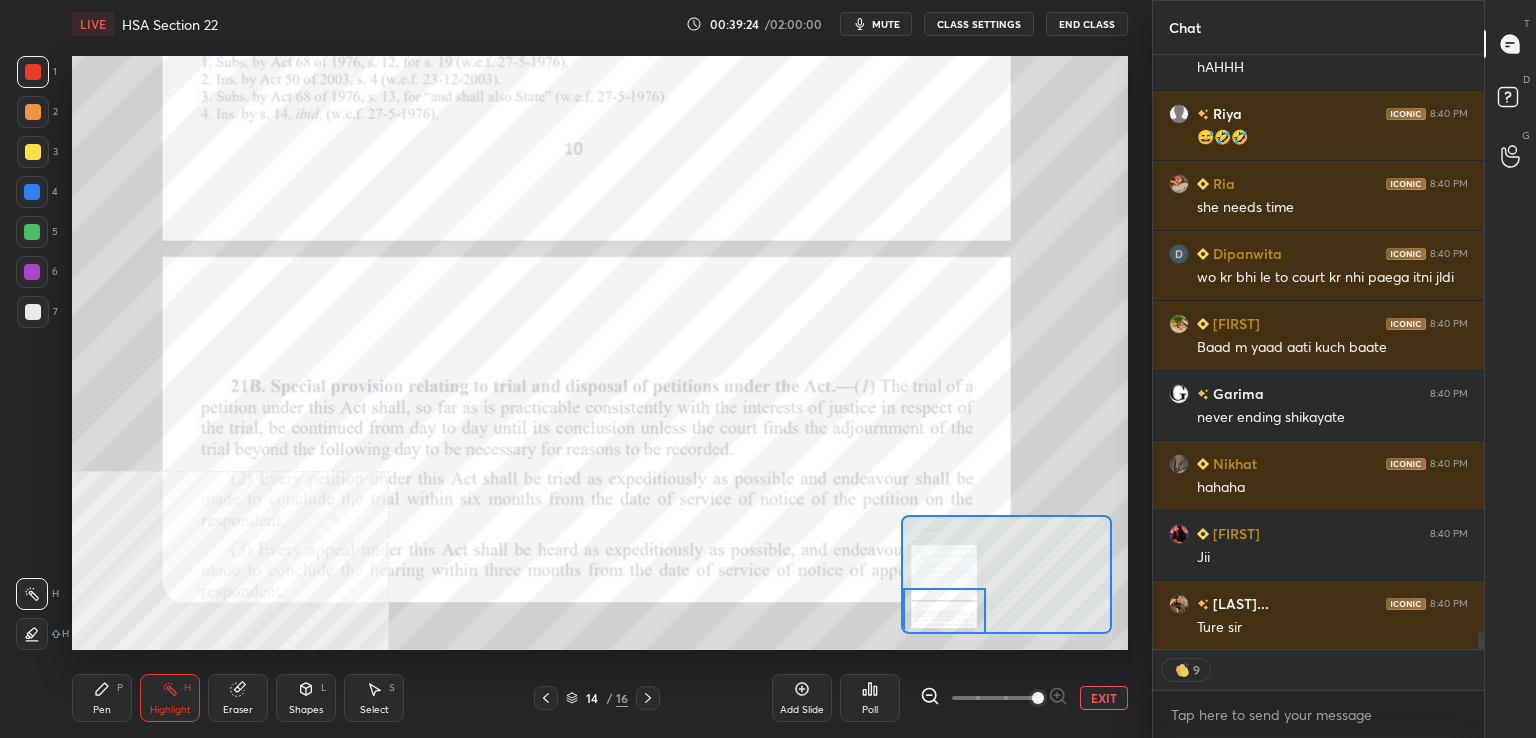 drag, startPoint x: 656, startPoint y: 699, endPoint x: 703, endPoint y: 675, distance: 52.773098 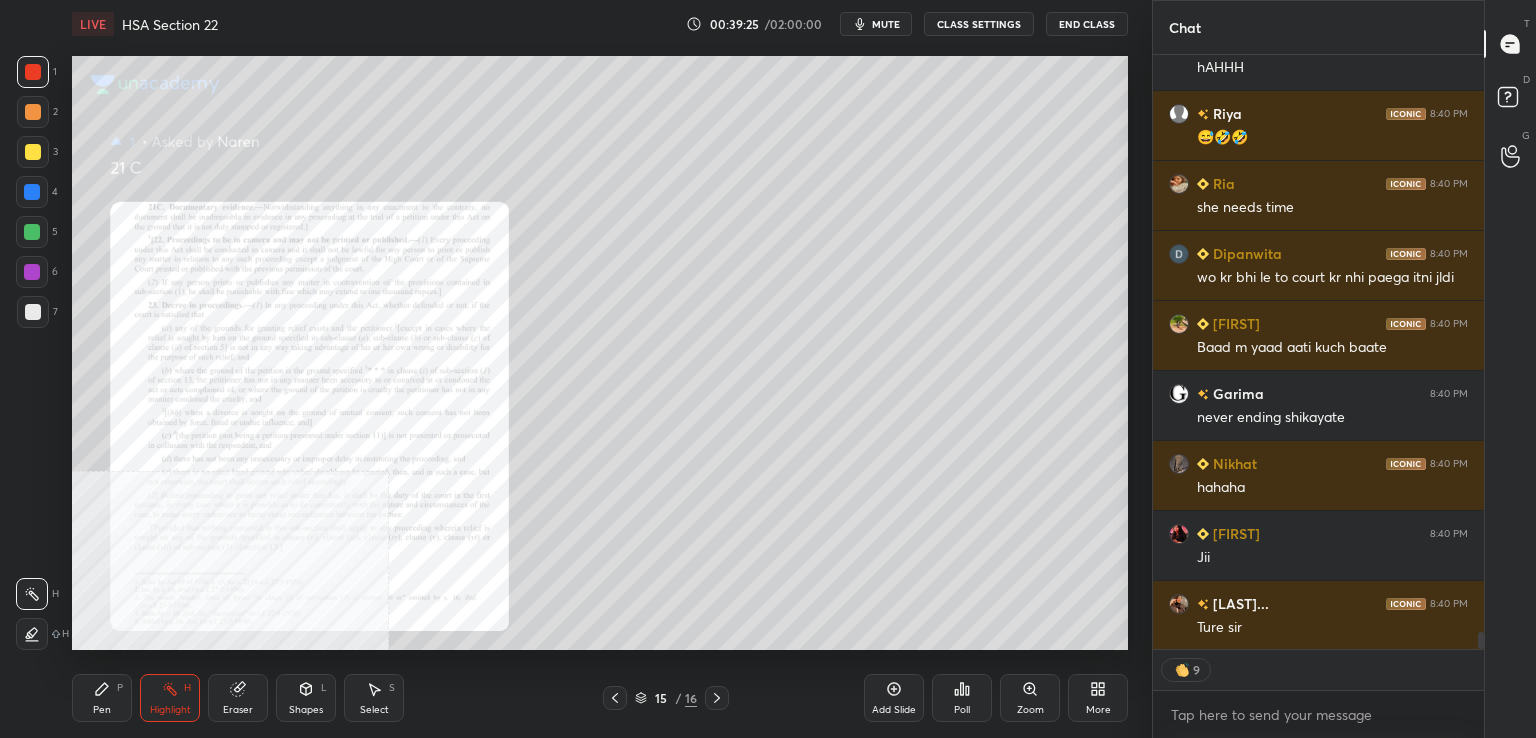 click 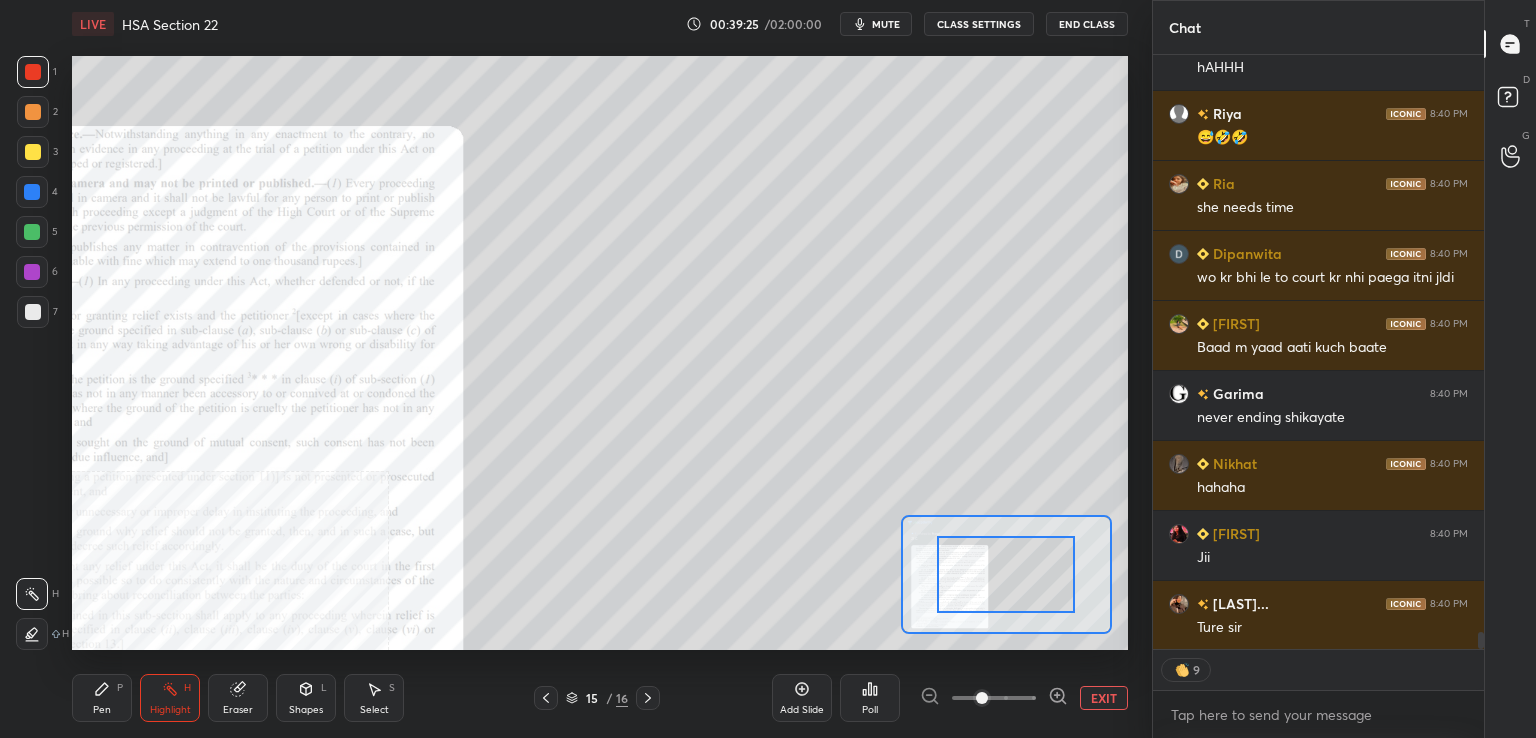 scroll, scrollTop: 20671, scrollLeft: 0, axis: vertical 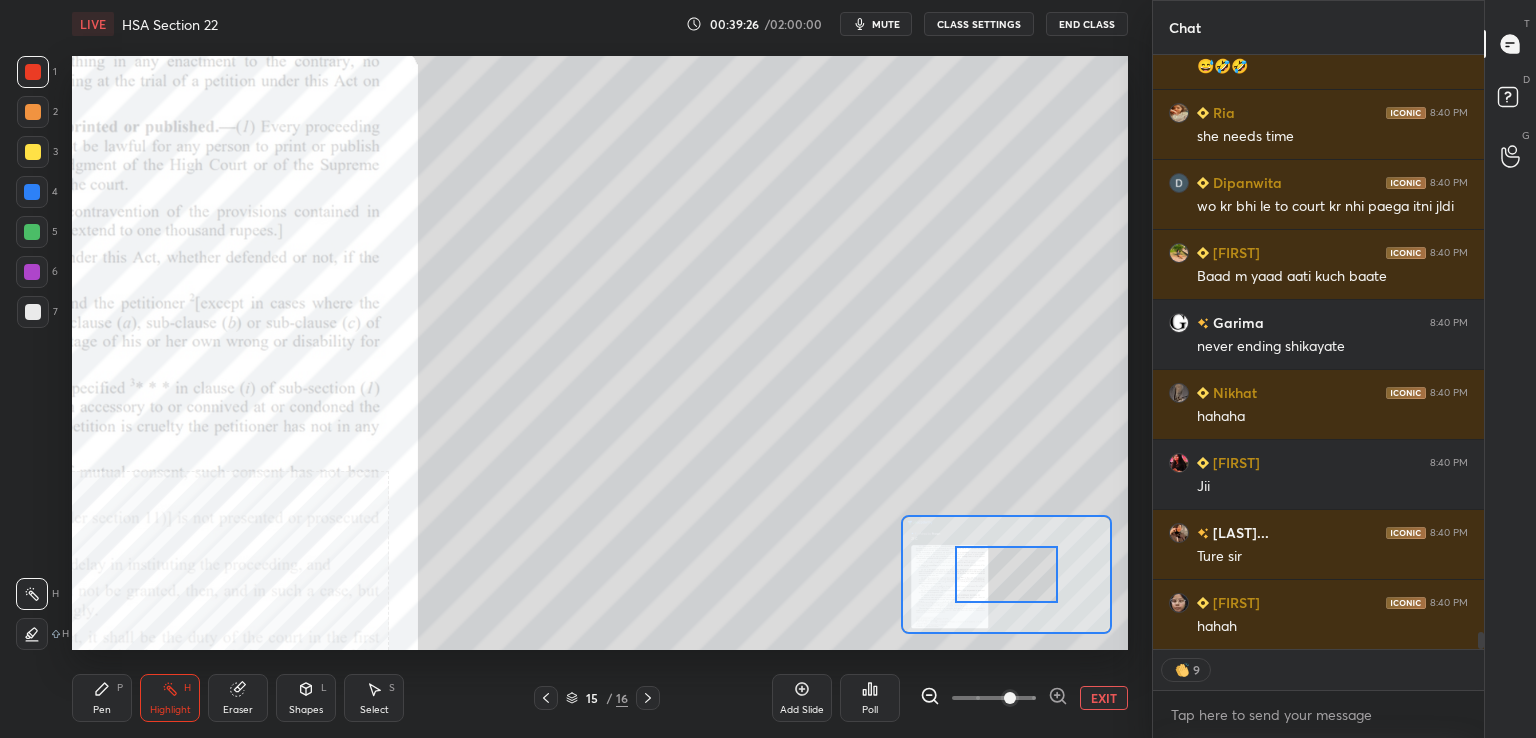 click at bounding box center [994, 698] 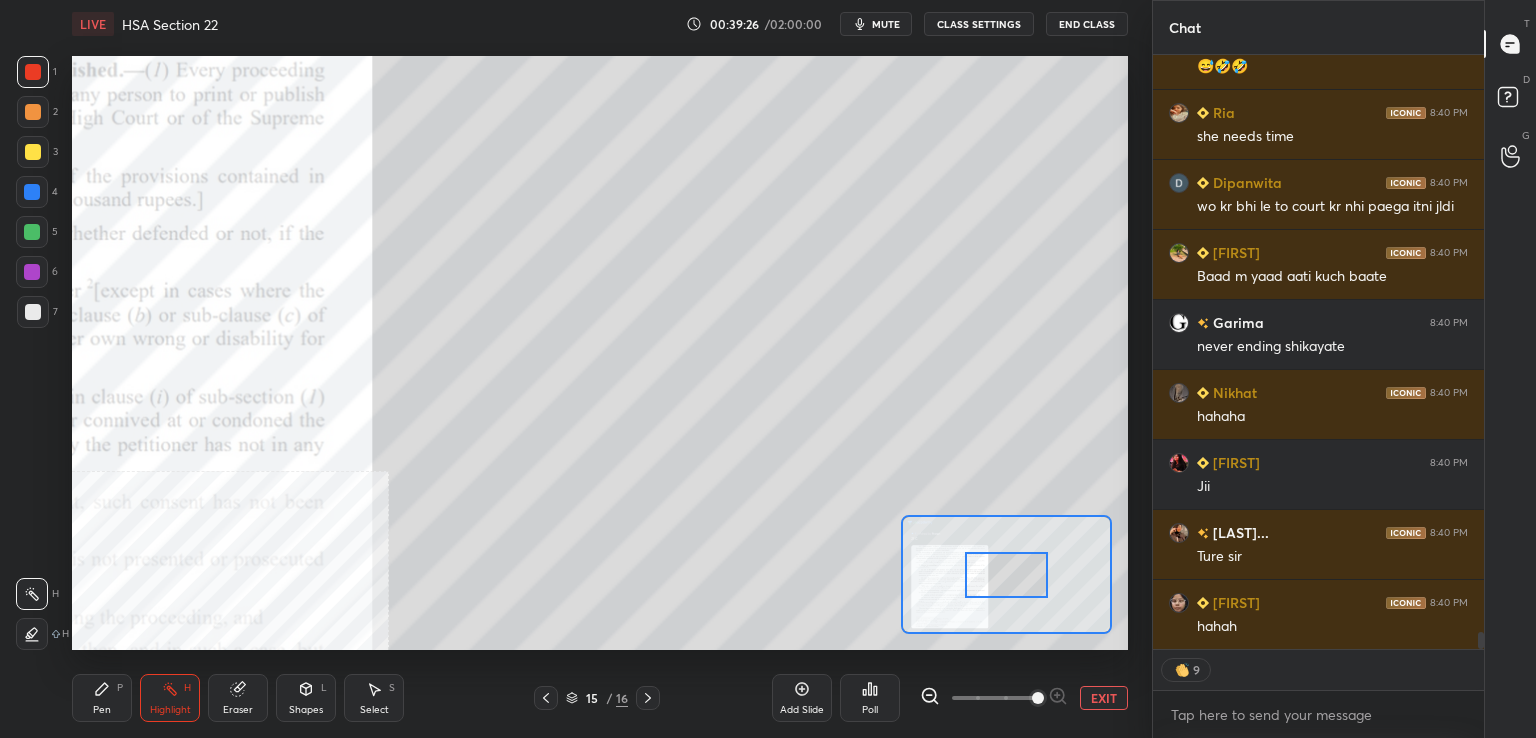 drag, startPoint x: 1032, startPoint y: 698, endPoint x: 1030, endPoint y: 688, distance: 10.198039 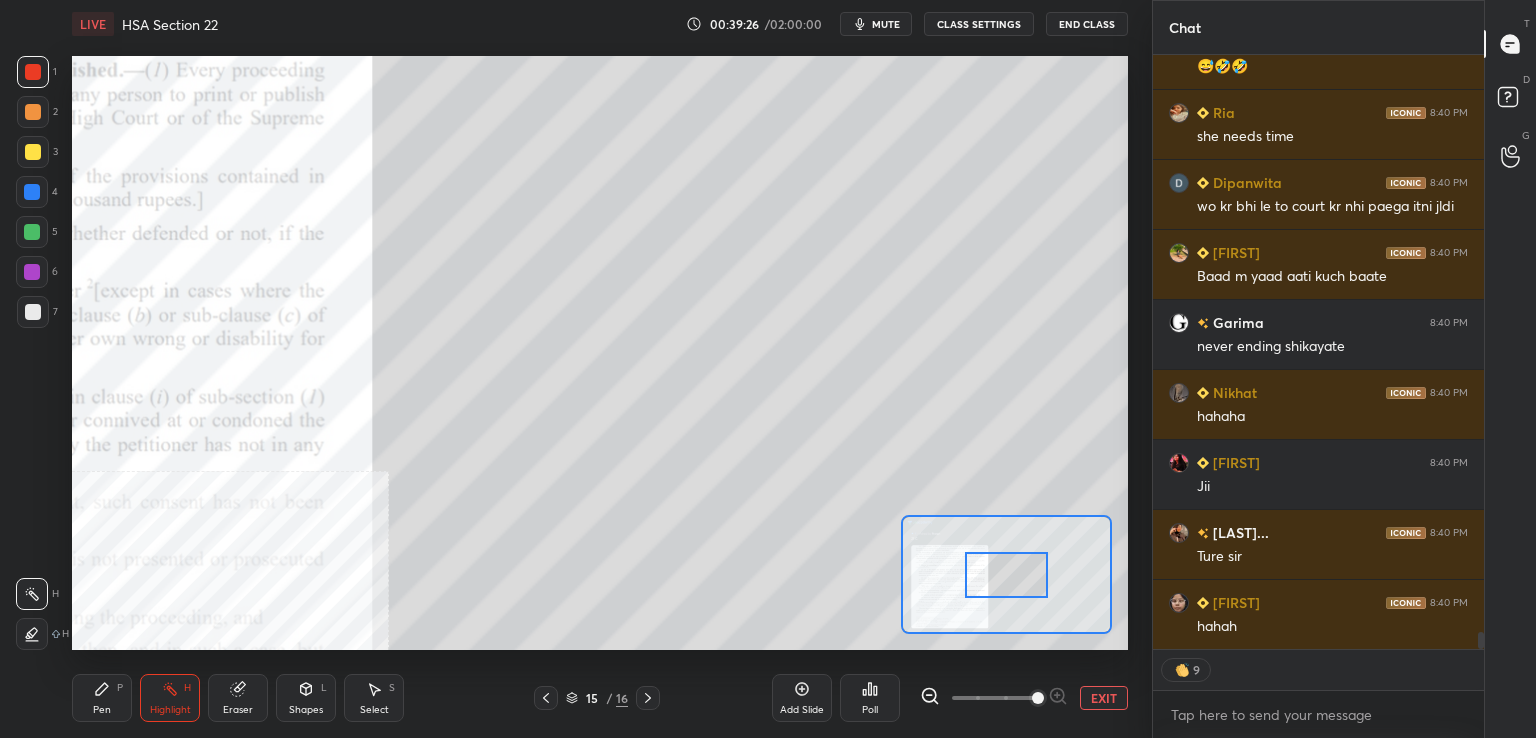 click at bounding box center [994, 698] 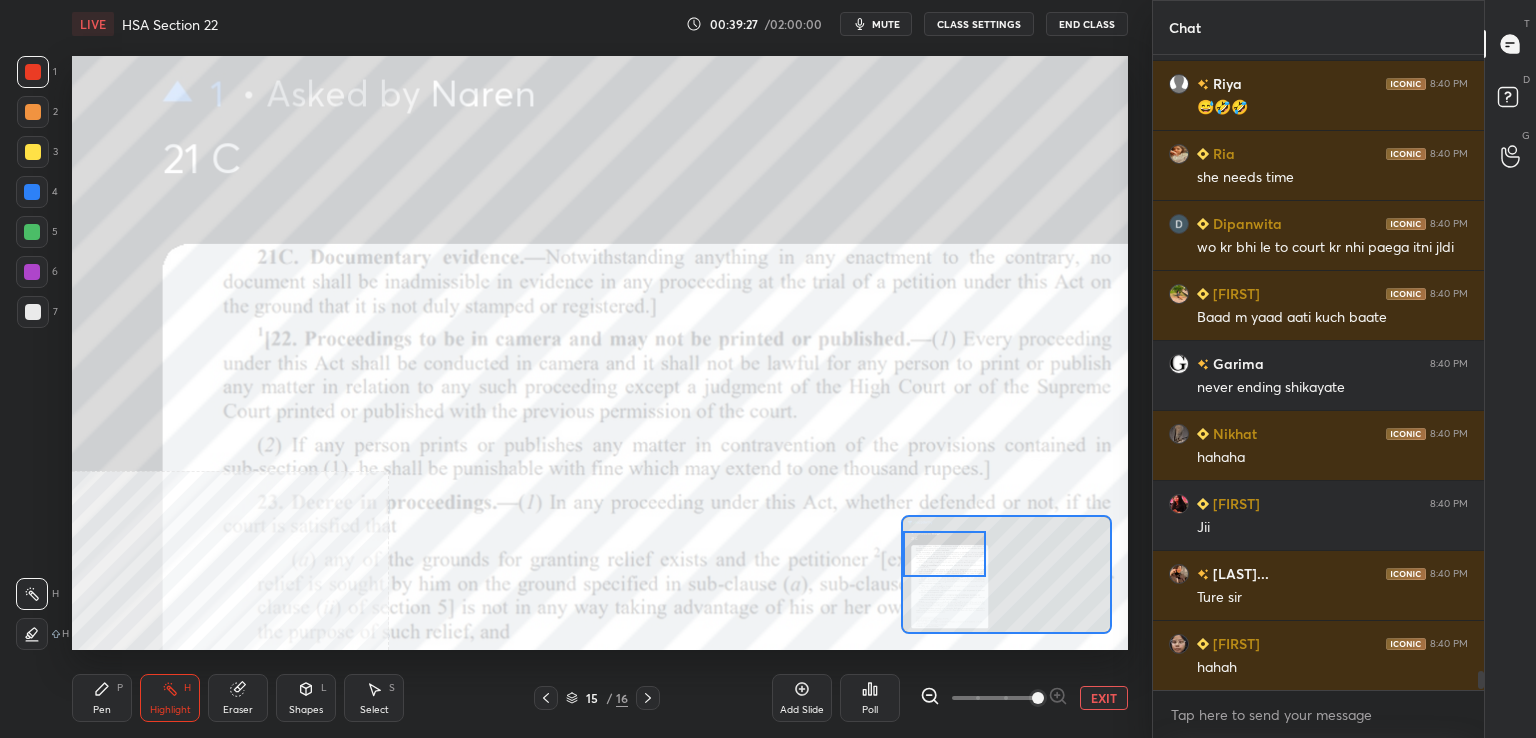 scroll, scrollTop: 6, scrollLeft: 6, axis: both 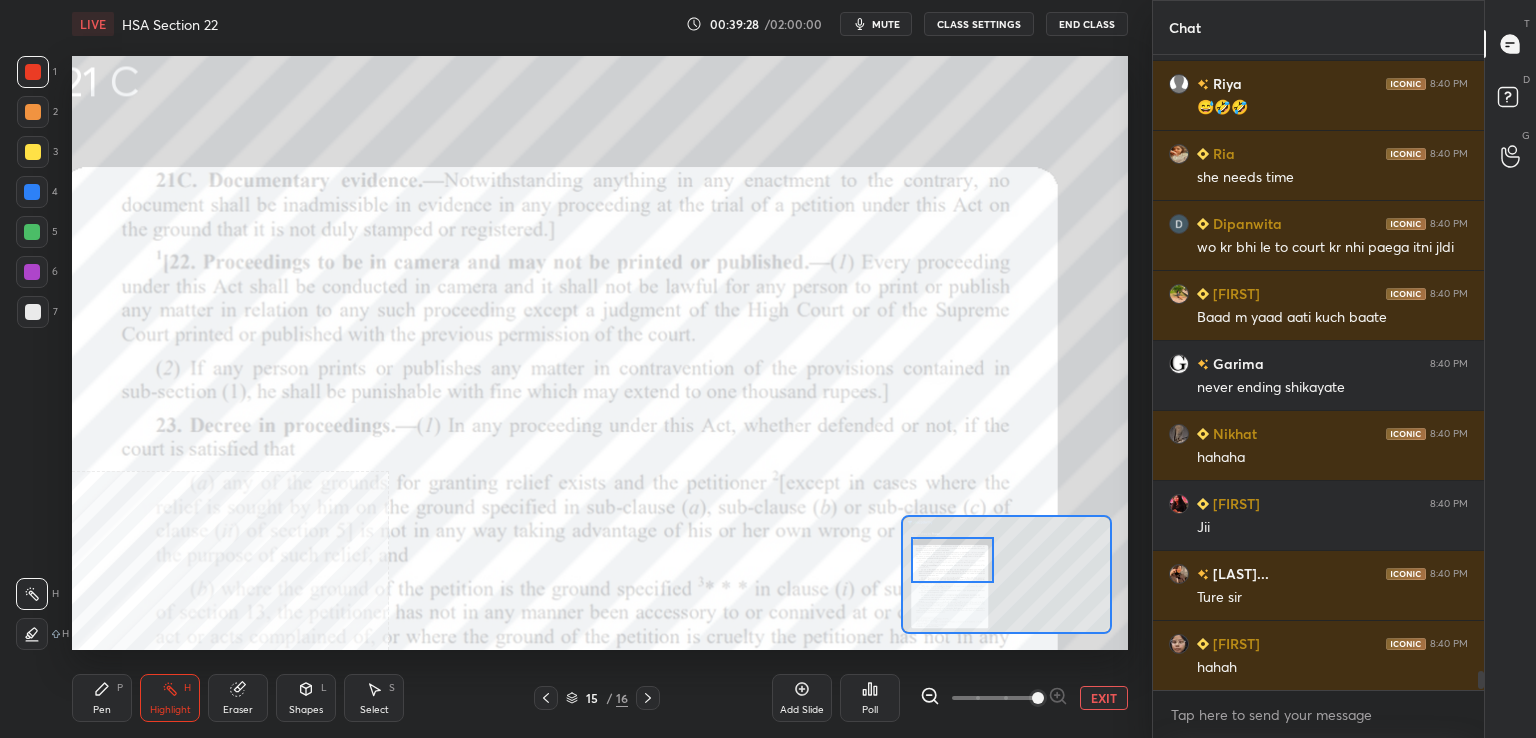 drag, startPoint x: 1024, startPoint y: 590, endPoint x: 971, endPoint y: 576, distance: 54.81788 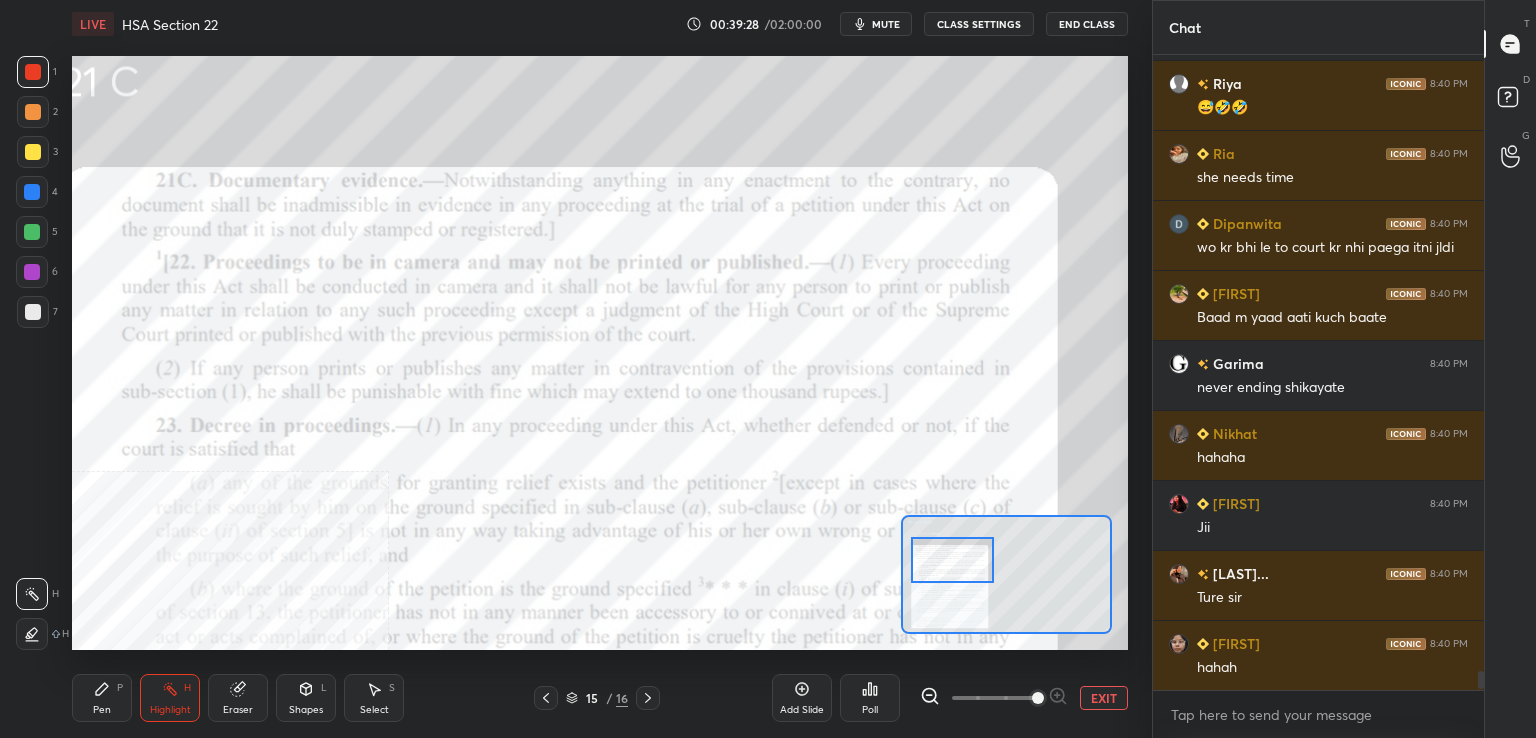 click at bounding box center [952, 560] 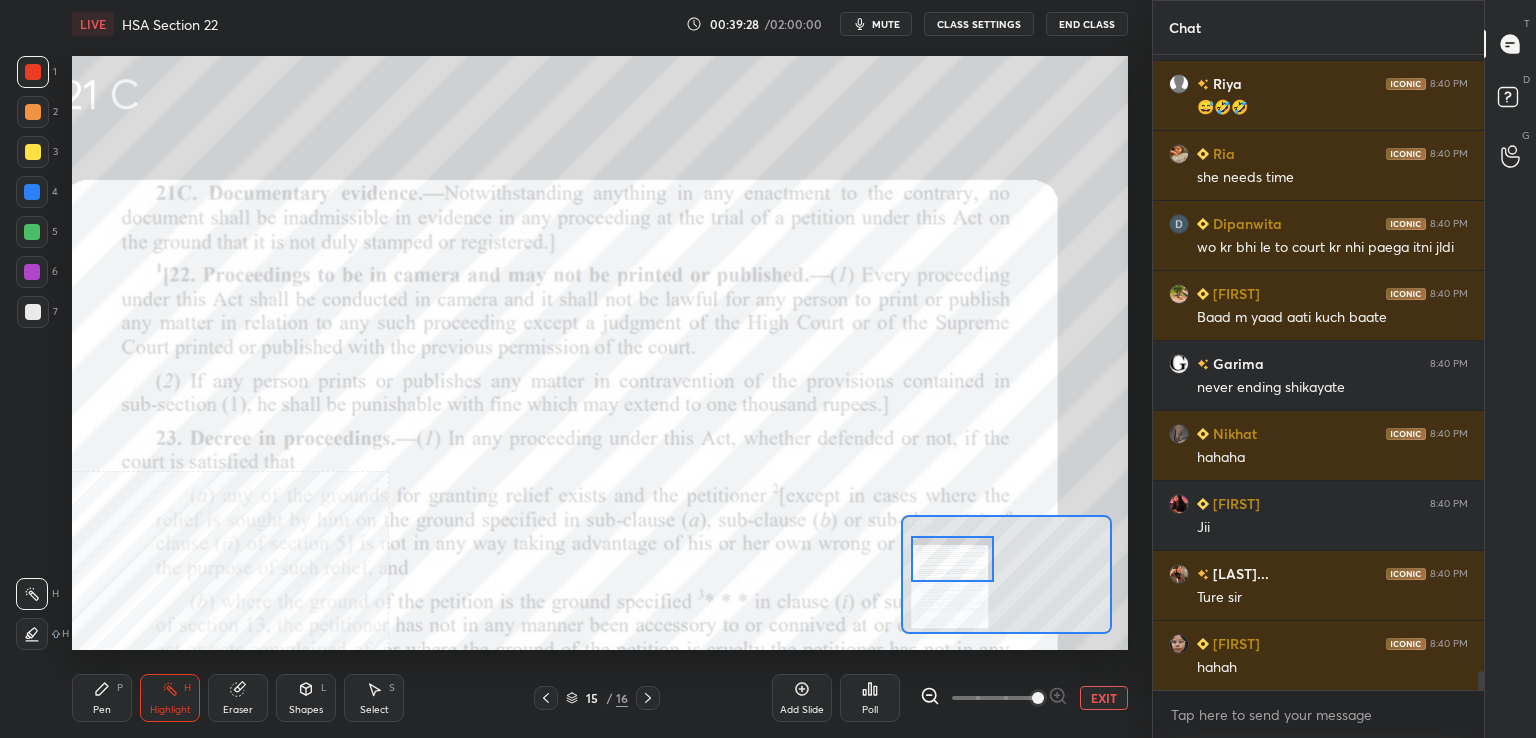 scroll, scrollTop: 20700, scrollLeft: 0, axis: vertical 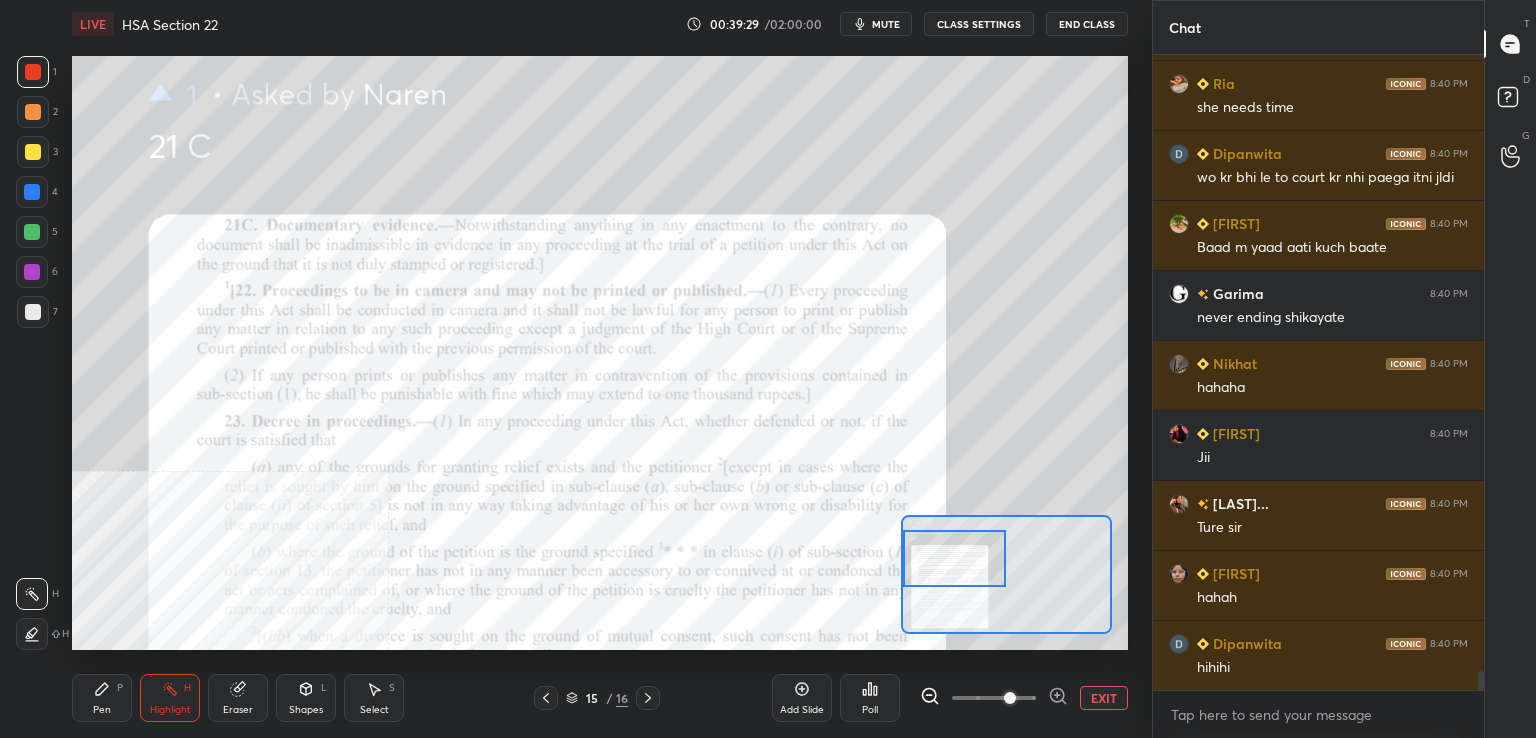 click at bounding box center (994, 698) 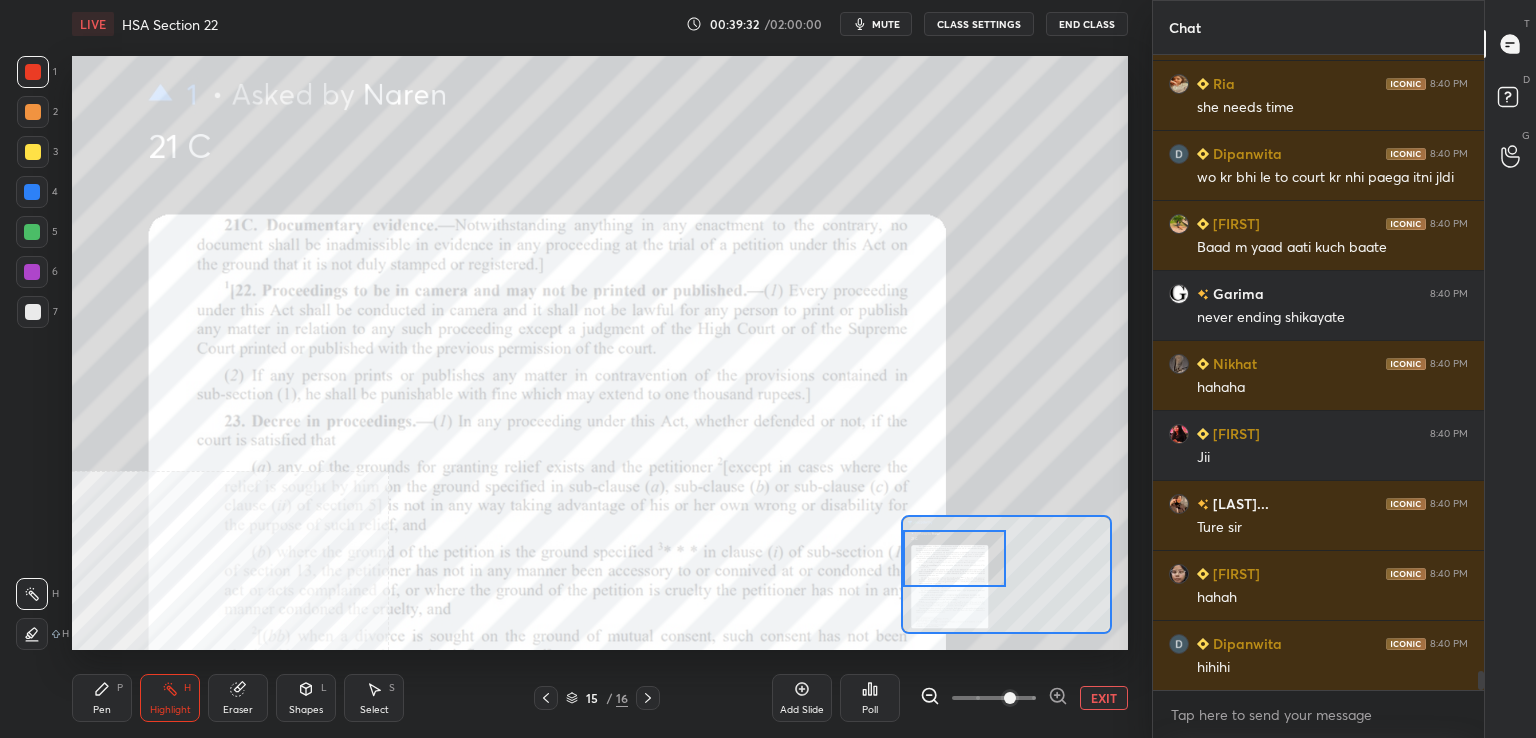 scroll, scrollTop: 20770, scrollLeft: 0, axis: vertical 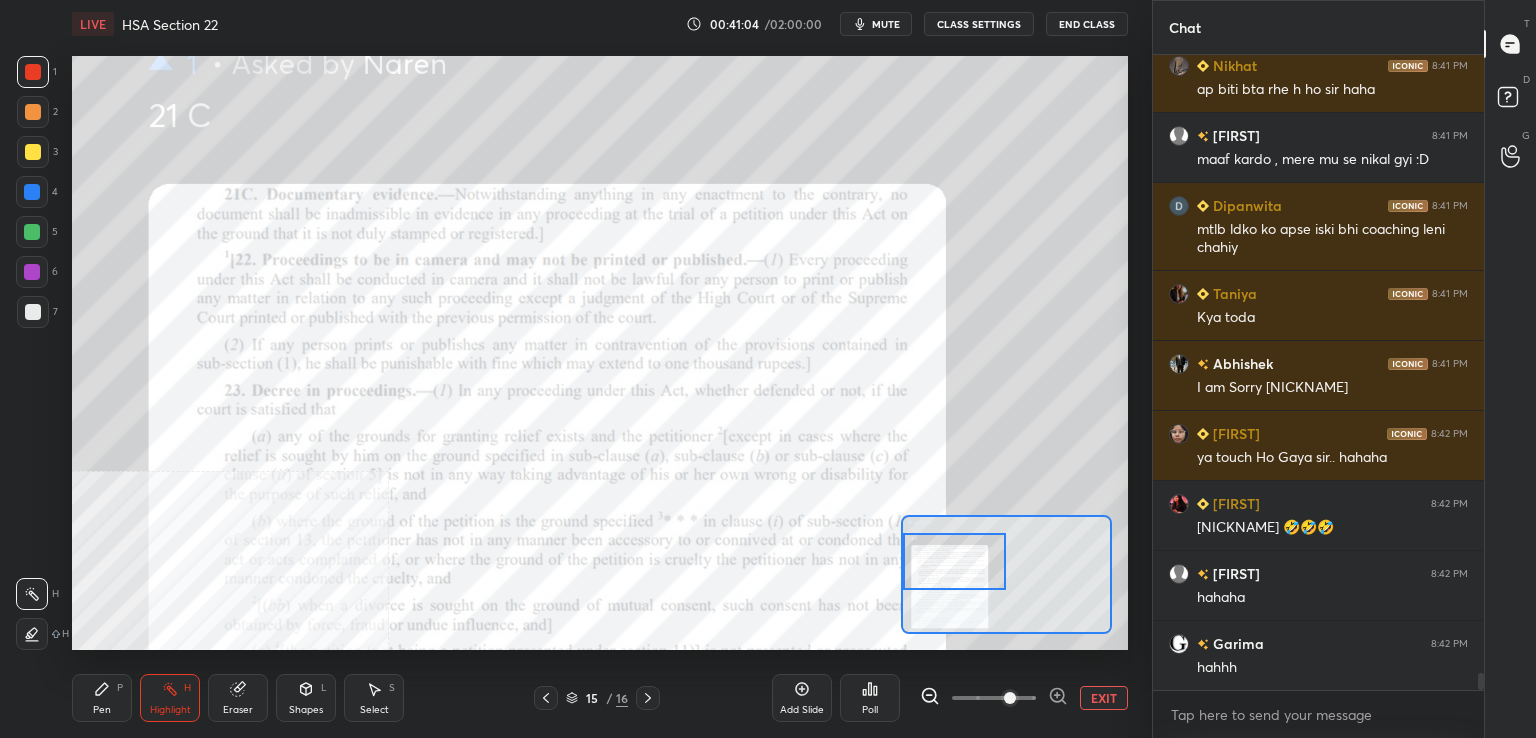 drag, startPoint x: 966, startPoint y: 564, endPoint x: 932, endPoint y: 567, distance: 34.132095 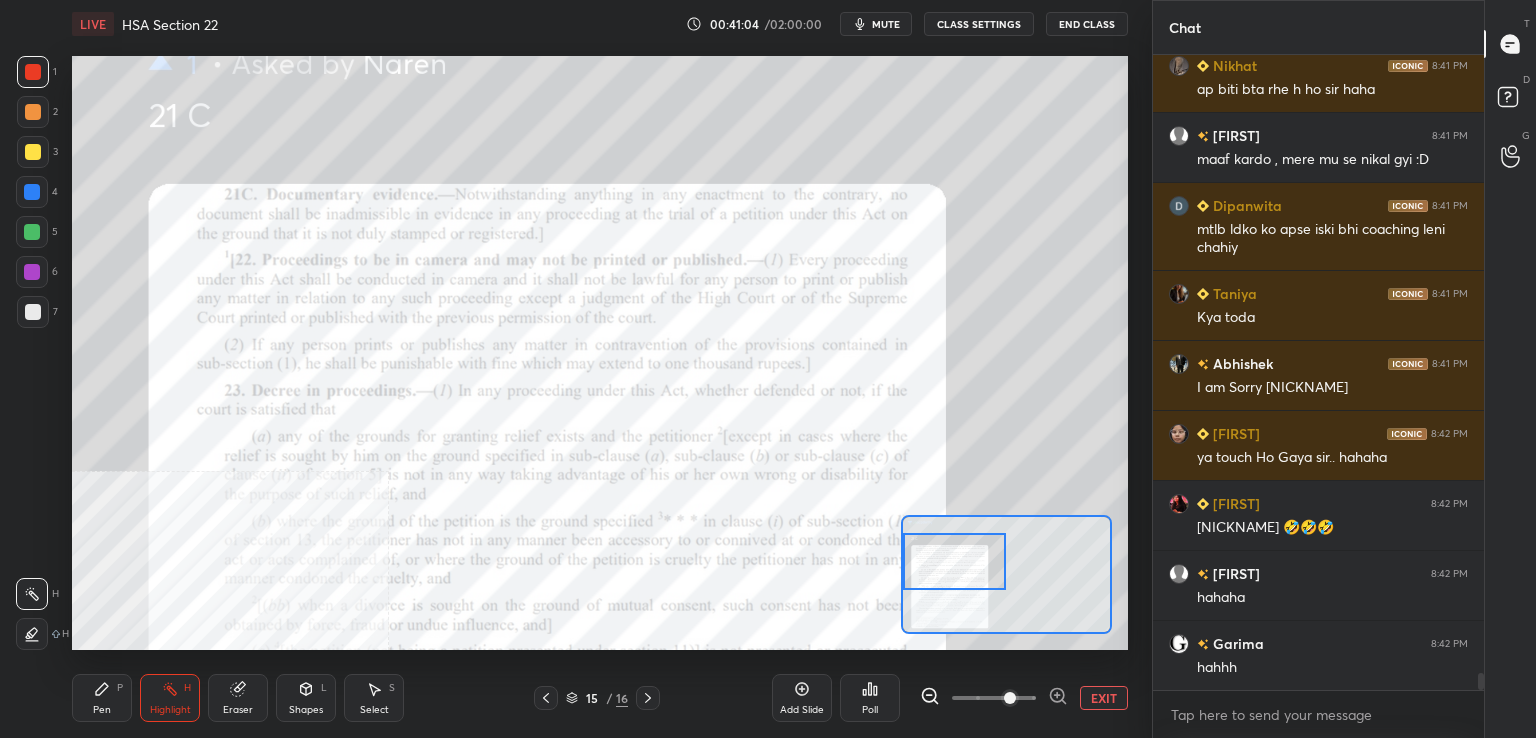 click at bounding box center (955, 561) 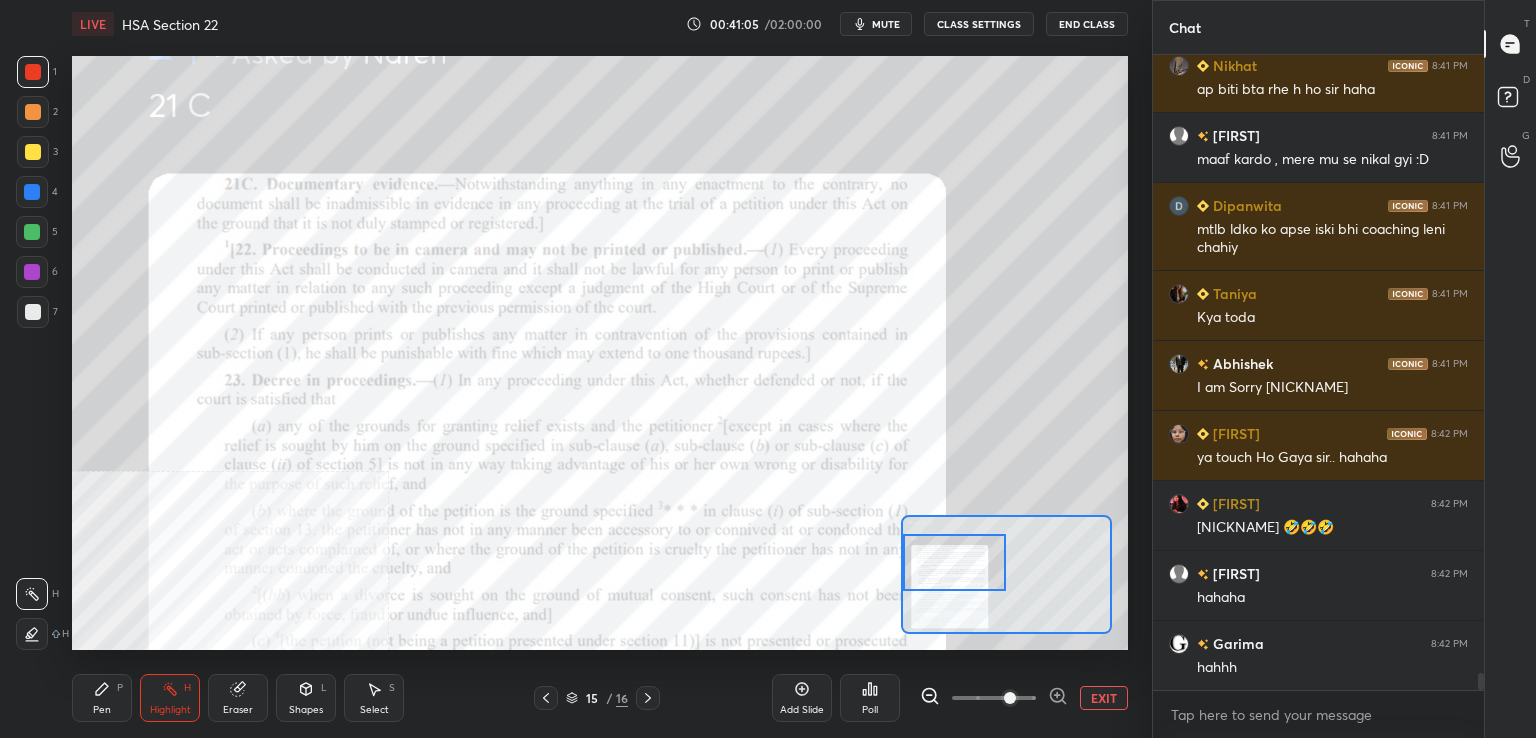 click at bounding box center (1010, 698) 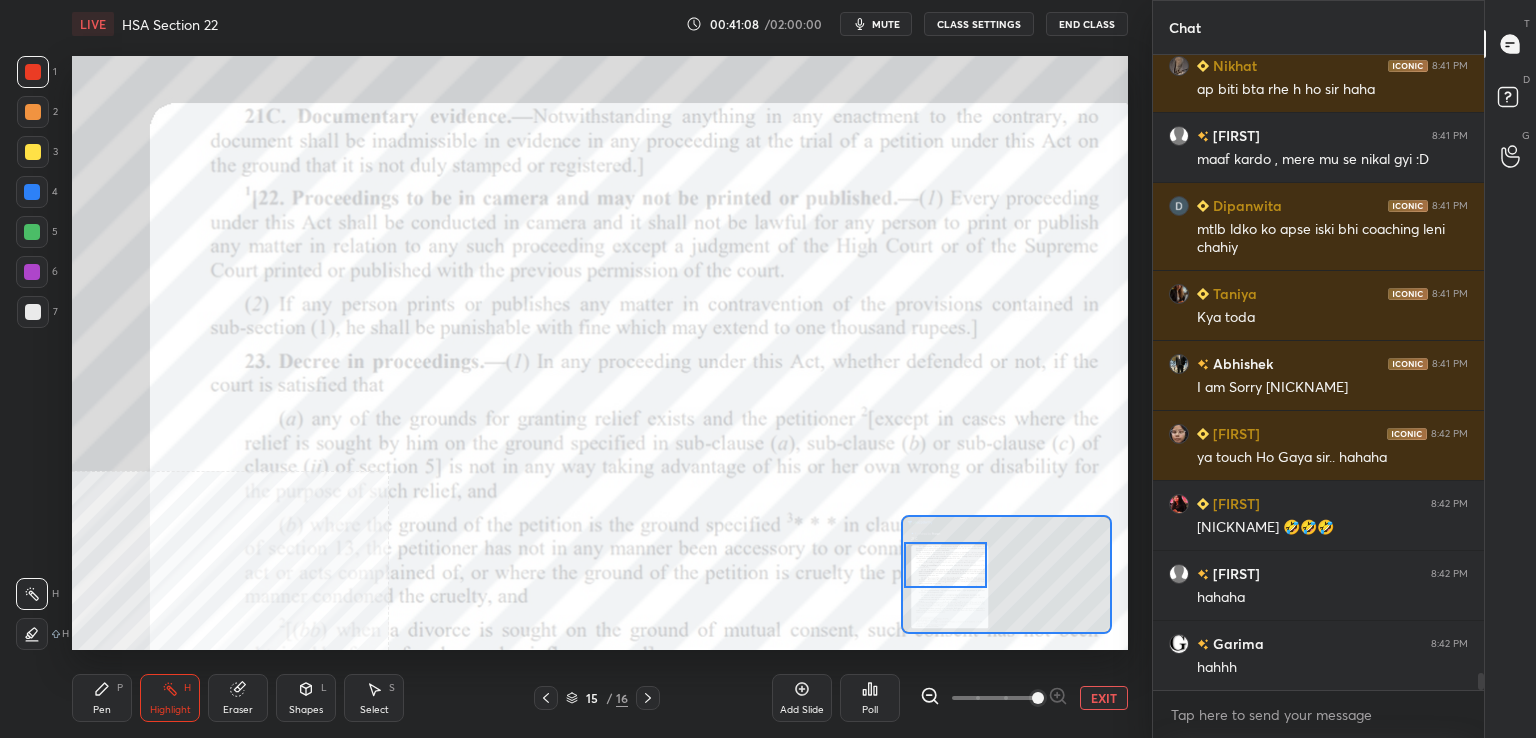 click at bounding box center [945, 565] 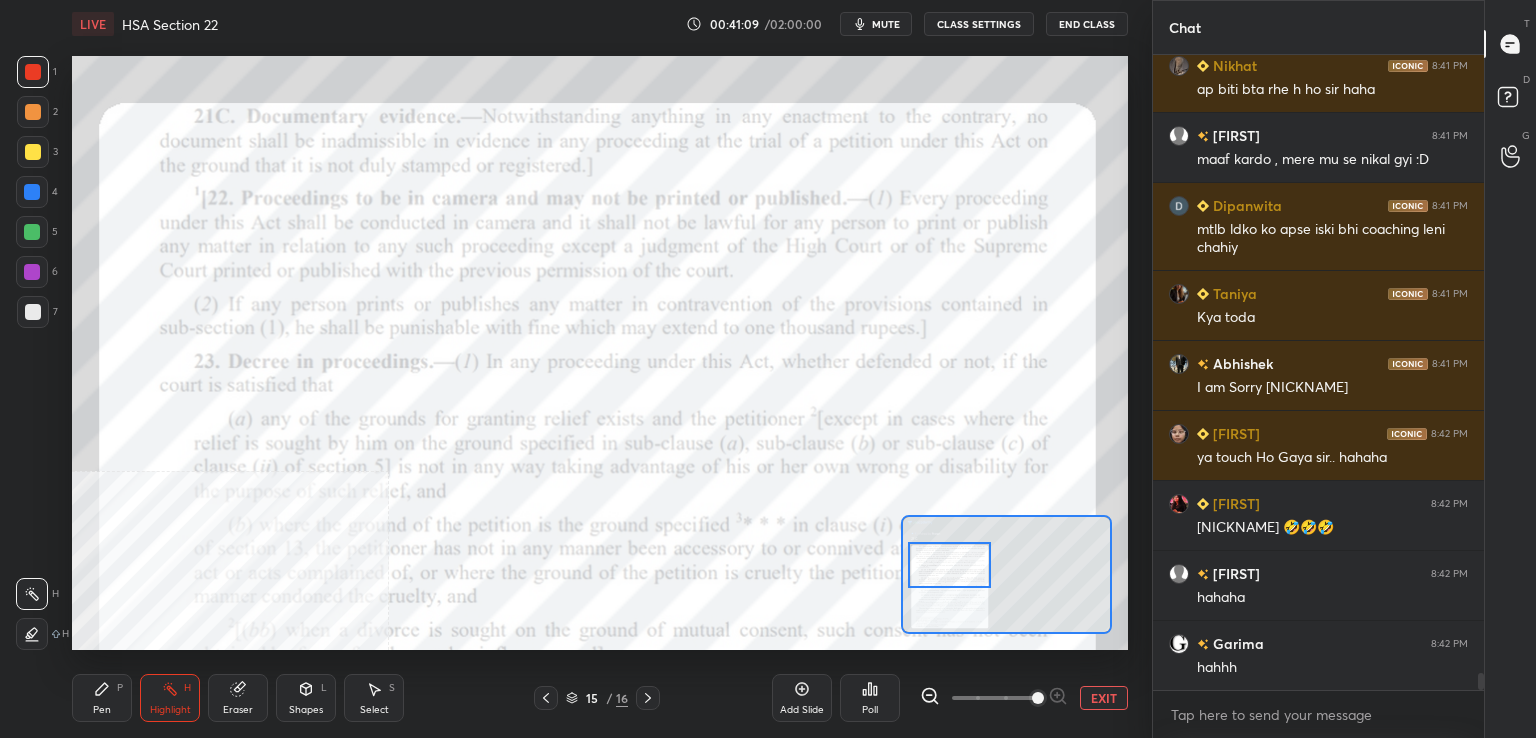 click at bounding box center (33, 72) 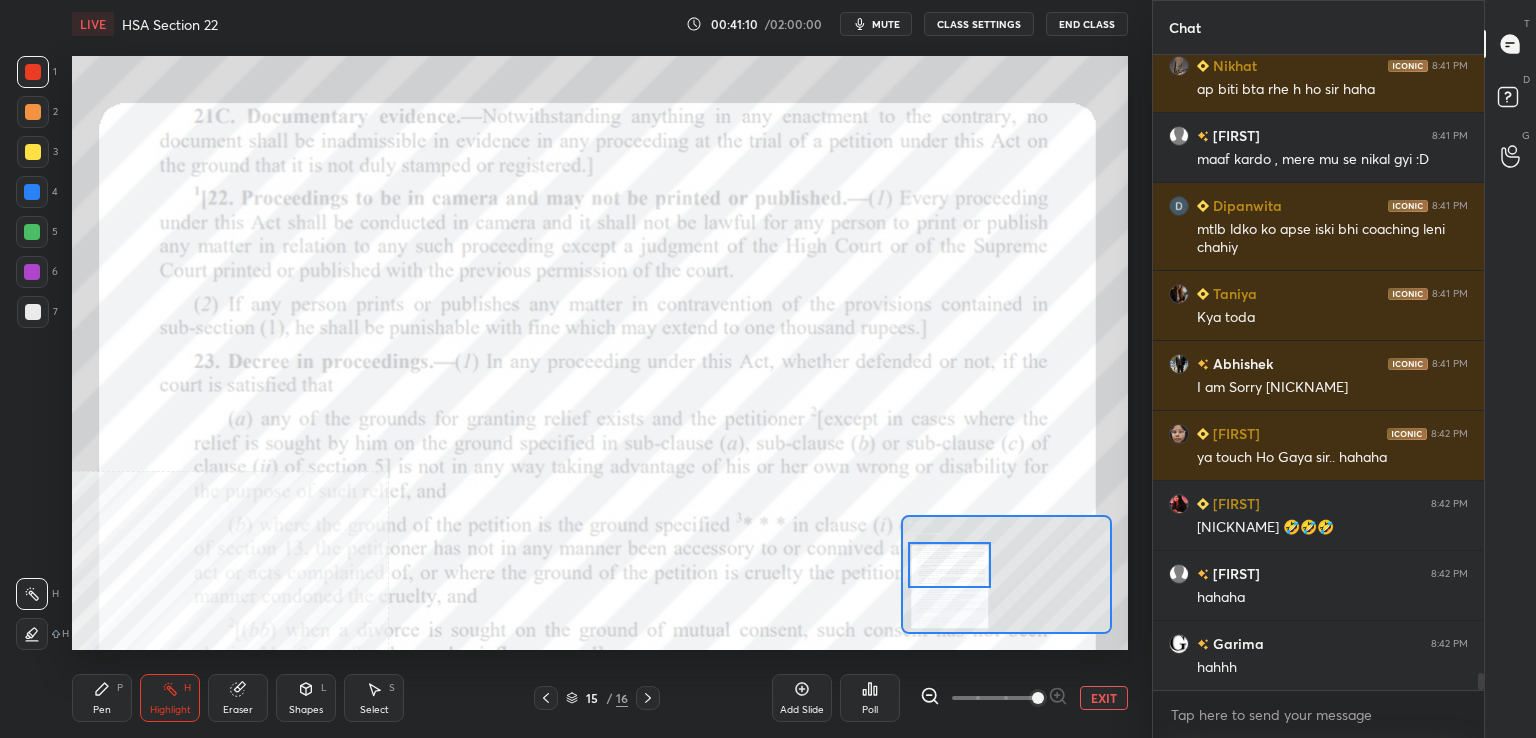 scroll, scrollTop: 23488, scrollLeft: 0, axis: vertical 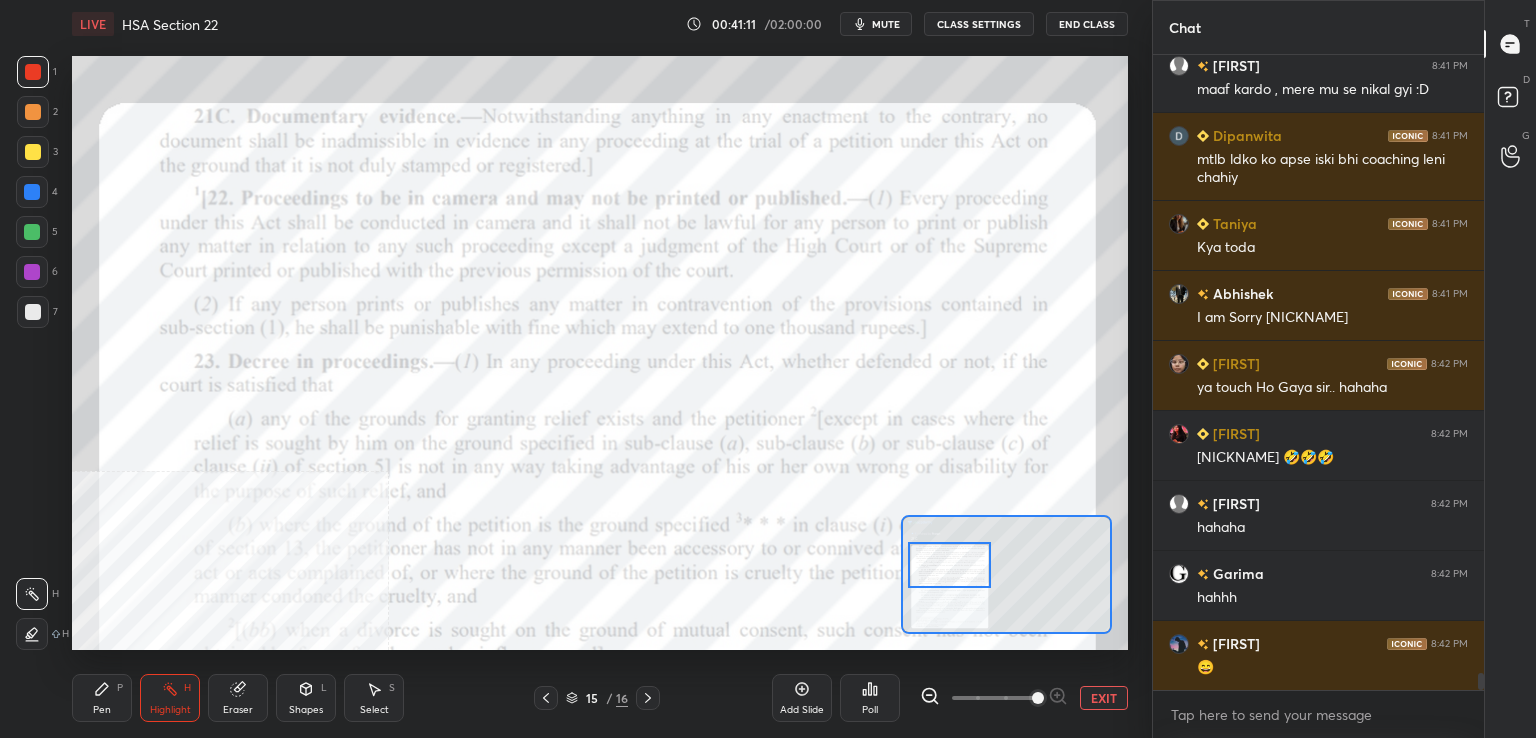 click on "Highlight H" at bounding box center (170, 698) 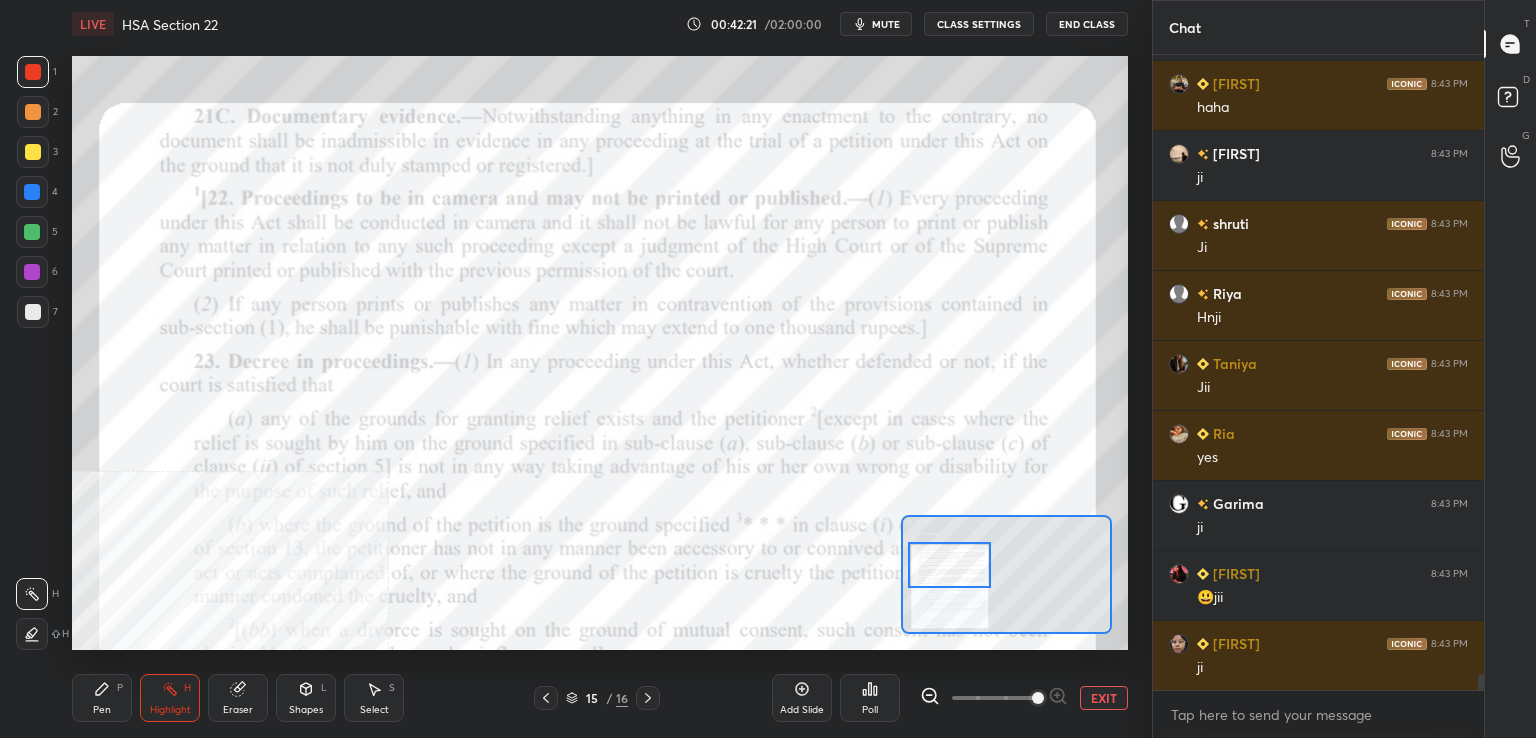scroll, scrollTop: 25308, scrollLeft: 0, axis: vertical 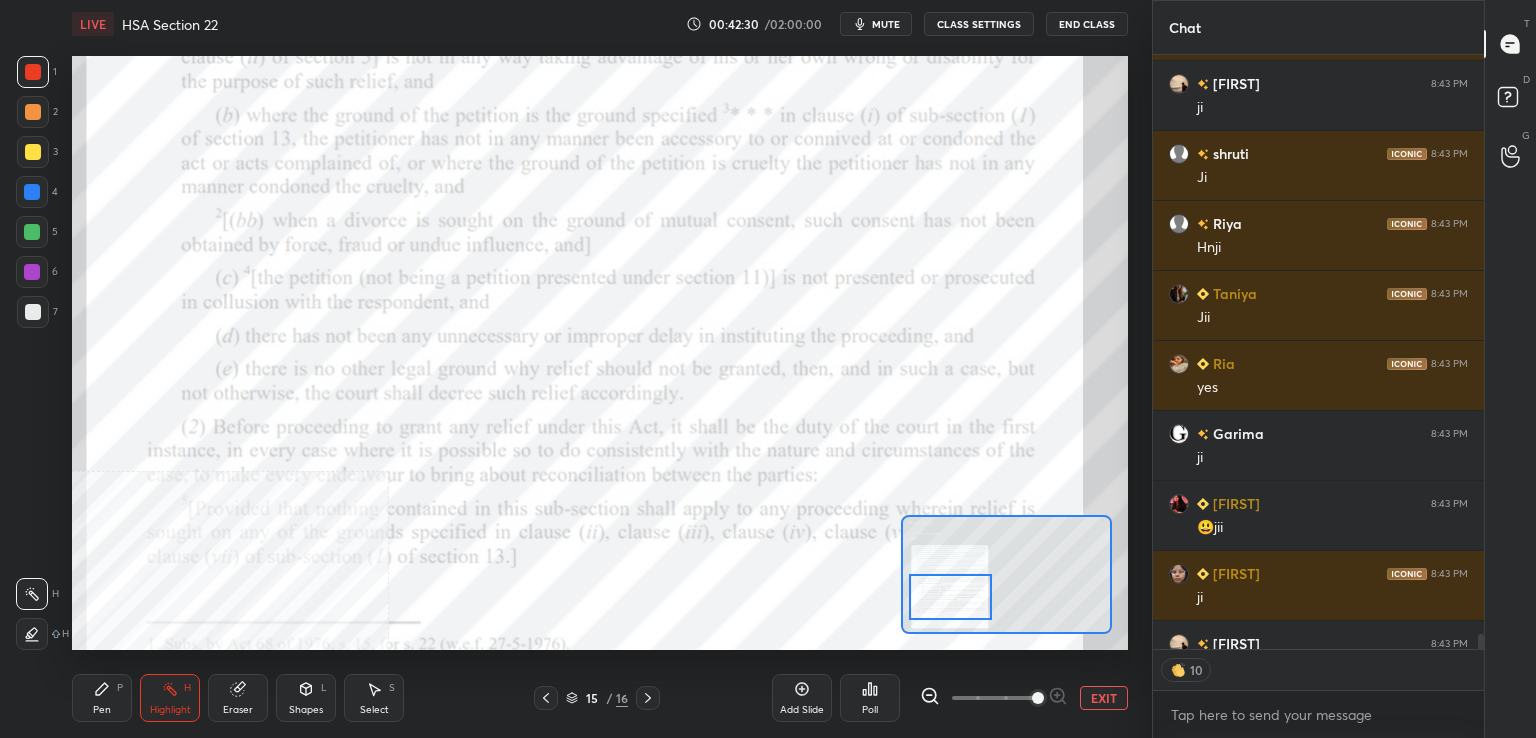 drag, startPoint x: 948, startPoint y: 572, endPoint x: 948, endPoint y: 601, distance: 29 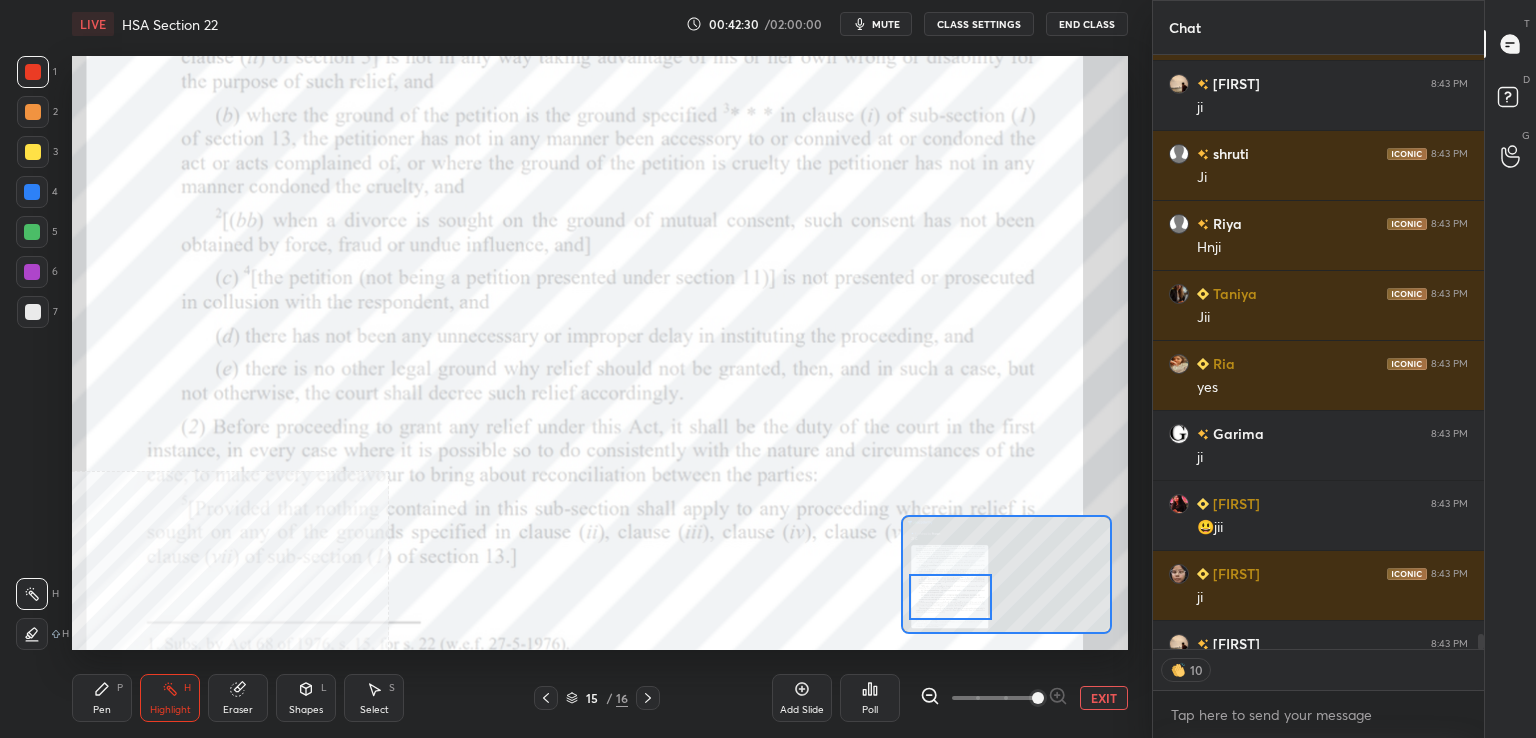 click at bounding box center (950, 597) 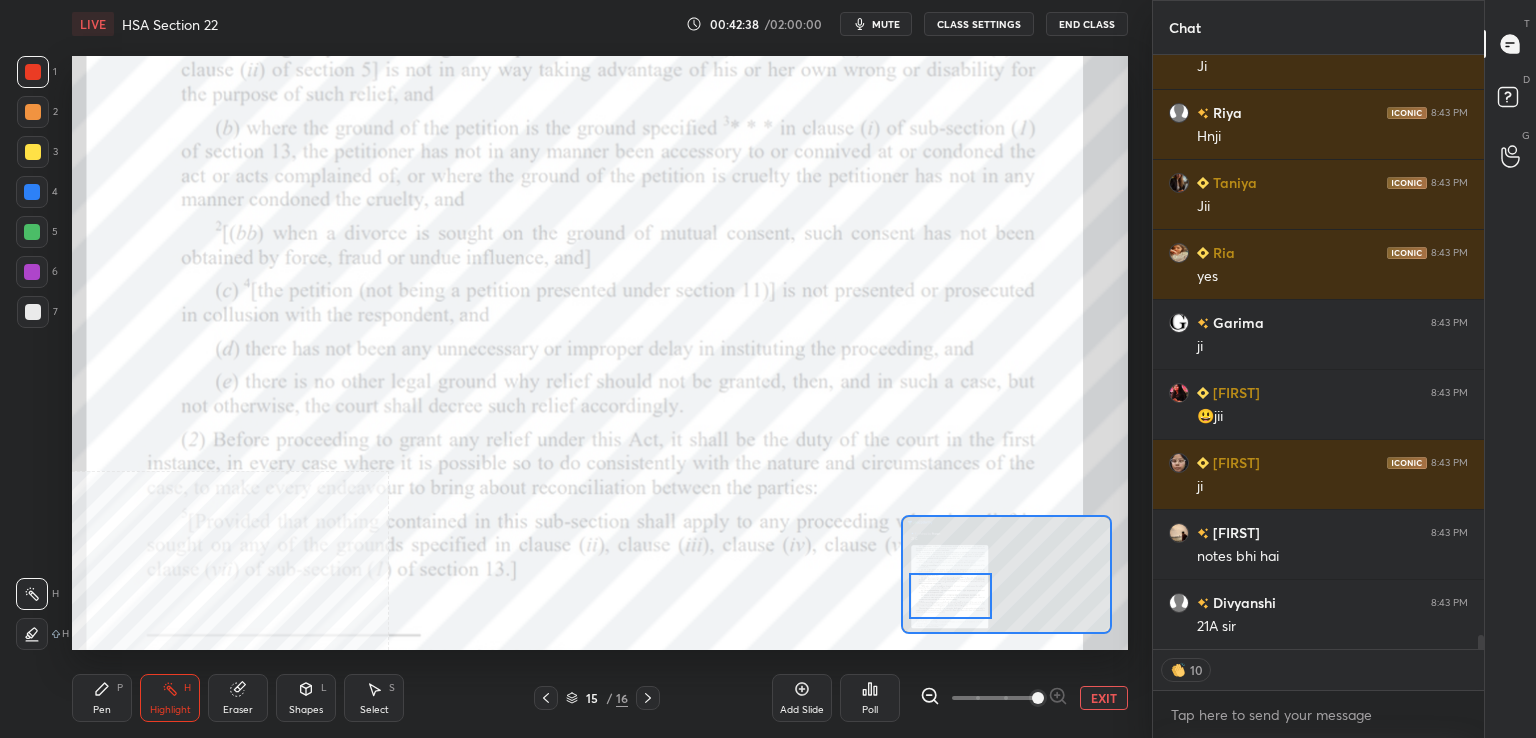 scroll, scrollTop: 25488, scrollLeft: 0, axis: vertical 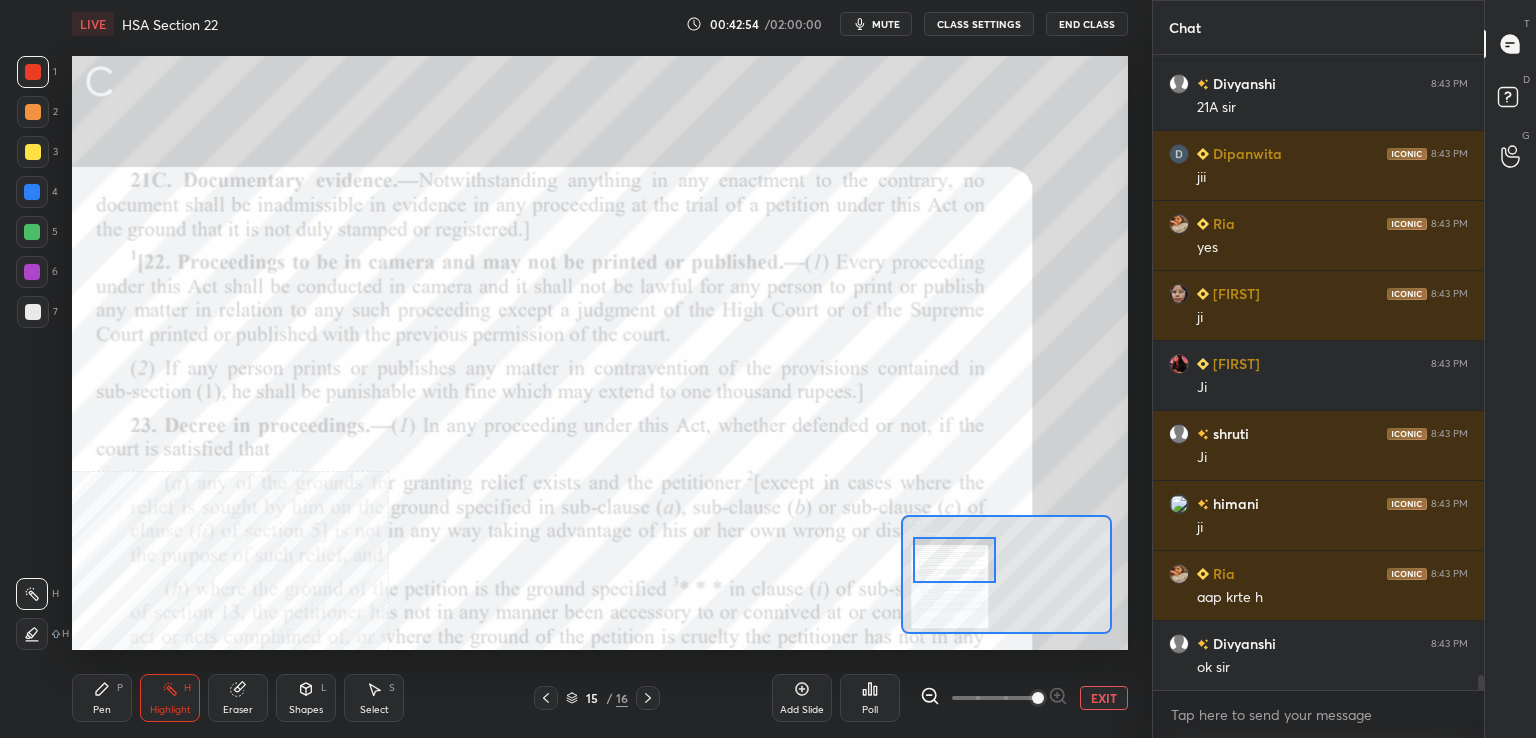 drag, startPoint x: 950, startPoint y: 589, endPoint x: 915, endPoint y: 571, distance: 39.357338 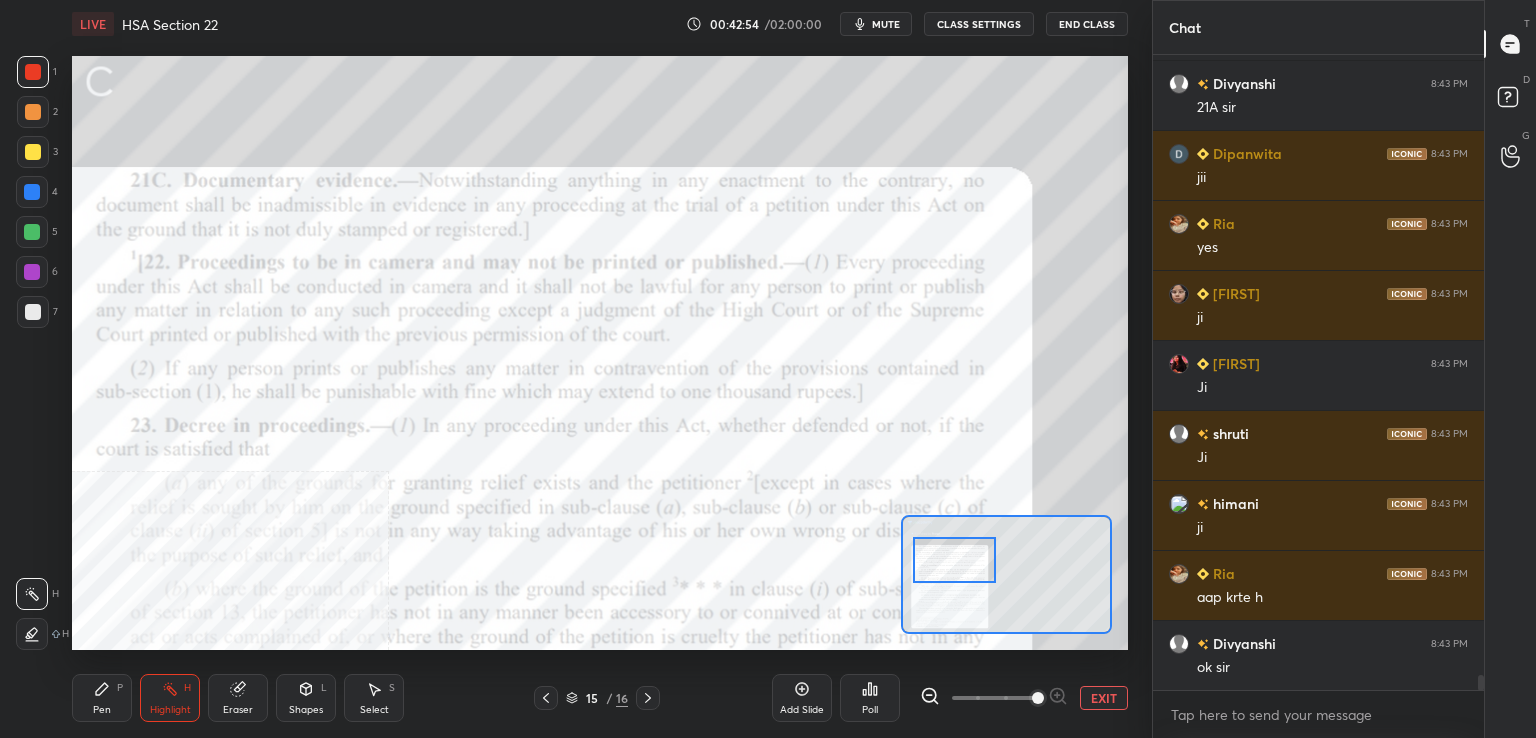 click at bounding box center [954, 560] 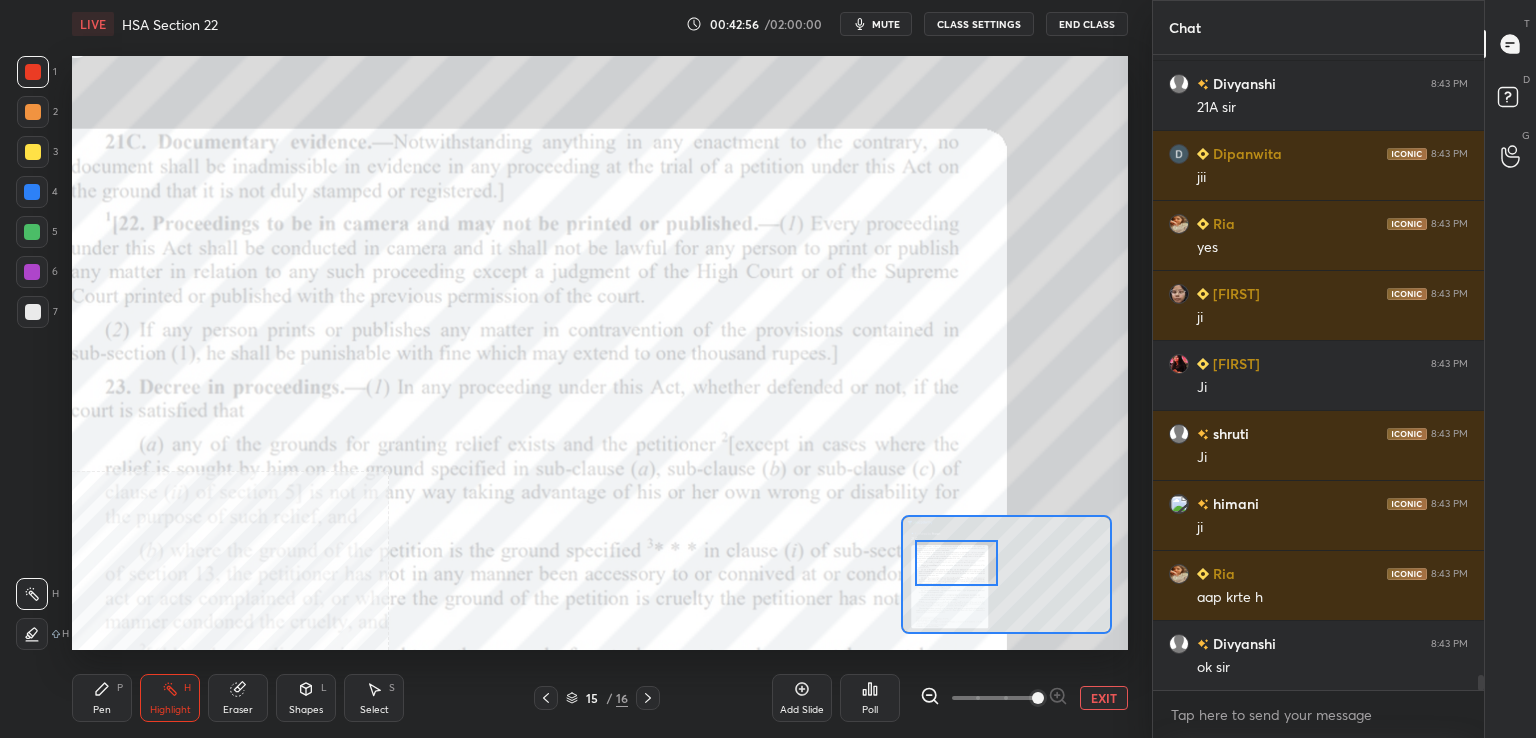 drag, startPoint x: 540, startPoint y: 700, endPoint x: 585, endPoint y: 686, distance: 47.127487 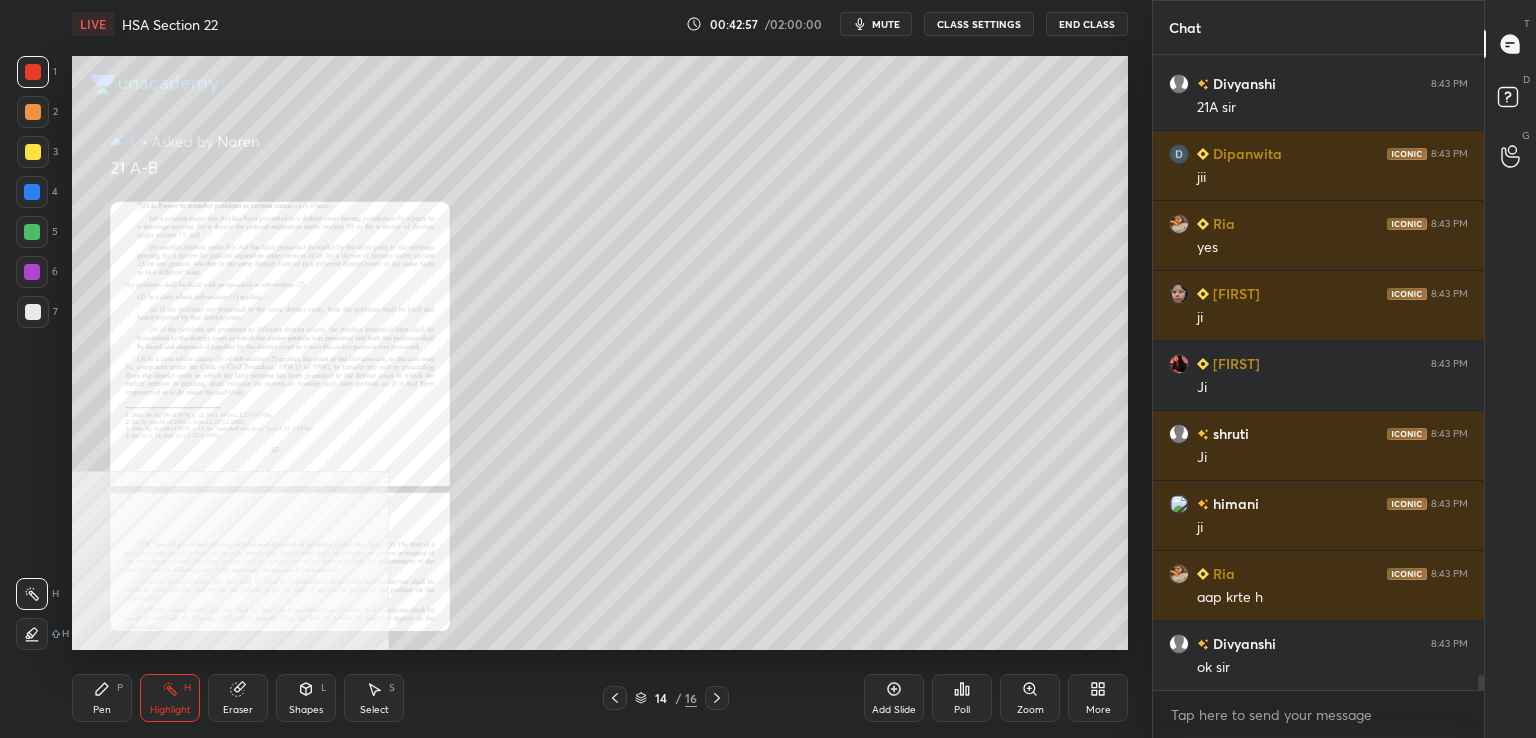 click on "Zoom" at bounding box center [1030, 698] 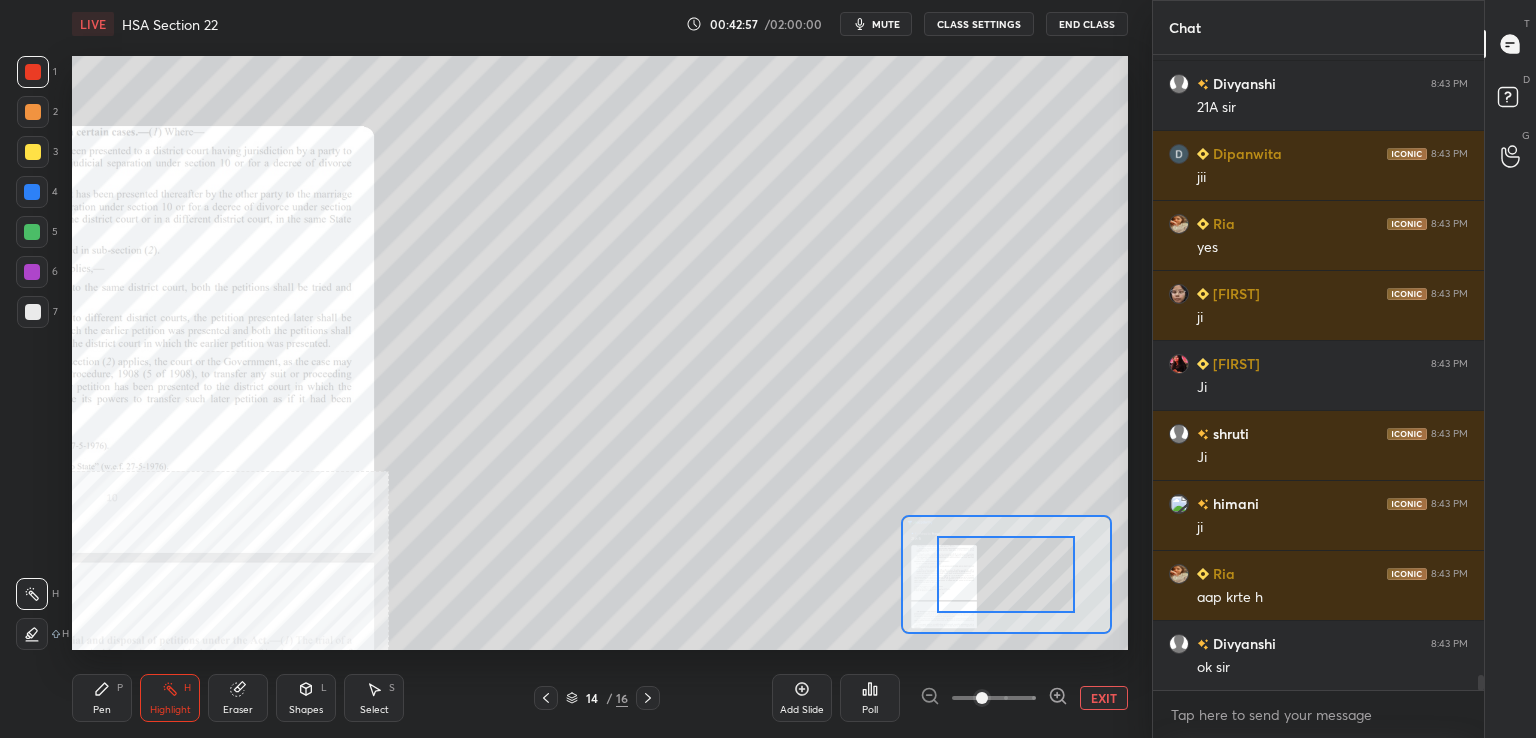 click at bounding box center (994, 698) 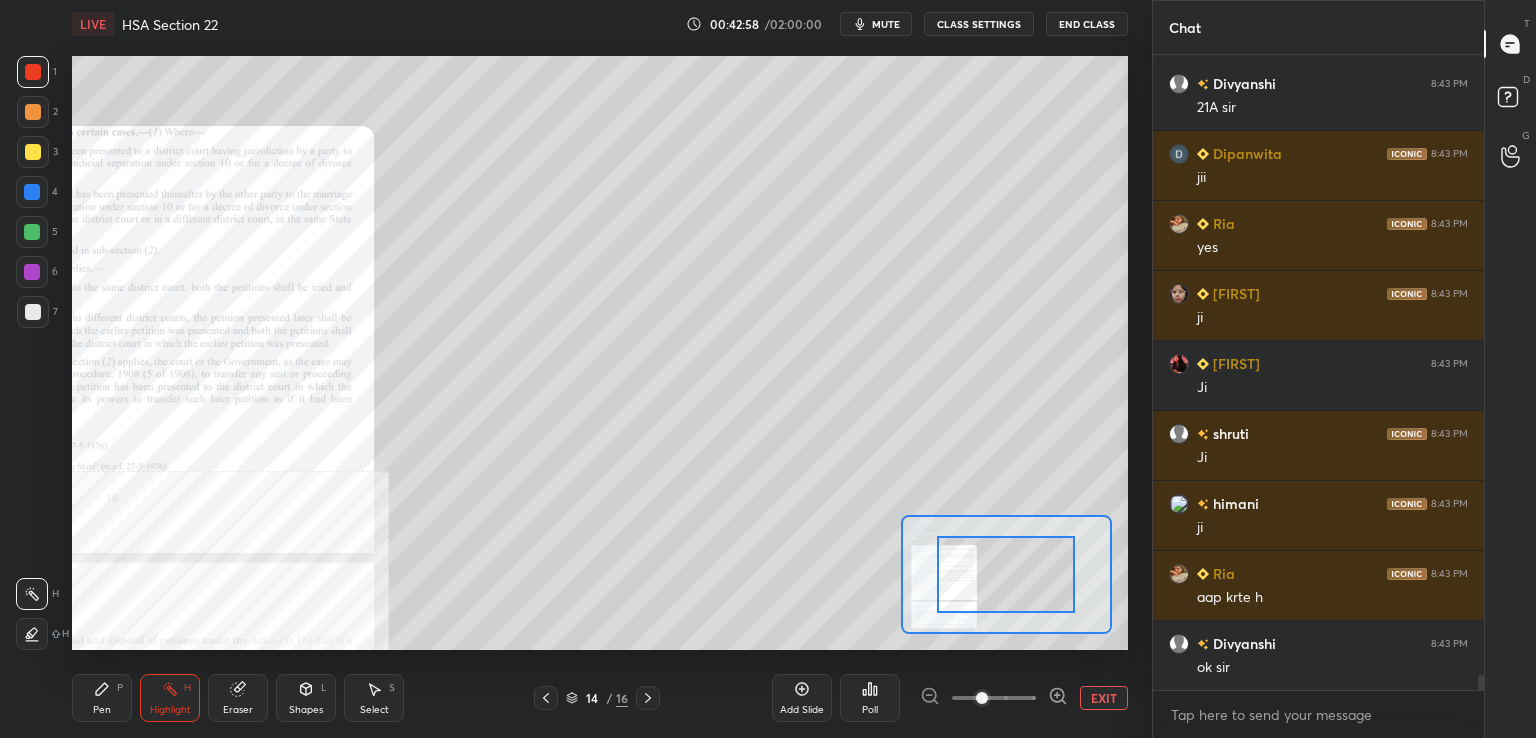 click at bounding box center [994, 698] 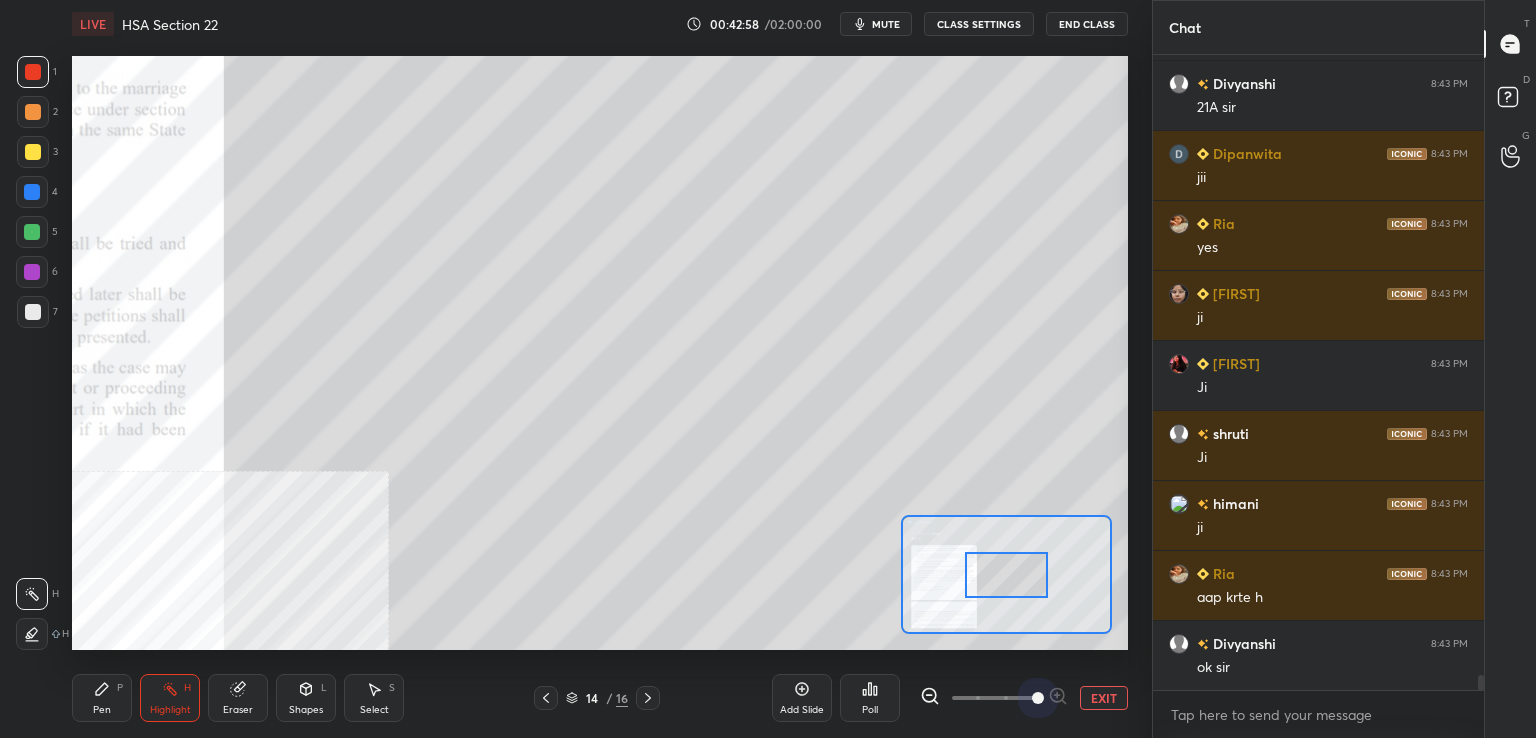 drag, startPoint x: 1032, startPoint y: 697, endPoint x: 1031, endPoint y: 654, distance: 43.011627 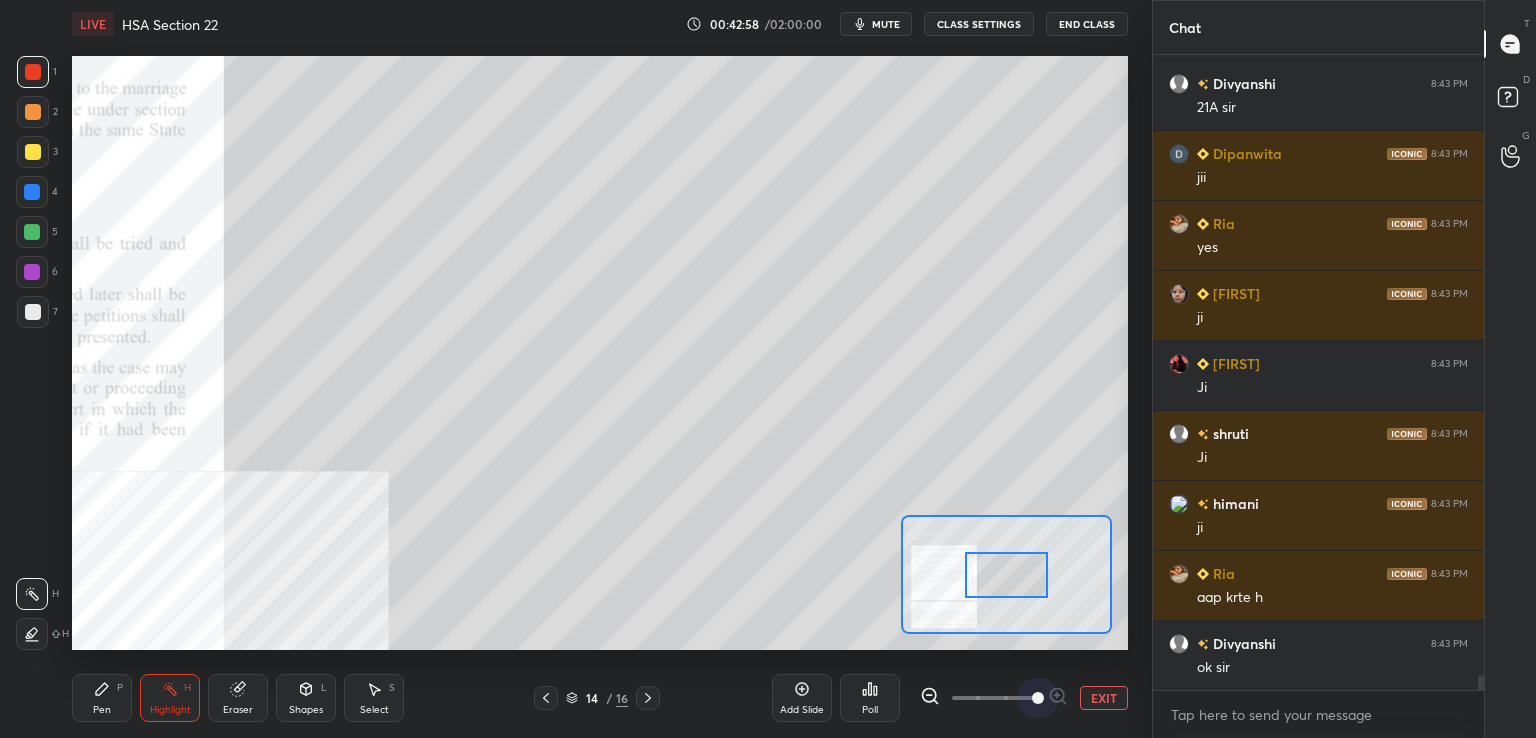 click at bounding box center (1038, 698) 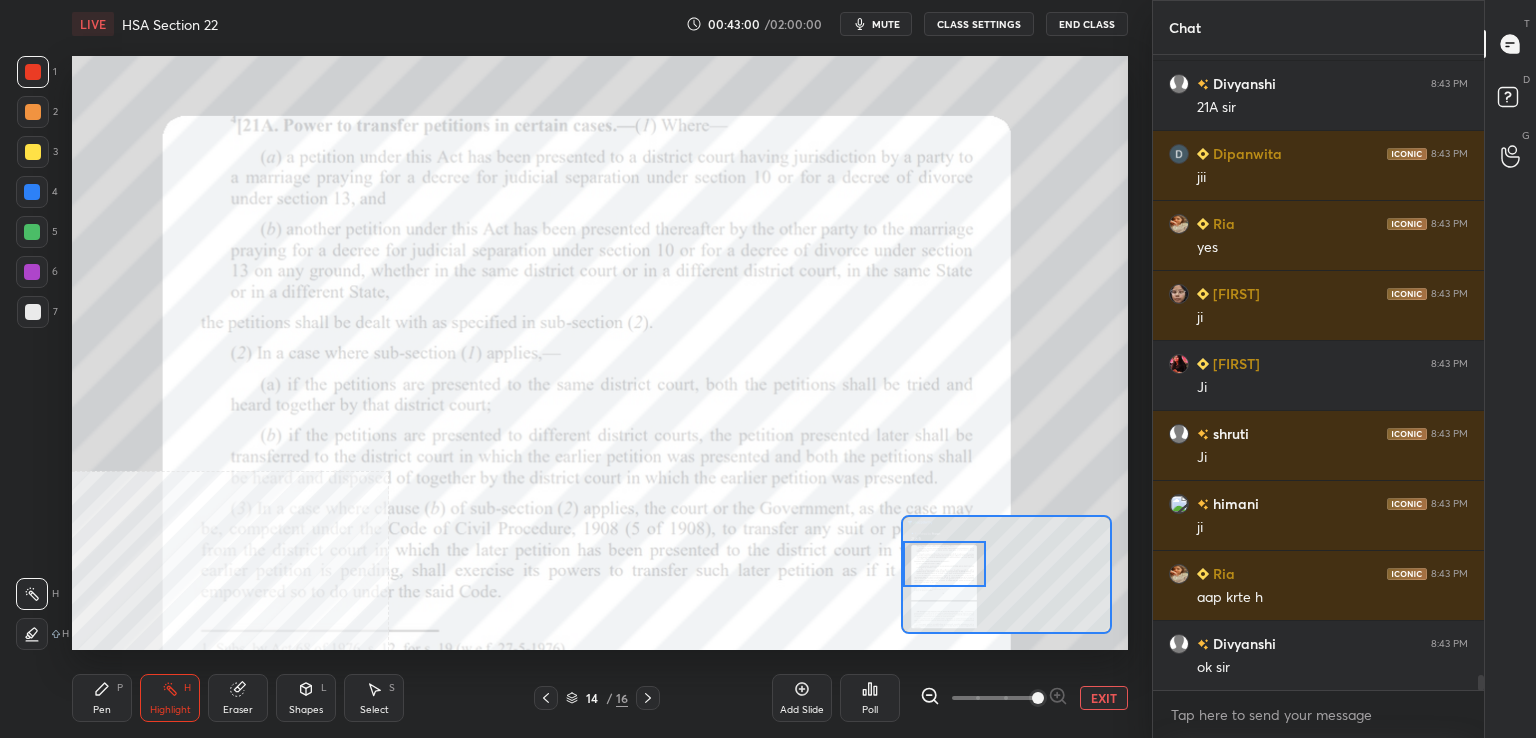 drag, startPoint x: 1023, startPoint y: 588, endPoint x: 940, endPoint y: 574, distance: 84.17244 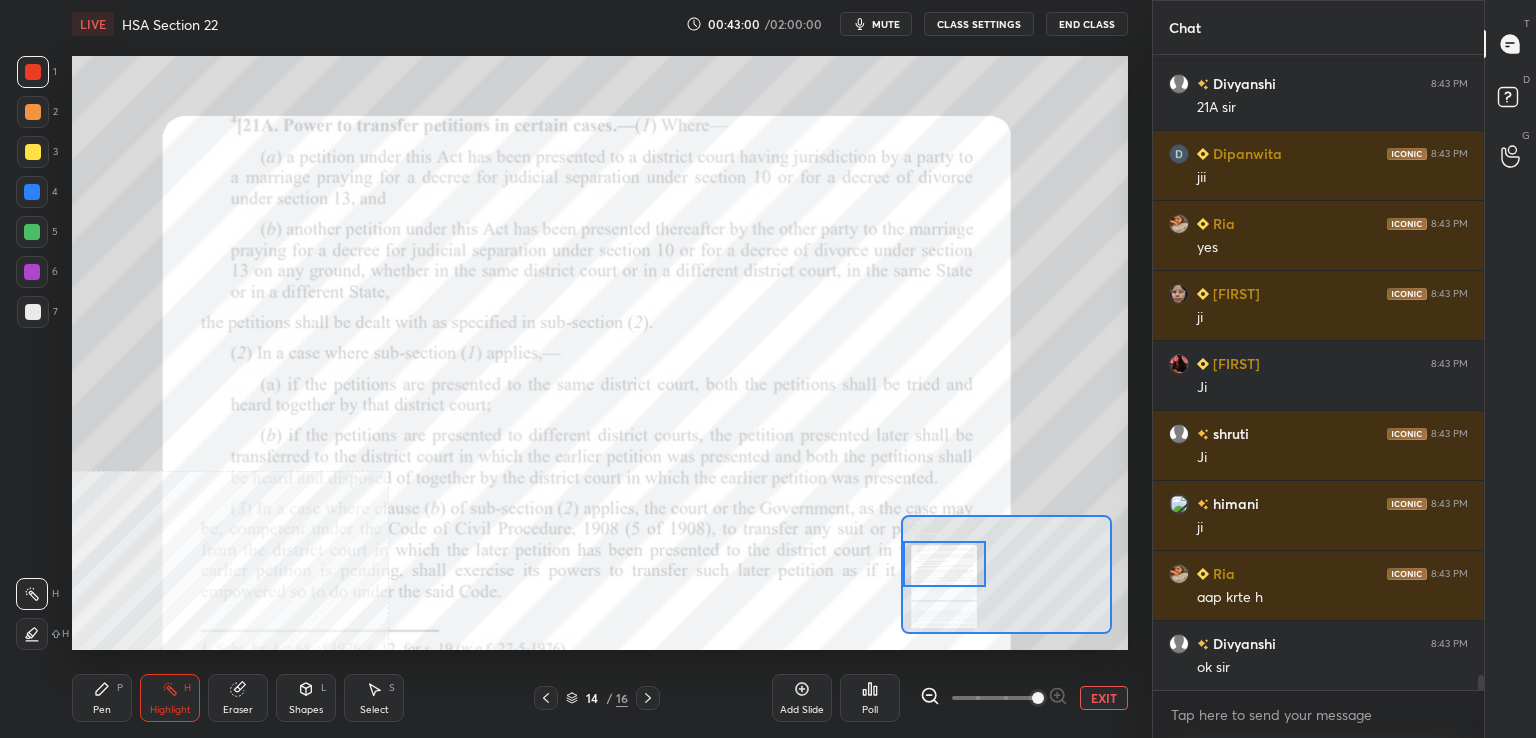 click at bounding box center (944, 564) 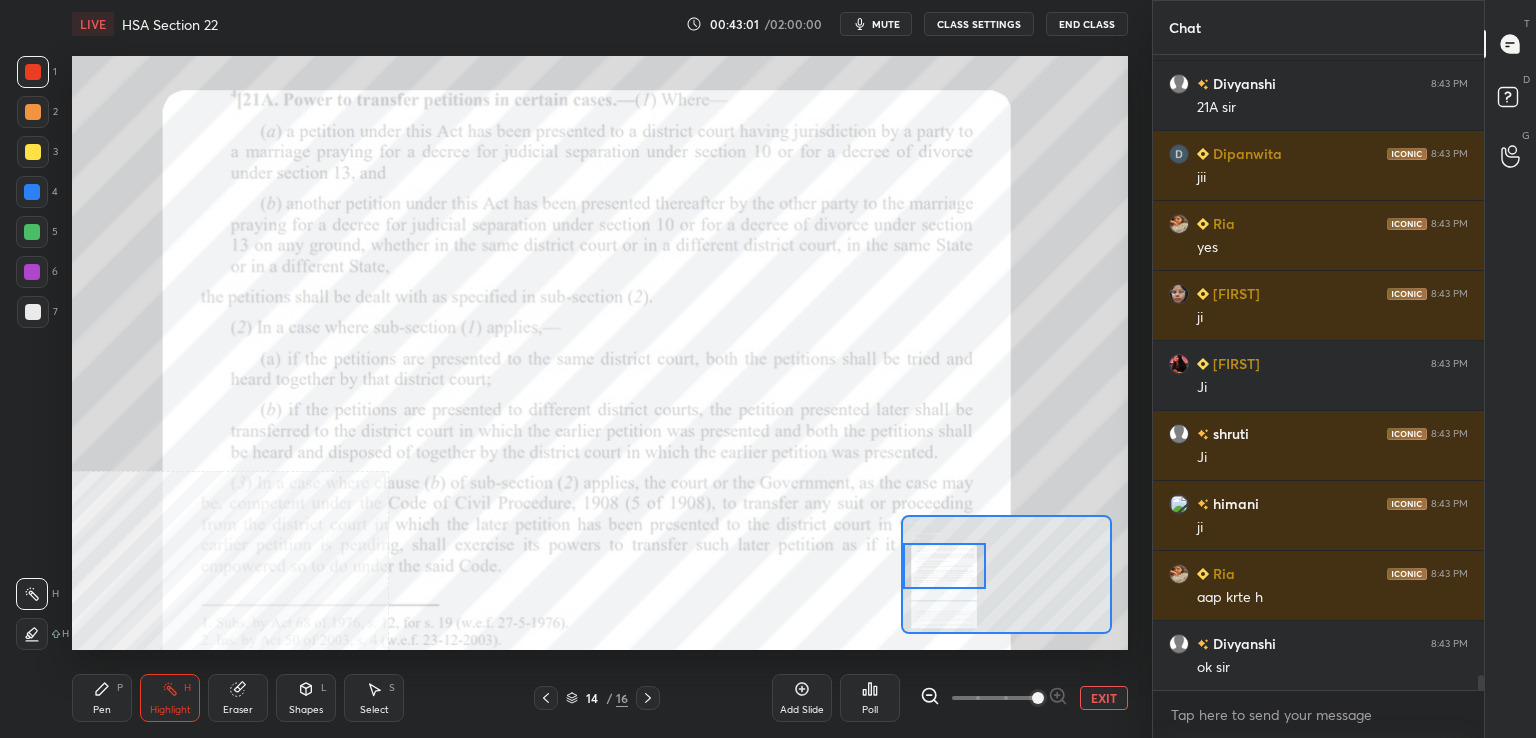 click 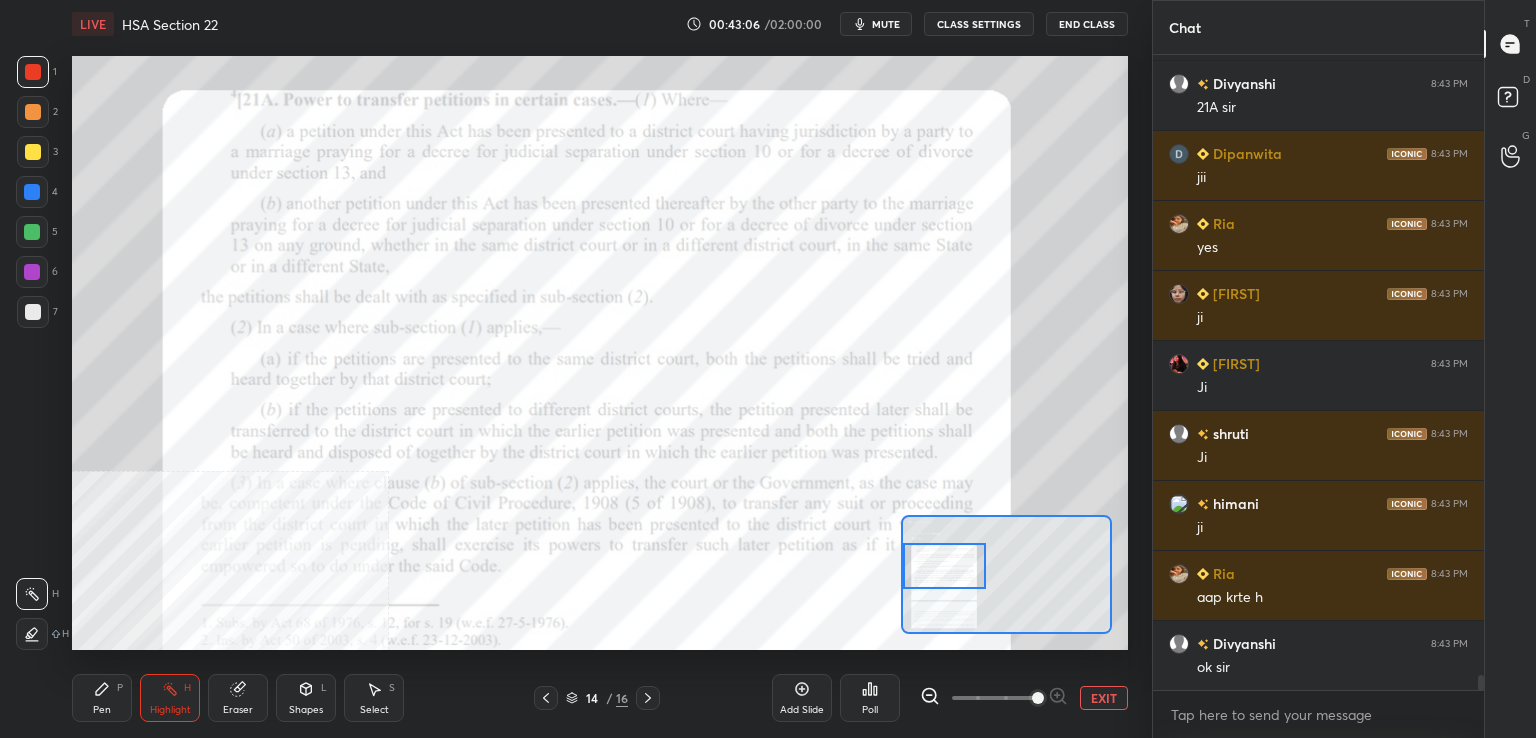 click on "mute" at bounding box center (886, 24) 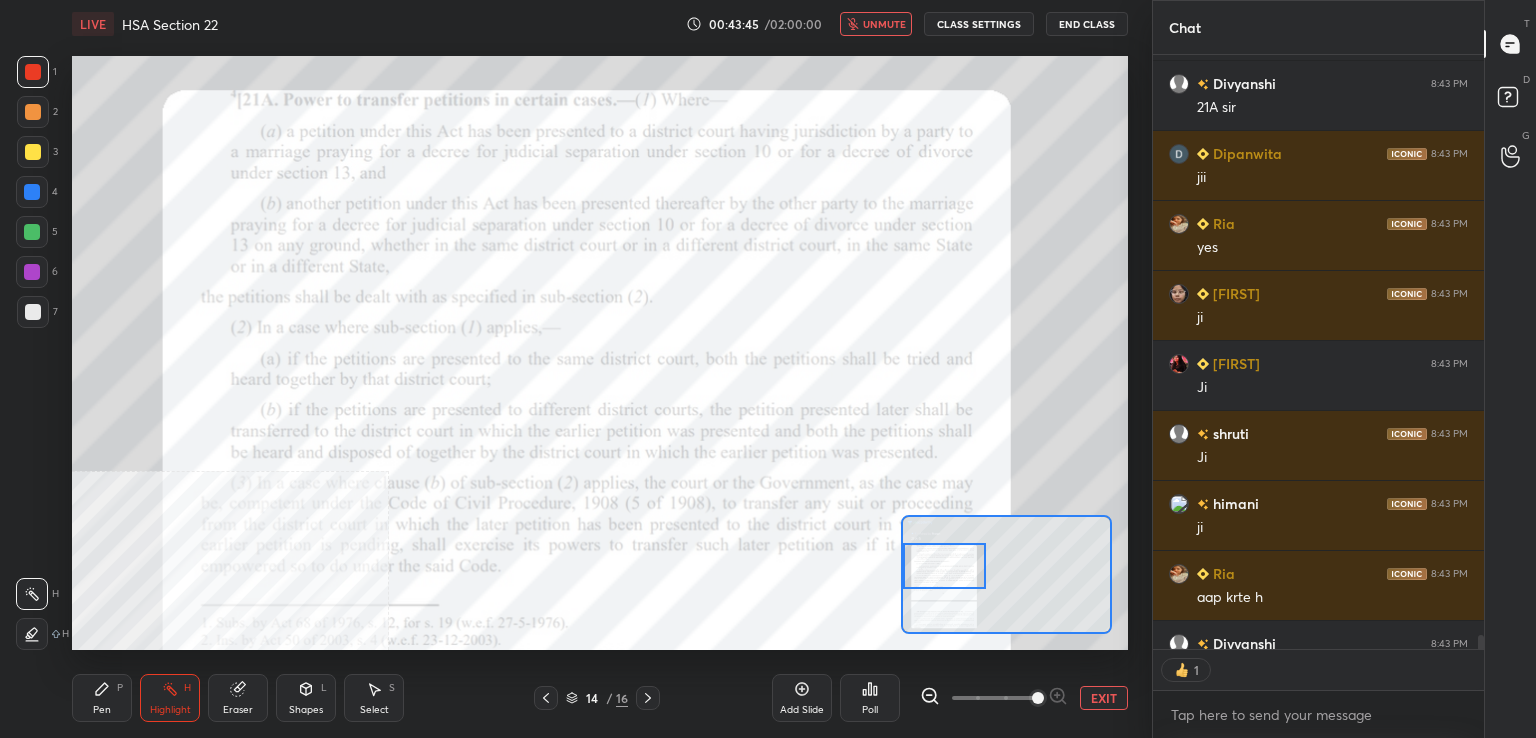 scroll, scrollTop: 26008, scrollLeft: 0, axis: vertical 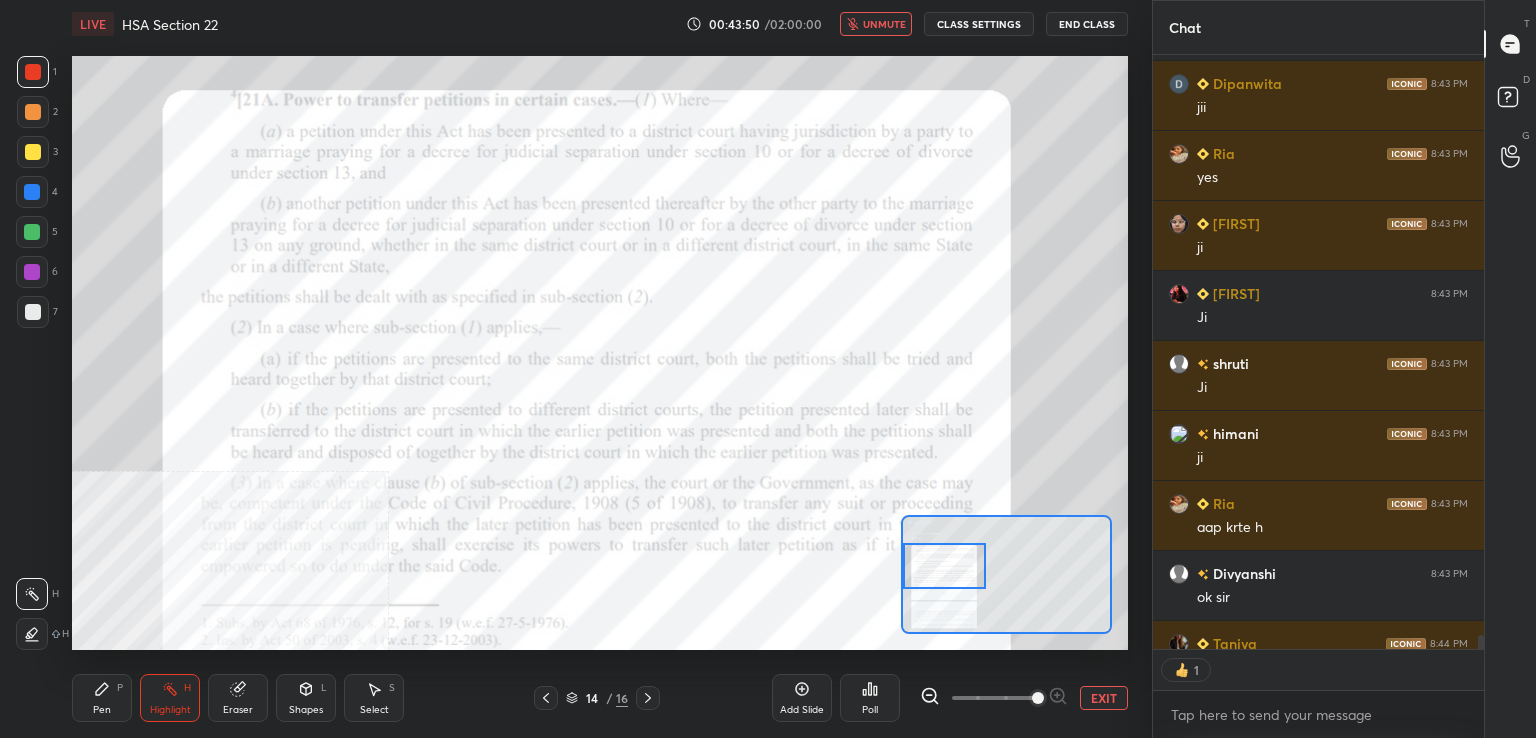 drag, startPoint x: 888, startPoint y: 24, endPoint x: 876, endPoint y: 20, distance: 12.649111 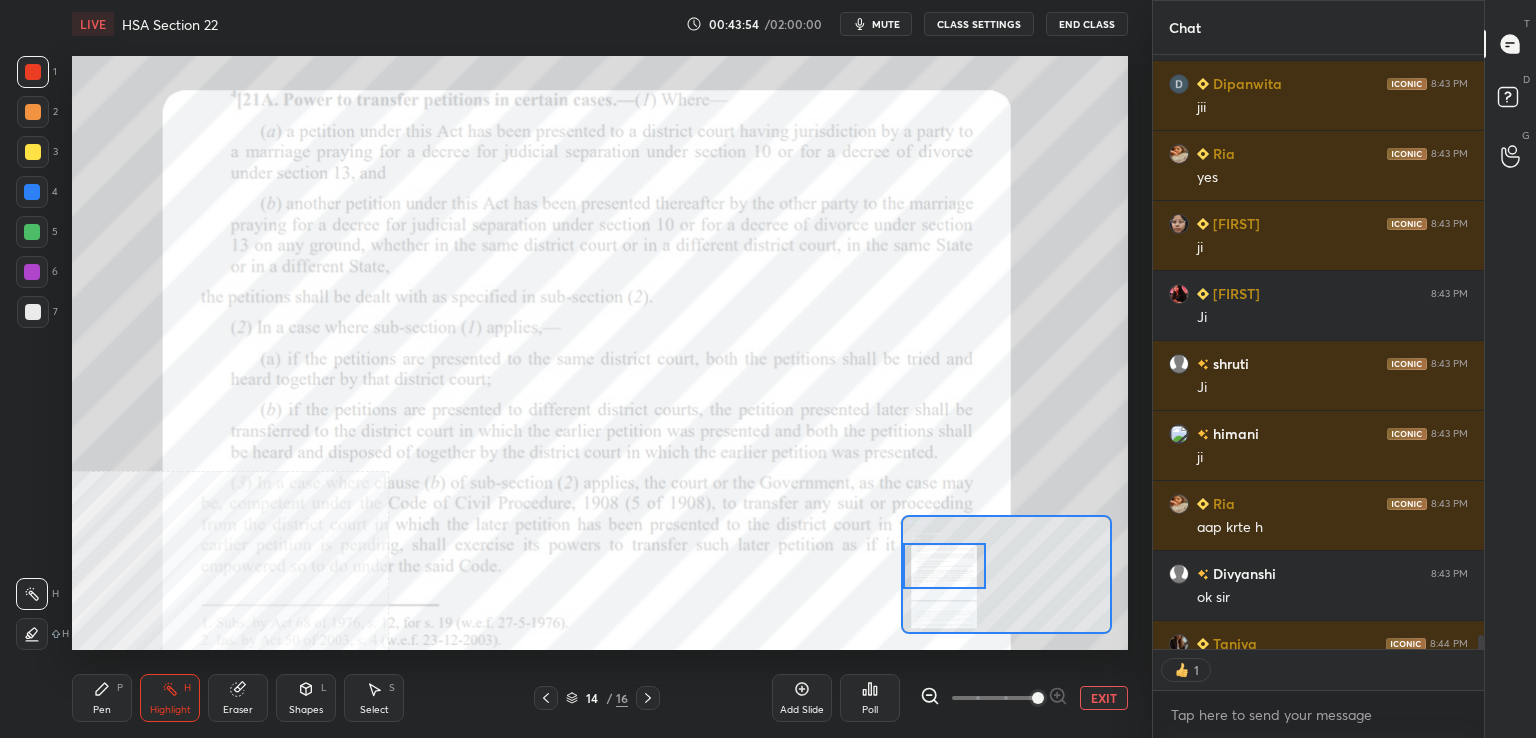 scroll, scrollTop: 6, scrollLeft: 6, axis: both 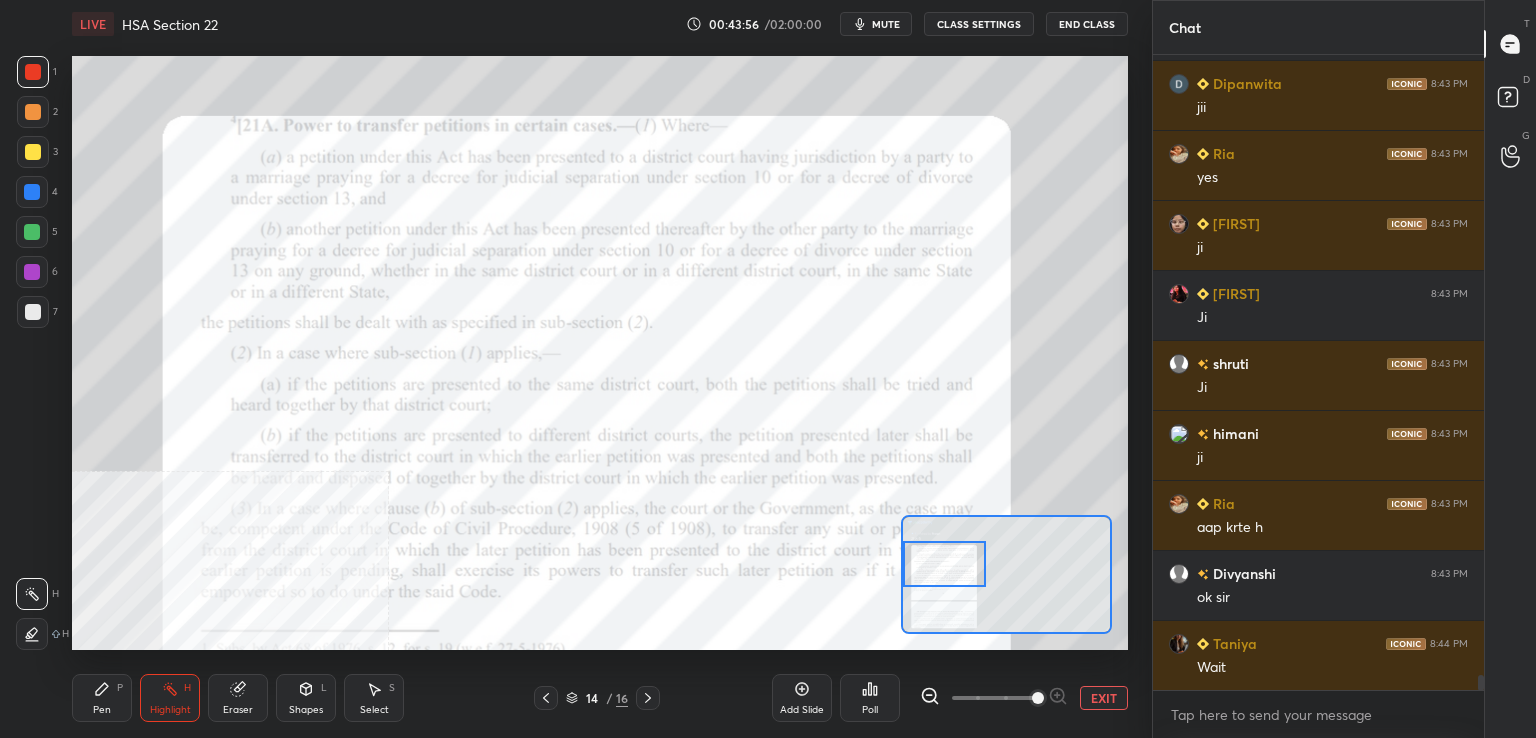 click at bounding box center [944, 564] 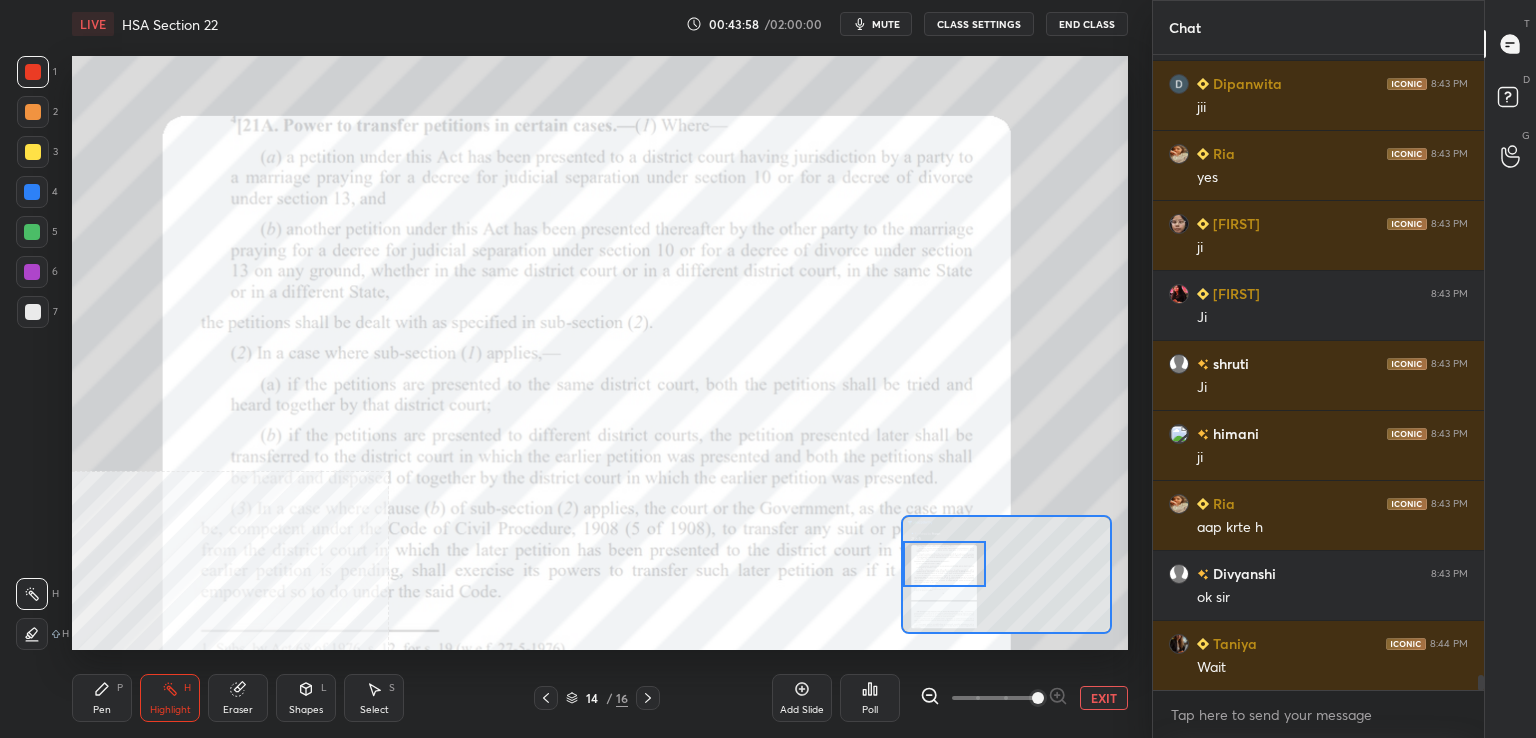 drag, startPoint x: 110, startPoint y: 696, endPoint x: 121, endPoint y: 693, distance: 11.401754 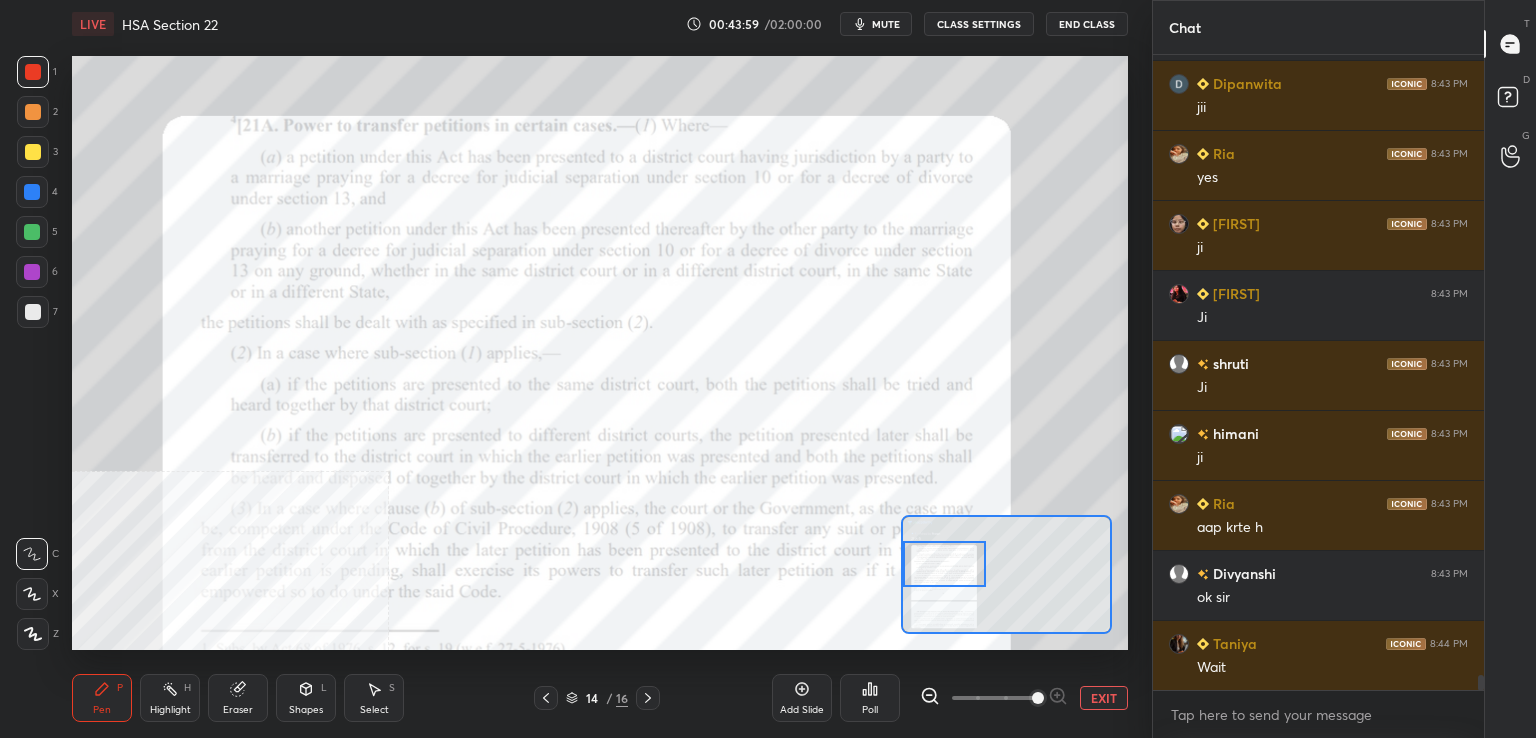 drag, startPoint x: 540, startPoint y: 697, endPoint x: 531, endPoint y: 676, distance: 22.847319 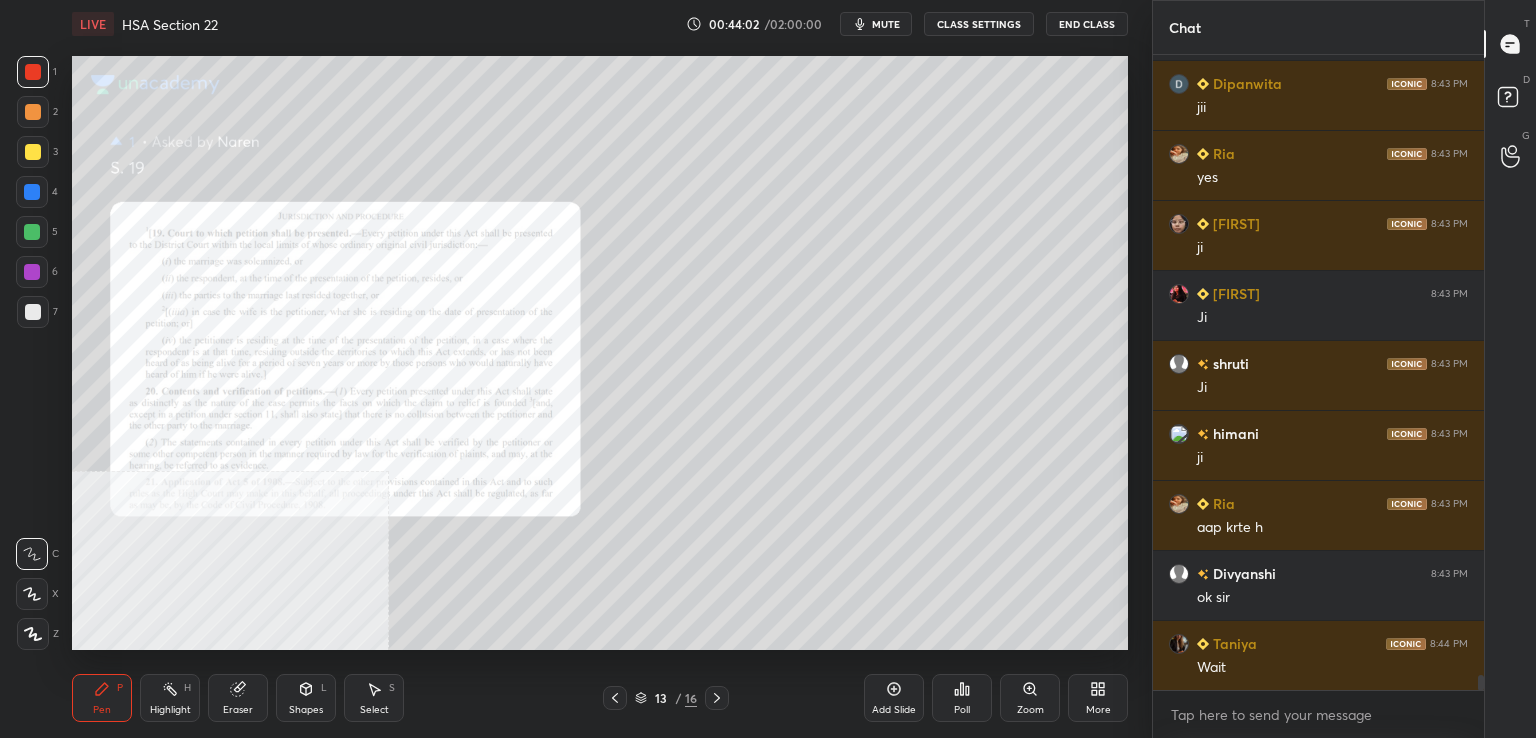 click 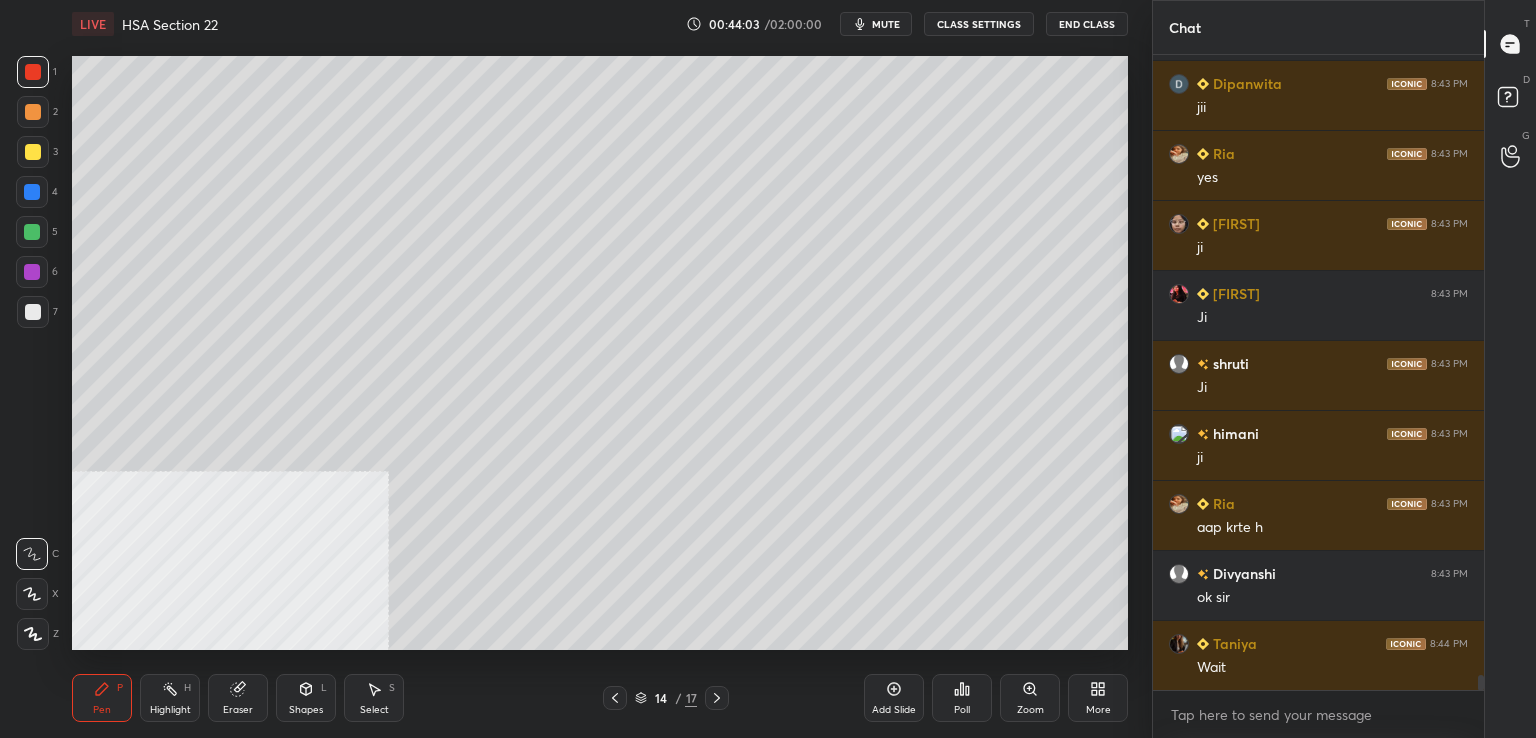 click at bounding box center [33, 152] 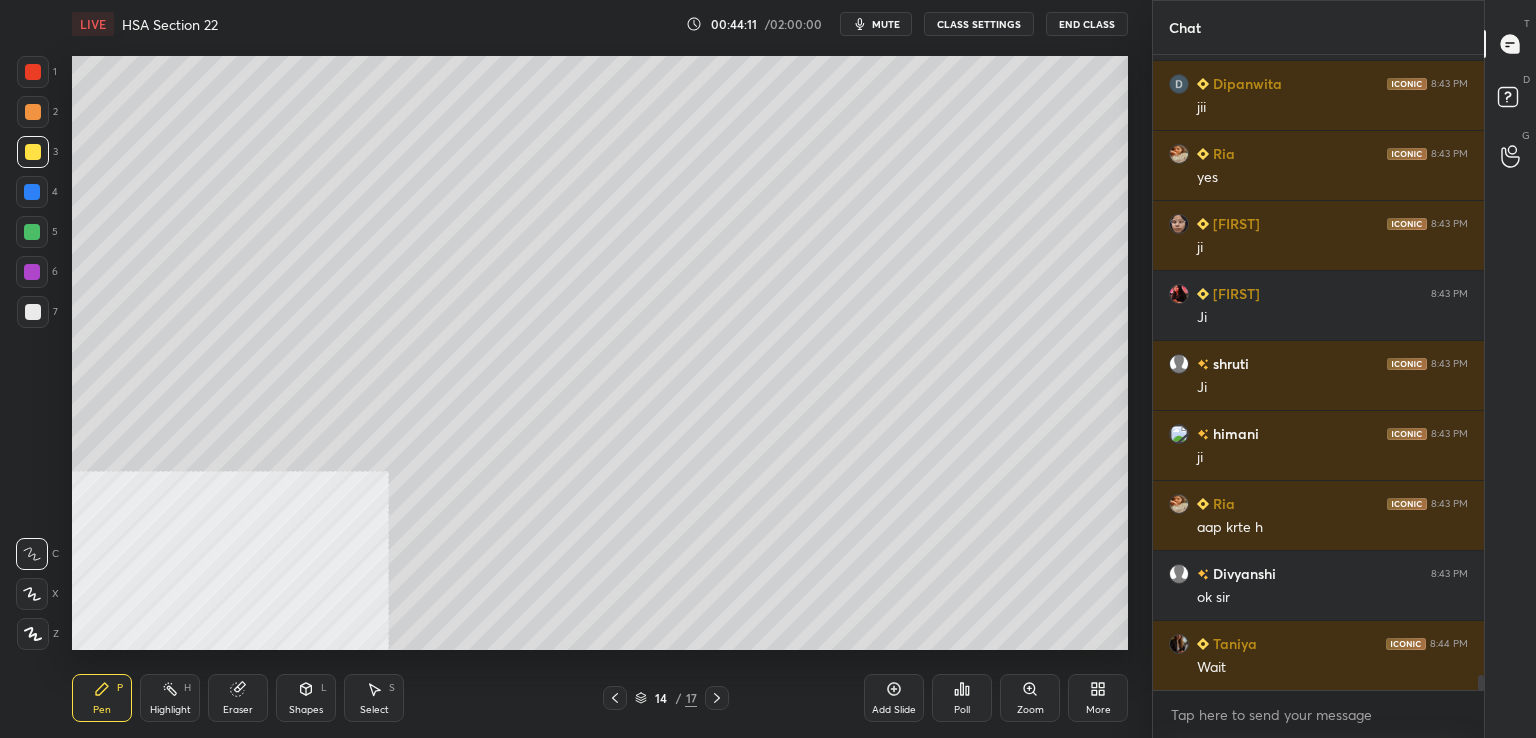 scroll, scrollTop: 26078, scrollLeft: 0, axis: vertical 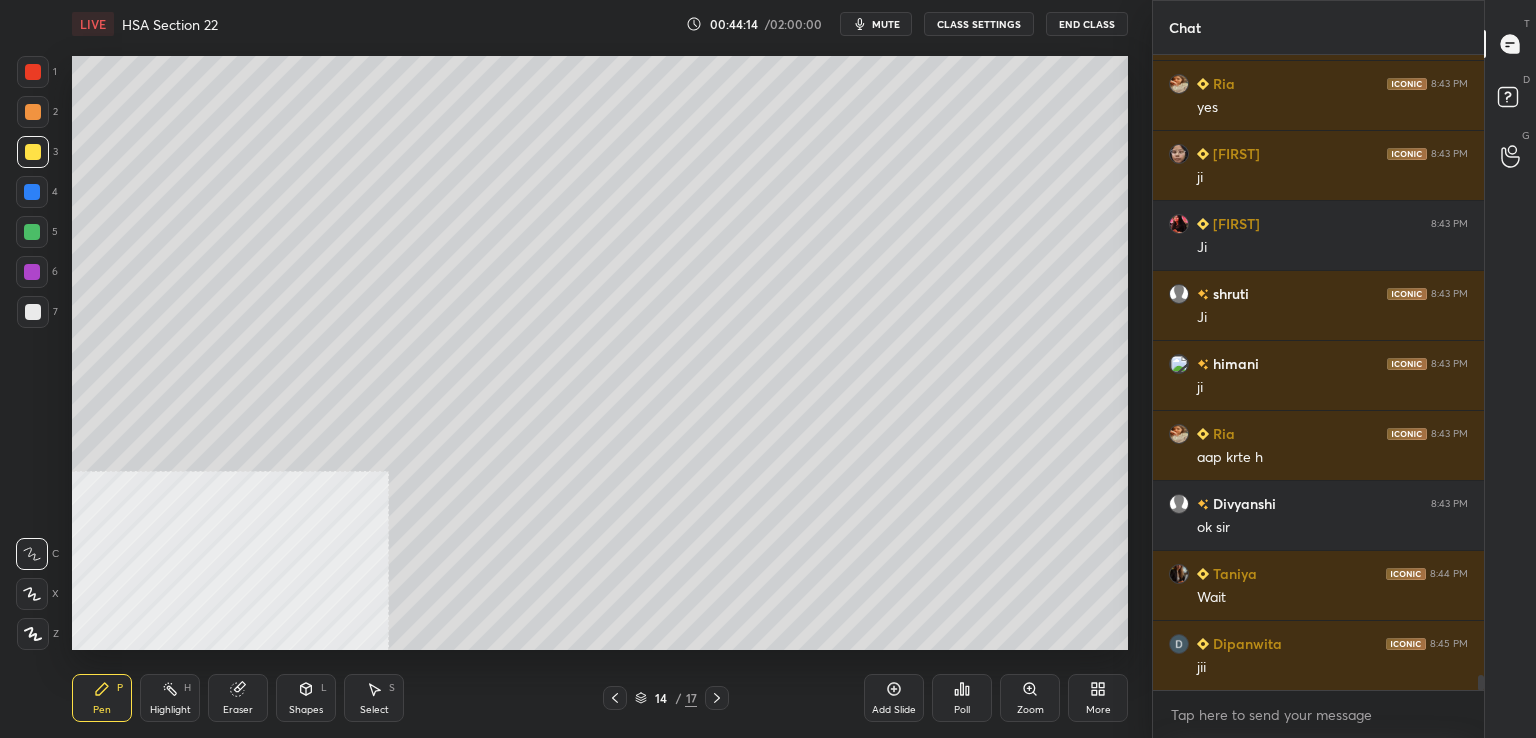 drag, startPoint x: 32, startPoint y: 313, endPoint x: 48, endPoint y: 315, distance: 16.124516 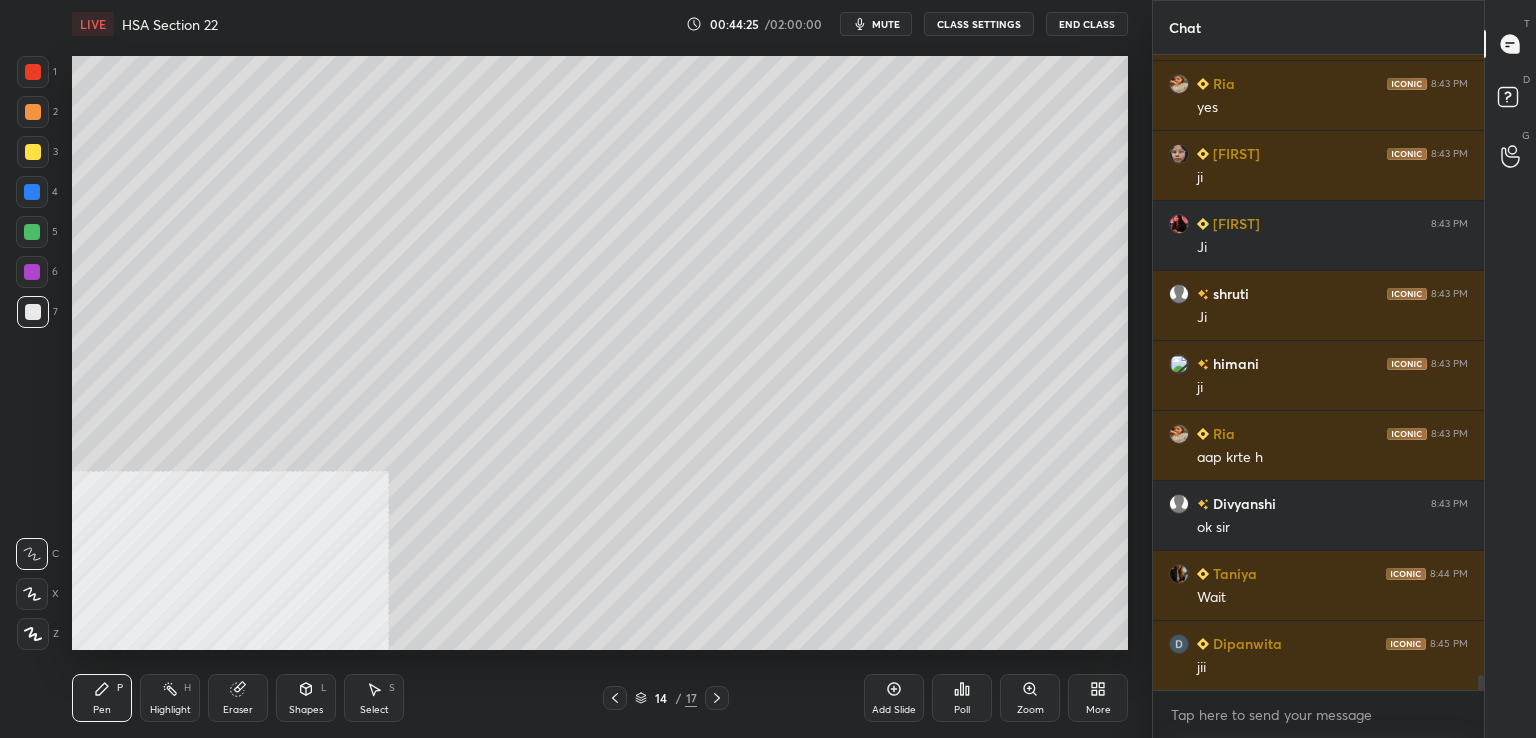 scroll, scrollTop: 26148, scrollLeft: 0, axis: vertical 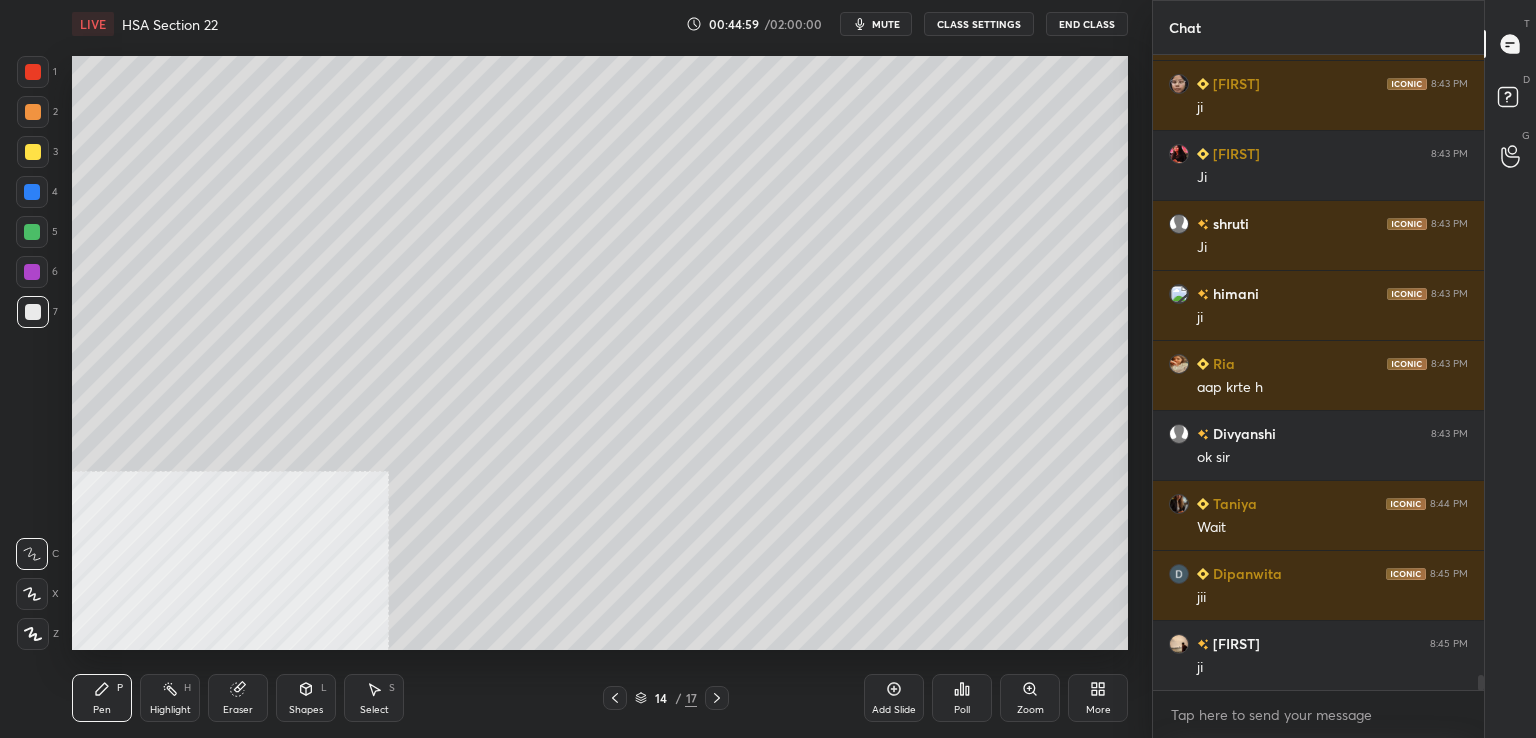 click at bounding box center (33, 72) 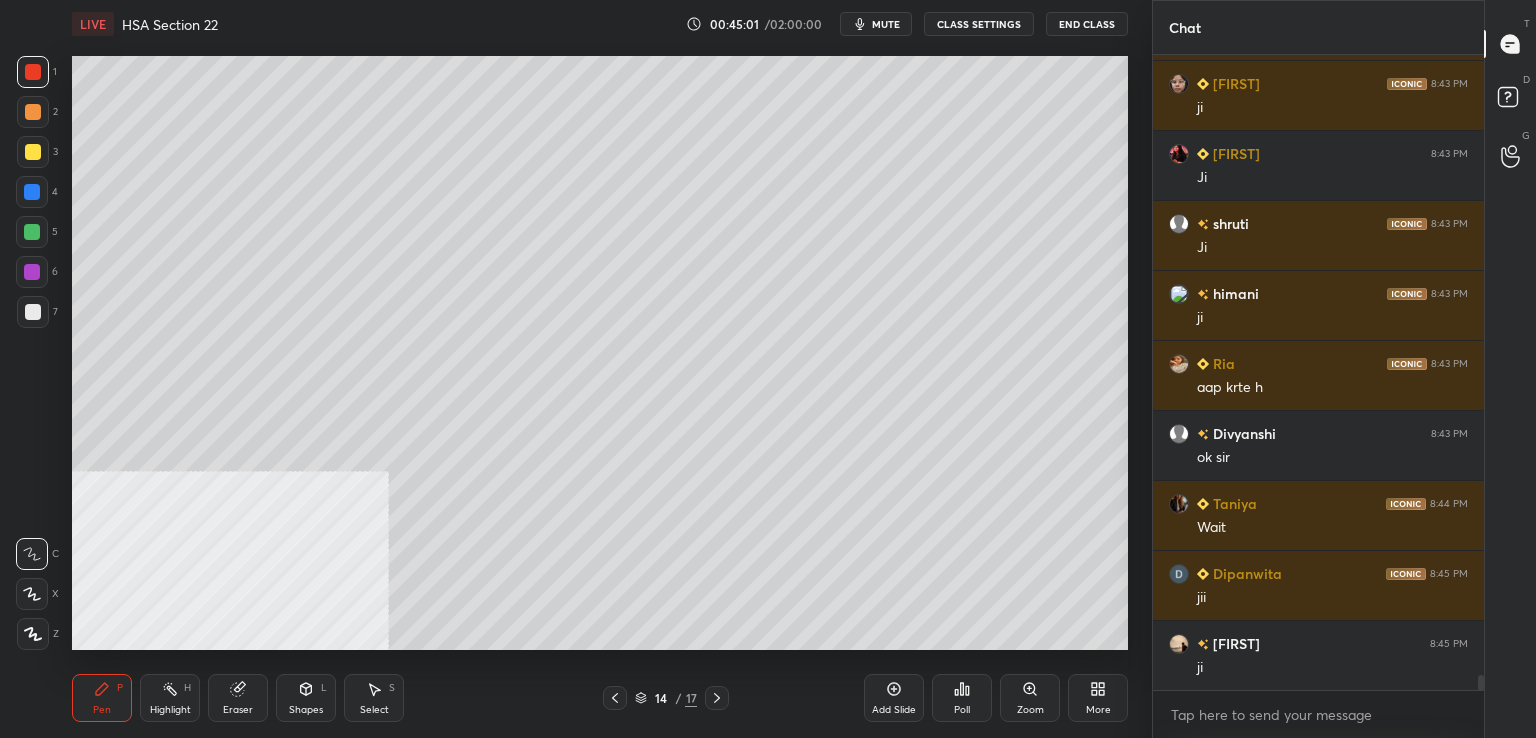 scroll, scrollTop: 26218, scrollLeft: 0, axis: vertical 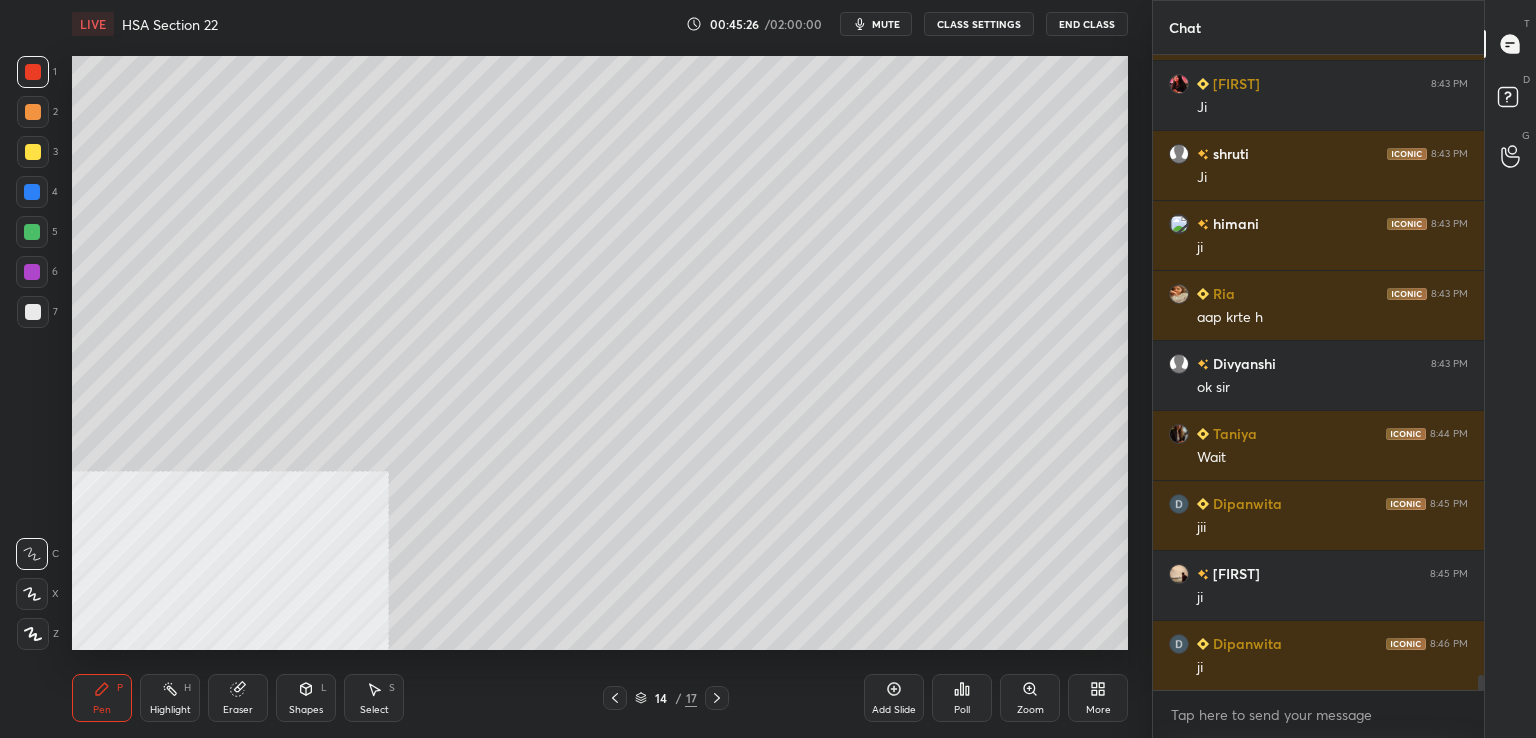 click at bounding box center (32, 192) 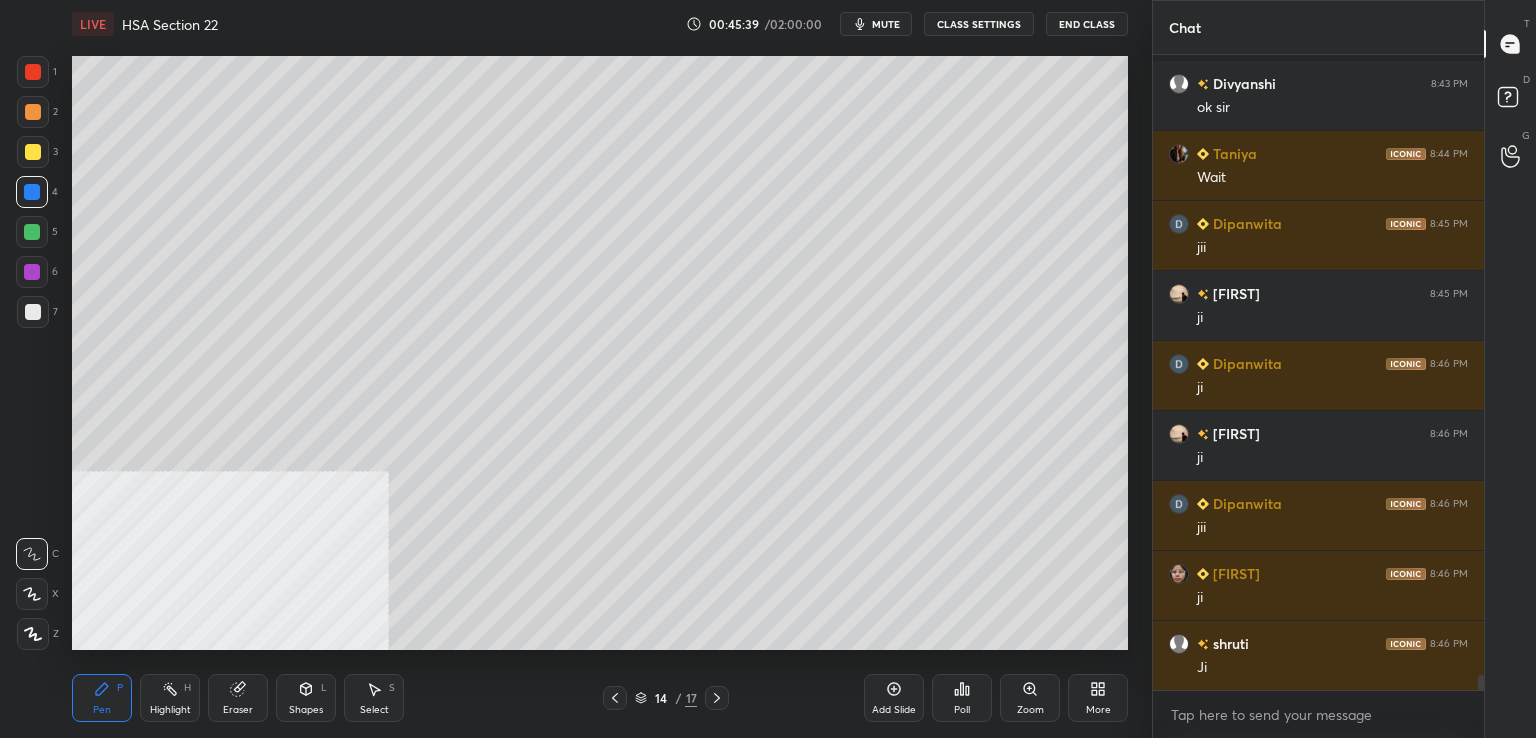 scroll, scrollTop: 26638, scrollLeft: 0, axis: vertical 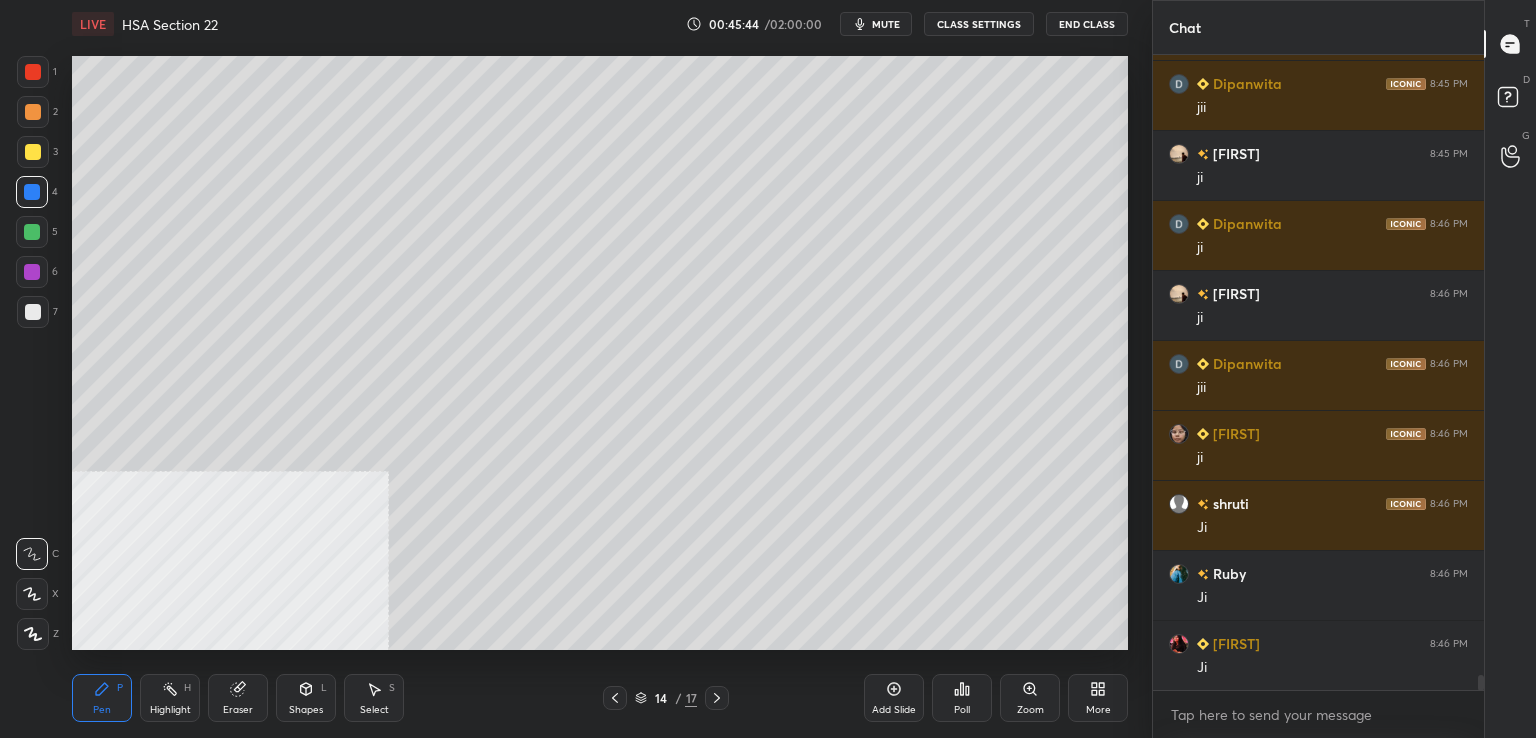 click 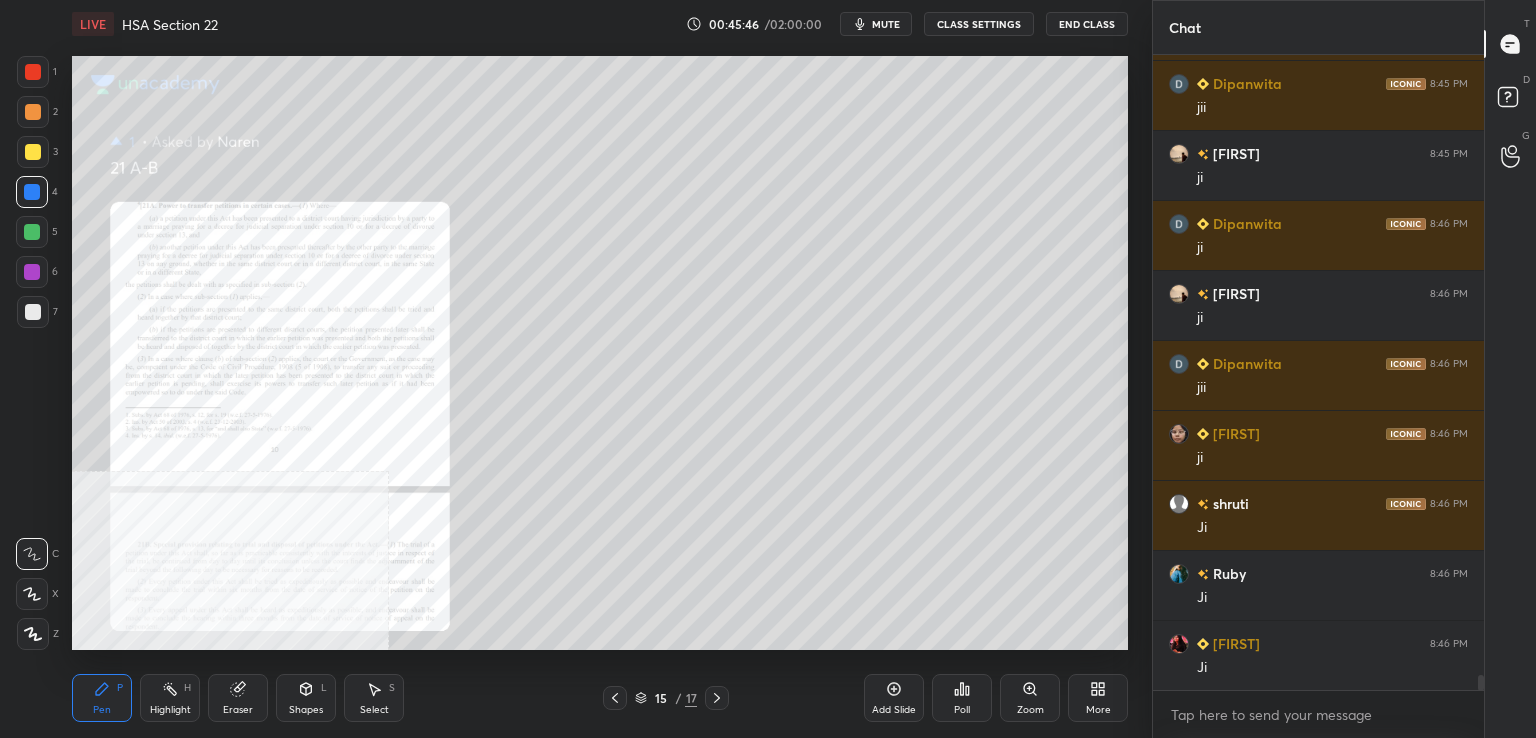 click 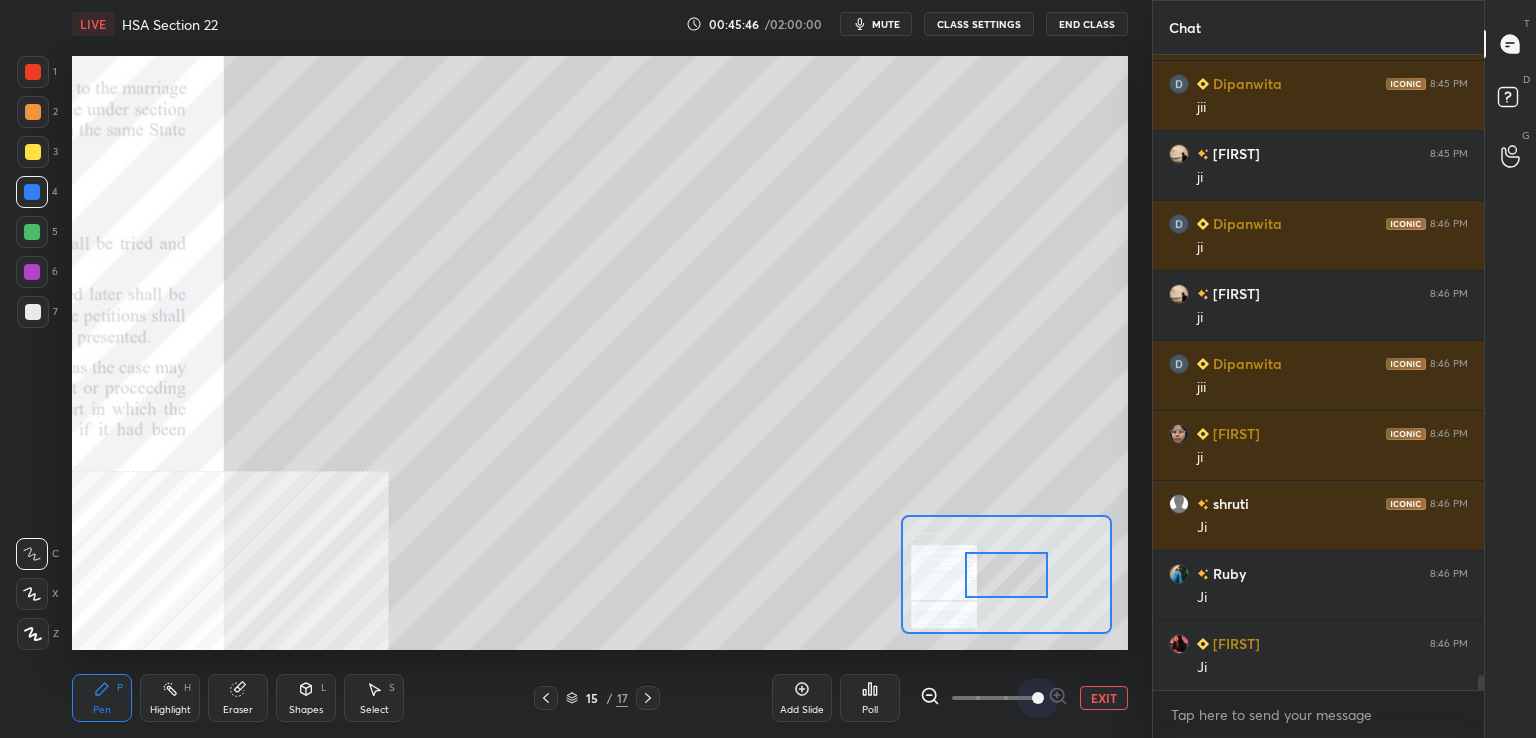 click at bounding box center [994, 698] 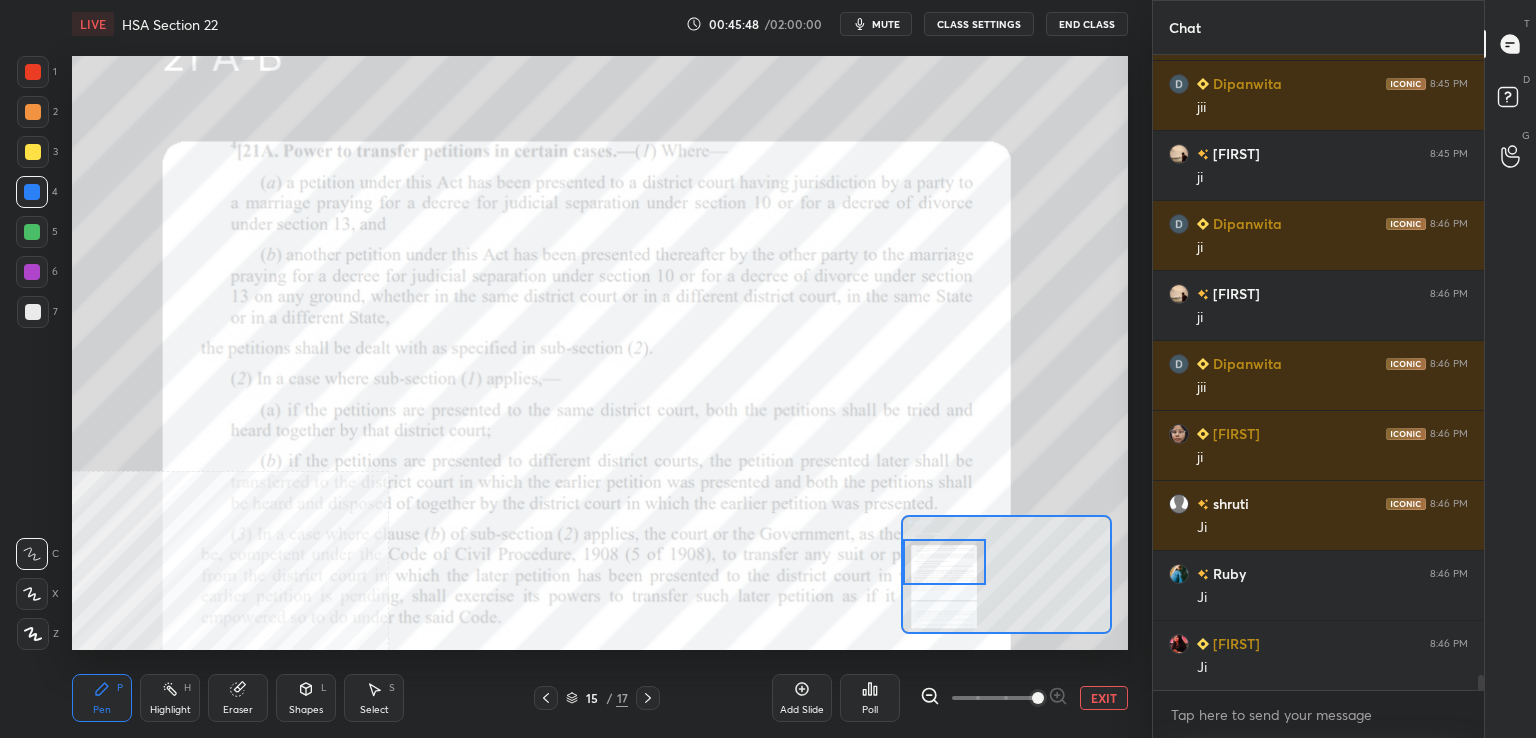 drag, startPoint x: 1018, startPoint y: 582, endPoint x: 944, endPoint y: 557, distance: 78.1089 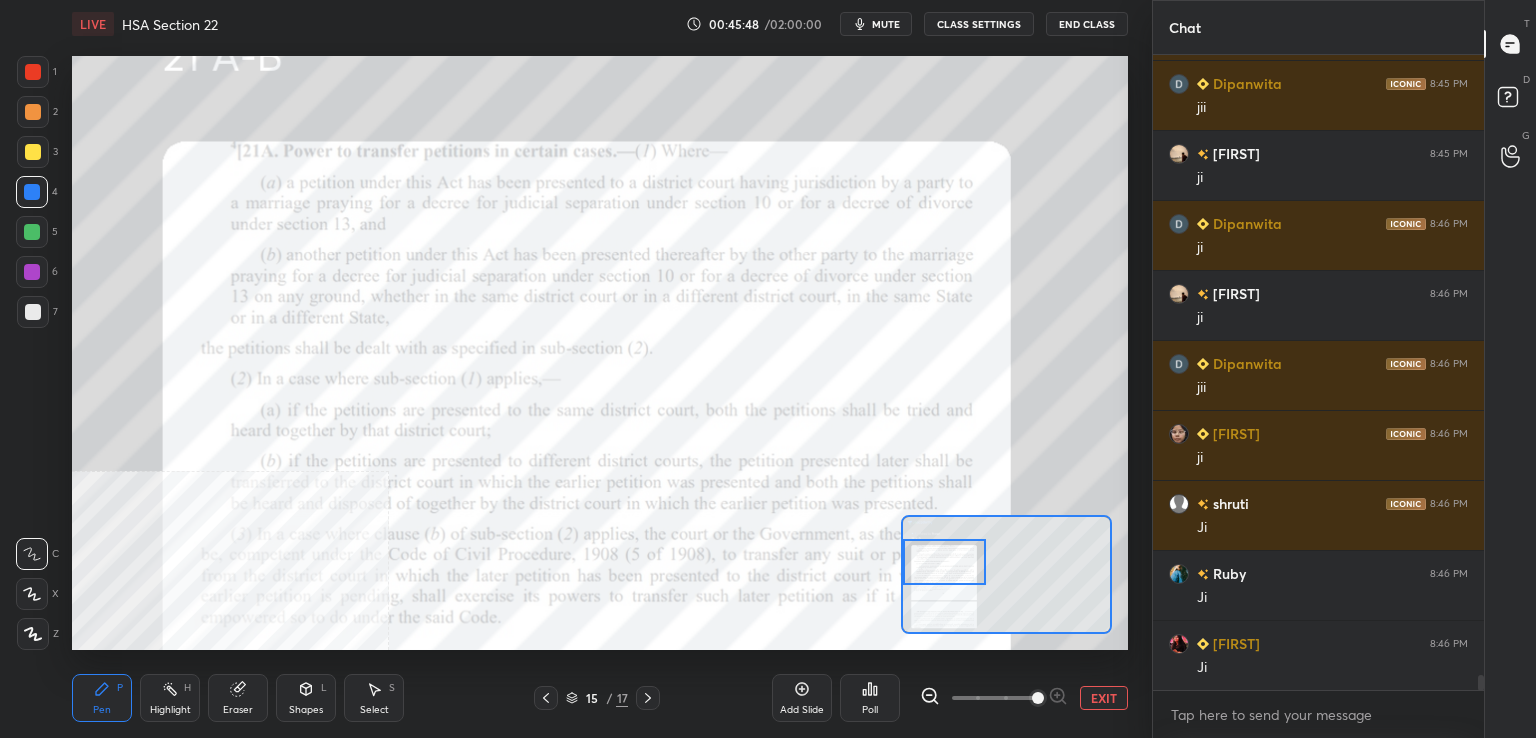click at bounding box center [944, 562] 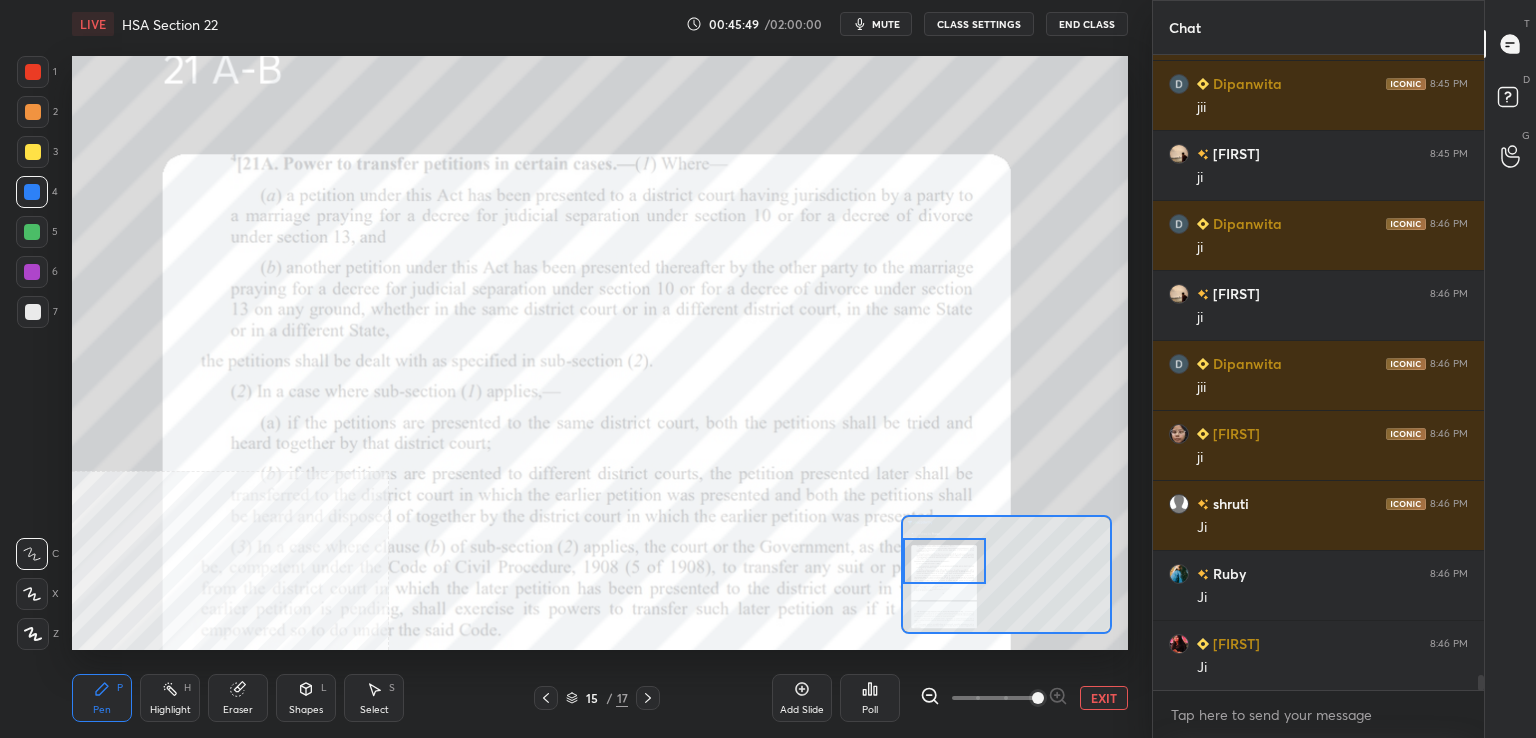 click at bounding box center (33, 72) 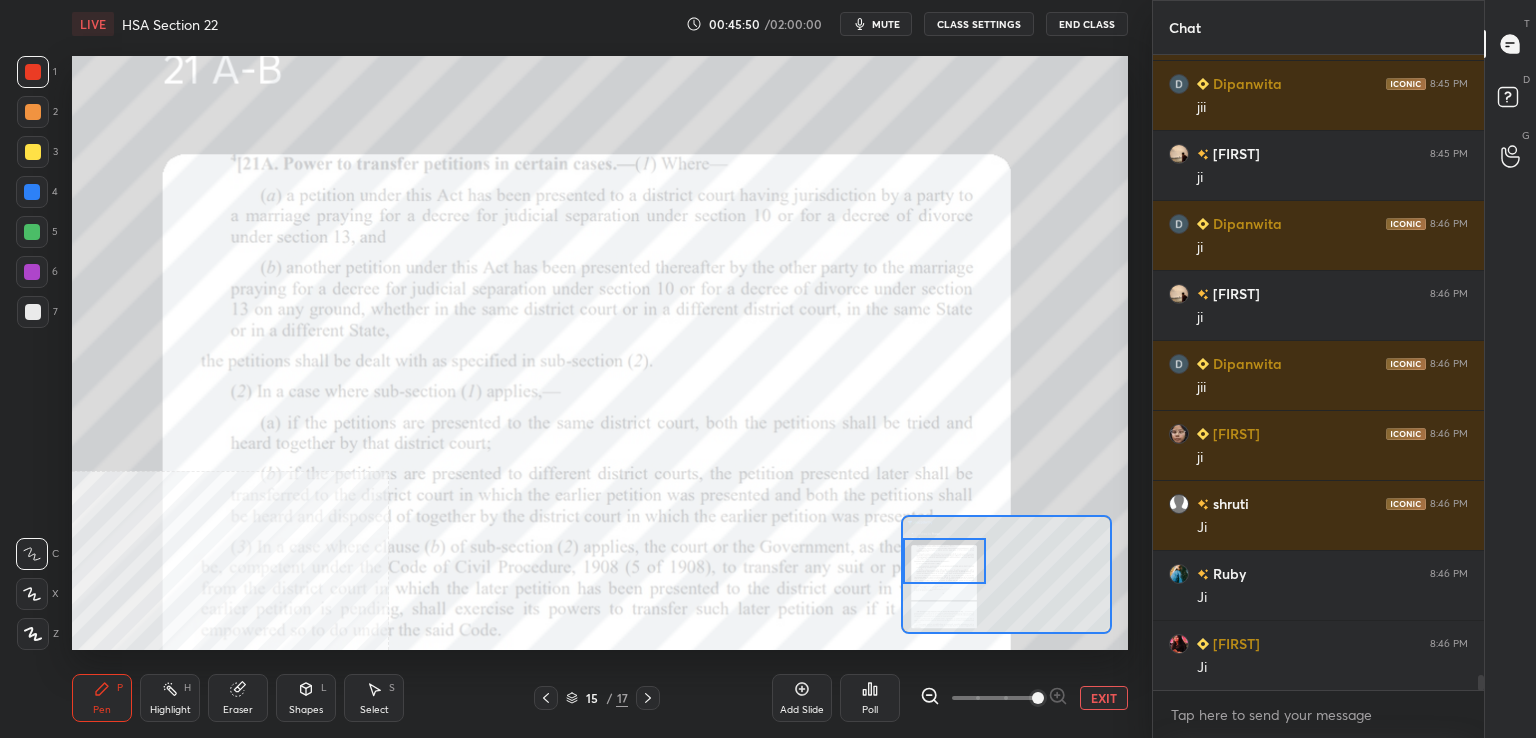 drag, startPoint x: 169, startPoint y: 683, endPoint x: 176, endPoint y: 663, distance: 21.189621 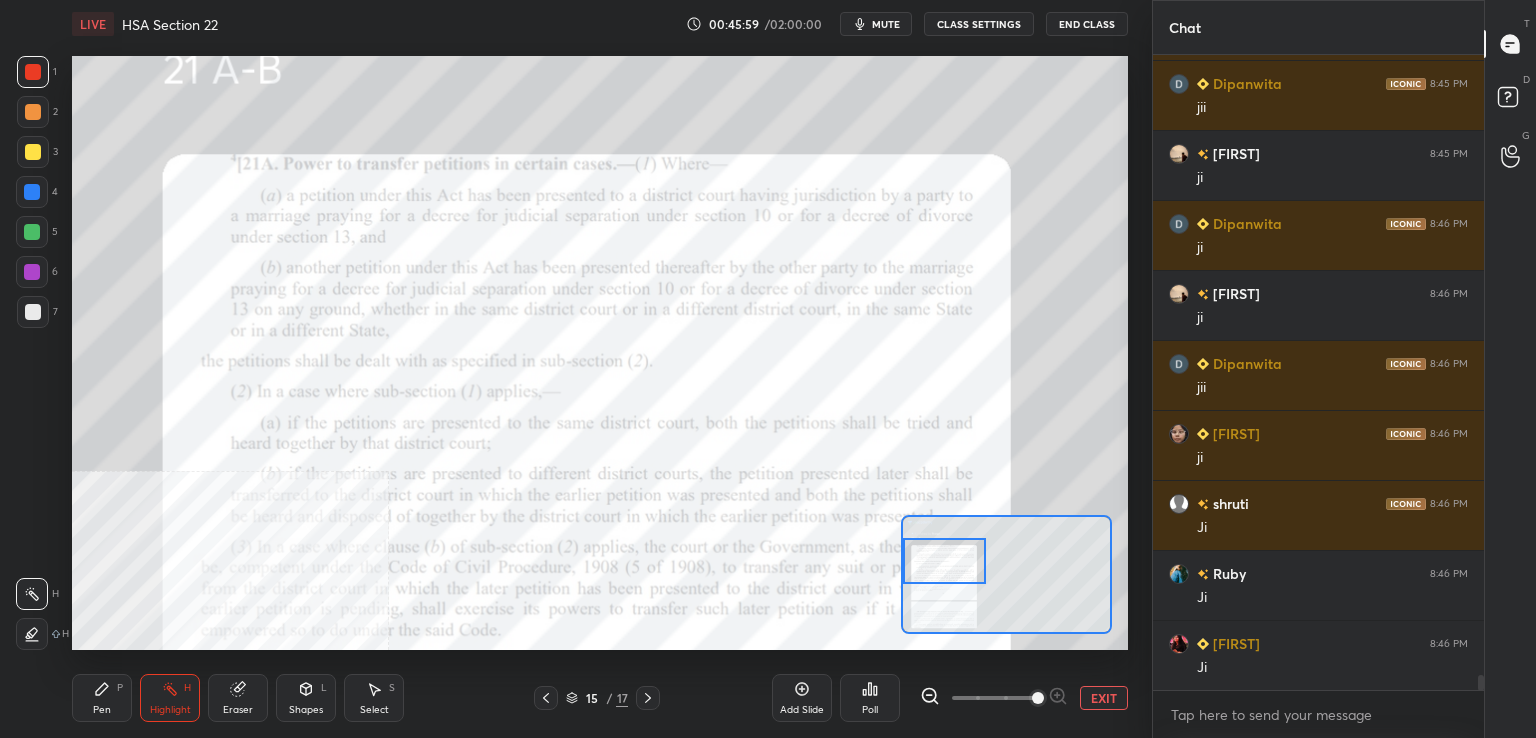 scroll, scrollTop: 26708, scrollLeft: 0, axis: vertical 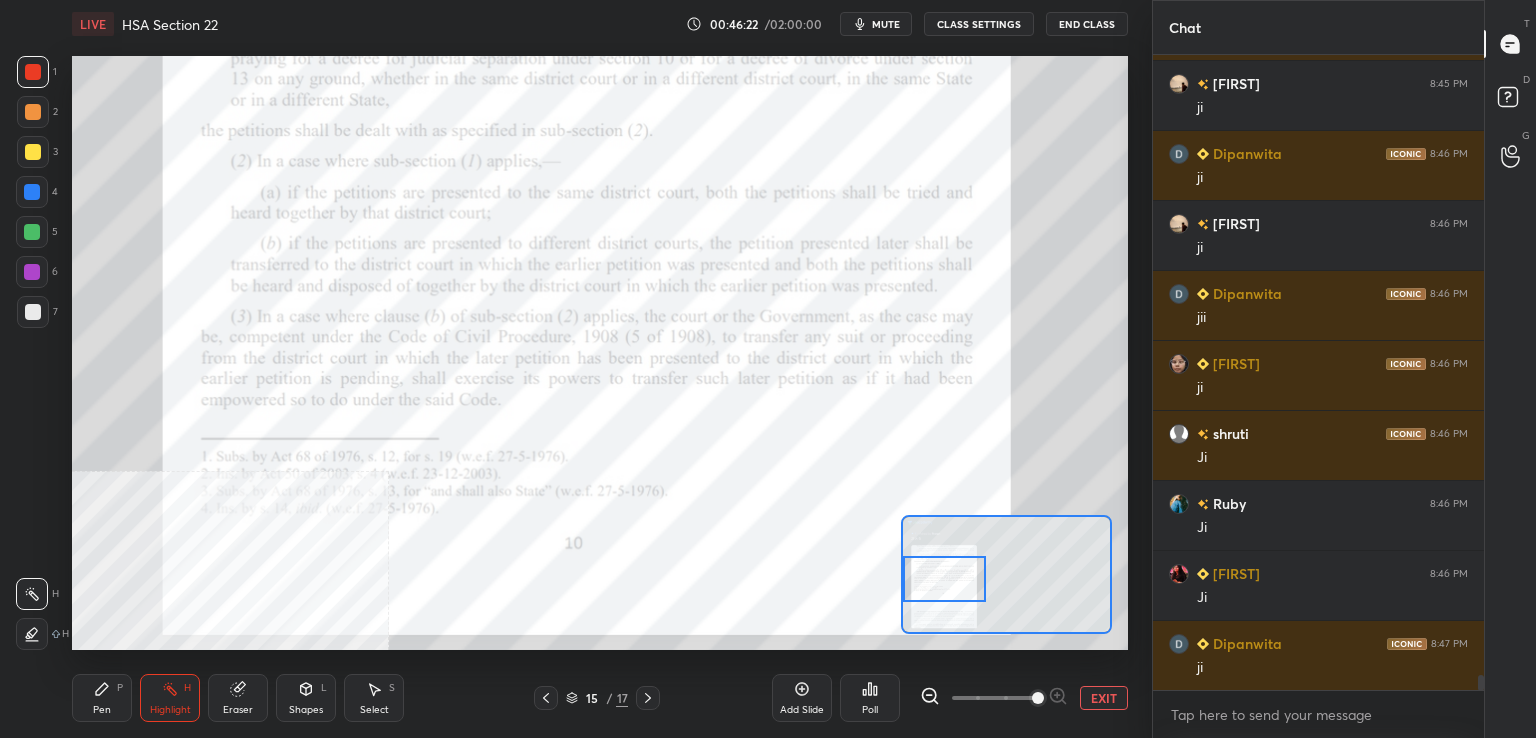 drag, startPoint x: 947, startPoint y: 570, endPoint x: 939, endPoint y: 589, distance: 20.615528 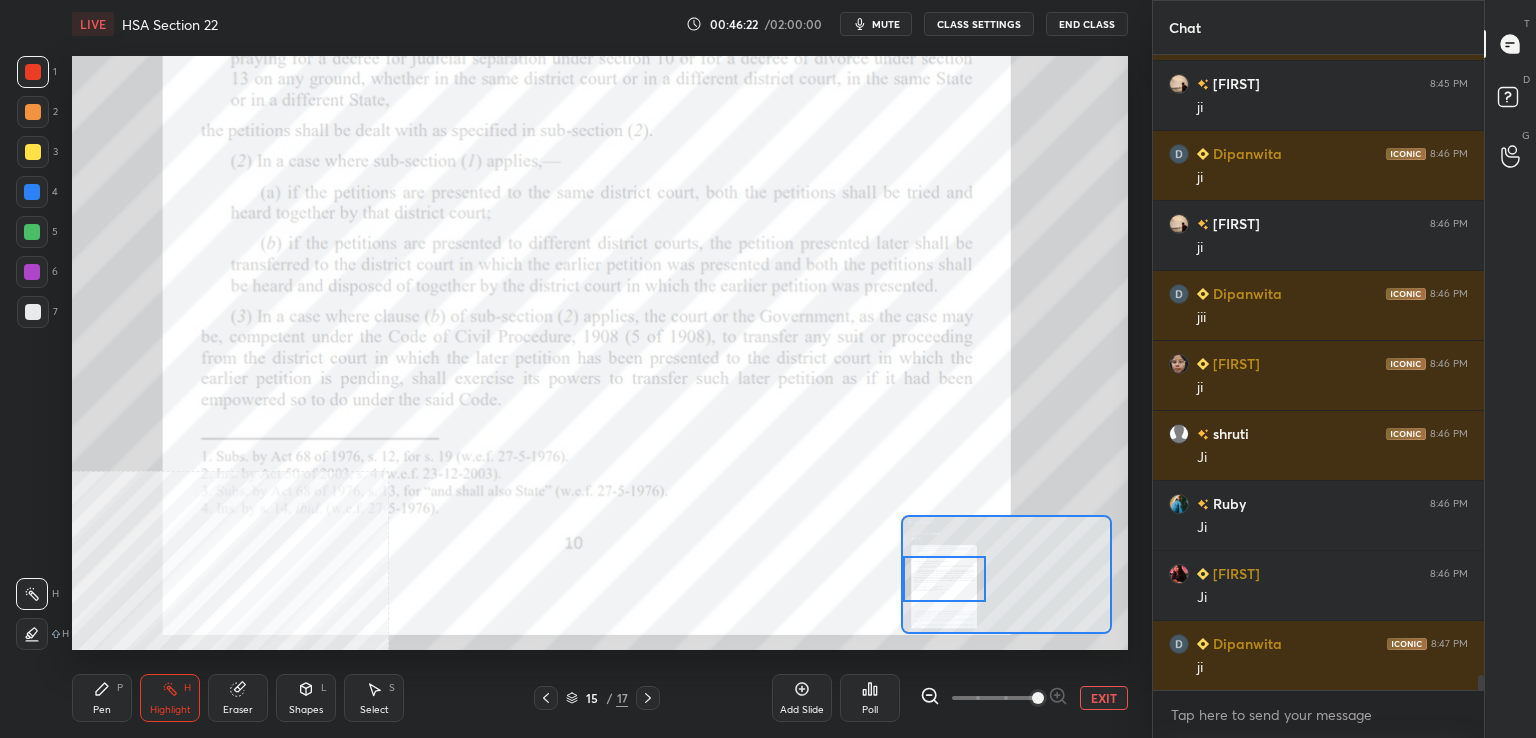 click at bounding box center (944, 579) 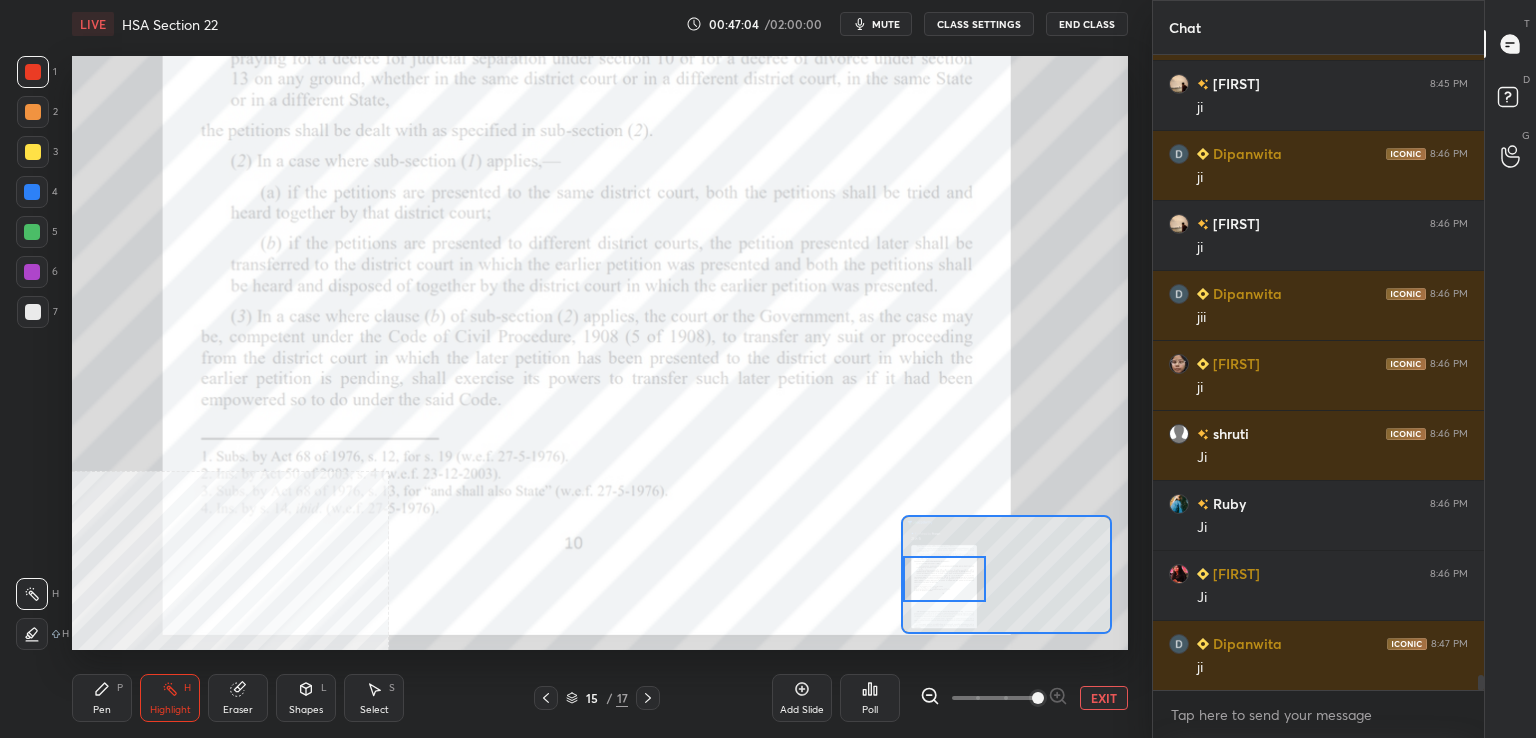 click 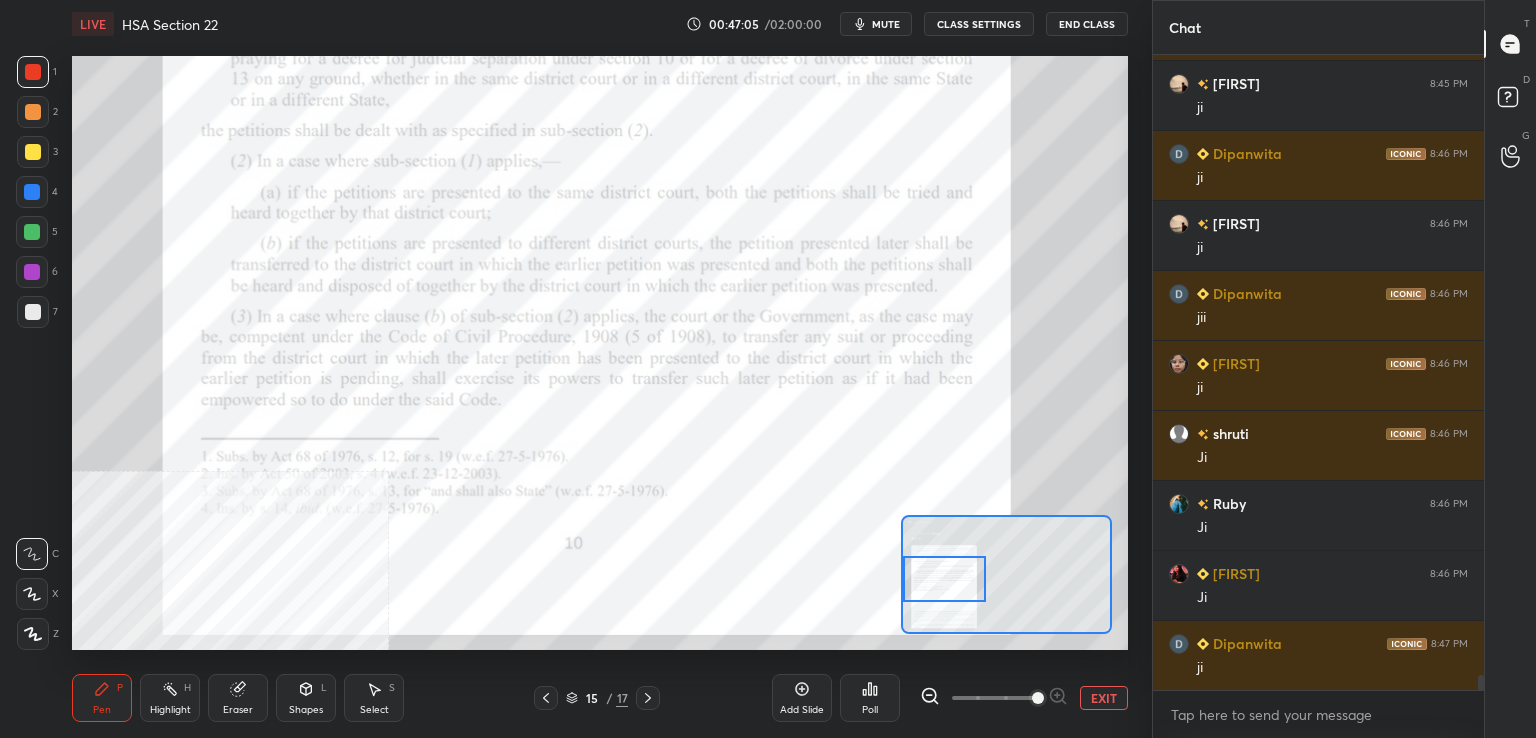 click 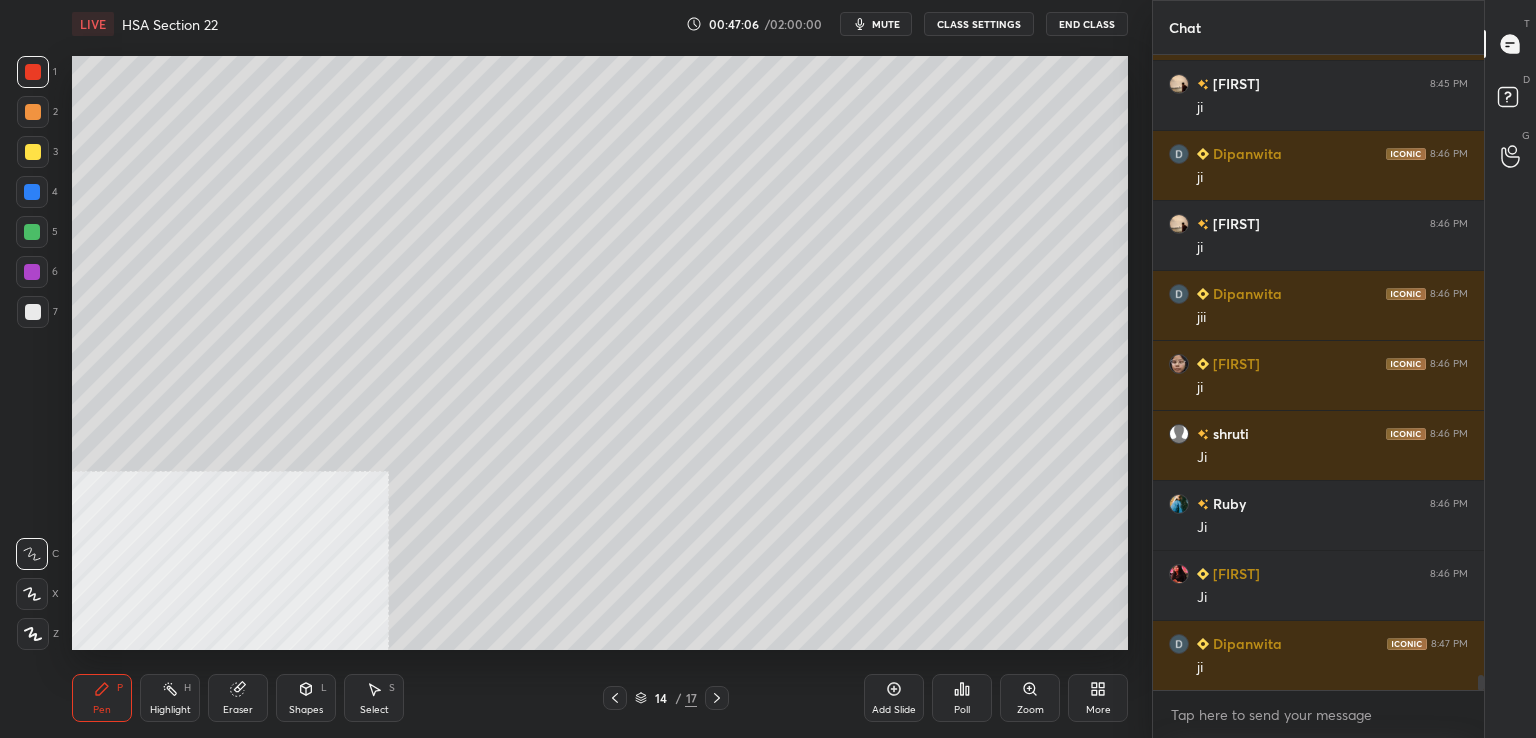 scroll, scrollTop: 26778, scrollLeft: 0, axis: vertical 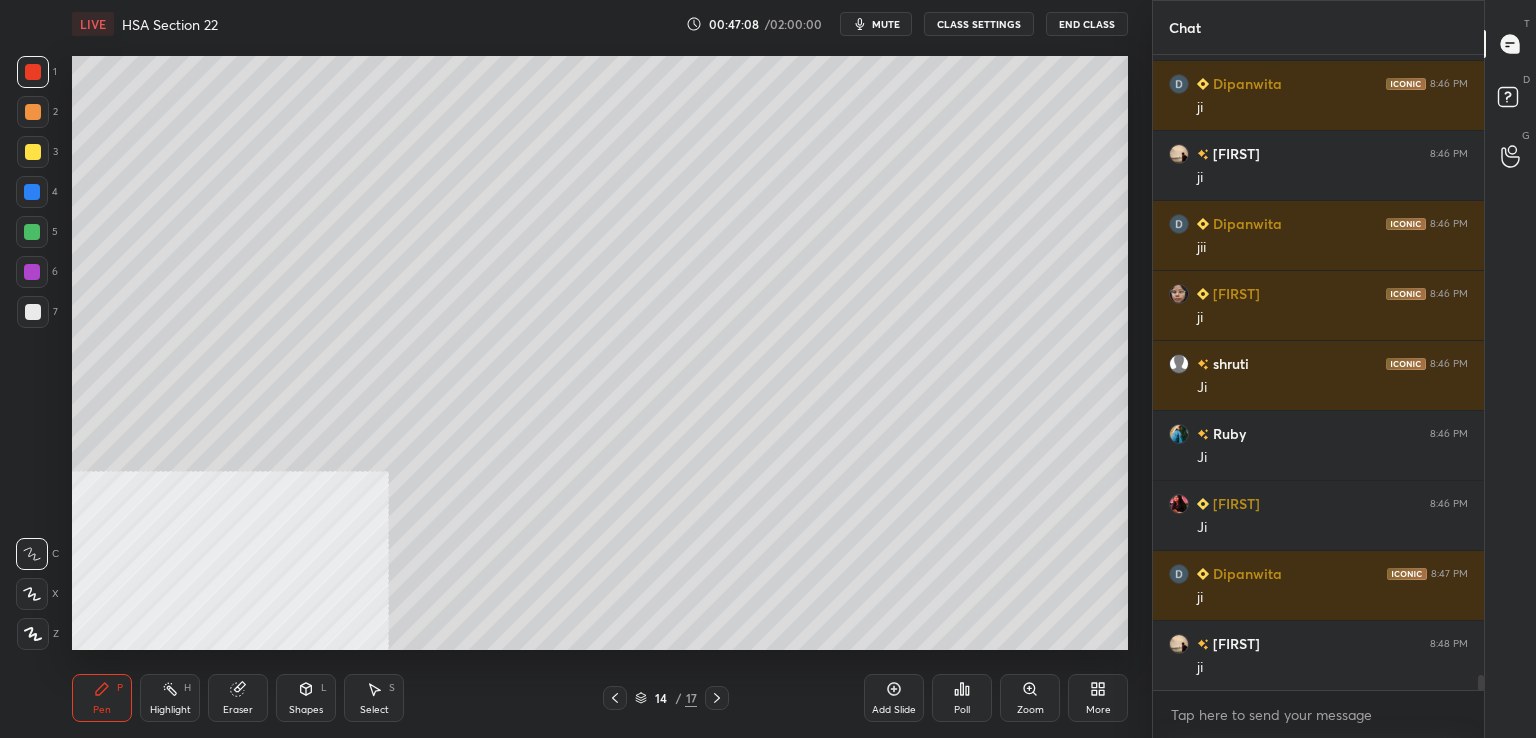 drag, startPoint x: 34, startPoint y: 151, endPoint x: 32, endPoint y: 171, distance: 20.09975 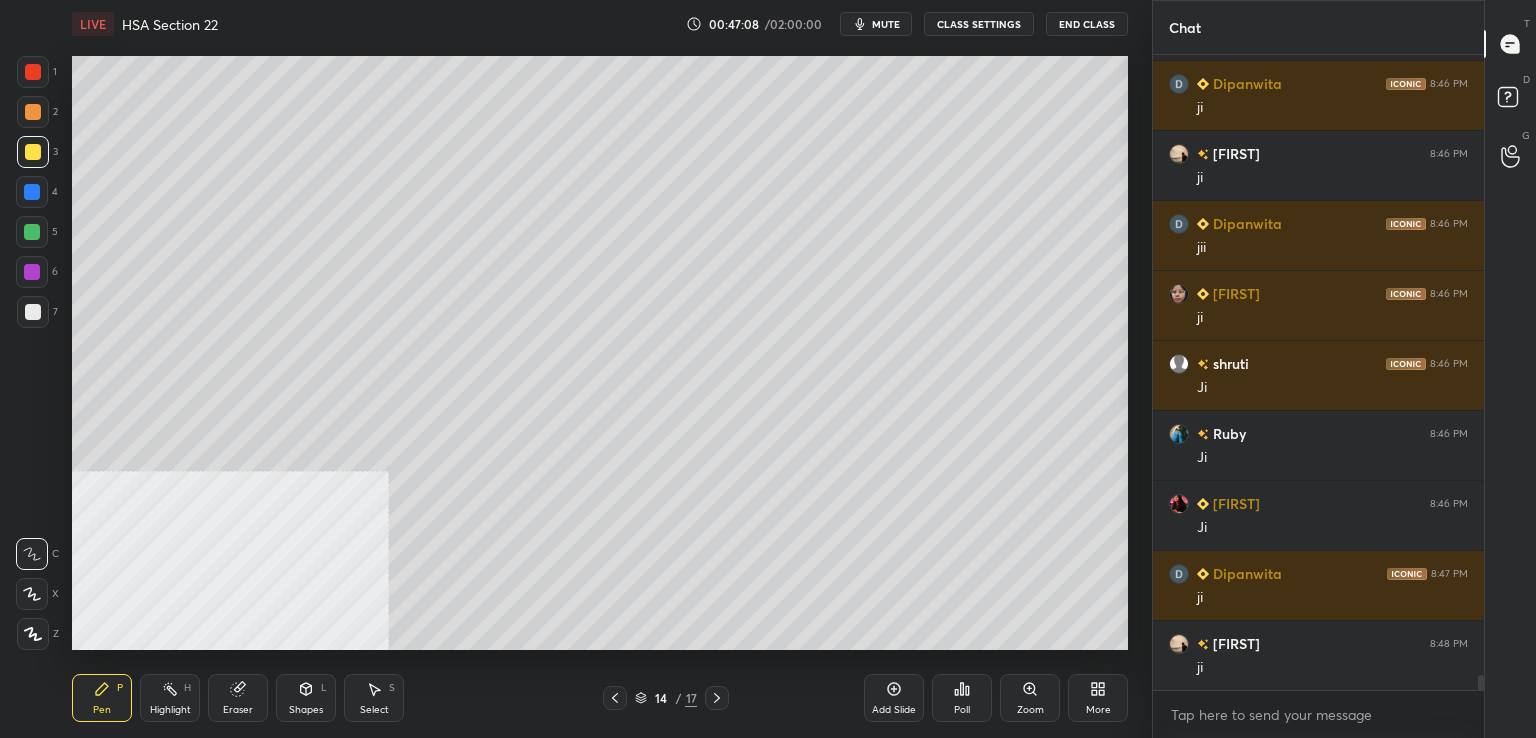 click at bounding box center [32, 192] 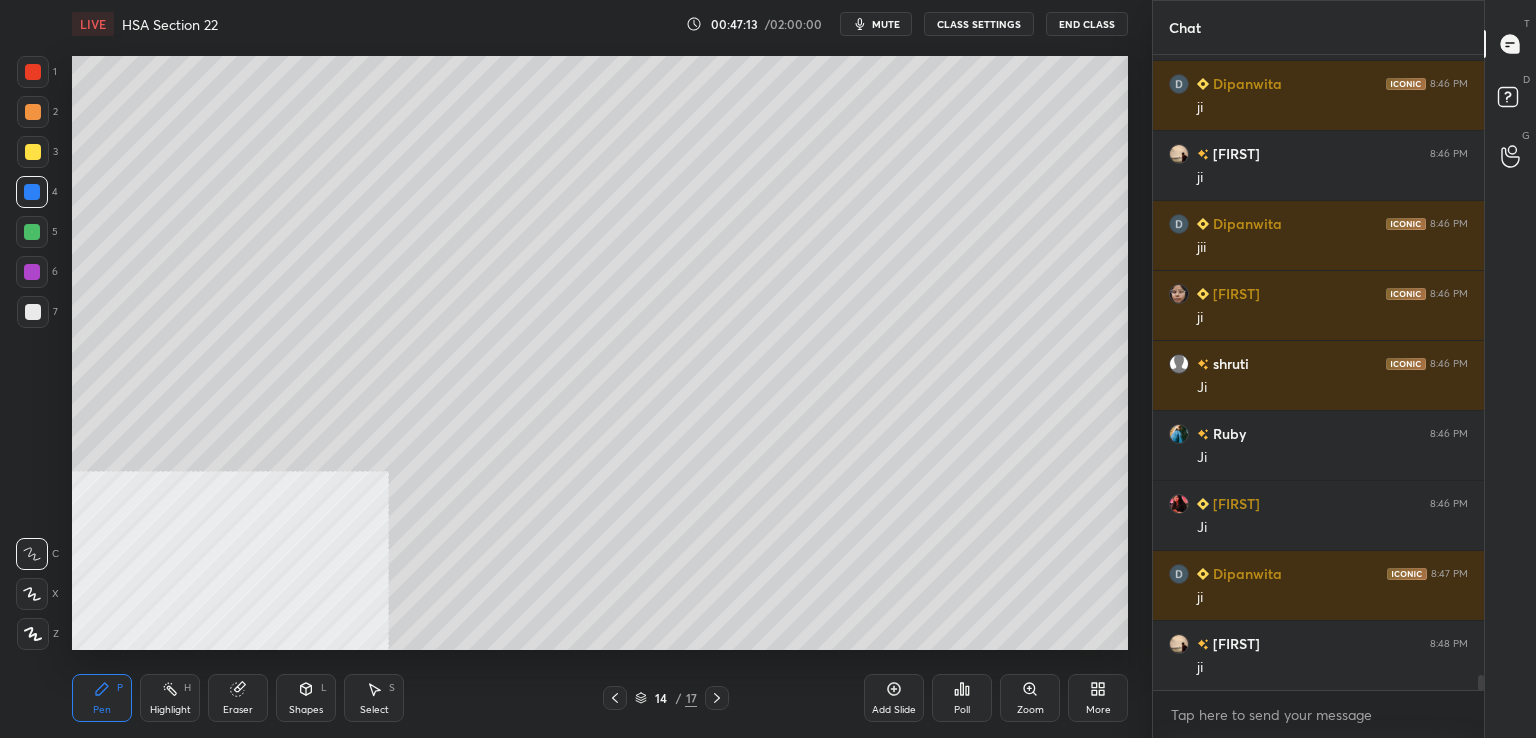 scroll, scrollTop: 26848, scrollLeft: 0, axis: vertical 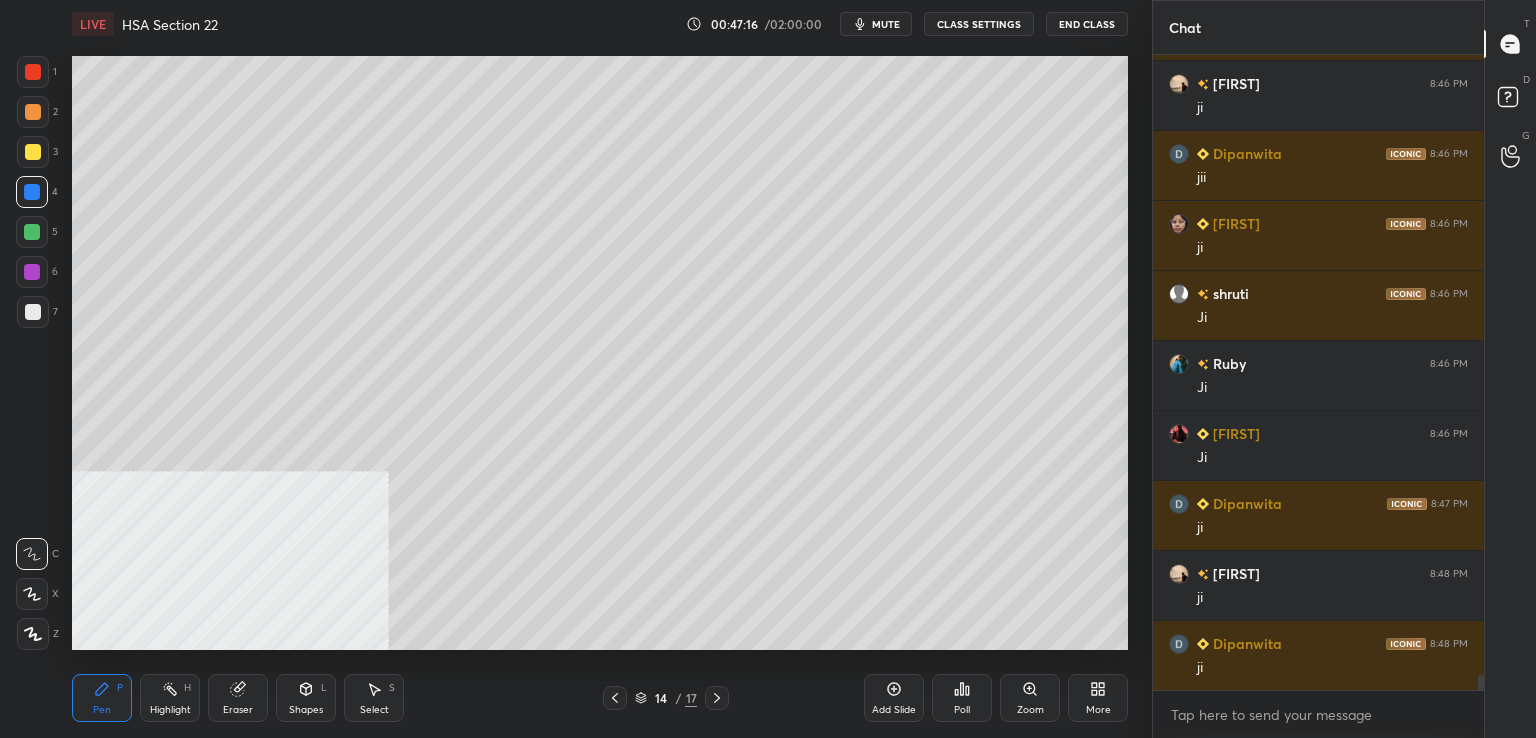 drag, startPoint x: 35, startPoint y: 268, endPoint x: 57, endPoint y: 257, distance: 24.596748 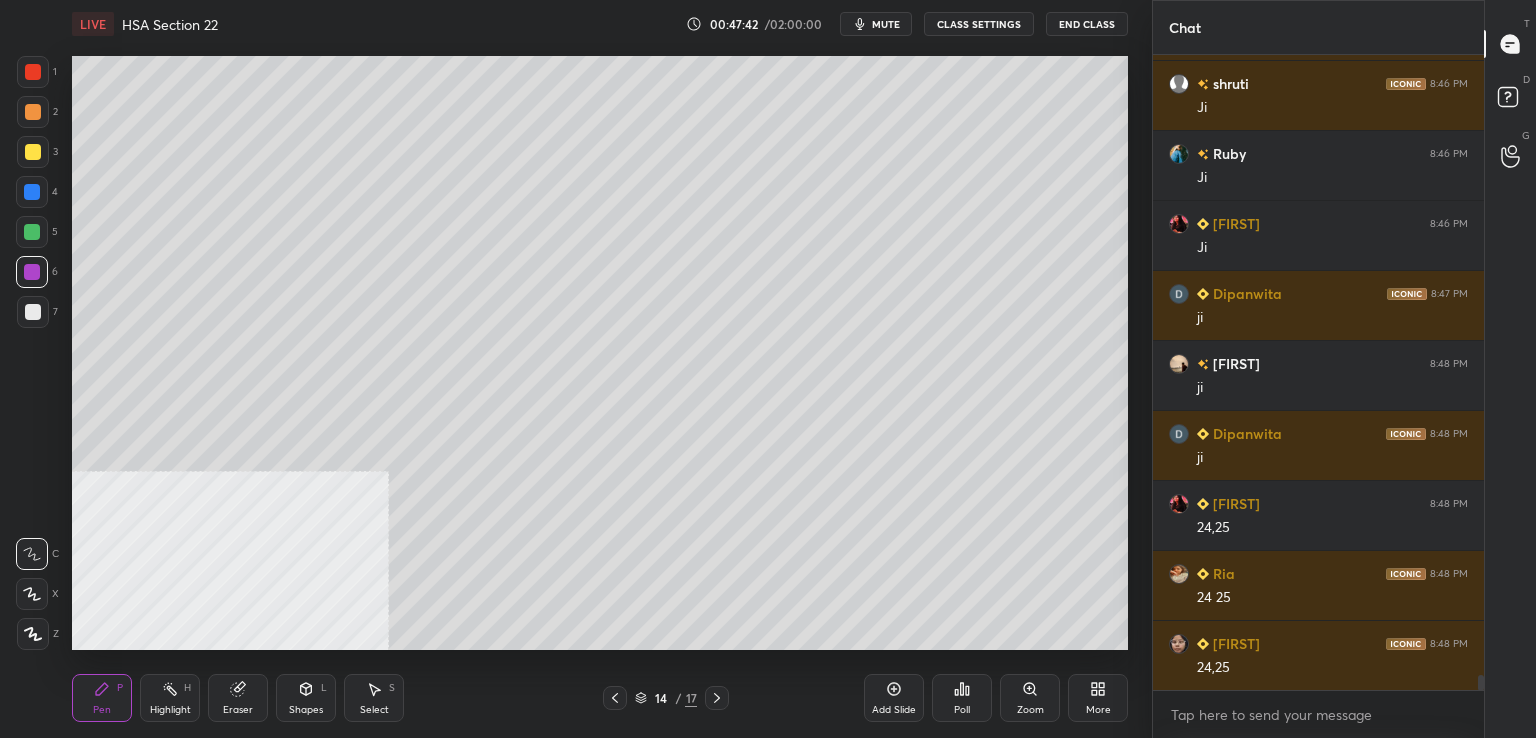 scroll, scrollTop: 27128, scrollLeft: 0, axis: vertical 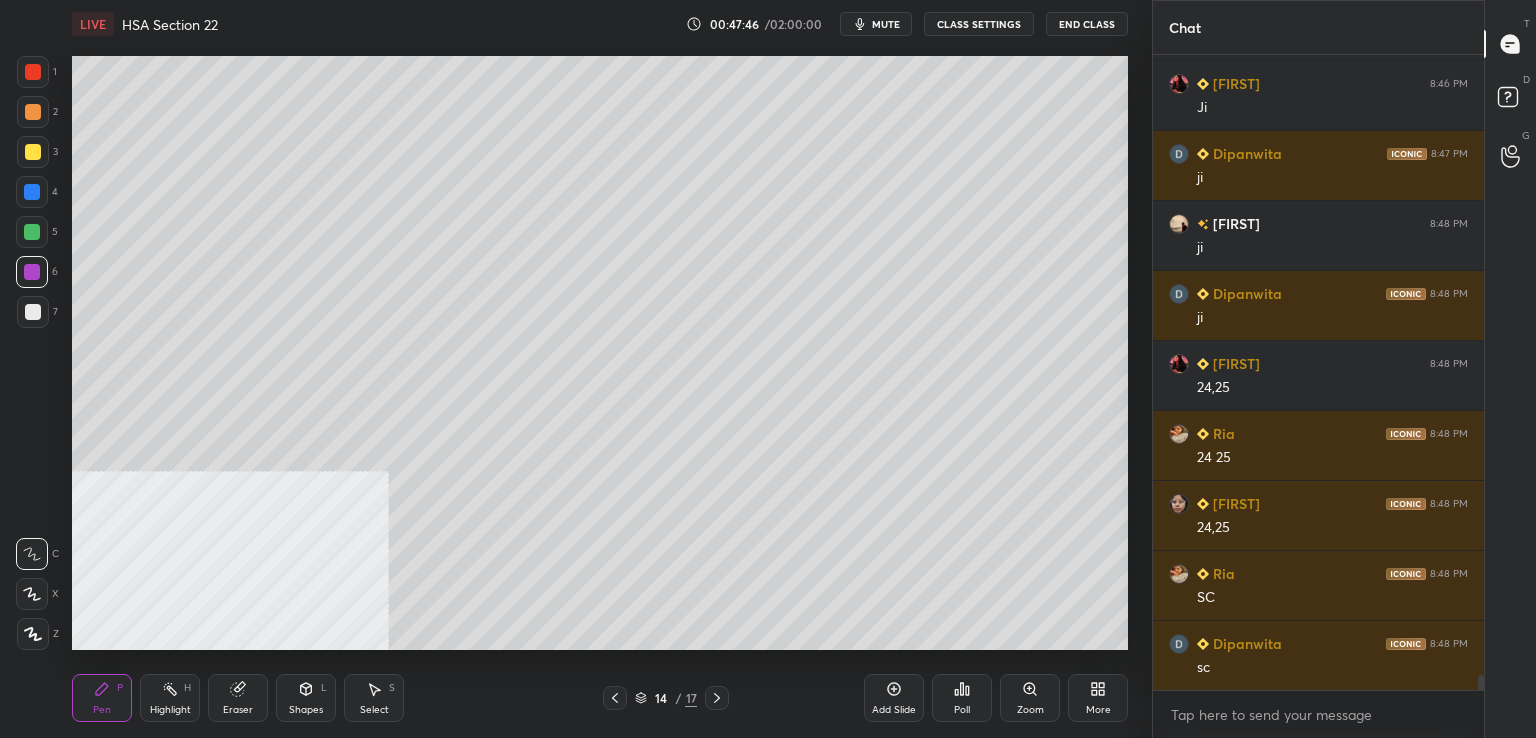 drag, startPoint x: 29, startPoint y: 239, endPoint x: 38, endPoint y: 256, distance: 19.235384 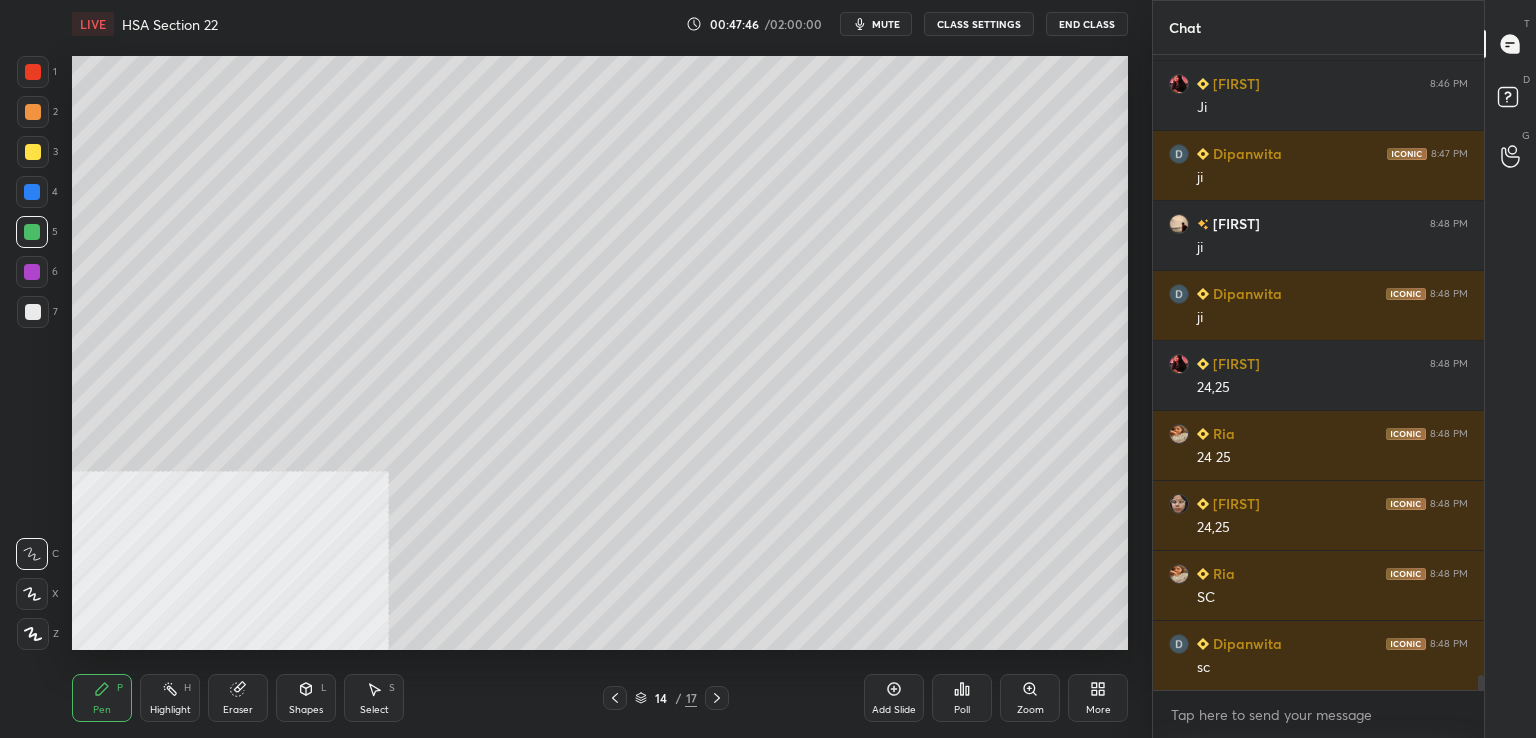 scroll, scrollTop: 27268, scrollLeft: 0, axis: vertical 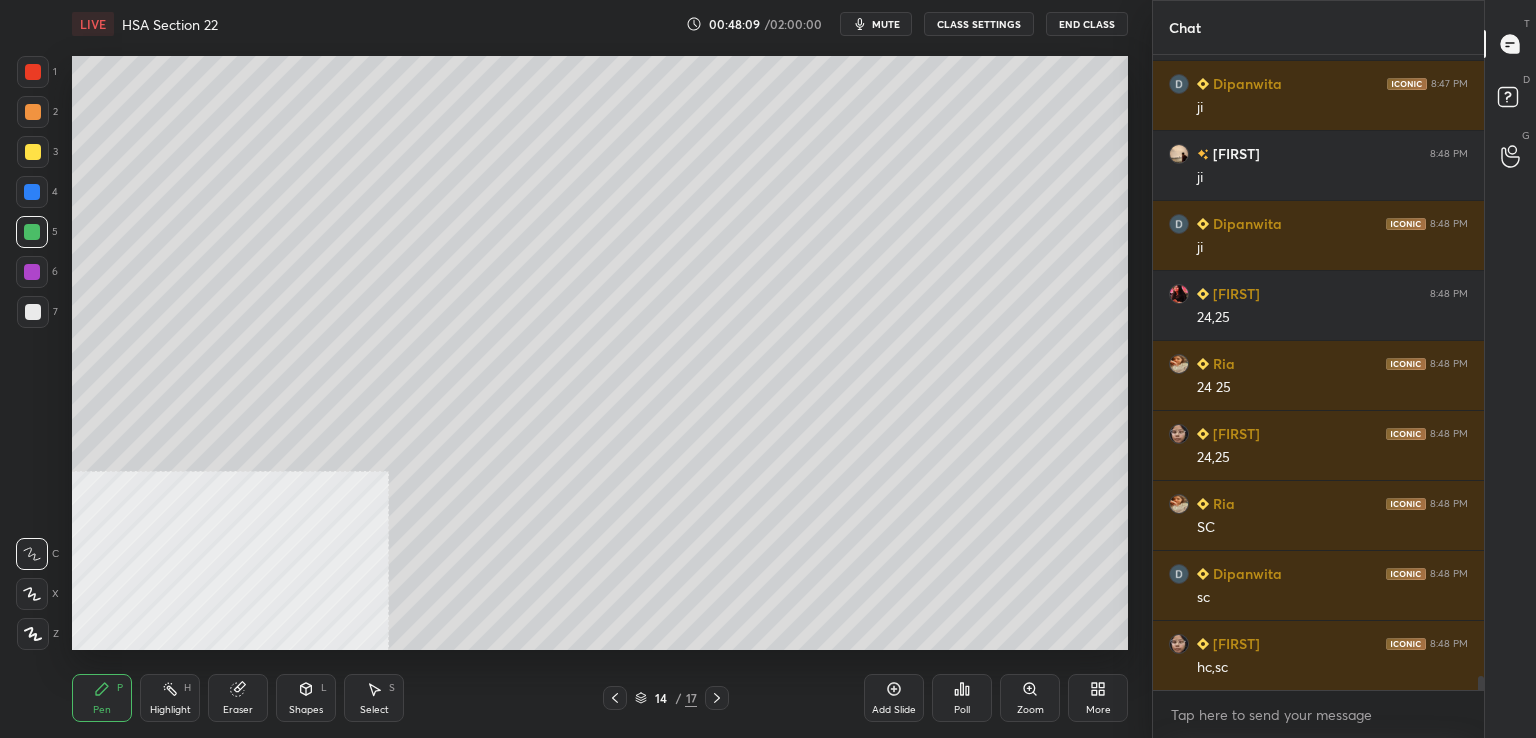 click at bounding box center (32, 192) 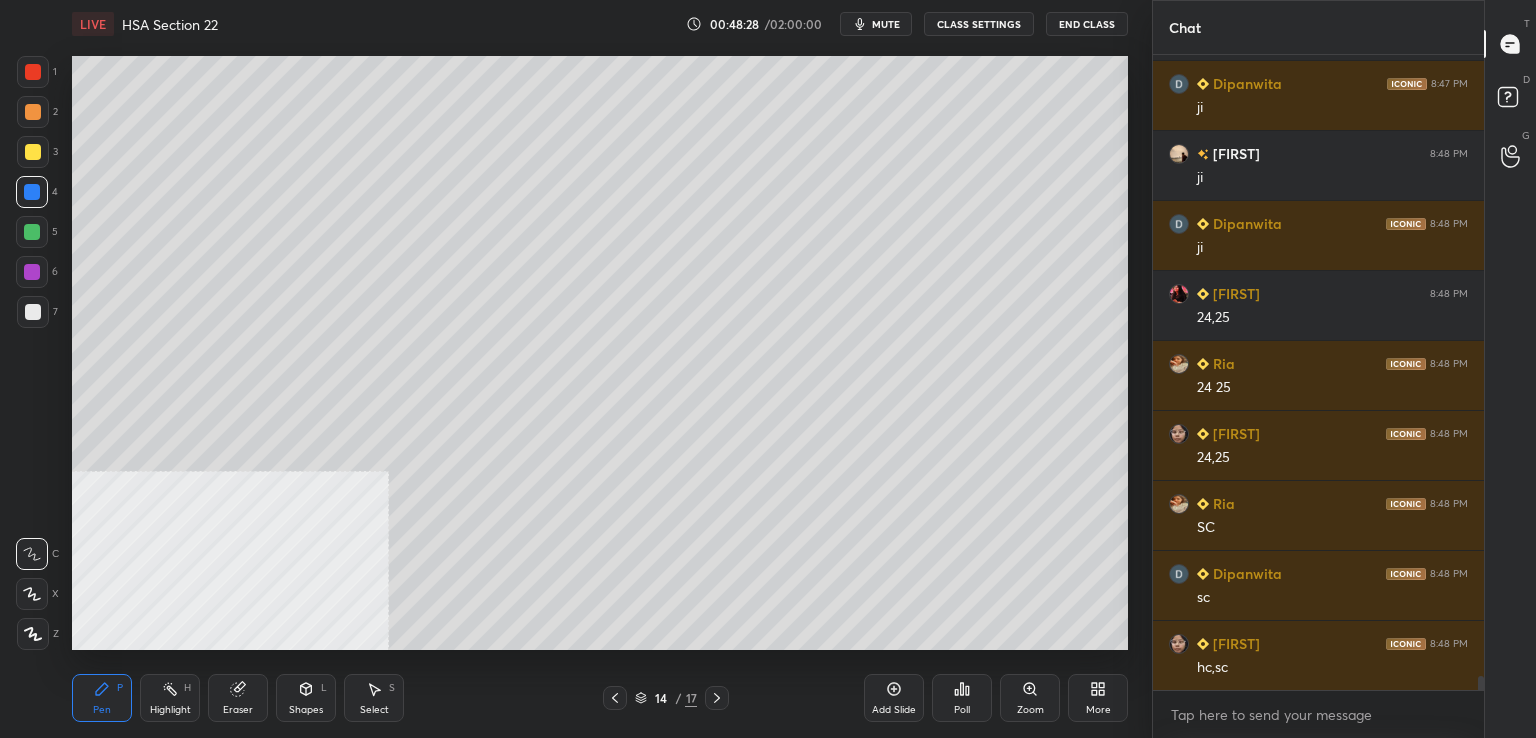 click at bounding box center [33, 312] 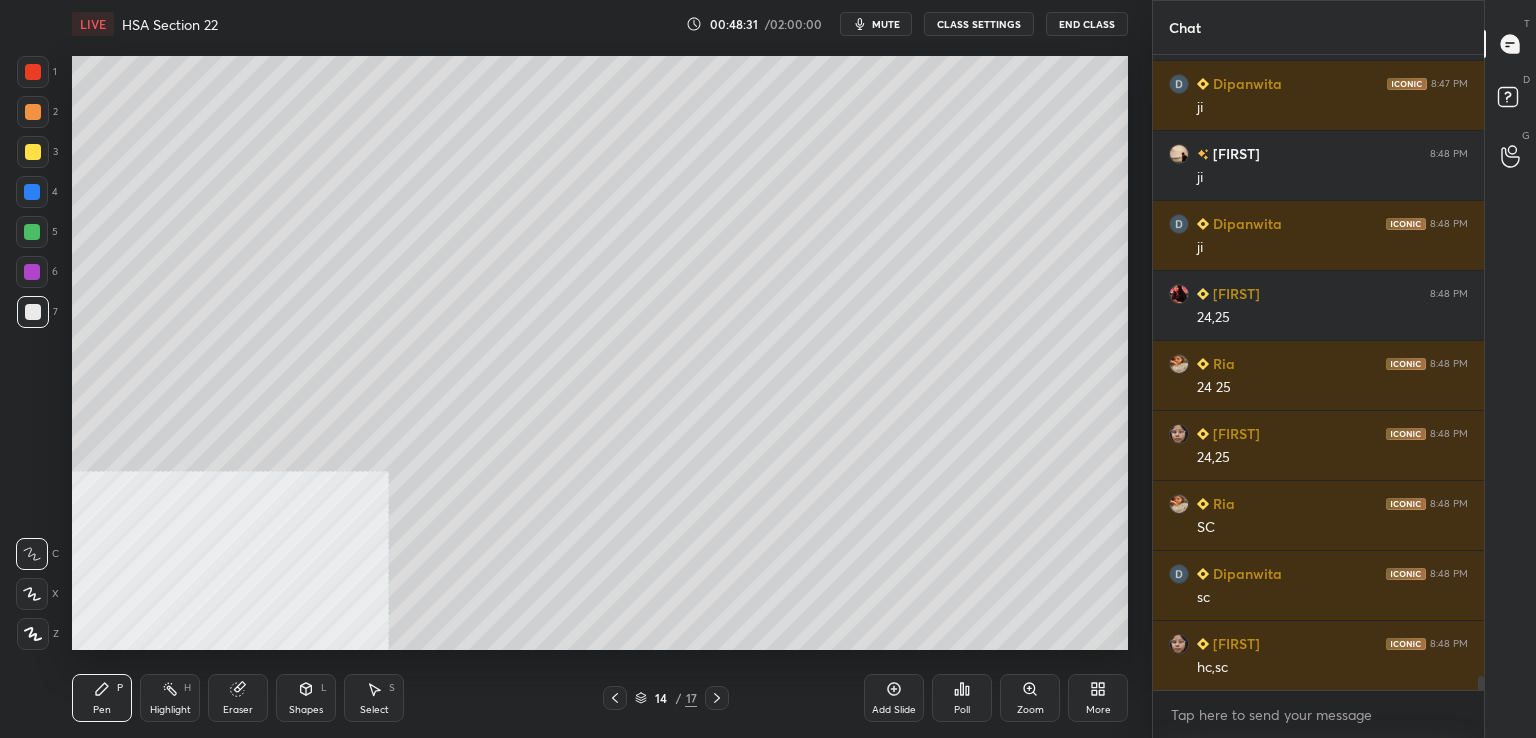 drag, startPoint x: 899, startPoint y: 685, endPoint x: 867, endPoint y: 658, distance: 41.868843 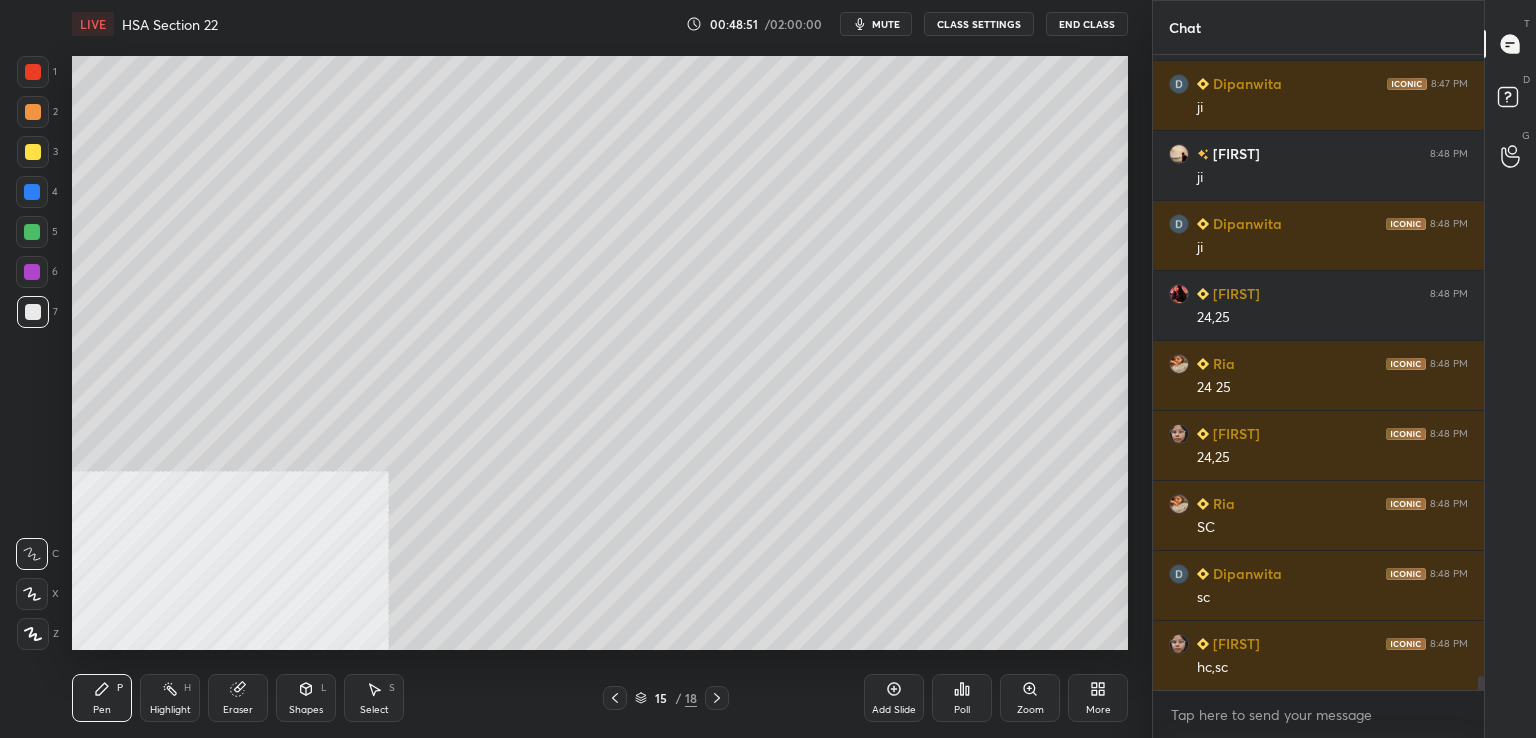click at bounding box center (33, 152) 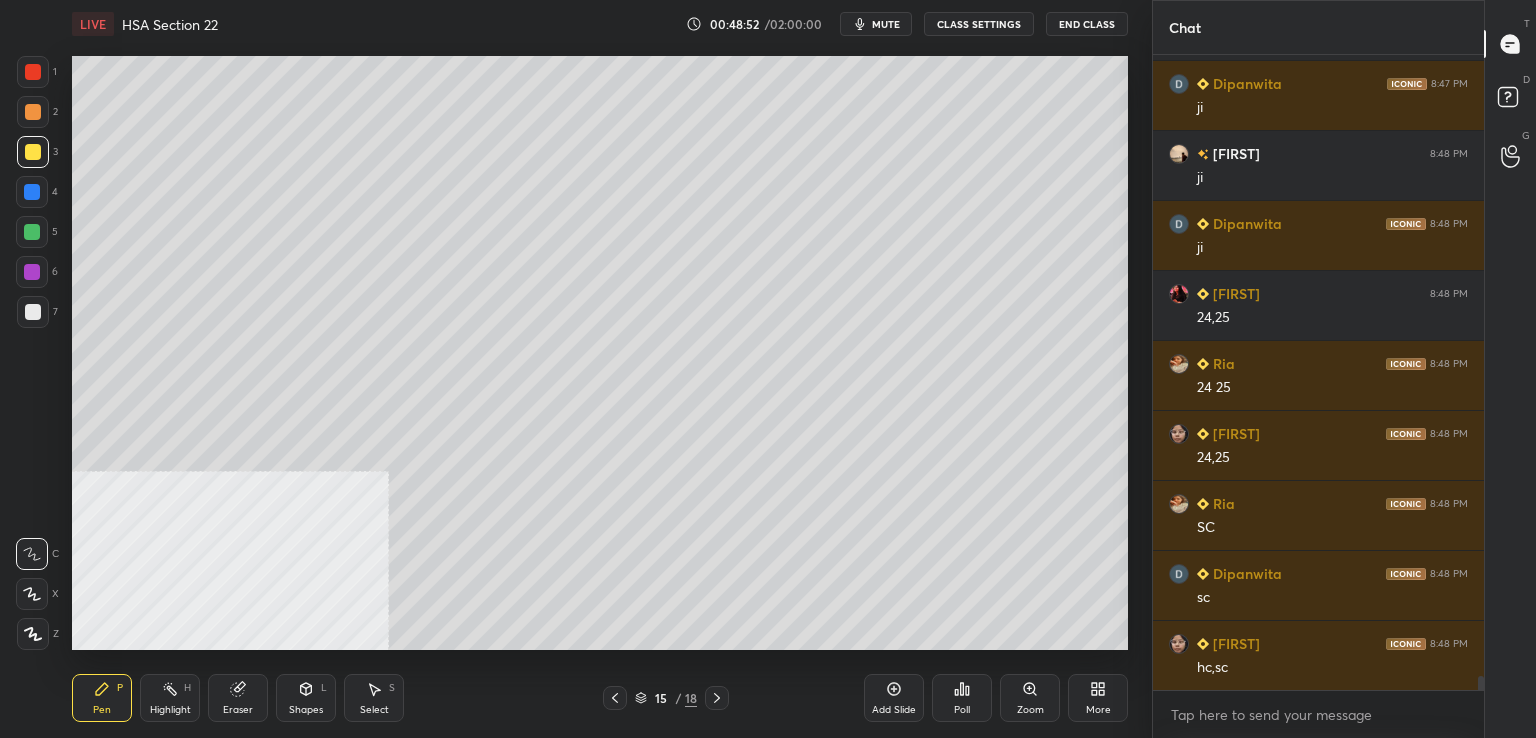 scroll, scrollTop: 27338, scrollLeft: 0, axis: vertical 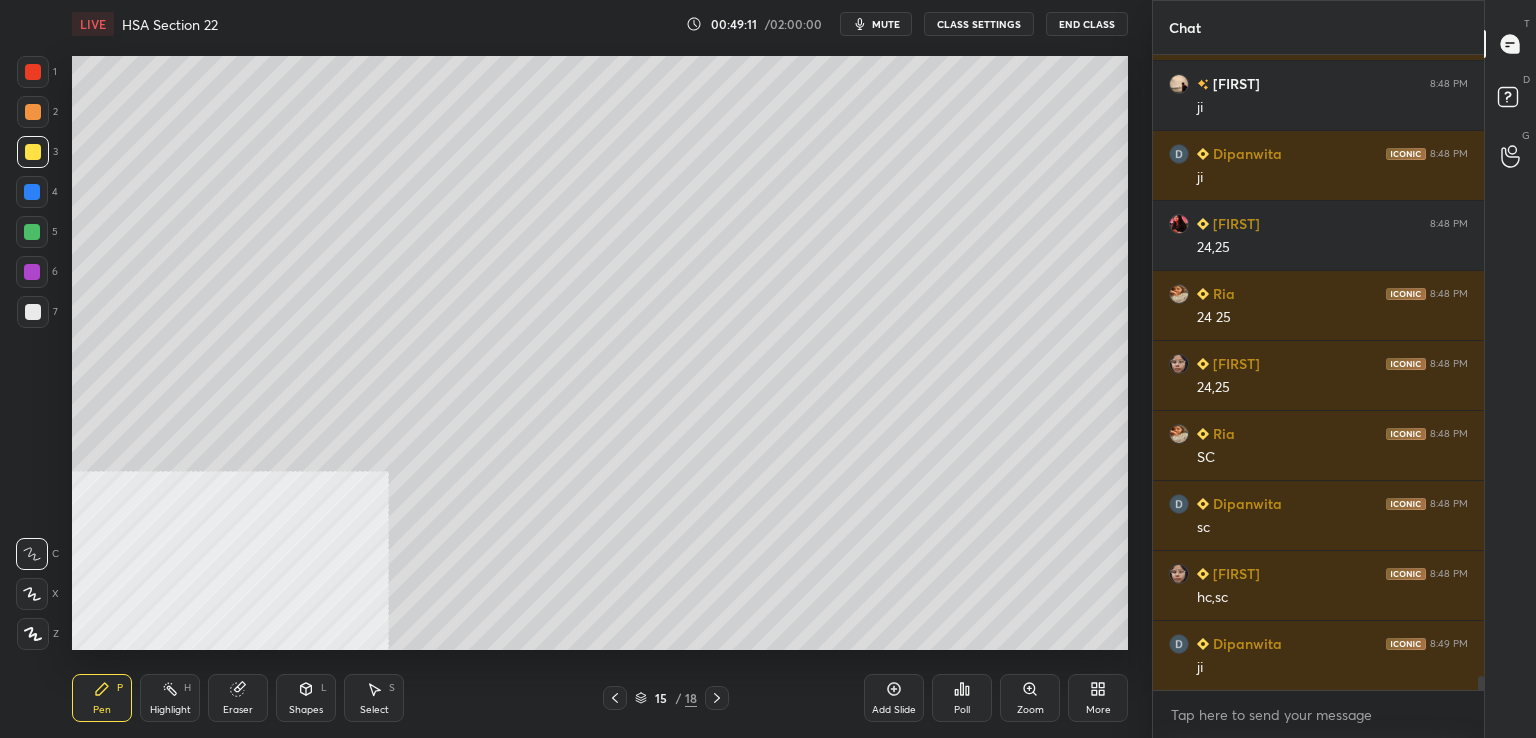 click at bounding box center (32, 272) 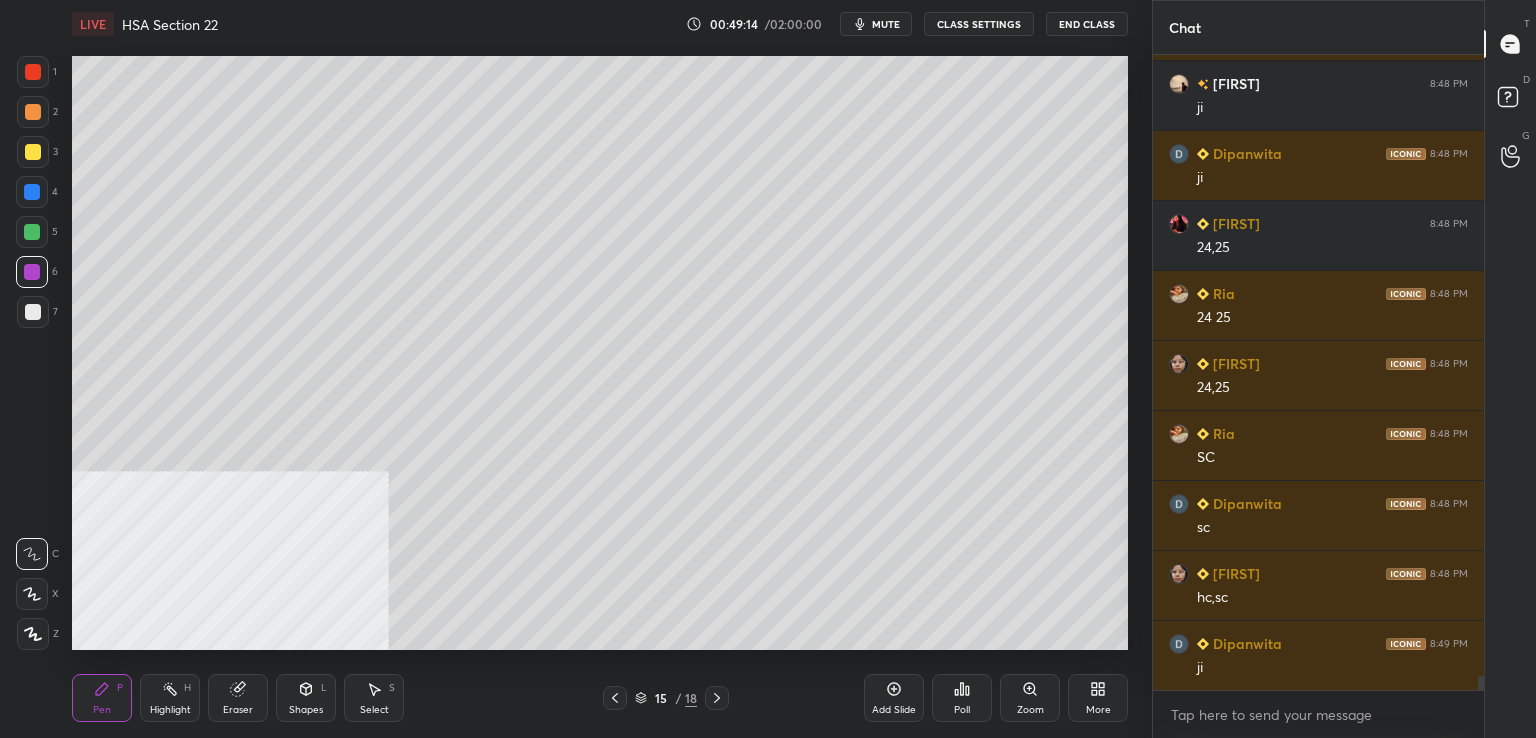 drag, startPoint x: 40, startPoint y: 69, endPoint x: 40, endPoint y: 85, distance: 16 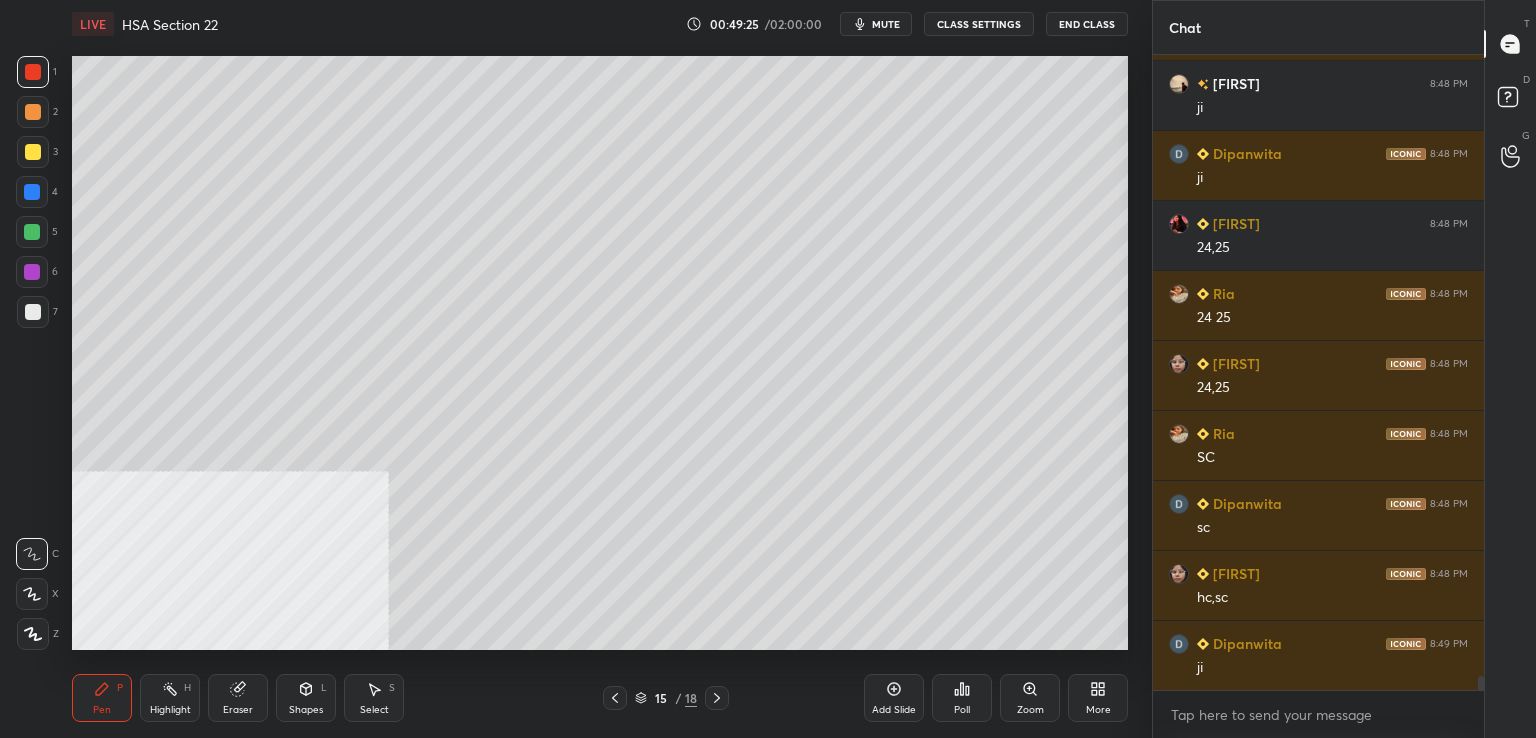 drag, startPoint x: 30, startPoint y: 271, endPoint x: 64, endPoint y: 298, distance: 43.416588 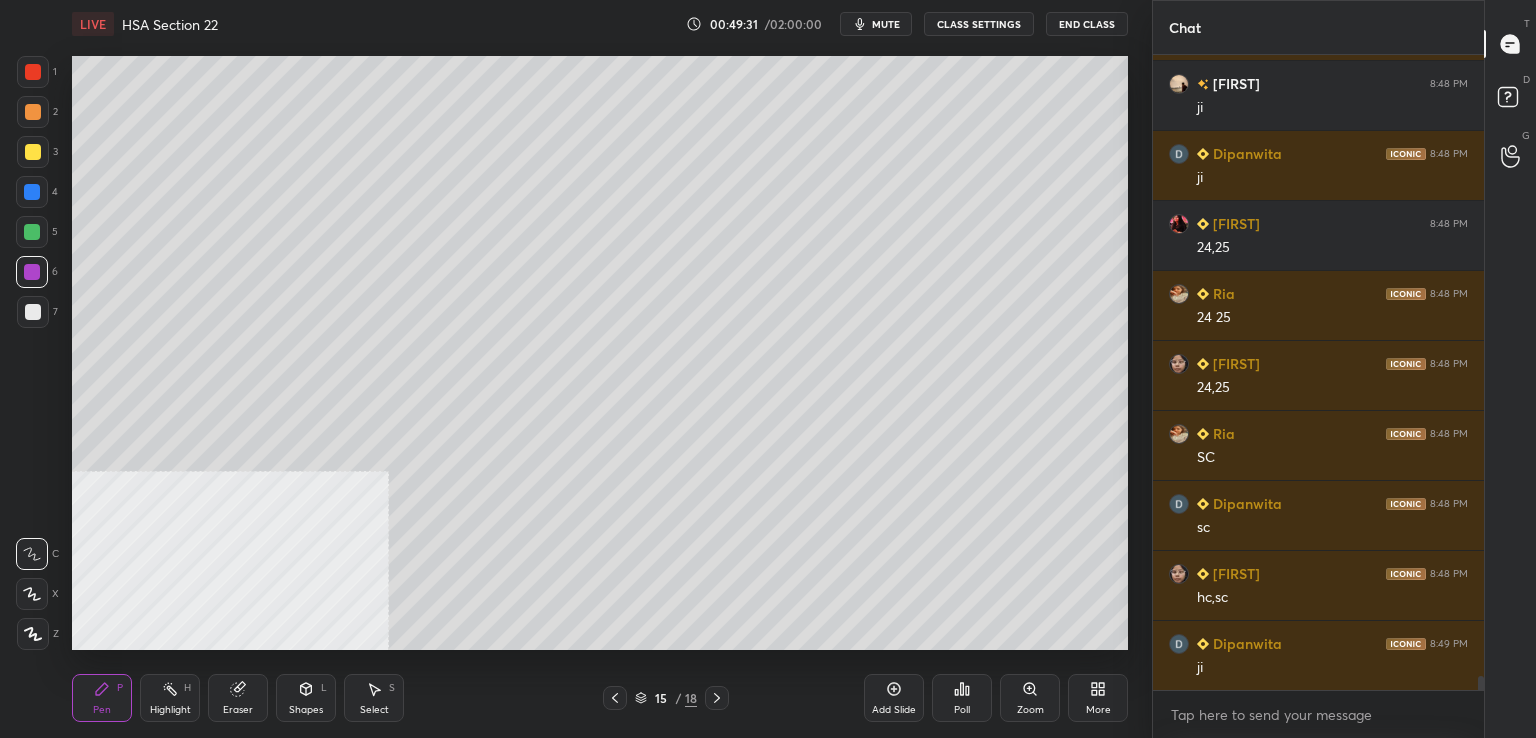 drag, startPoint x: 33, startPoint y: 191, endPoint x: 60, endPoint y: 205, distance: 30.413813 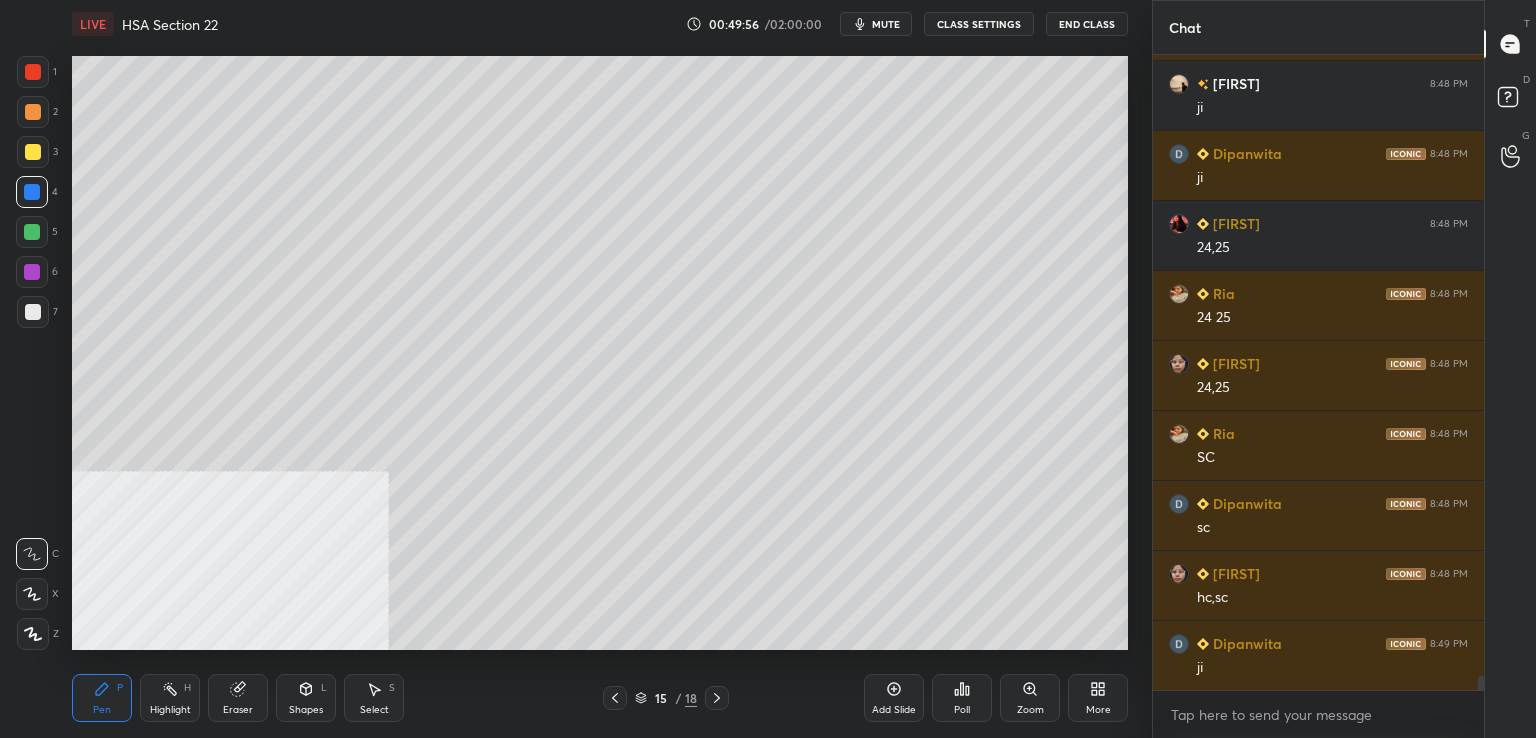 click at bounding box center (33, 312) 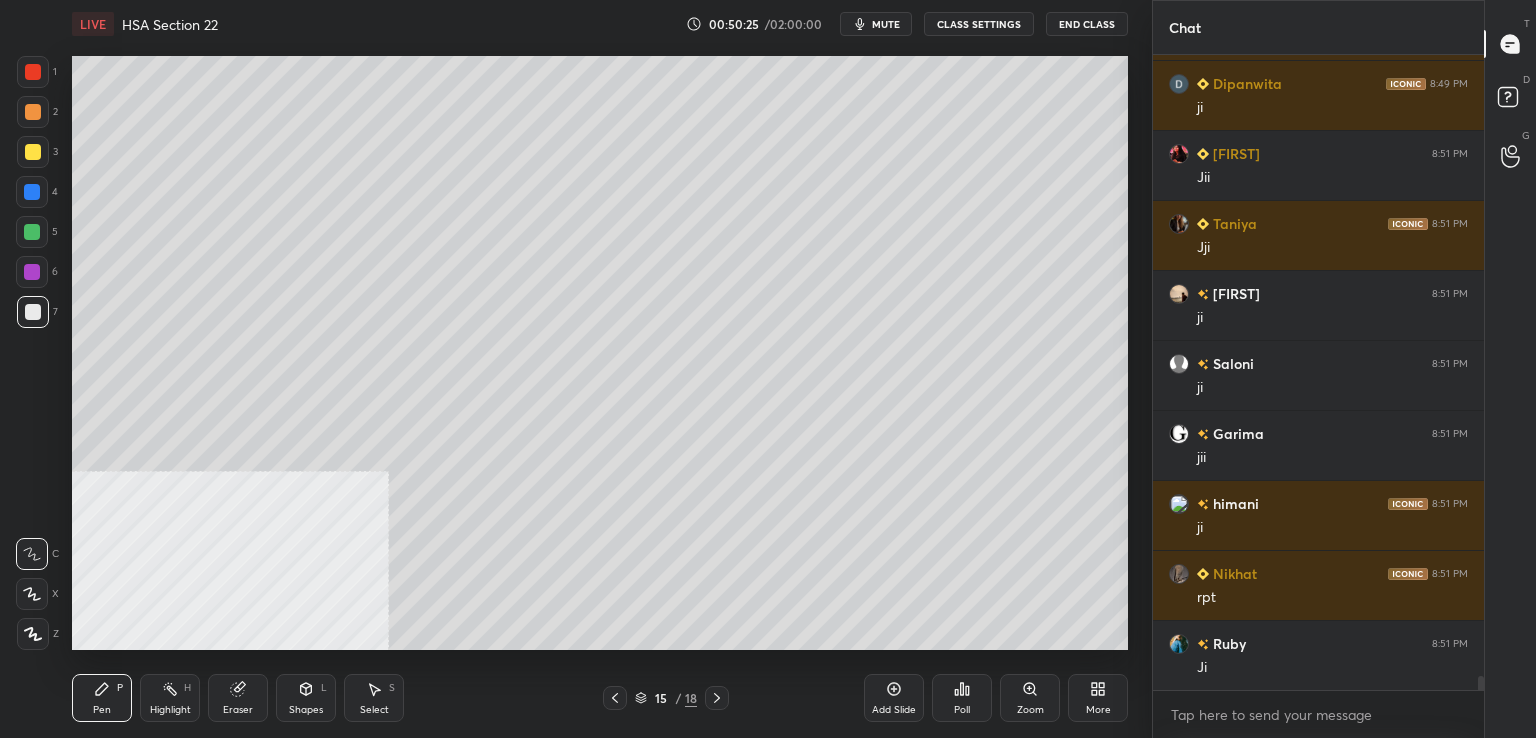 scroll, scrollTop: 27968, scrollLeft: 0, axis: vertical 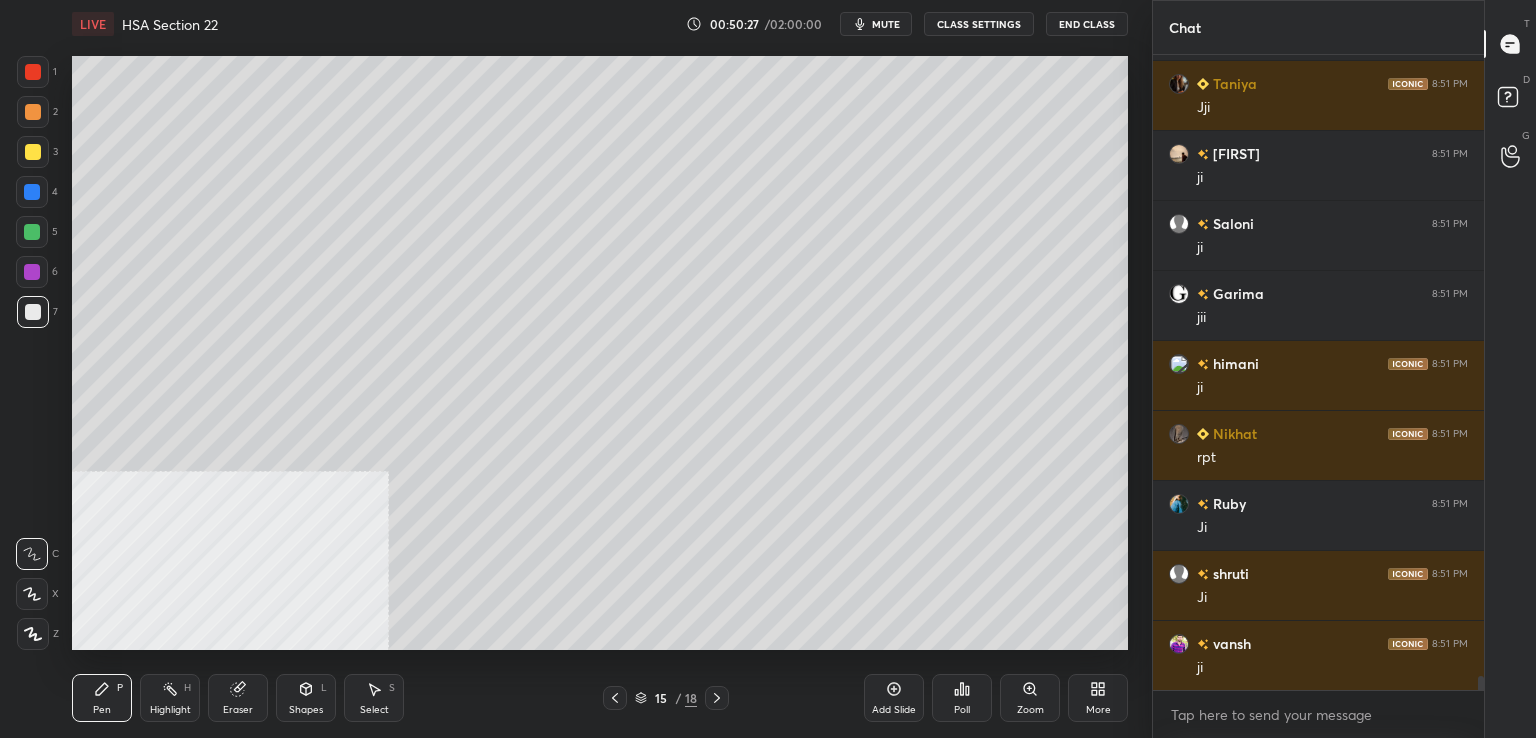 click at bounding box center (33, 152) 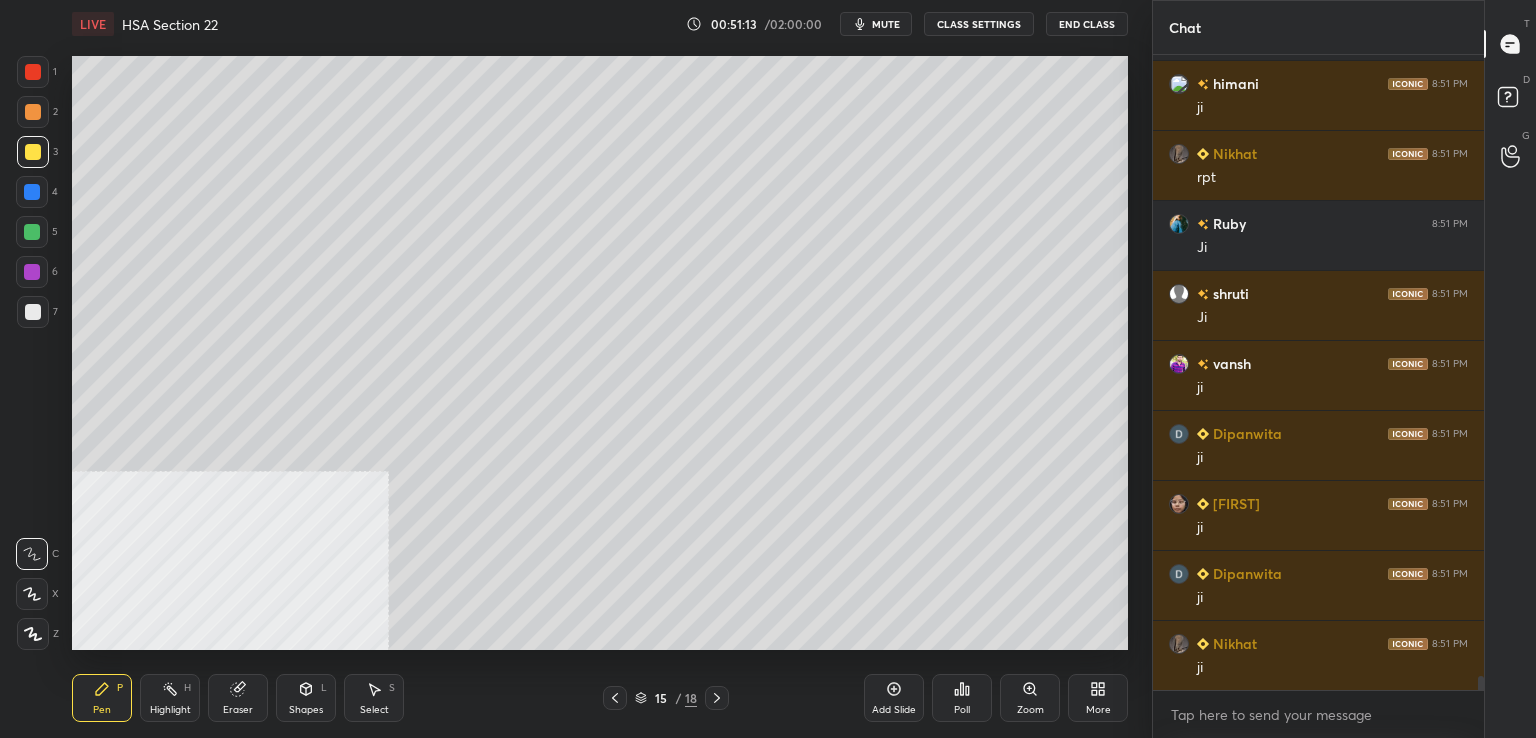 scroll, scrollTop: 28388, scrollLeft: 0, axis: vertical 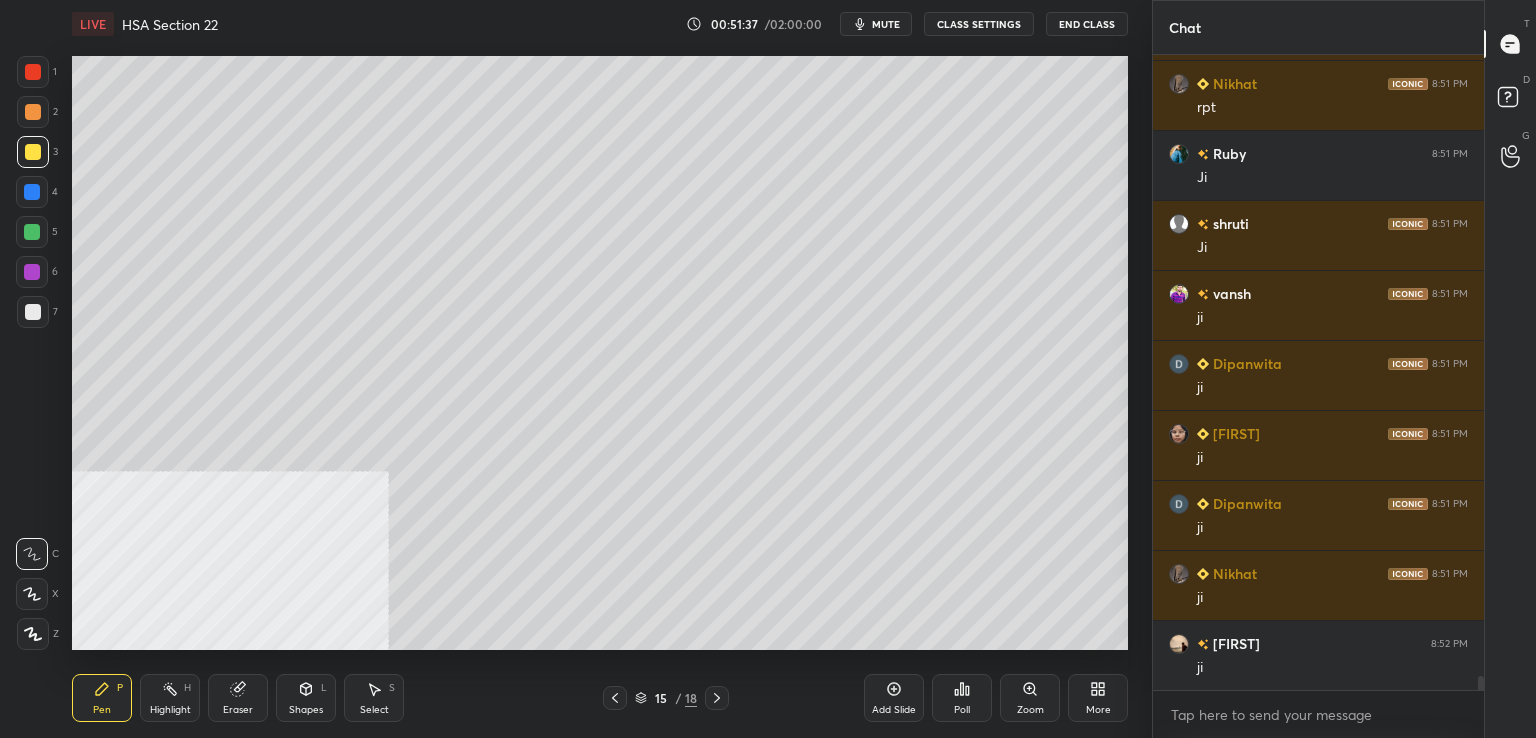 click 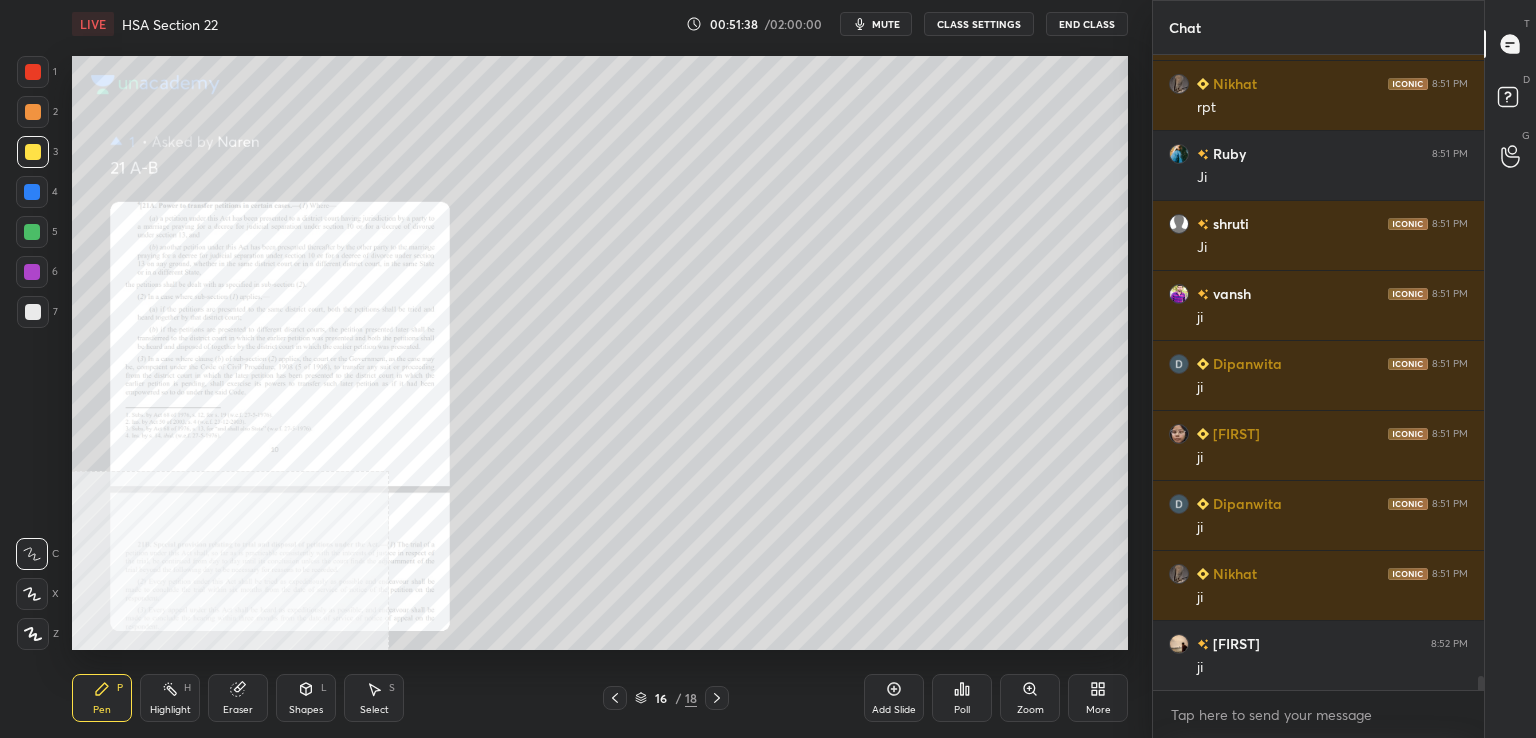 click 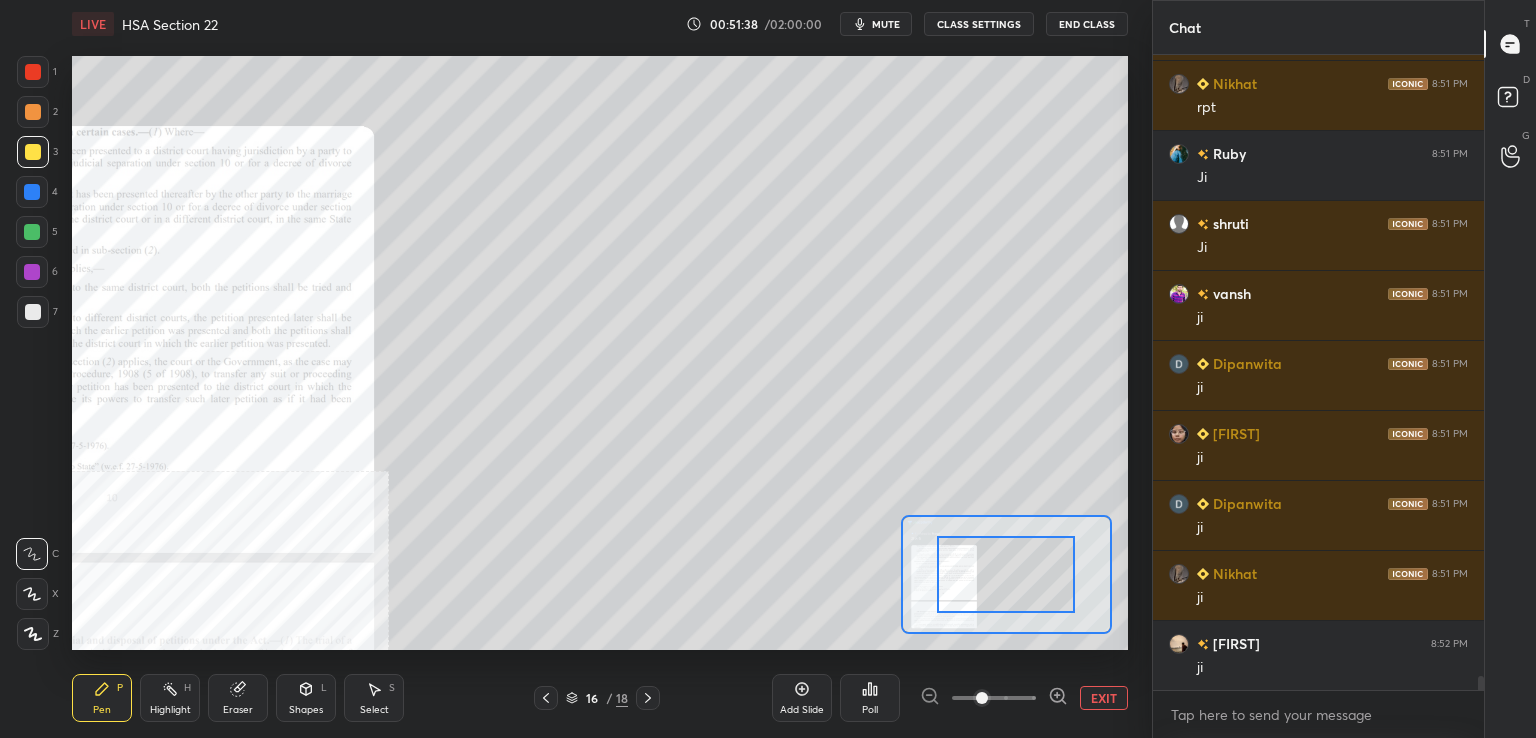 click at bounding box center (994, 698) 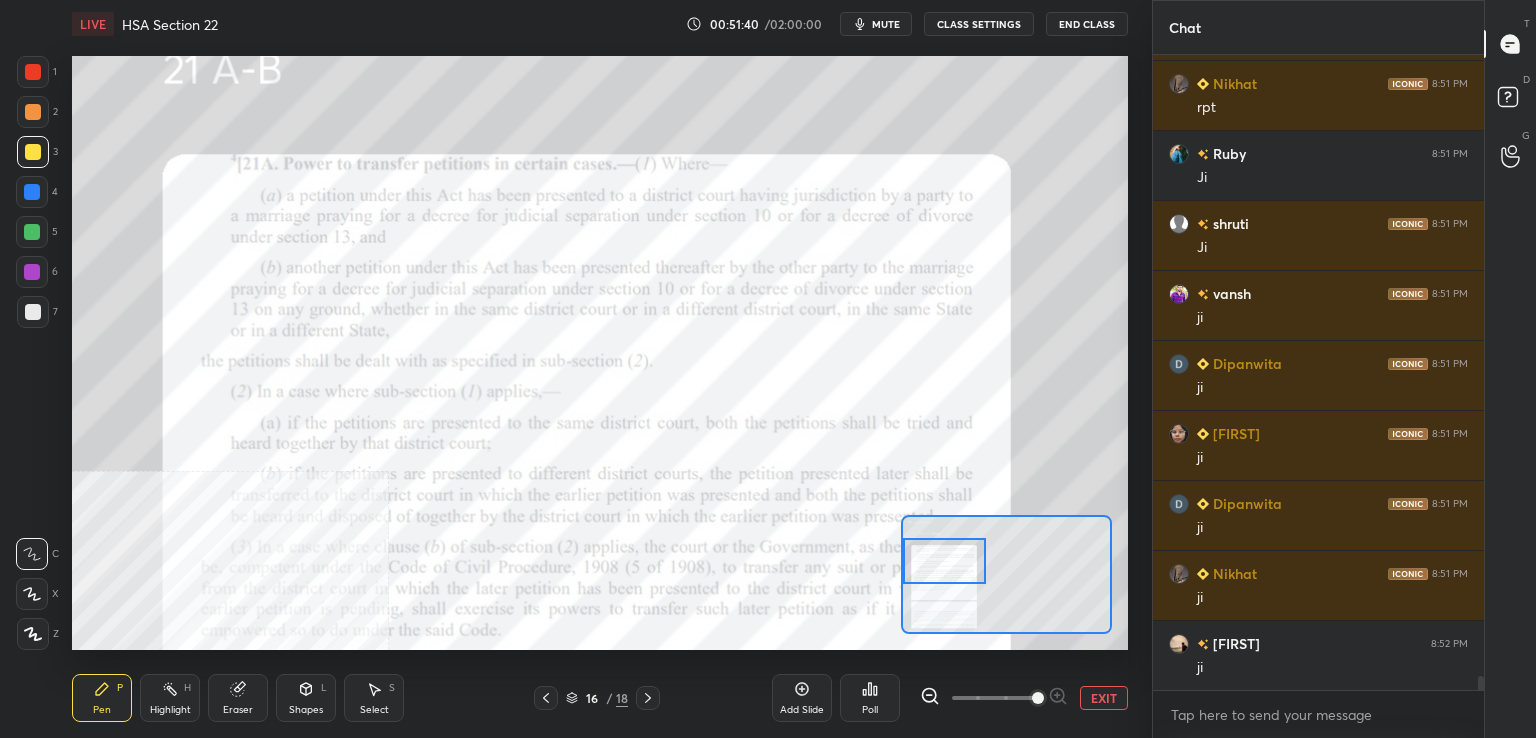 drag, startPoint x: 1013, startPoint y: 576, endPoint x: 928, endPoint y: 549, distance: 89.1852 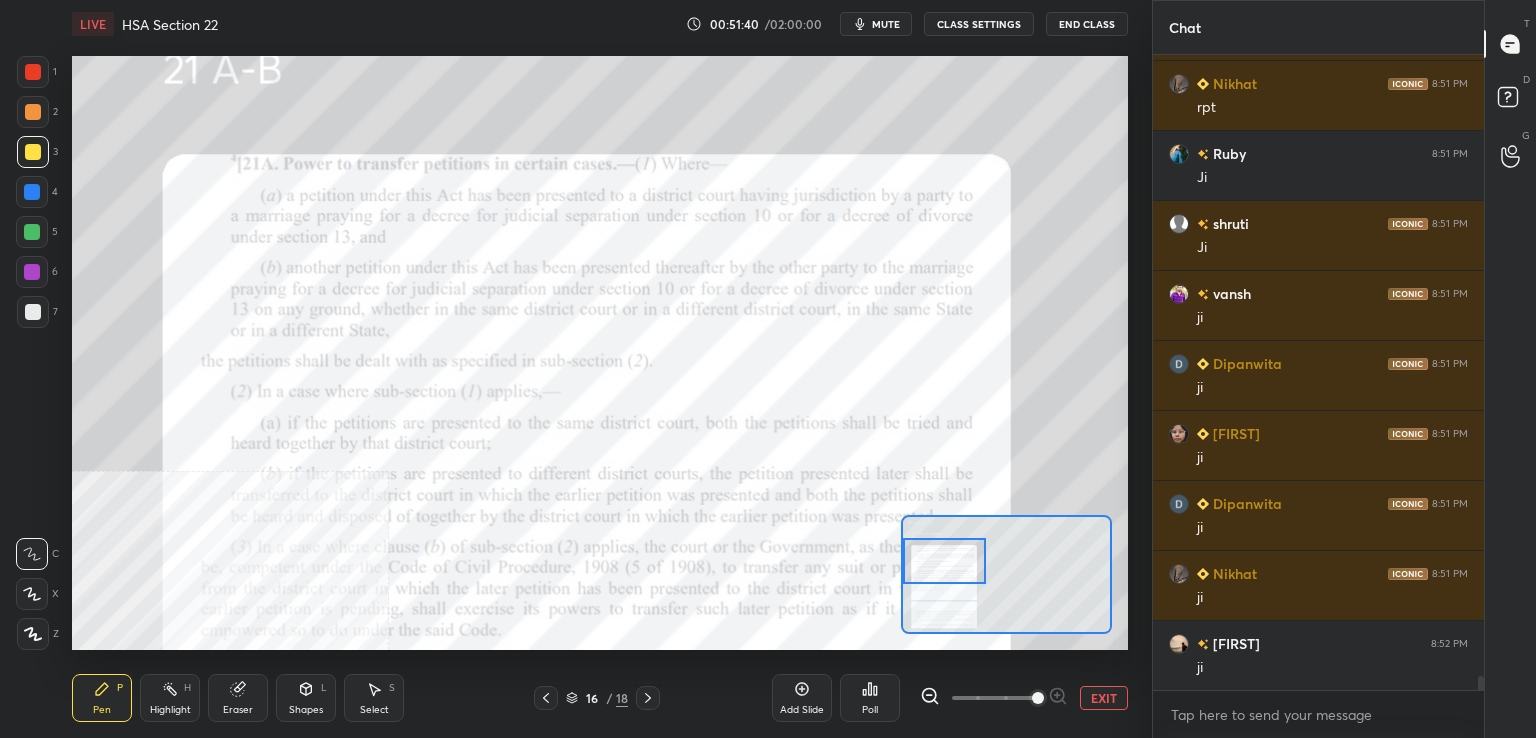 click at bounding box center [944, 561] 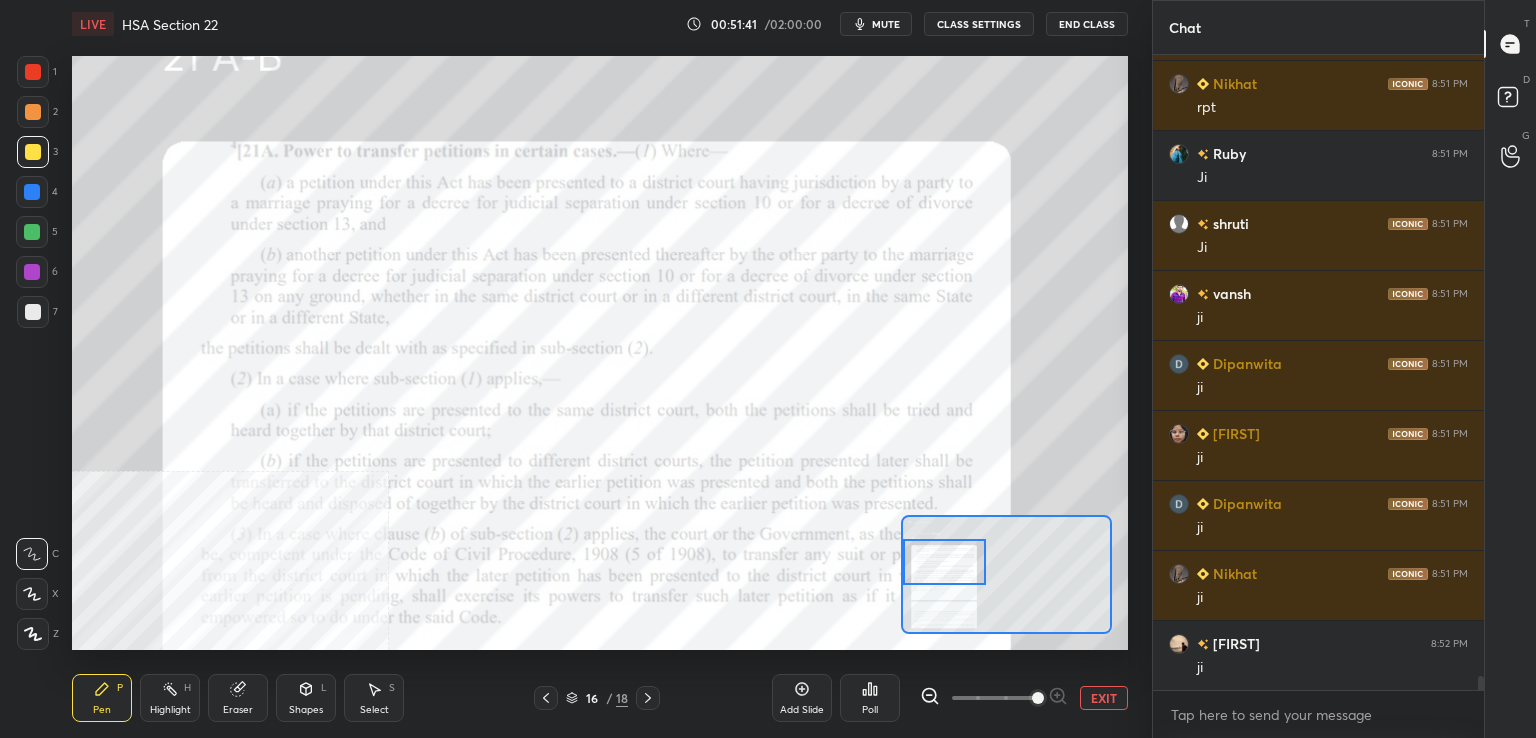 drag, startPoint x: 34, startPoint y: 65, endPoint x: 33, endPoint y: 85, distance: 20.024984 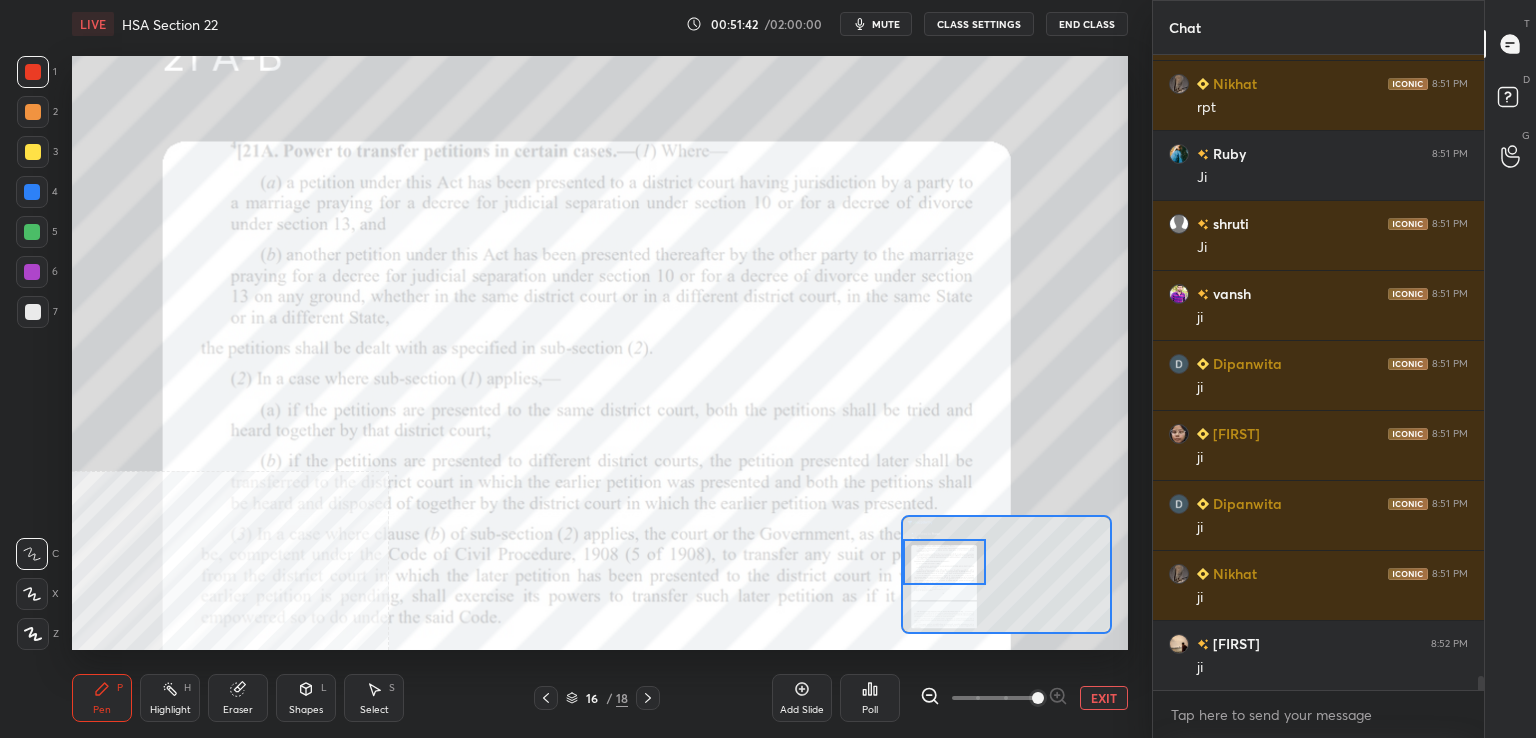 drag, startPoint x: 168, startPoint y: 706, endPoint x: 168, endPoint y: 689, distance: 17 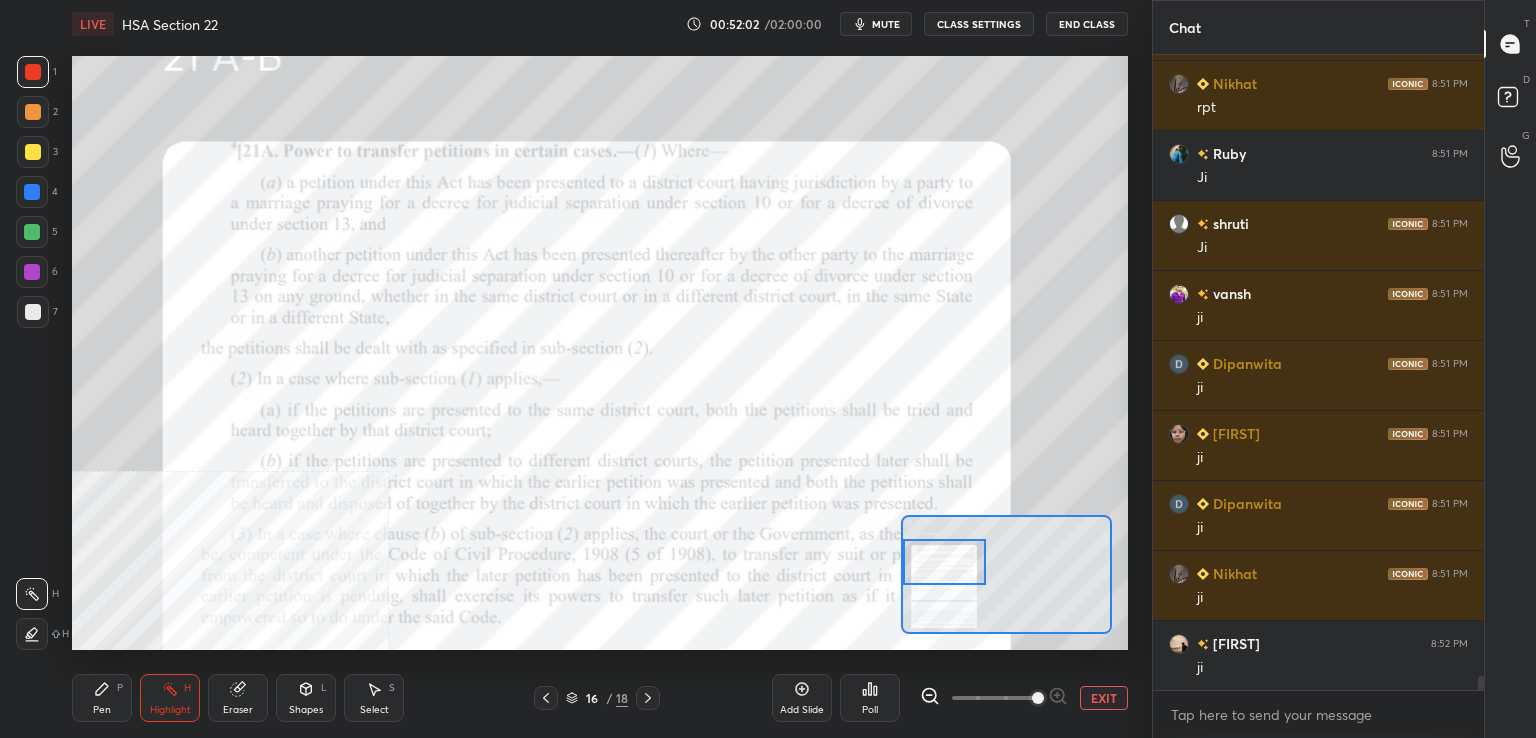 scroll, scrollTop: 28458, scrollLeft: 0, axis: vertical 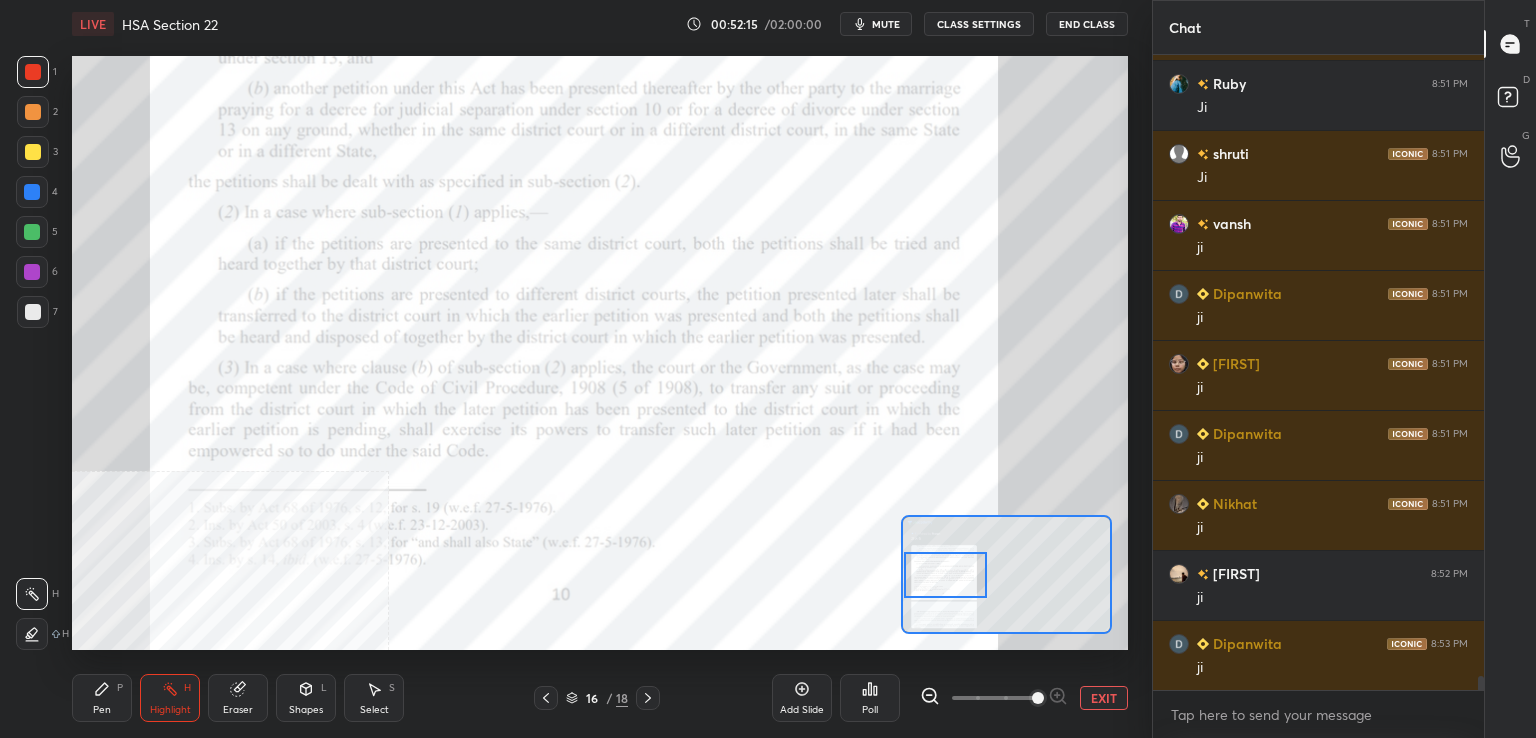 drag, startPoint x: 947, startPoint y: 563, endPoint x: 938, endPoint y: 553, distance: 13.453624 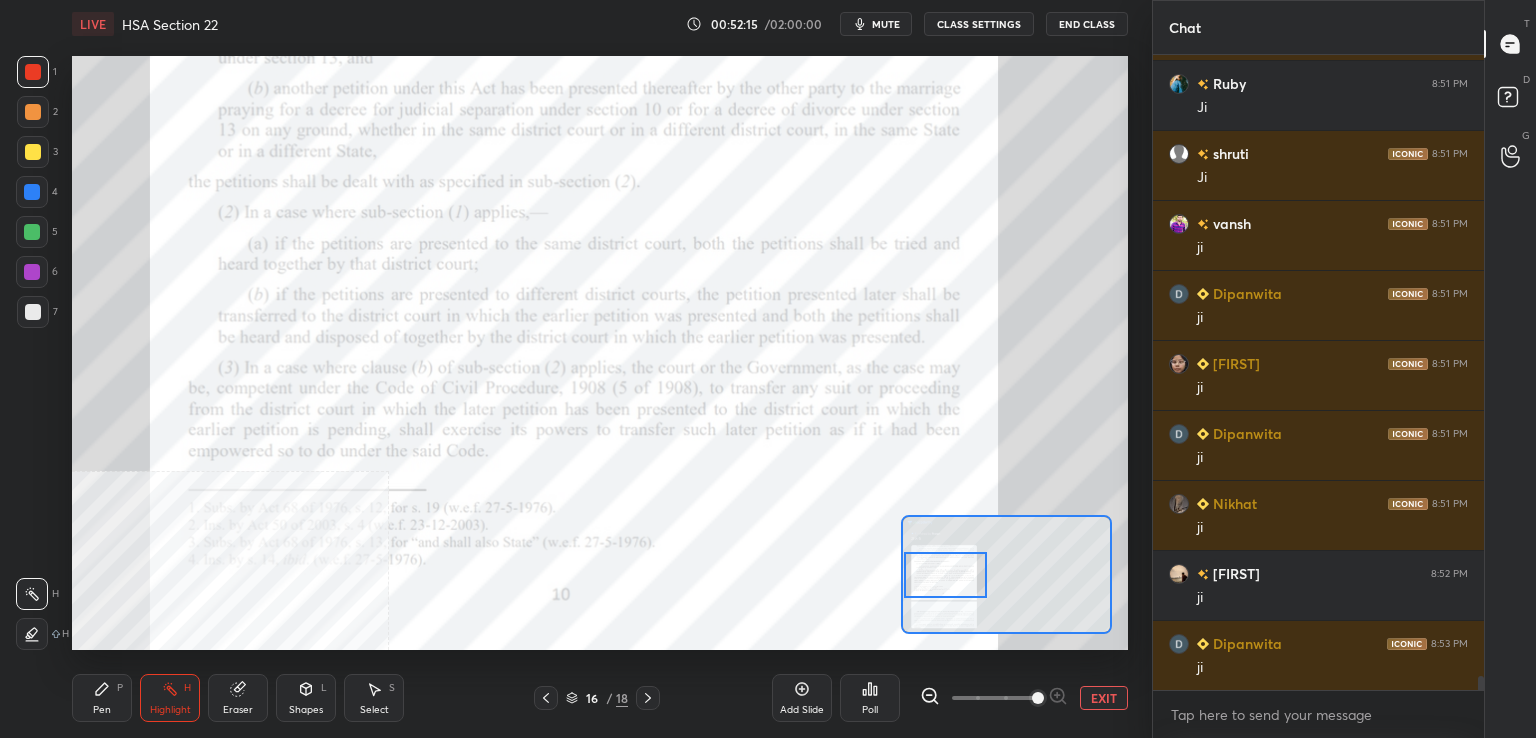 click at bounding box center (945, 575) 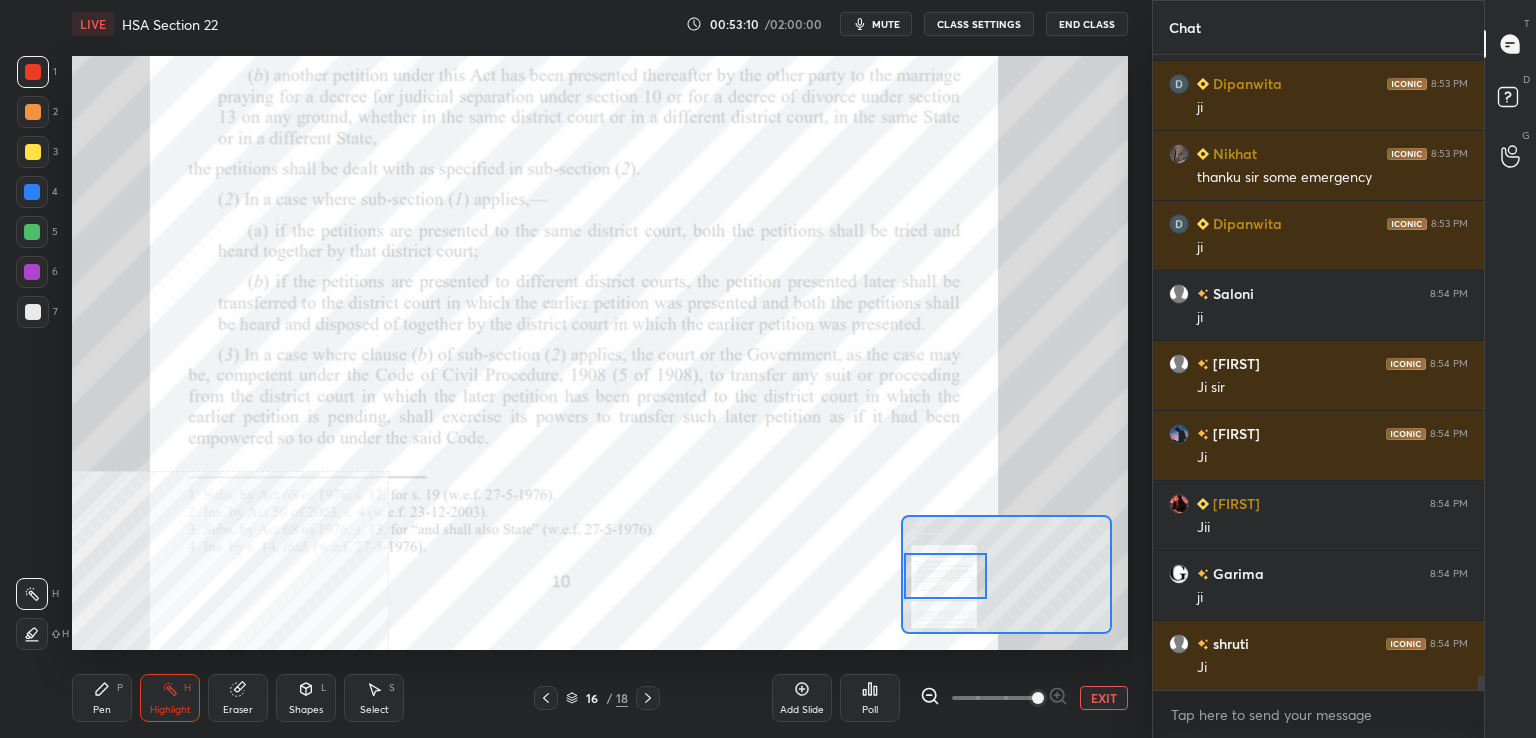 scroll, scrollTop: 29088, scrollLeft: 0, axis: vertical 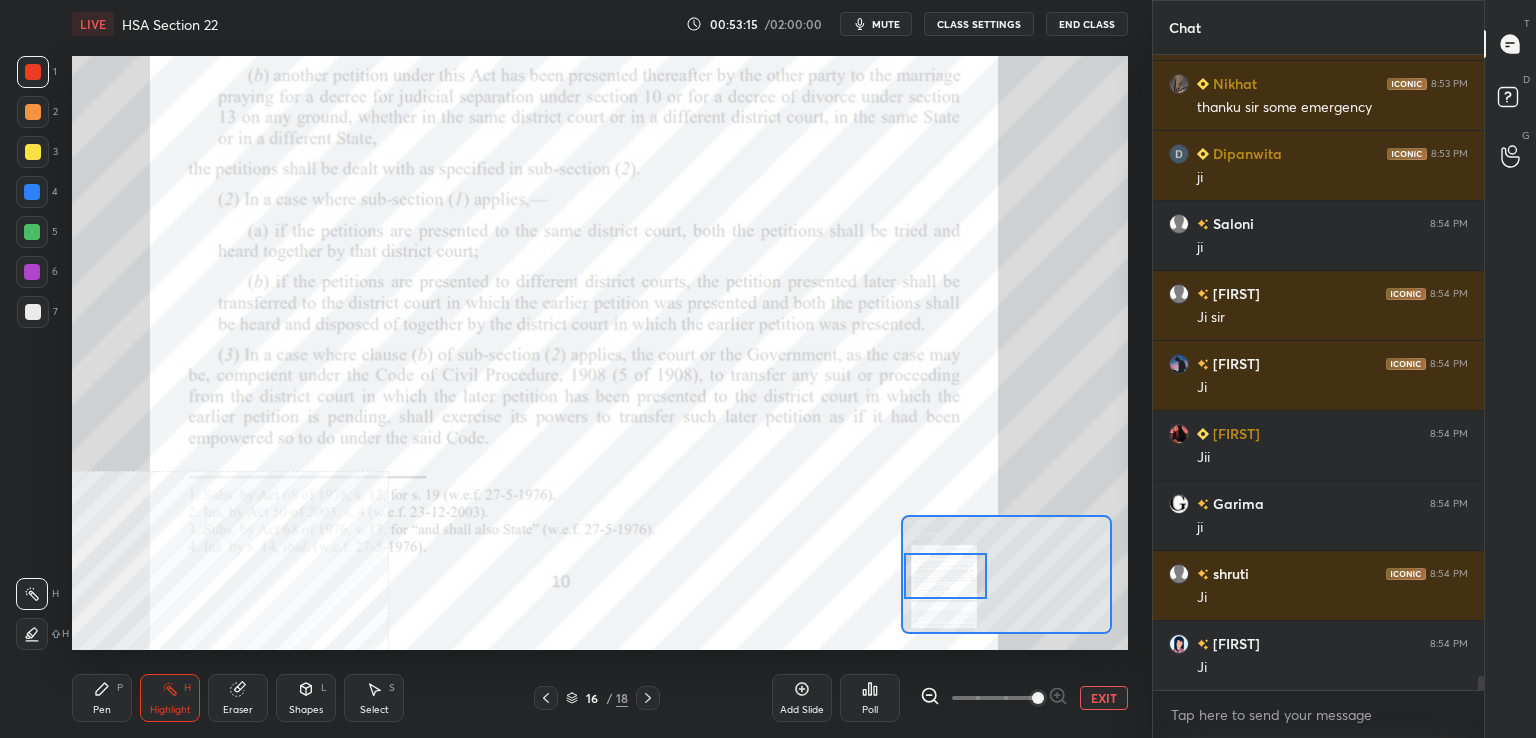 click 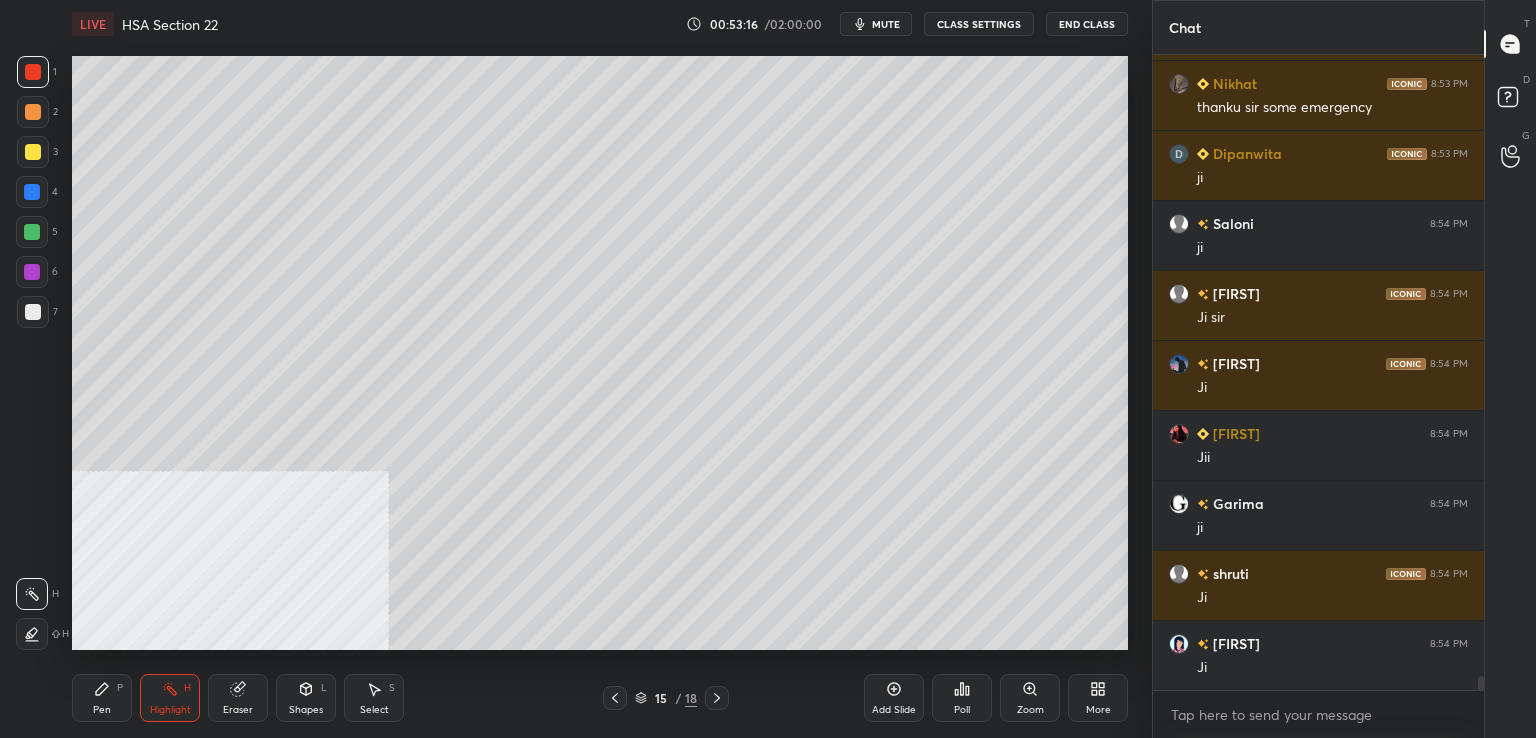 click 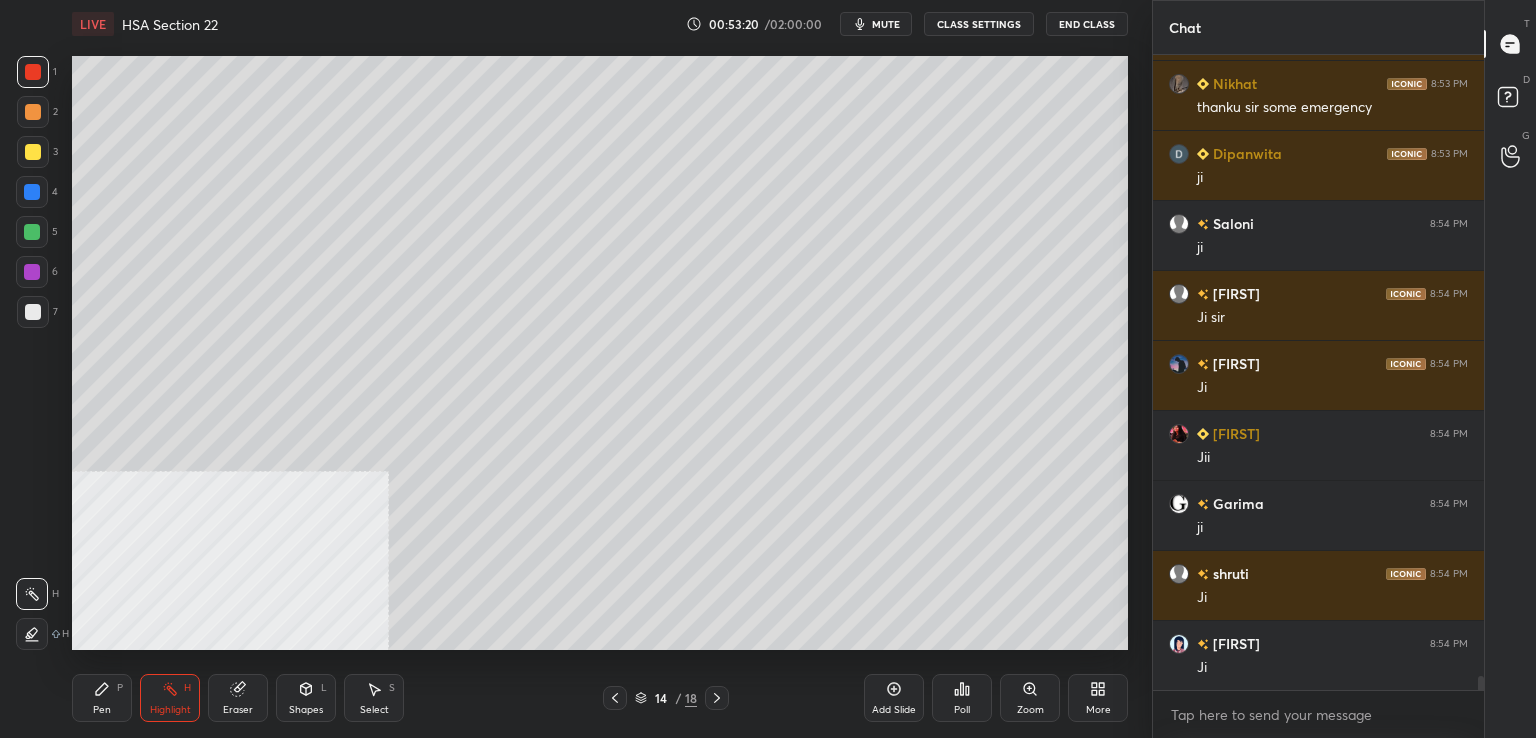 scroll, scrollTop: 29158, scrollLeft: 0, axis: vertical 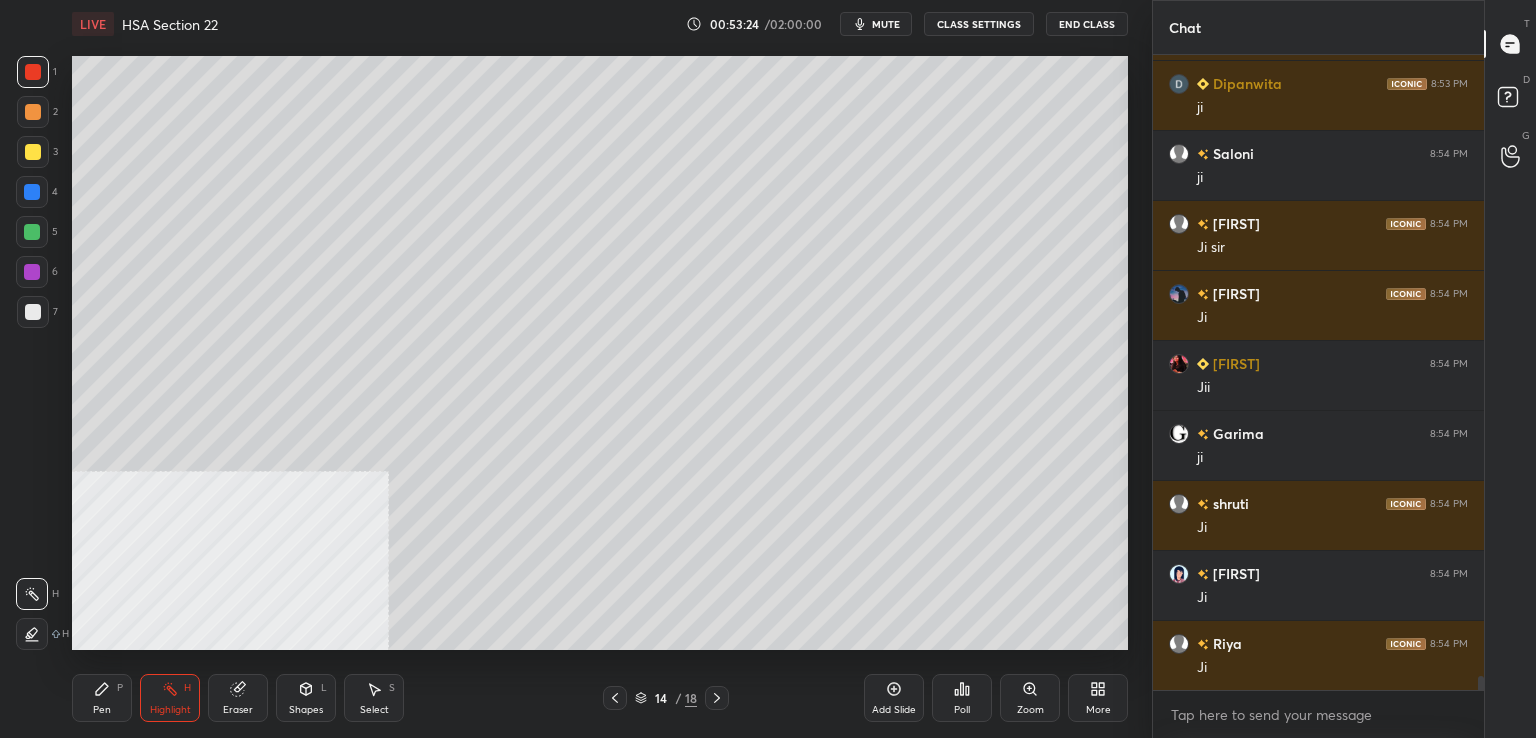 click on "Pen P" at bounding box center (102, 698) 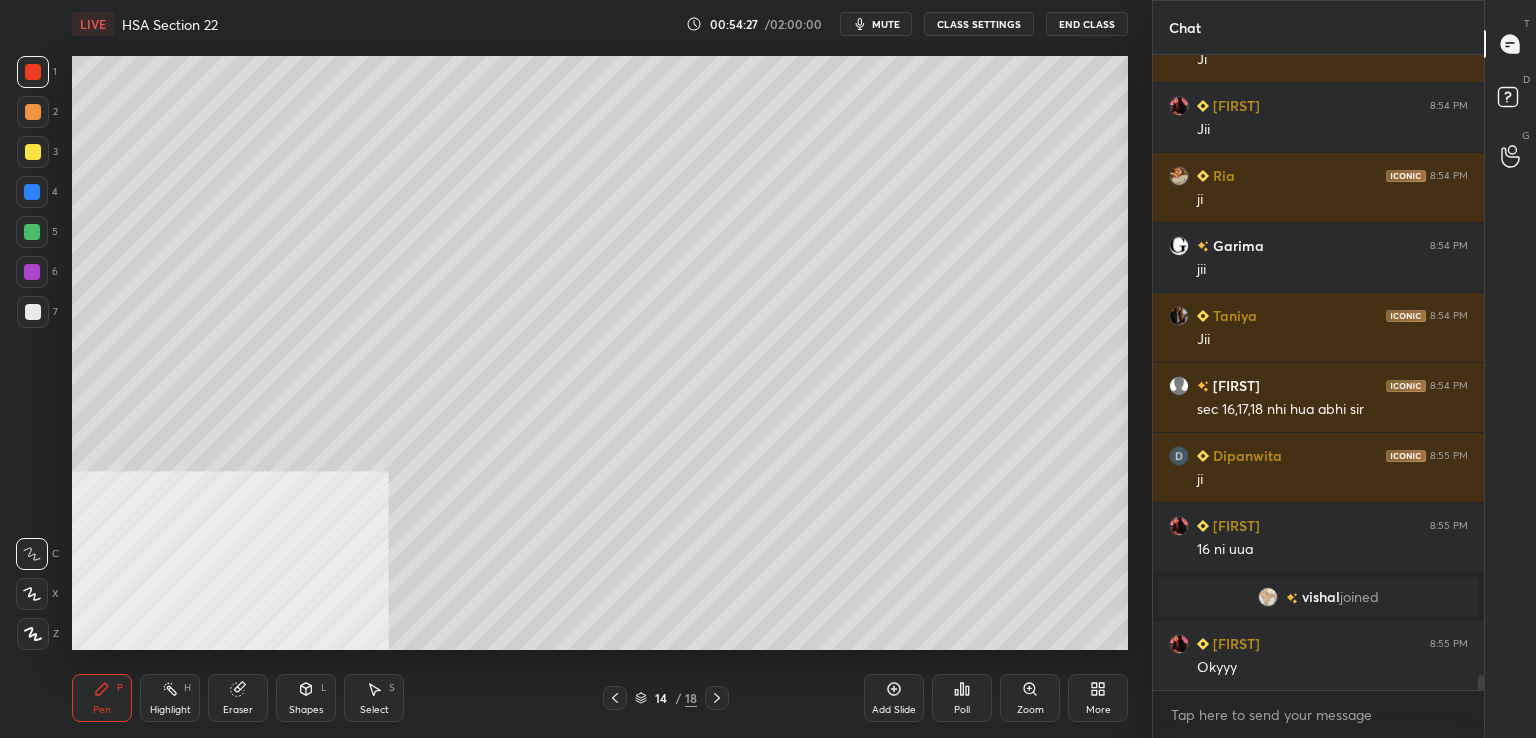 scroll, scrollTop: 25602, scrollLeft: 0, axis: vertical 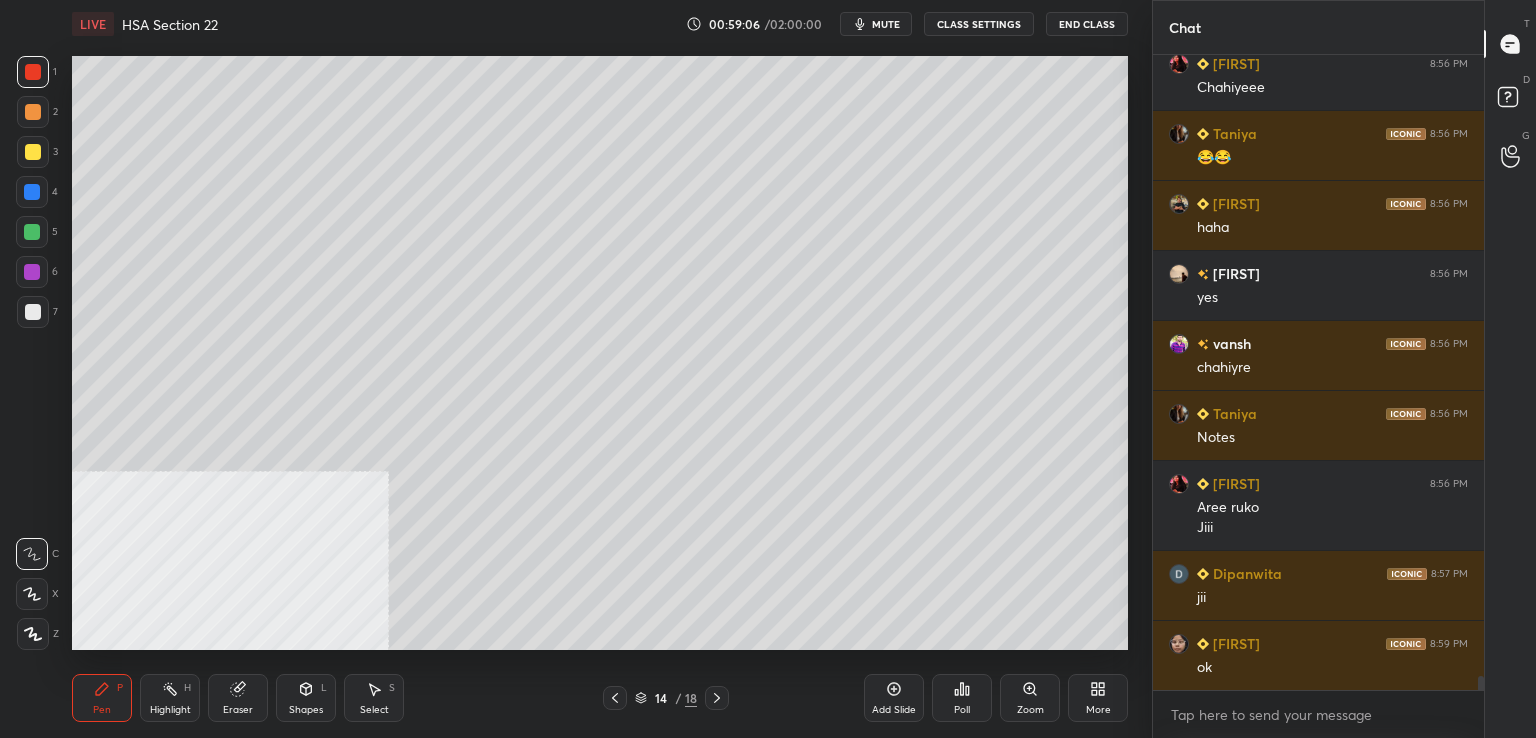 click 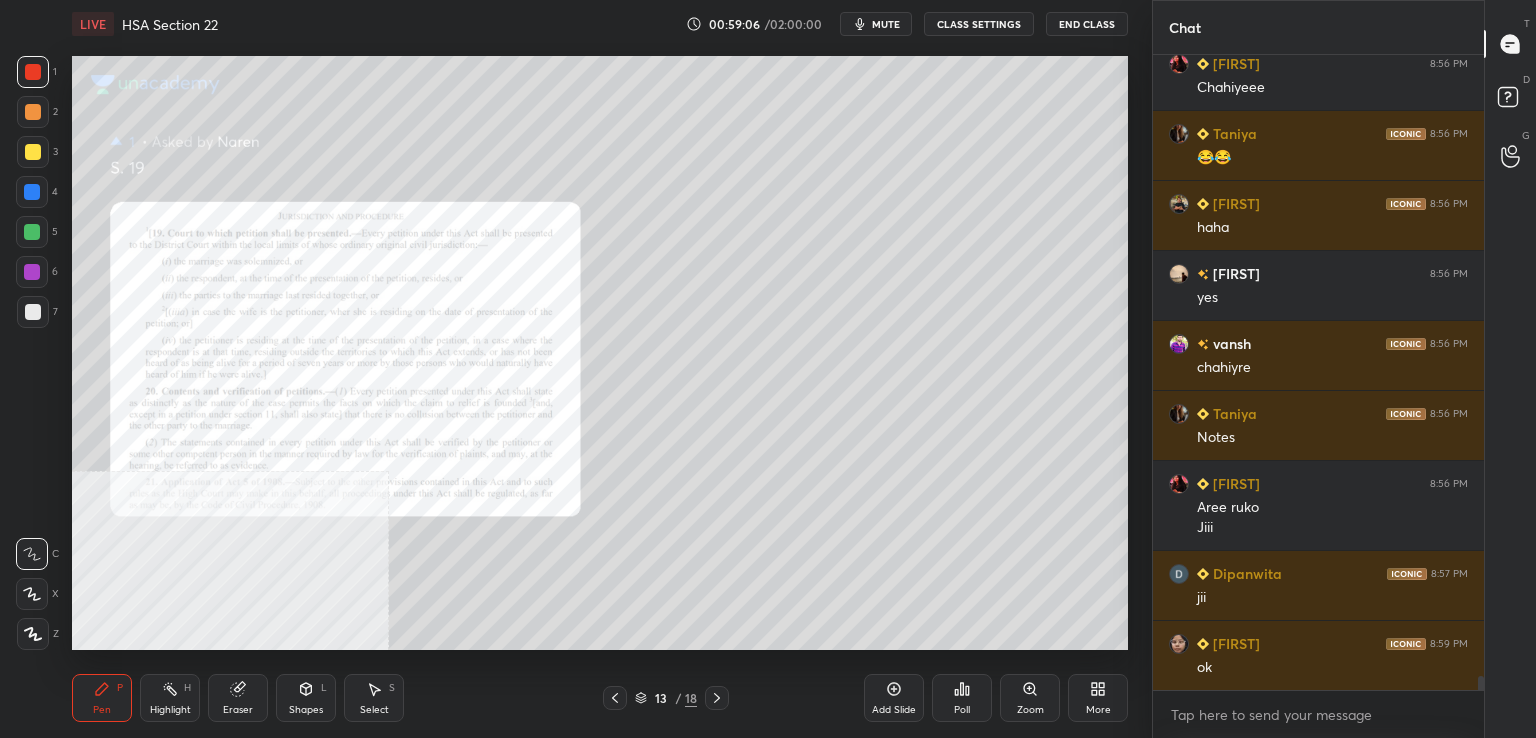 click 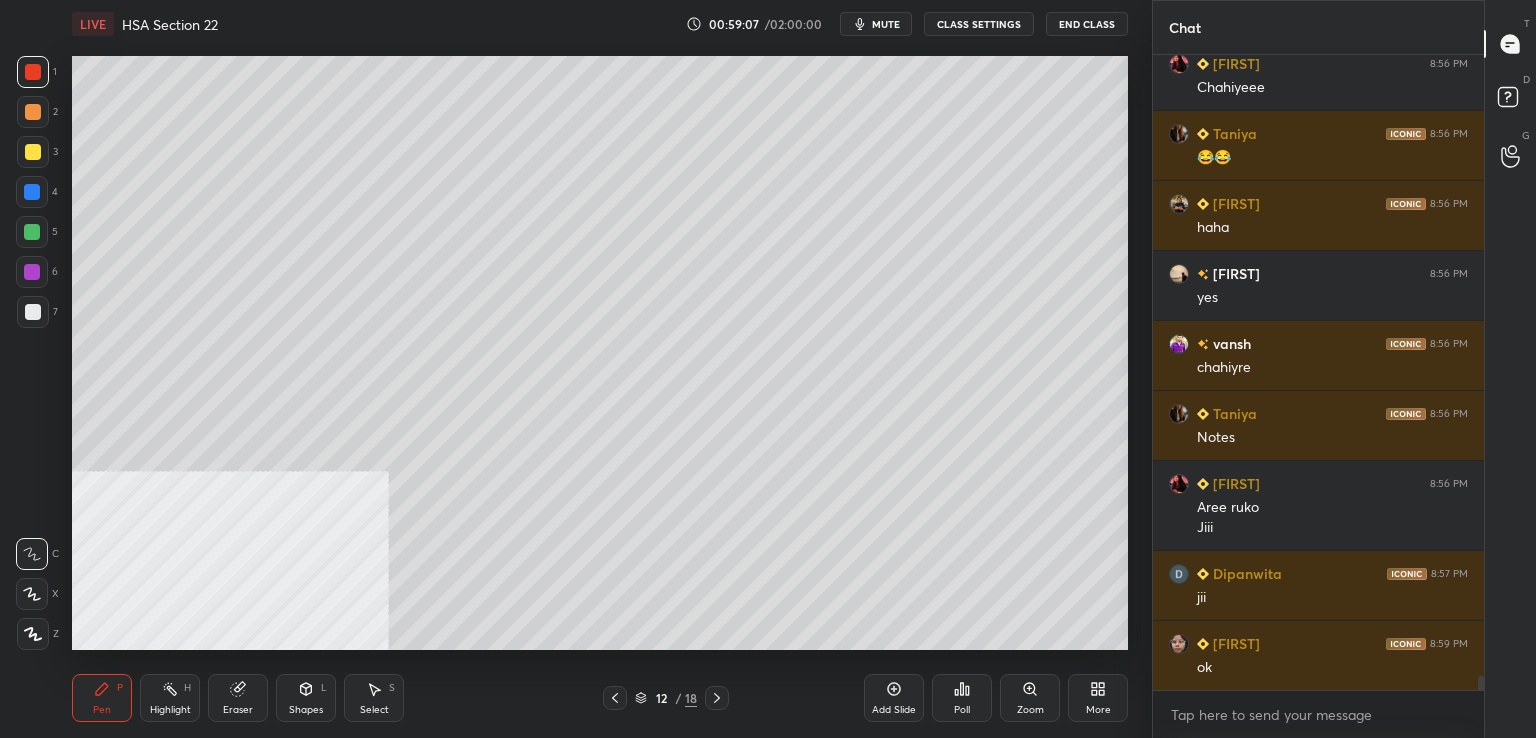 click 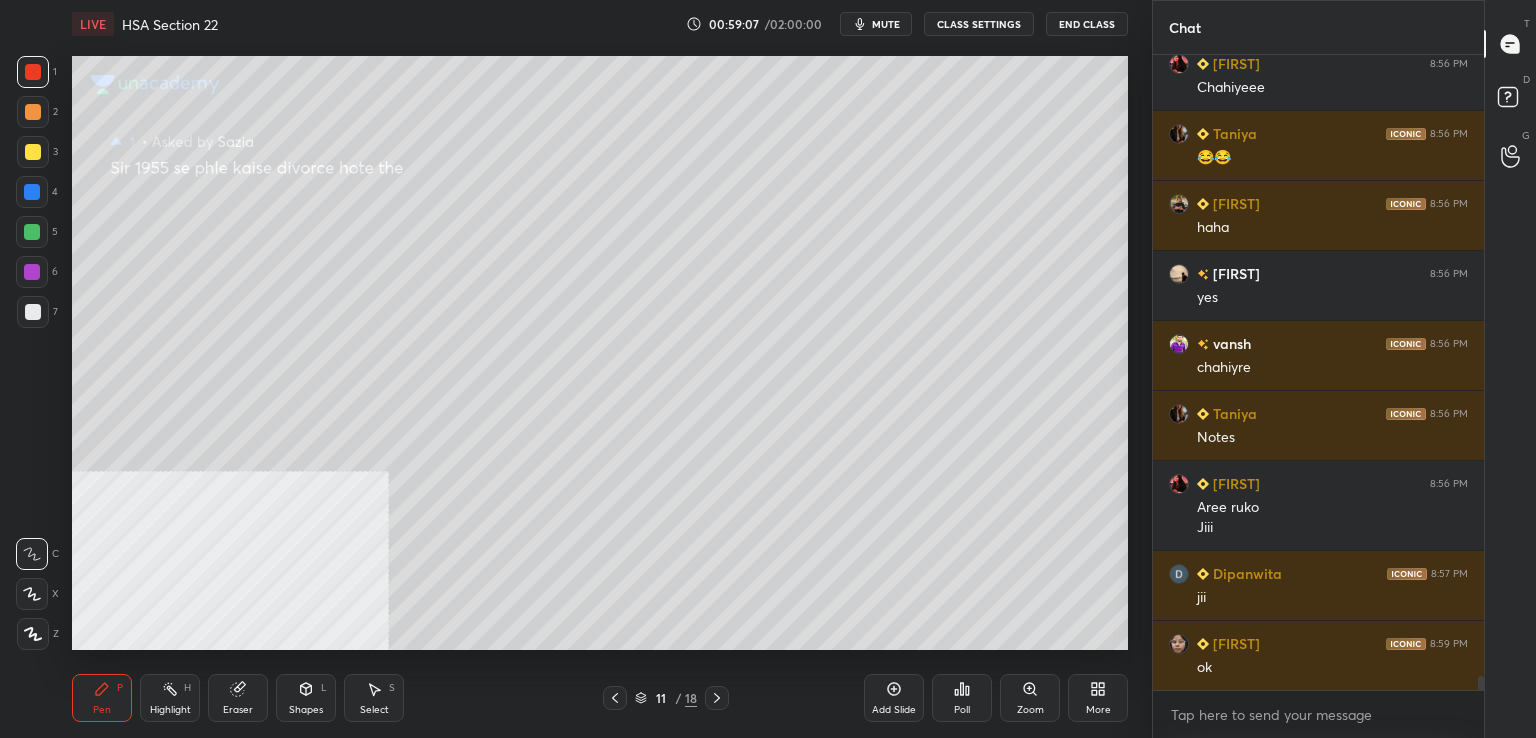 click at bounding box center [615, 698] 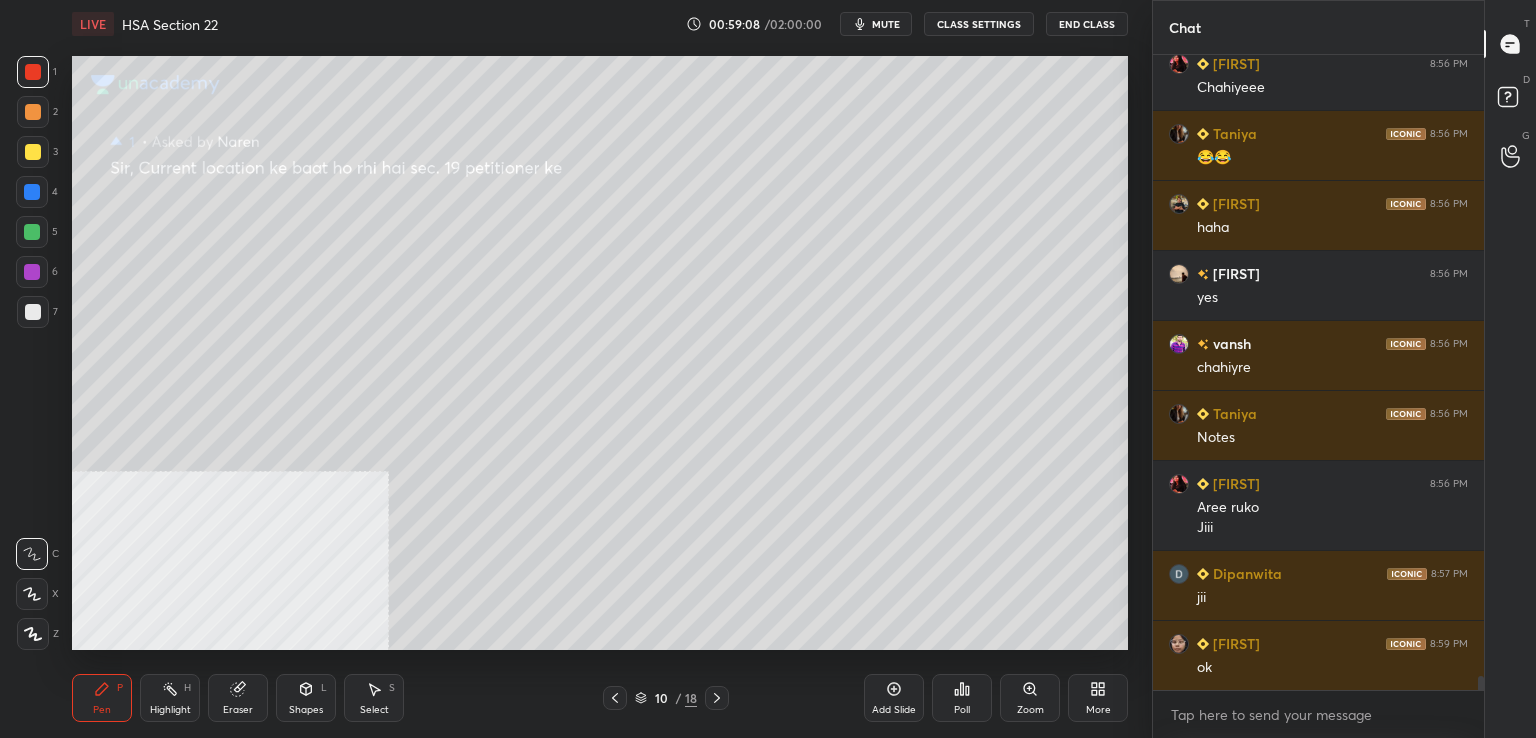 click at bounding box center (615, 698) 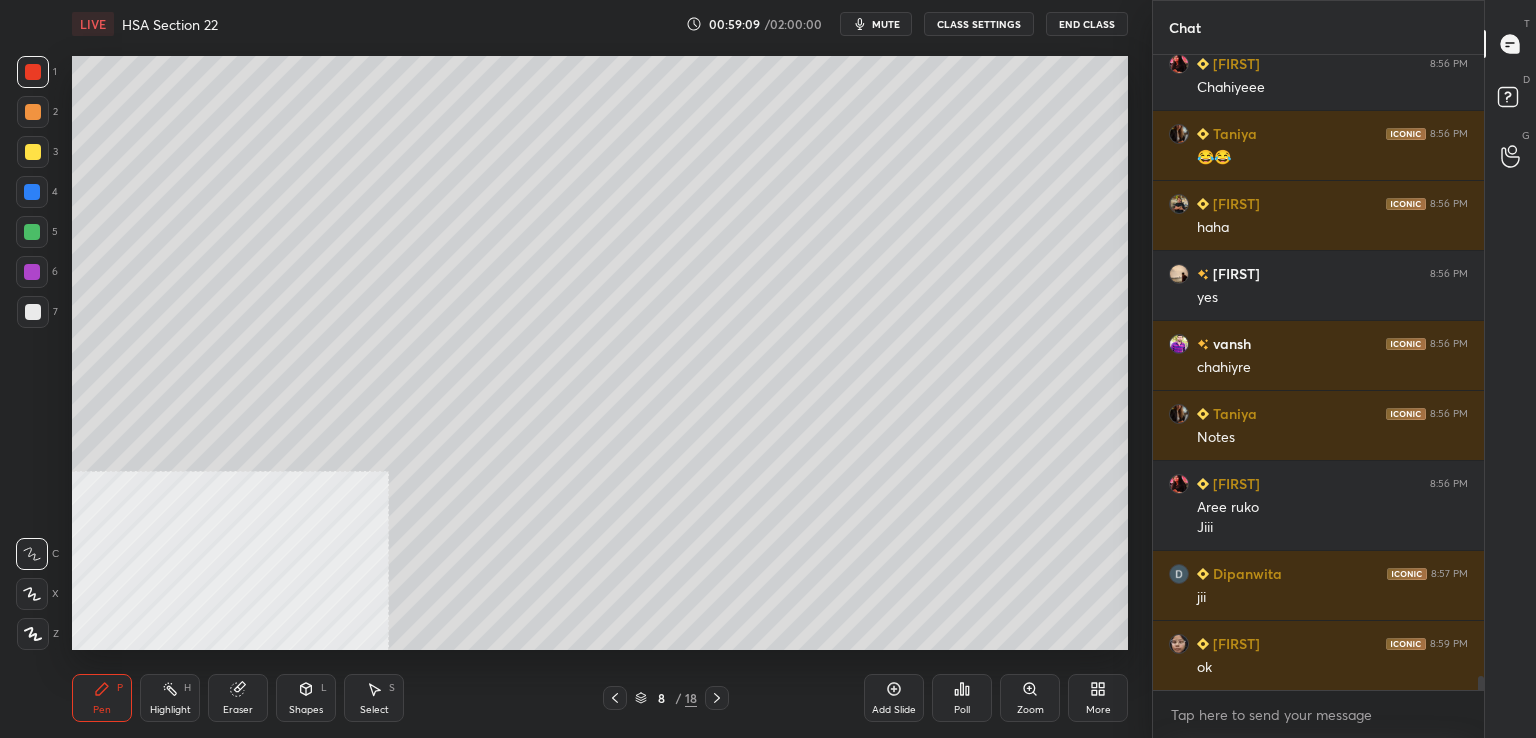 click on "8 / 18" at bounding box center [666, 698] 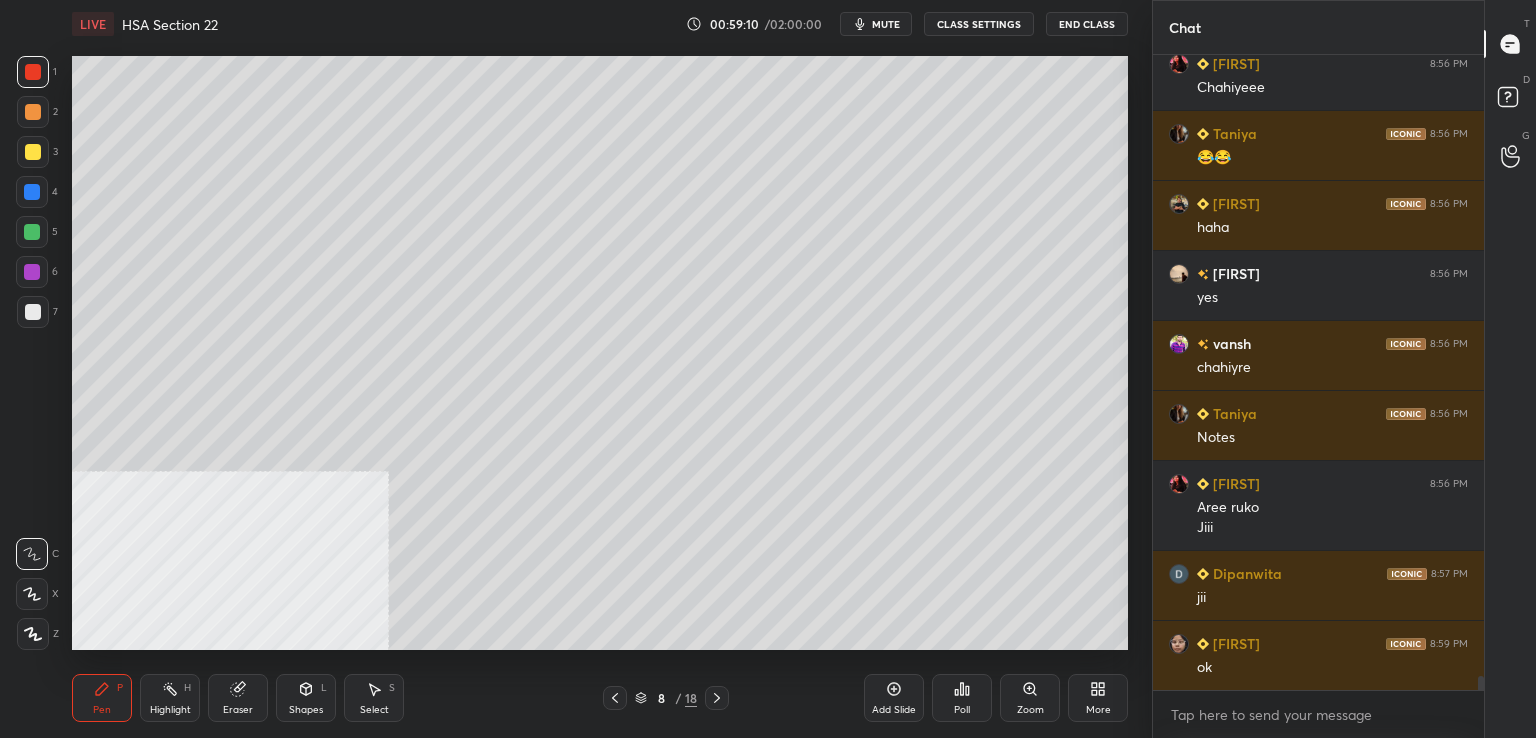 click 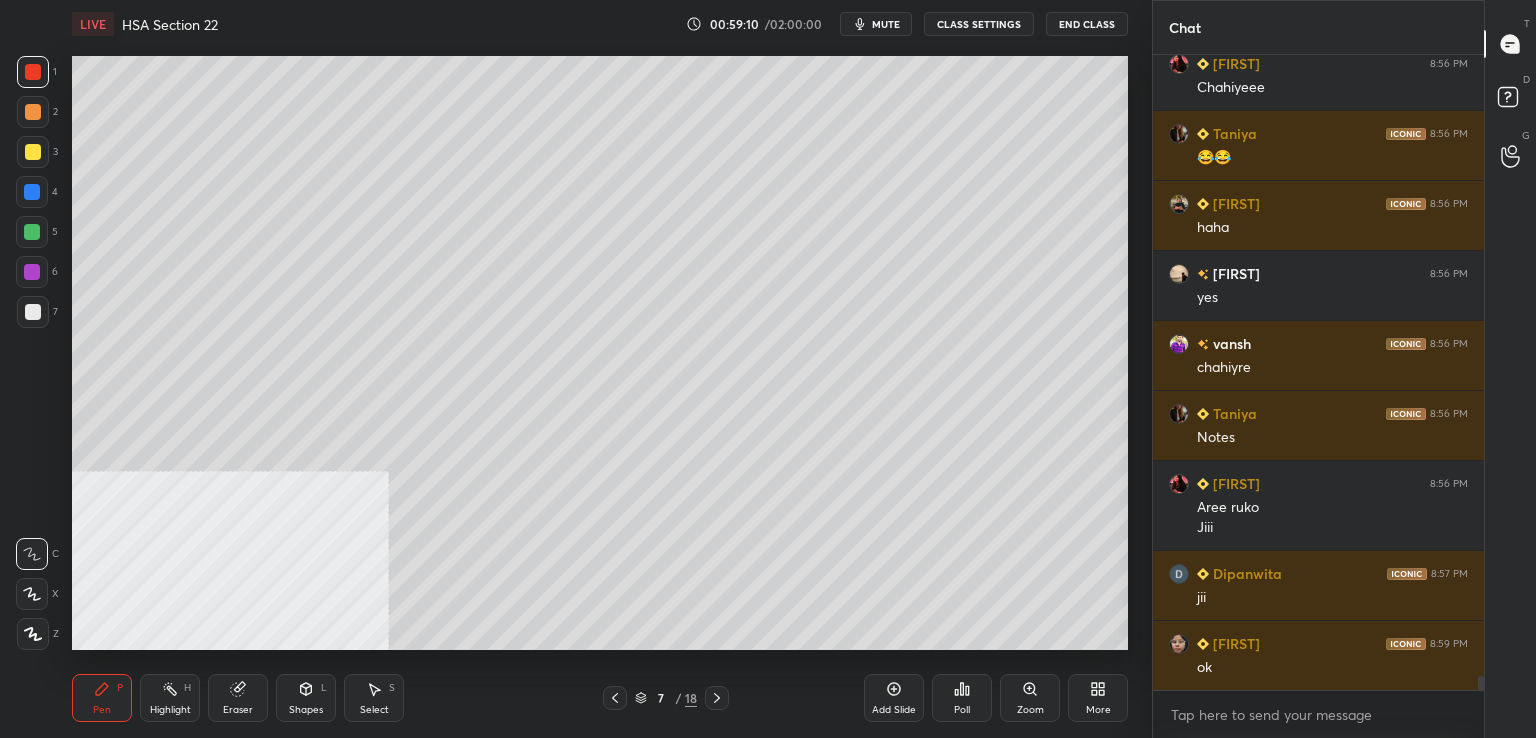 click 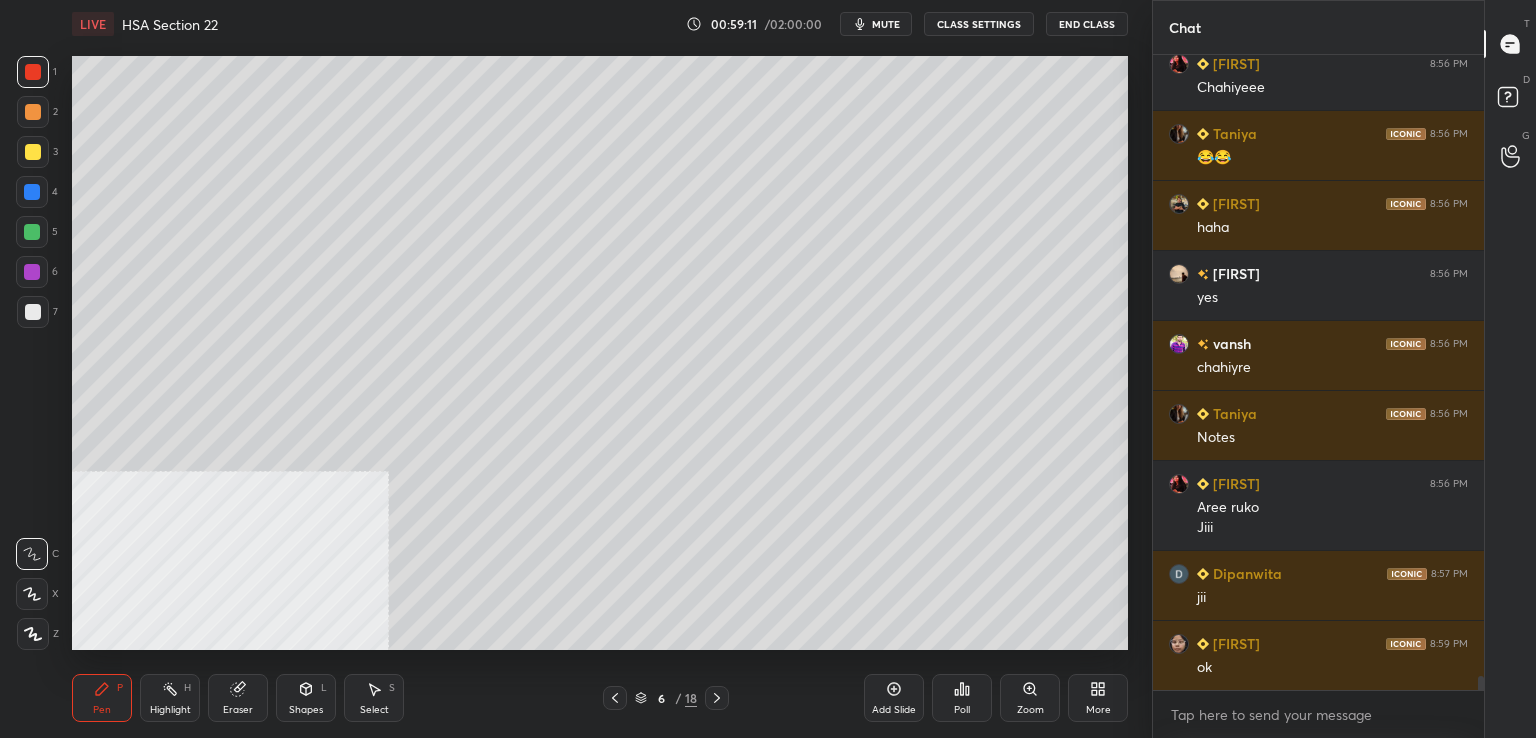 click 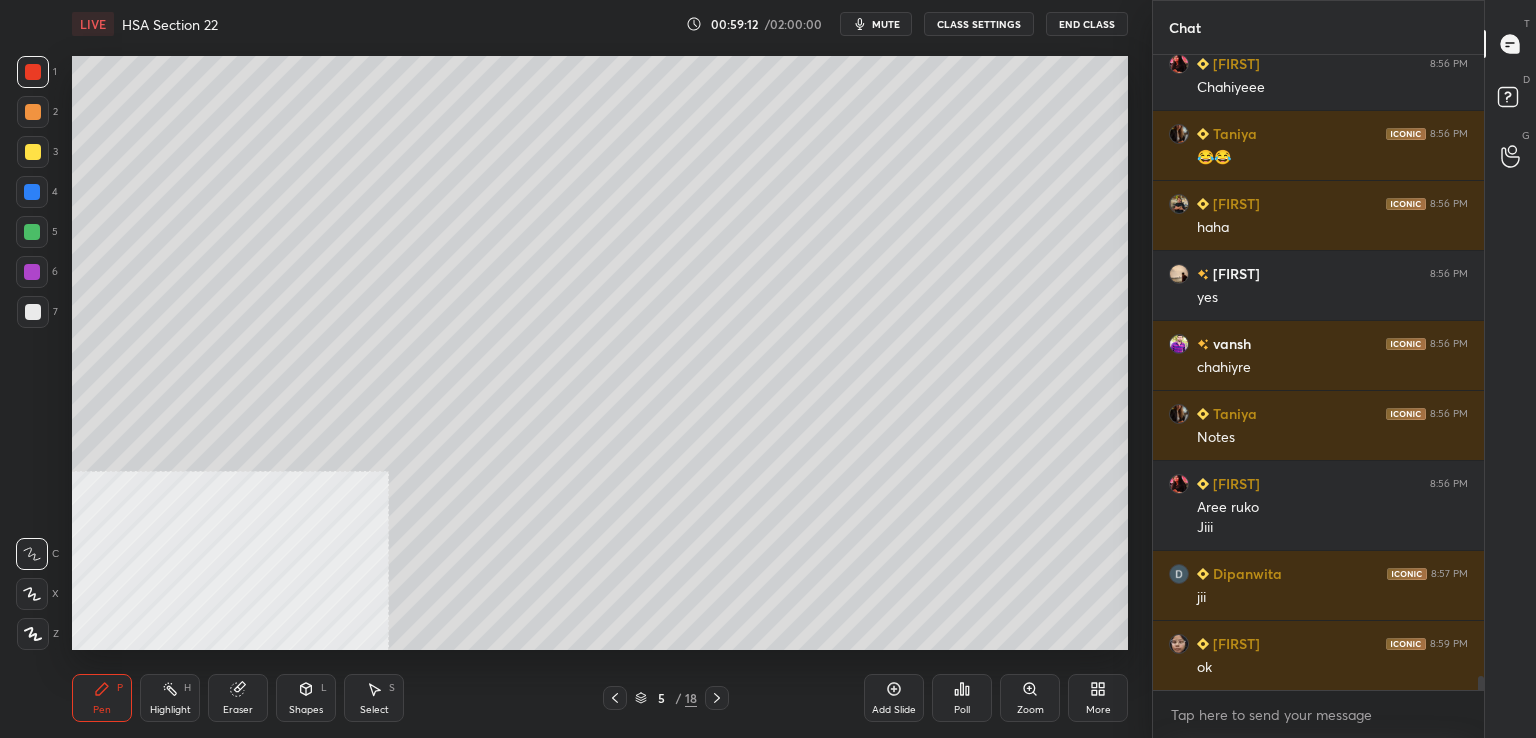 click 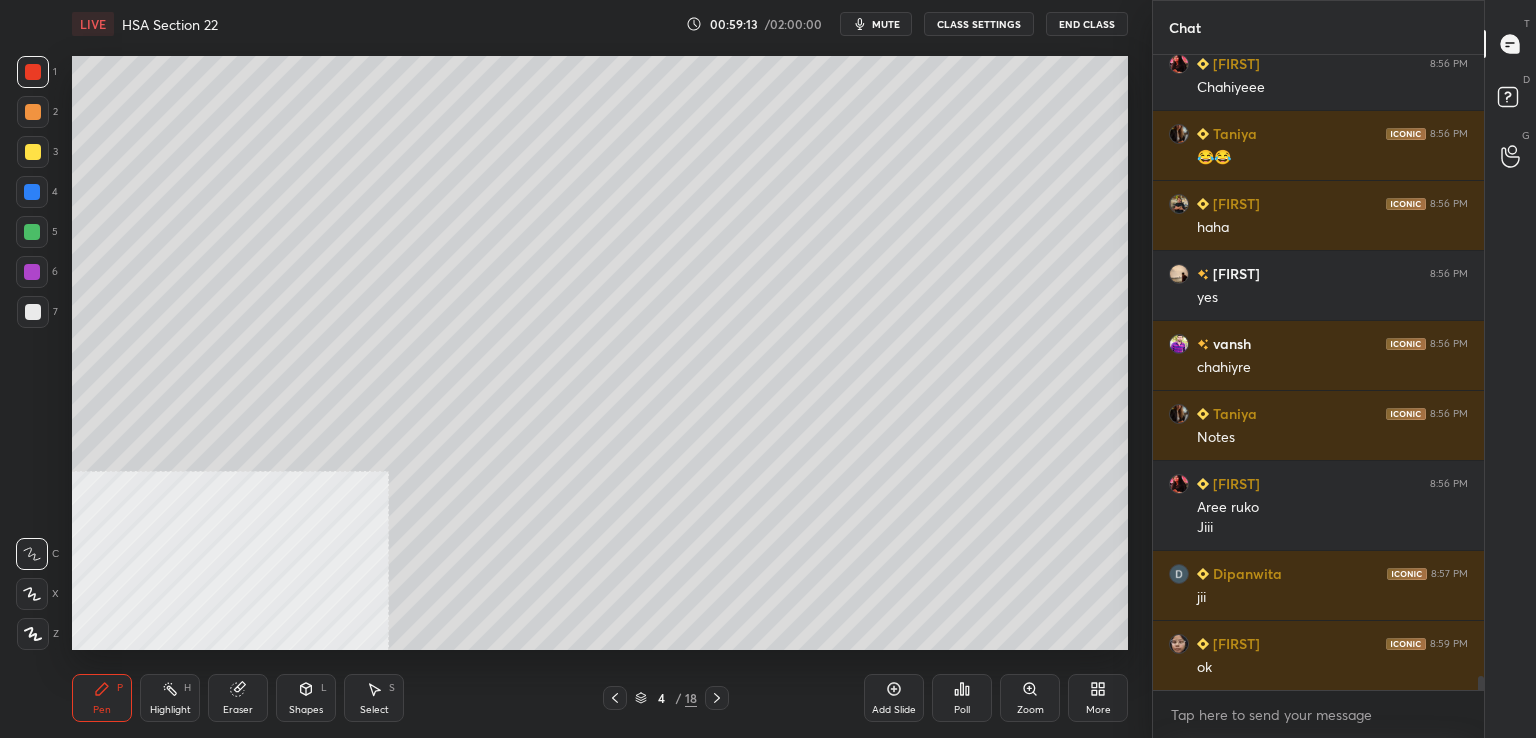 drag, startPoint x: 719, startPoint y: 700, endPoint x: 727, endPoint y: 688, distance: 14.422205 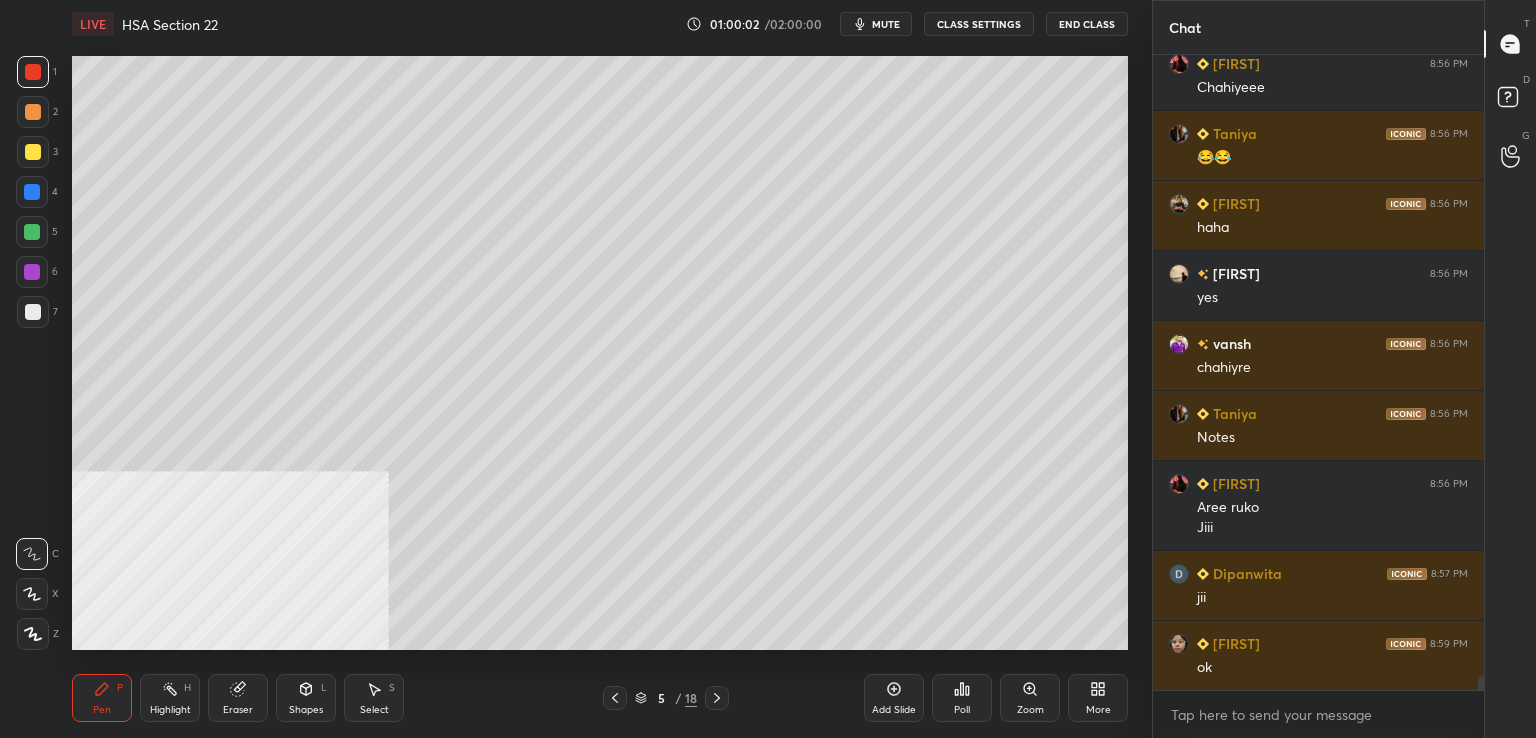 scroll, scrollTop: 28142, scrollLeft: 0, axis: vertical 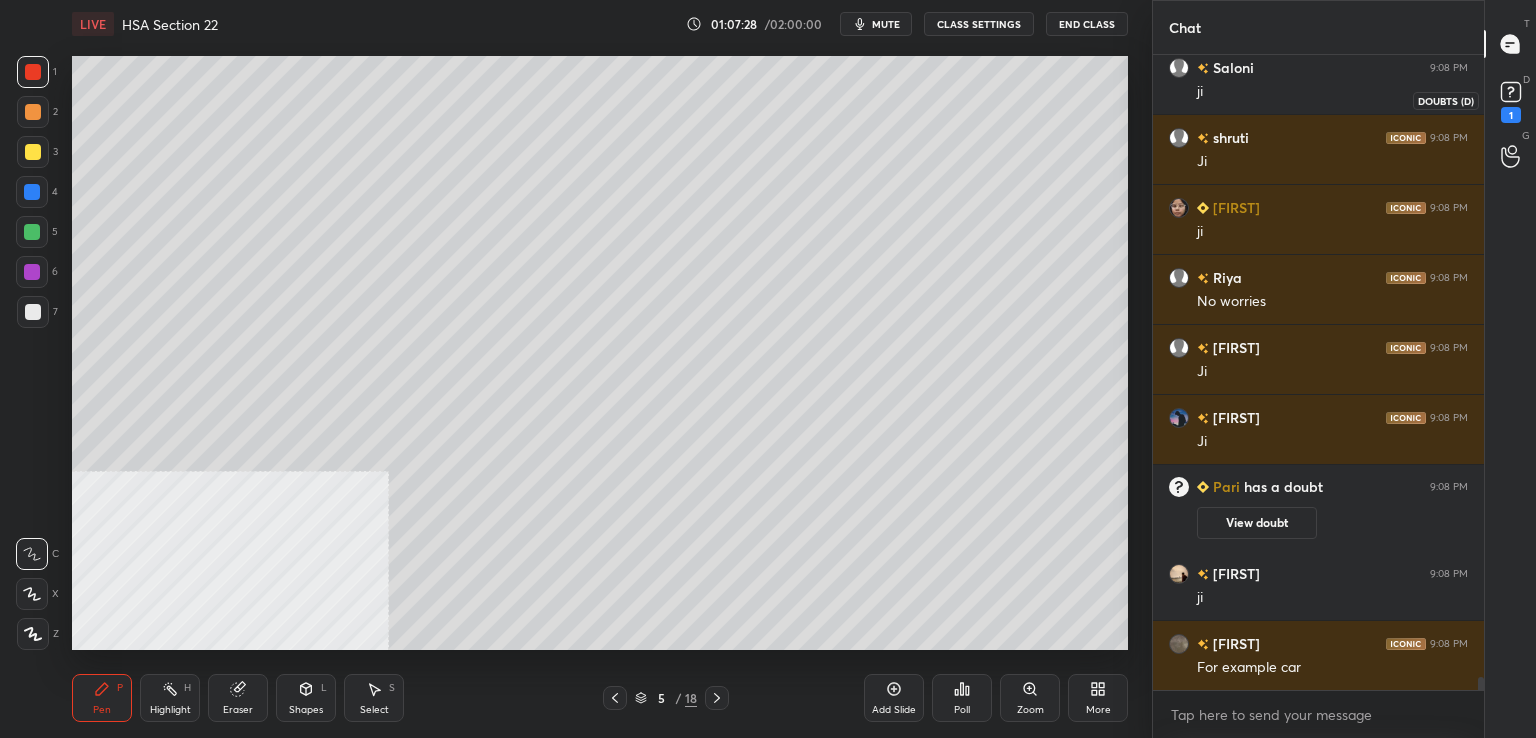 click on "1" at bounding box center [1511, 115] 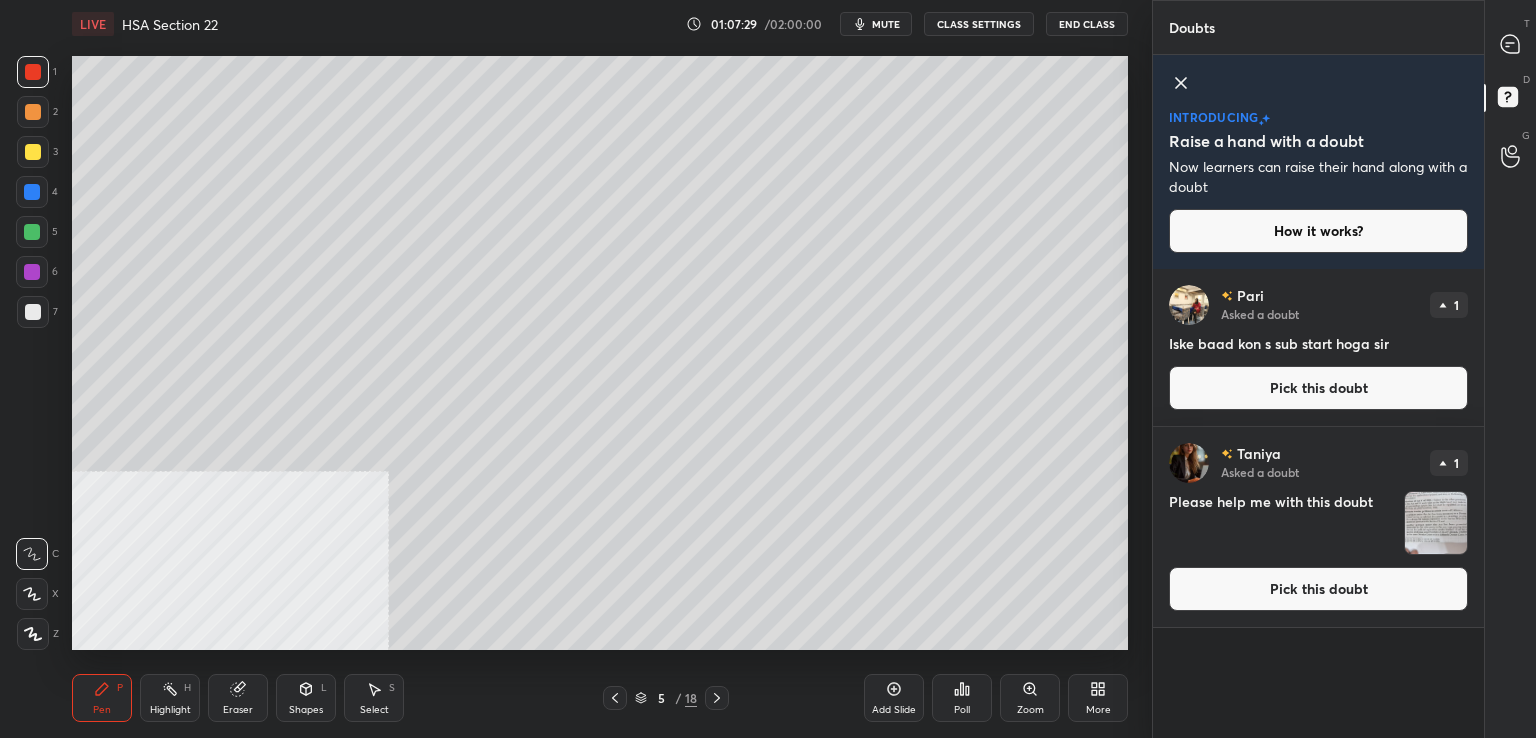click on "Pick this doubt" at bounding box center [1318, 388] 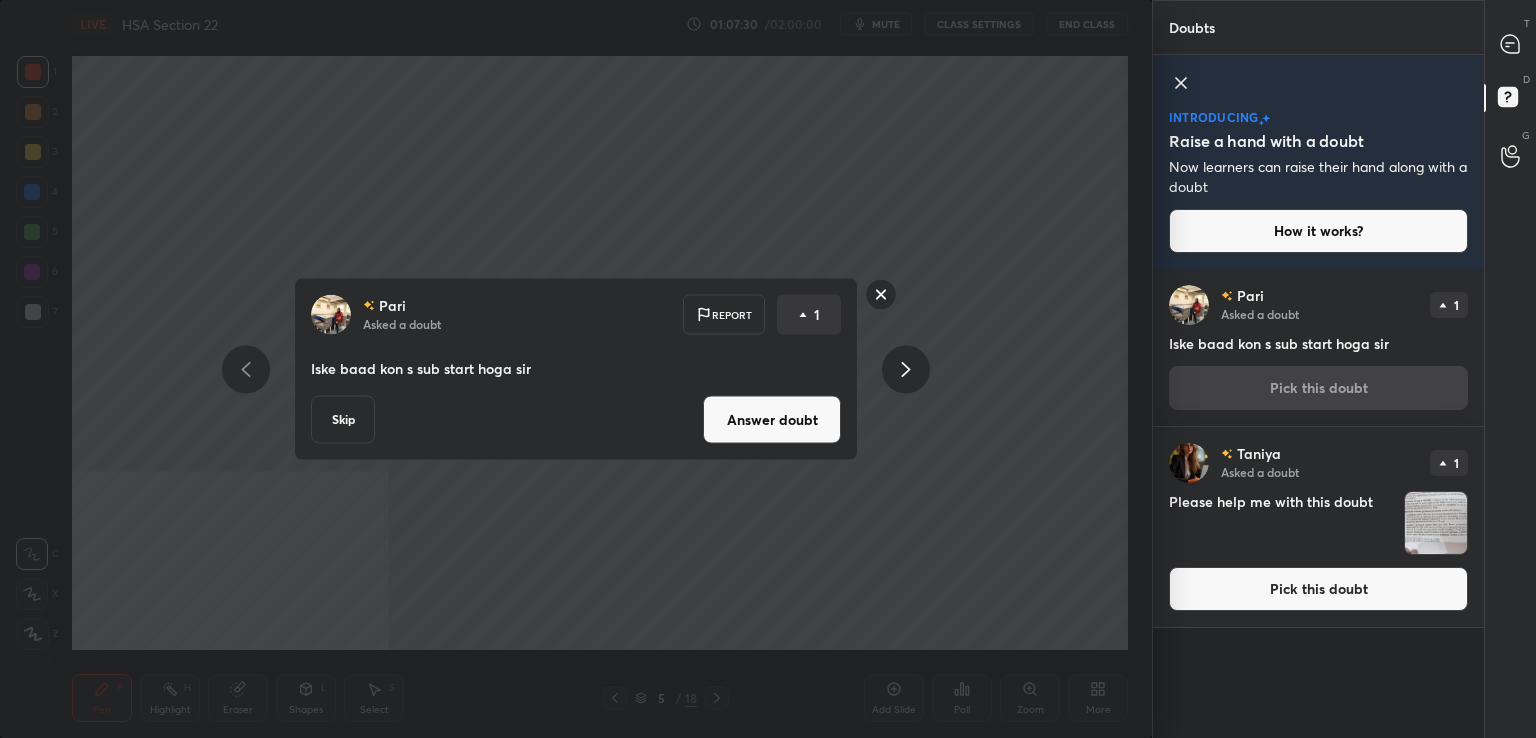 drag, startPoint x: 789, startPoint y: 417, endPoint x: 779, endPoint y: 416, distance: 10.049875 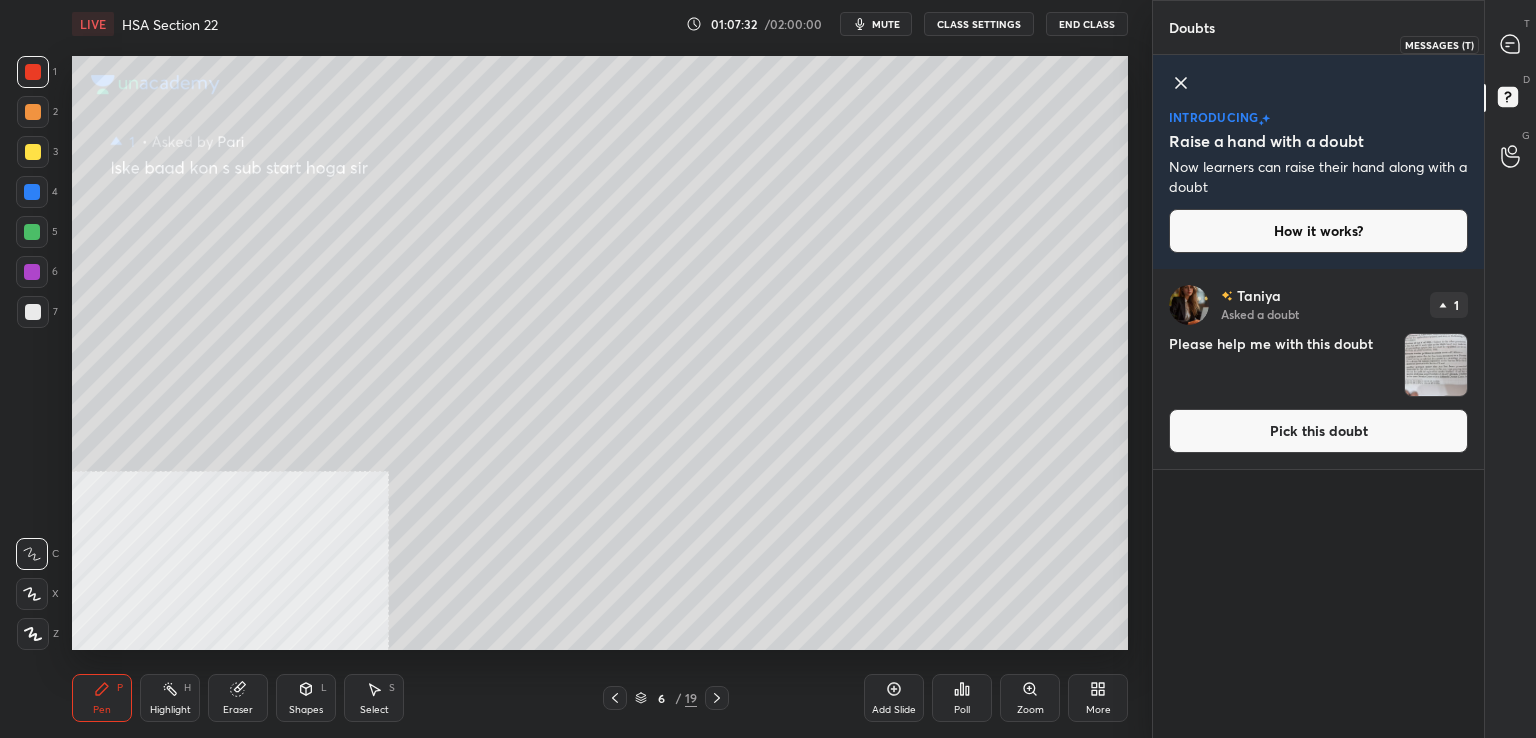 click 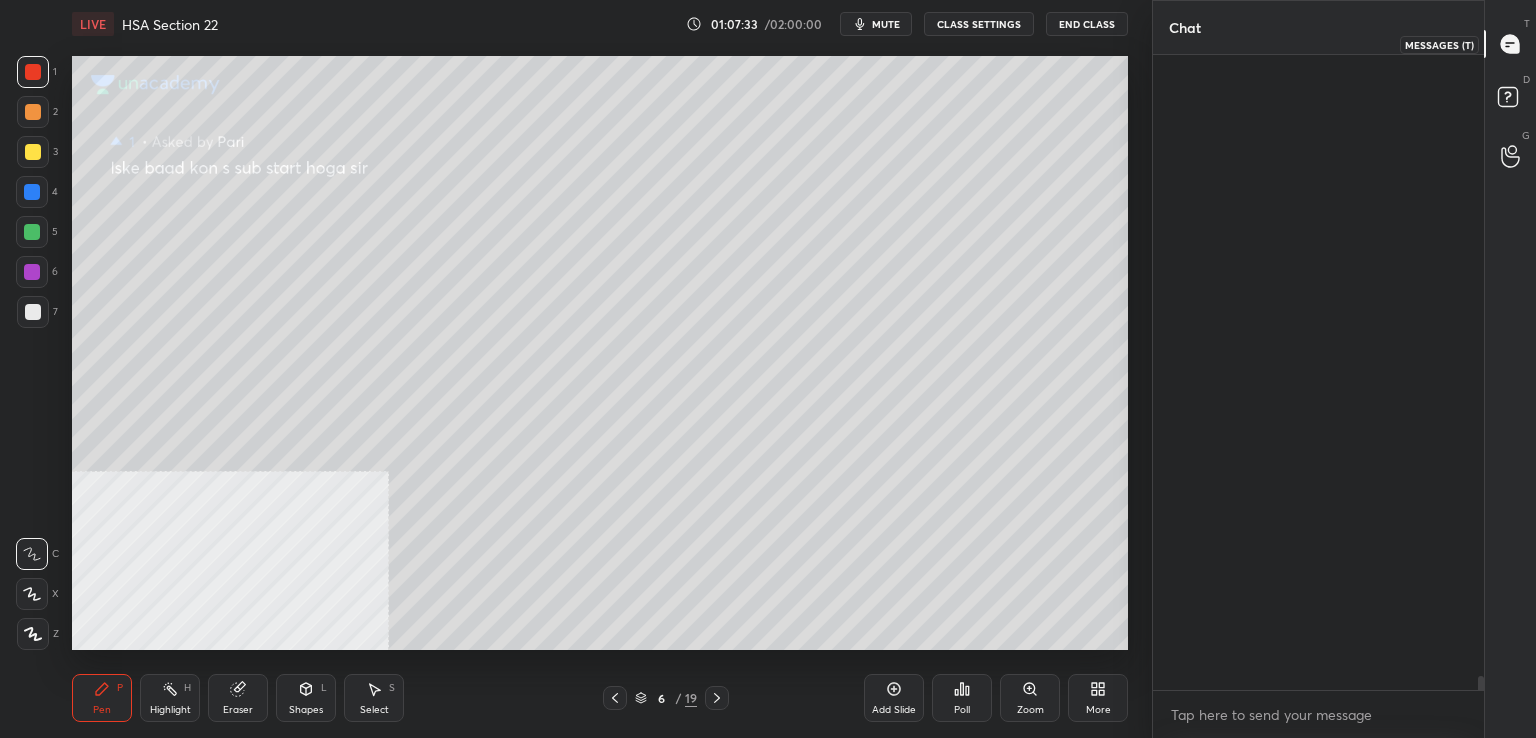 scroll, scrollTop: 31264, scrollLeft: 0, axis: vertical 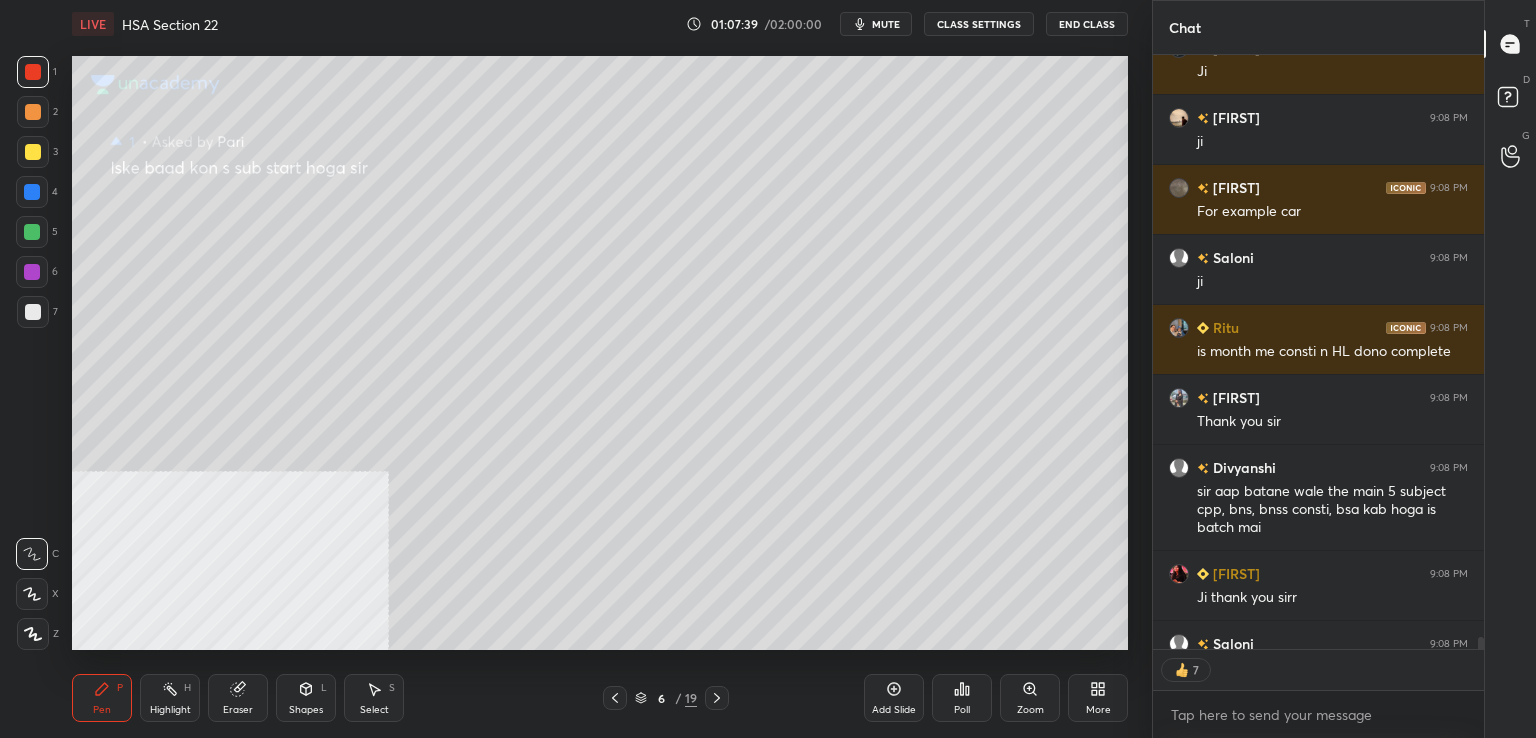 click at bounding box center (615, 698) 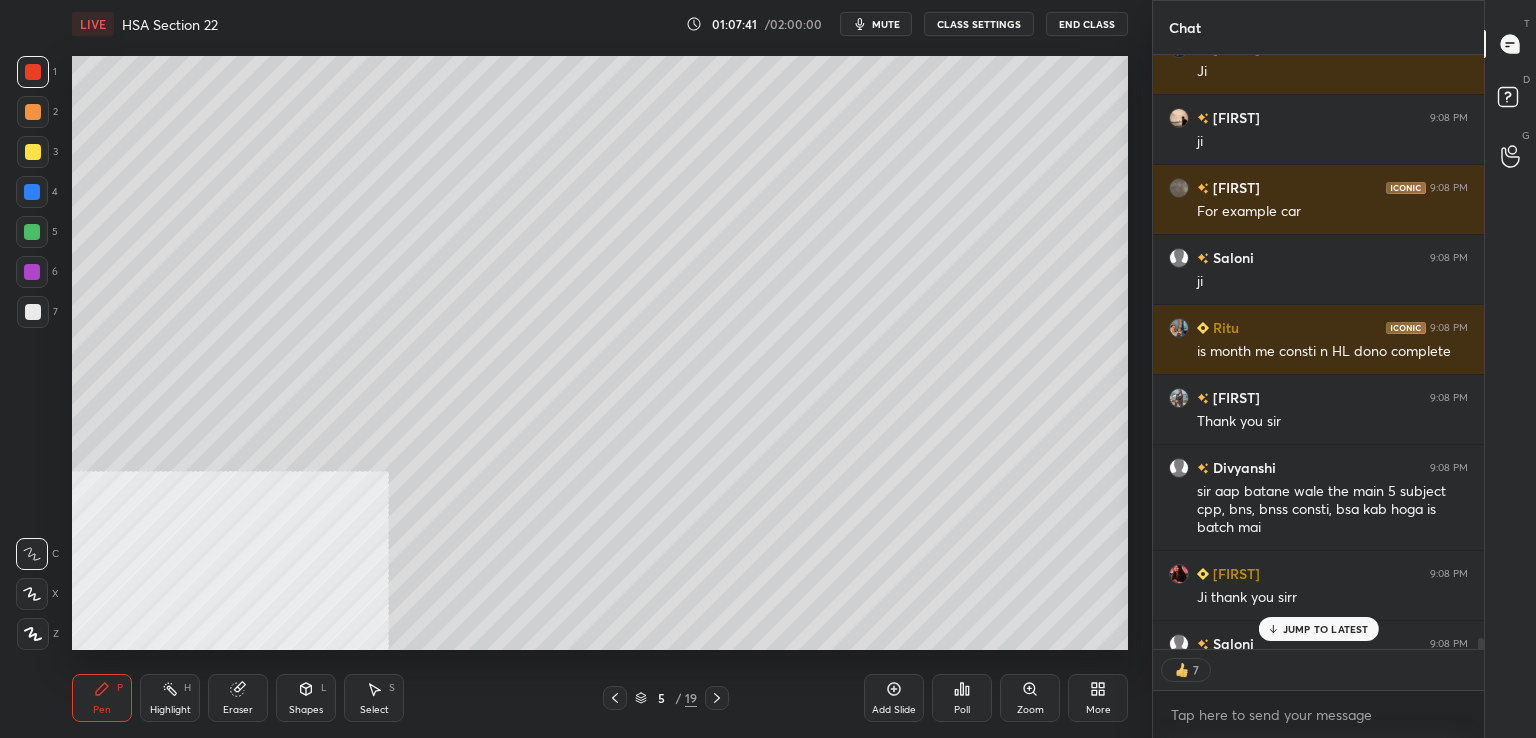 scroll, scrollTop: 31680, scrollLeft: 0, axis: vertical 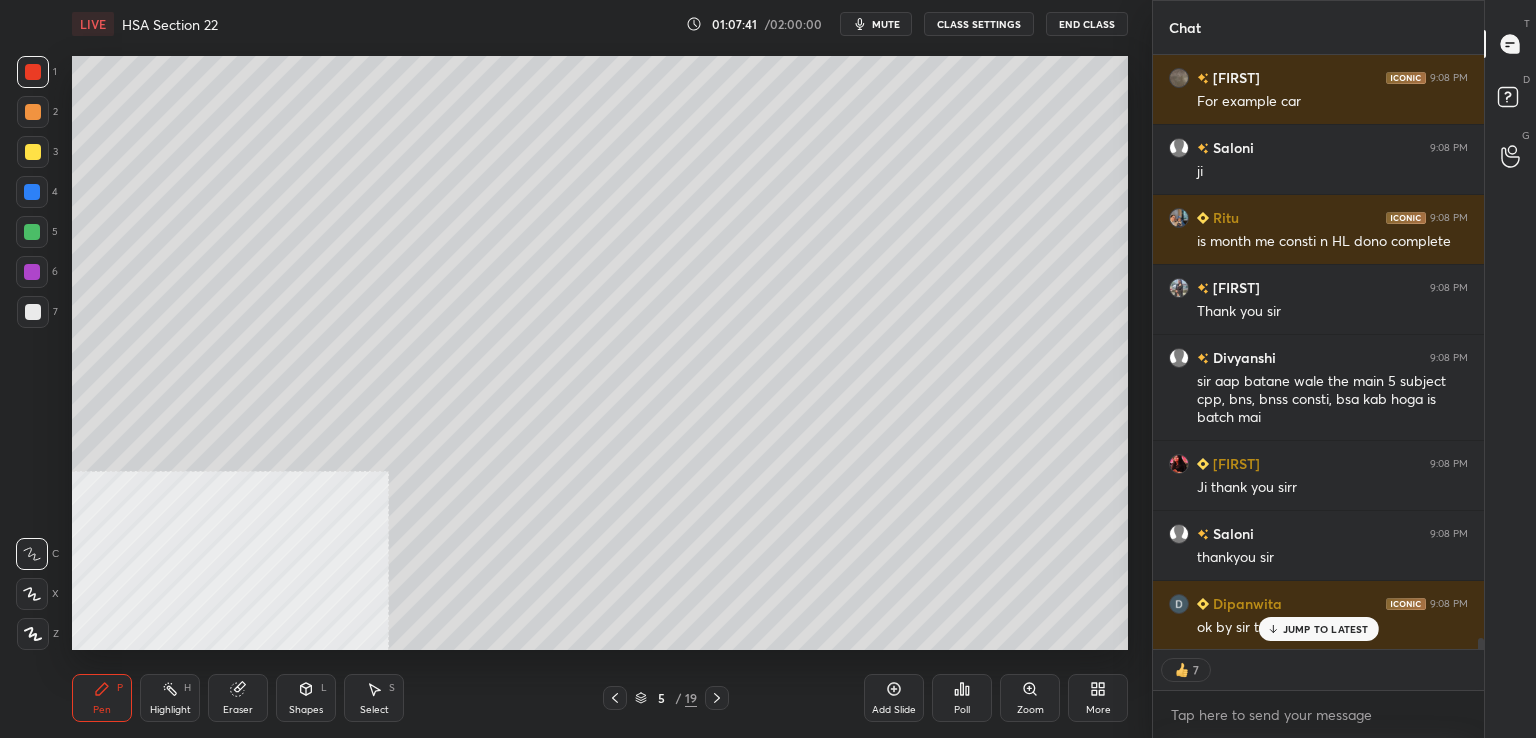 drag, startPoint x: 907, startPoint y: 687, endPoint x: 876, endPoint y: 643, distance: 53.823788 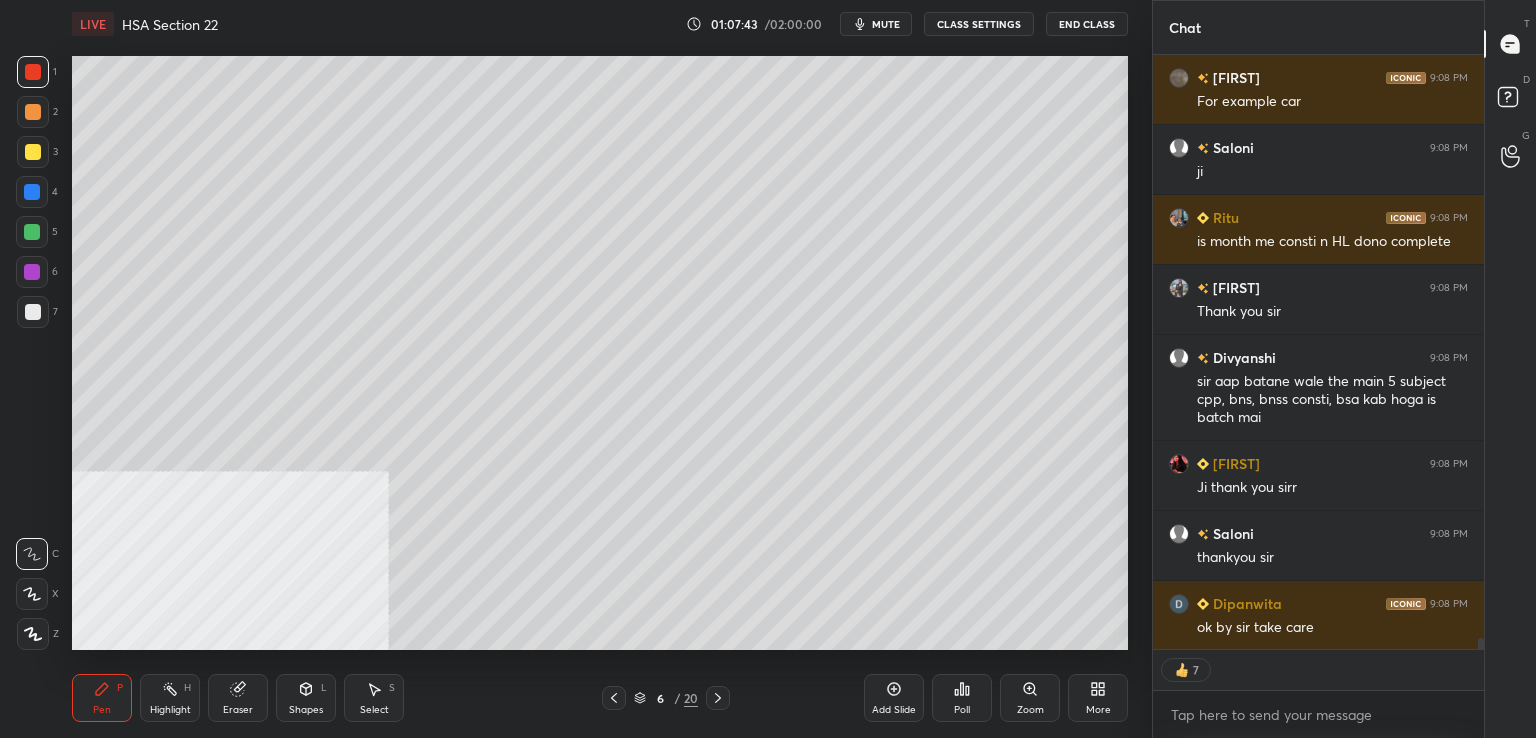 scroll, scrollTop: 31751, scrollLeft: 0, axis: vertical 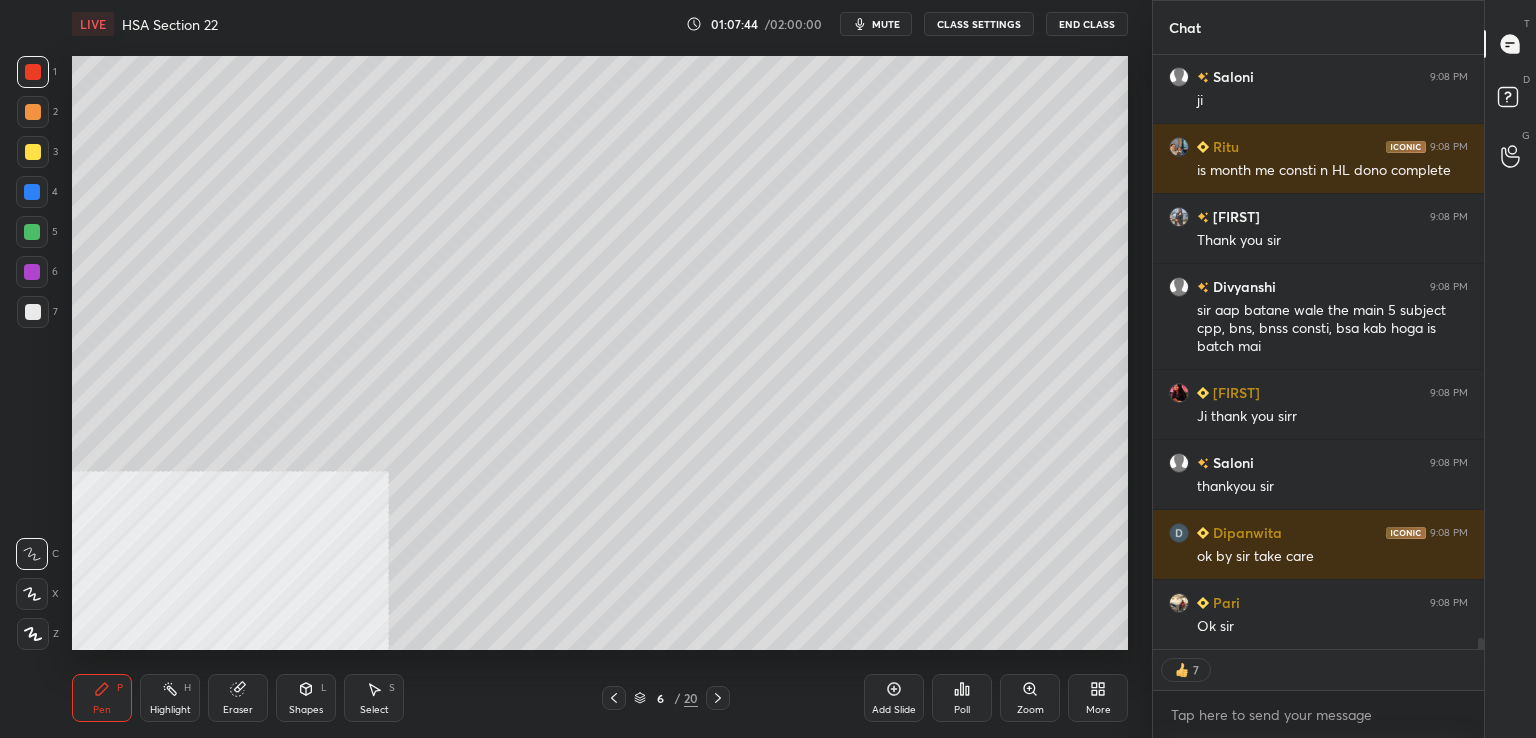 click at bounding box center (33, 312) 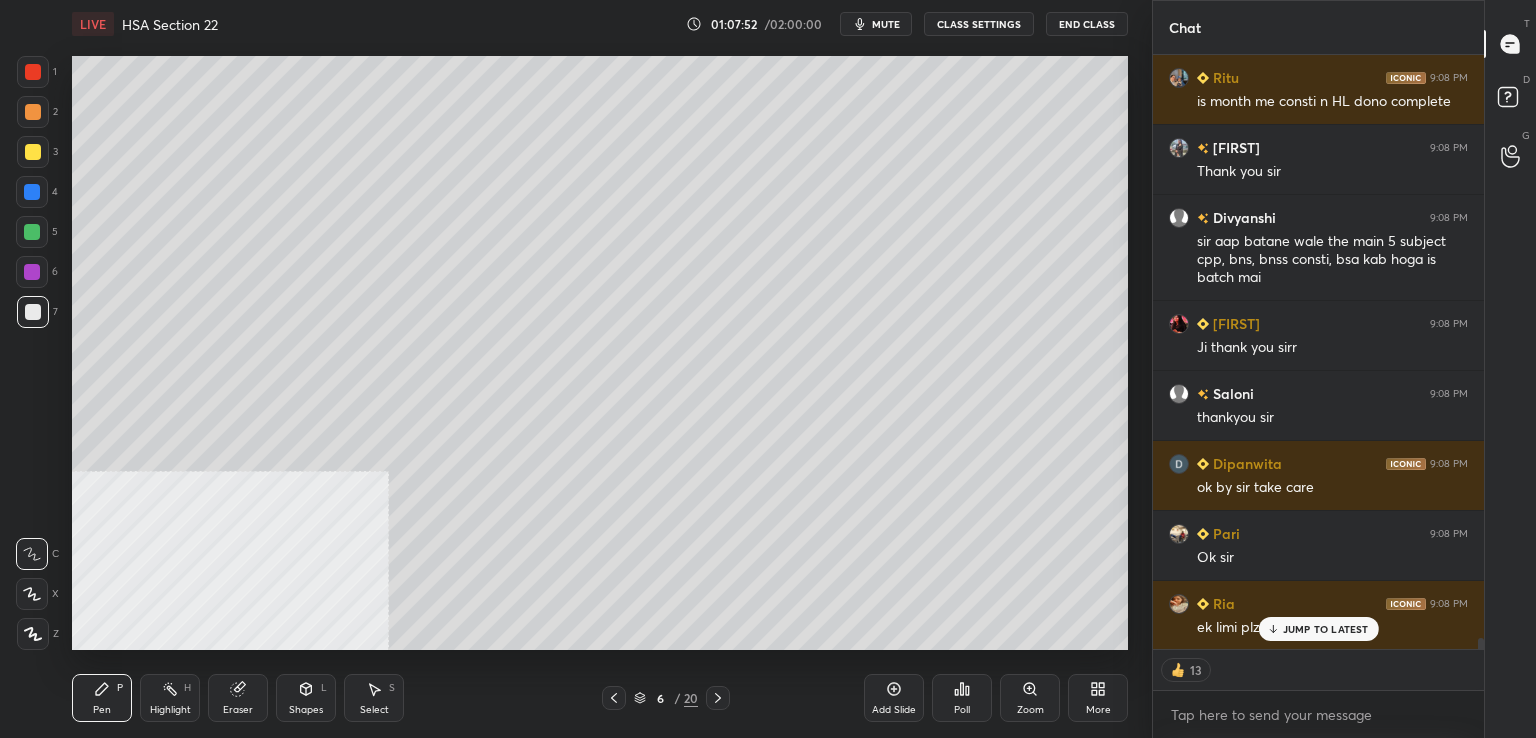 scroll, scrollTop: 31891, scrollLeft: 0, axis: vertical 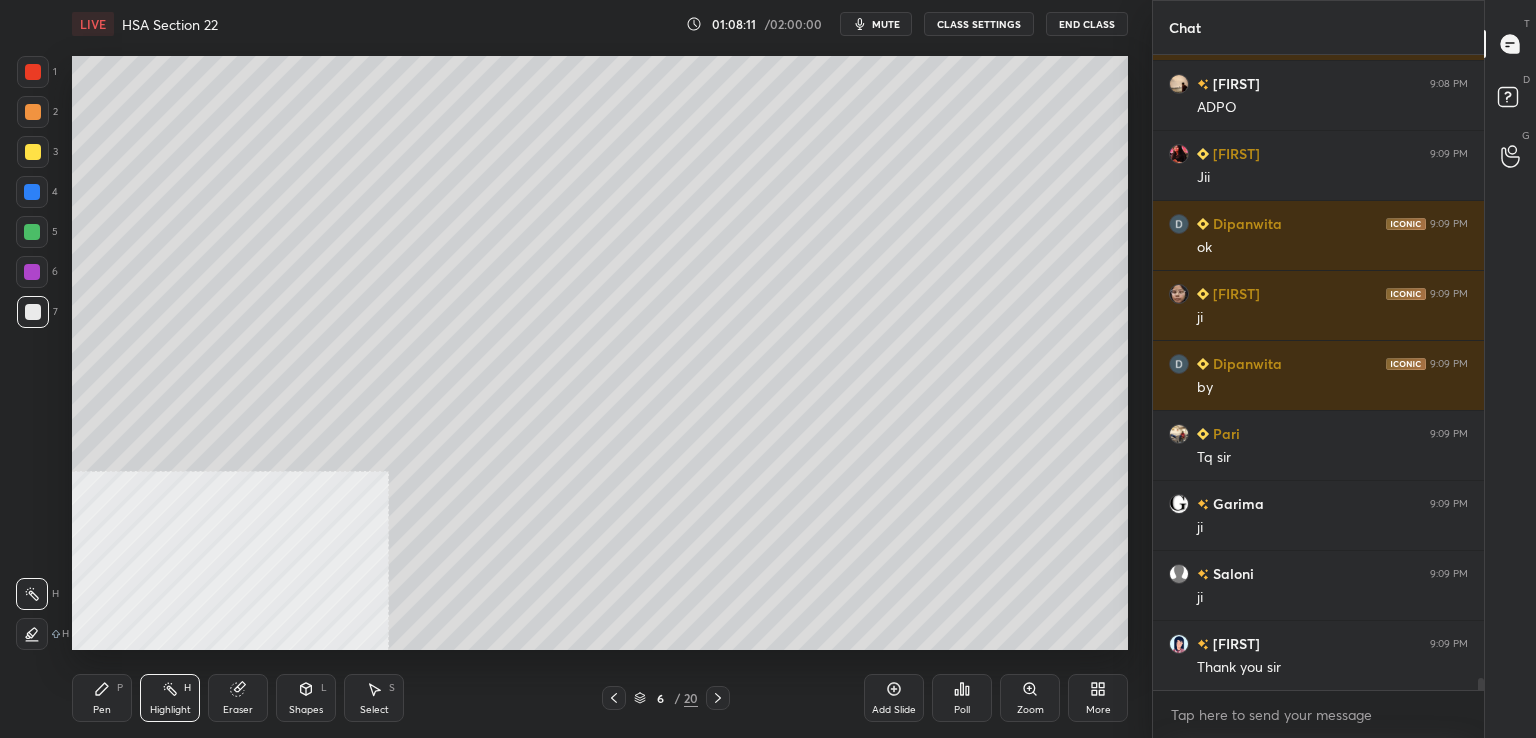 click on "End Class" at bounding box center [1087, 24] 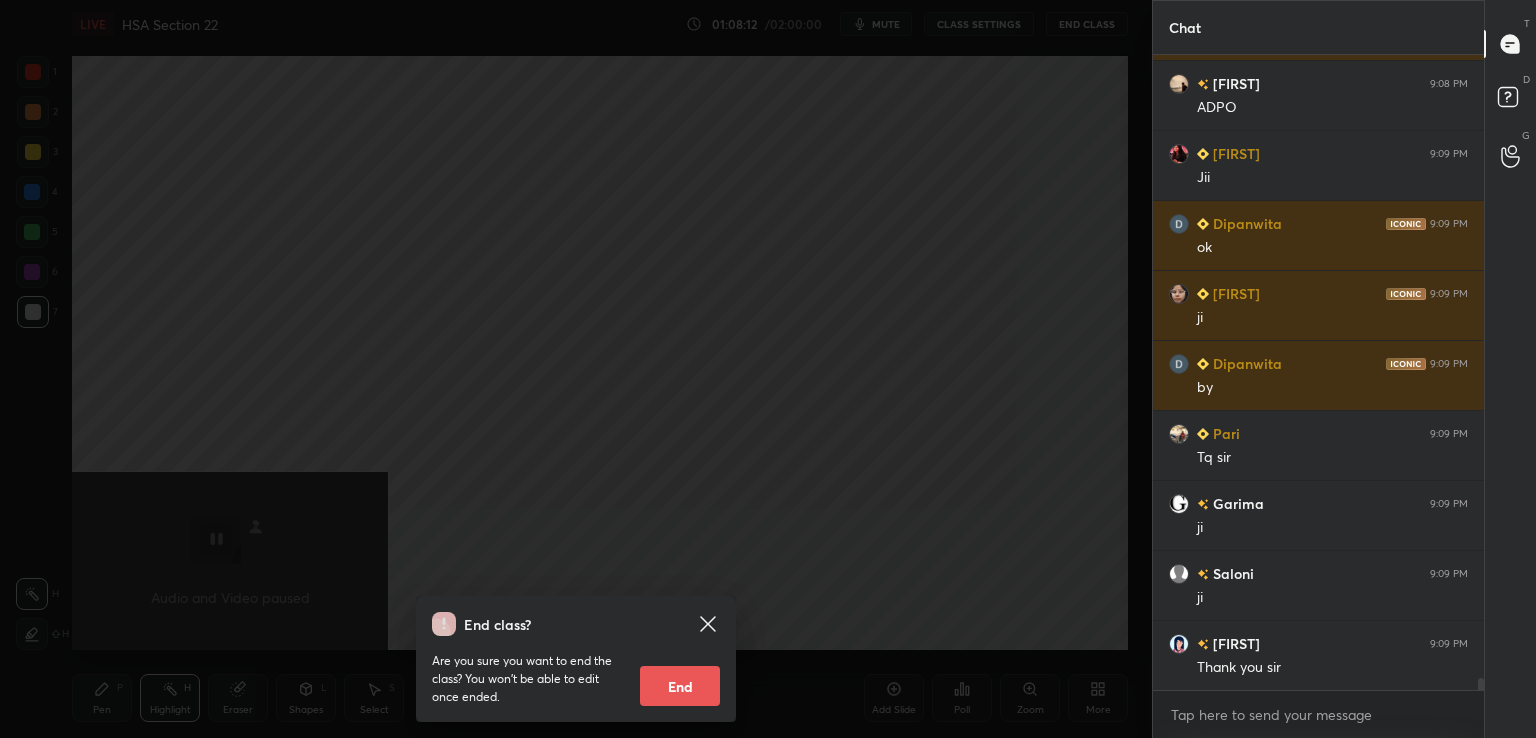 scroll, scrollTop: 32480, scrollLeft: 0, axis: vertical 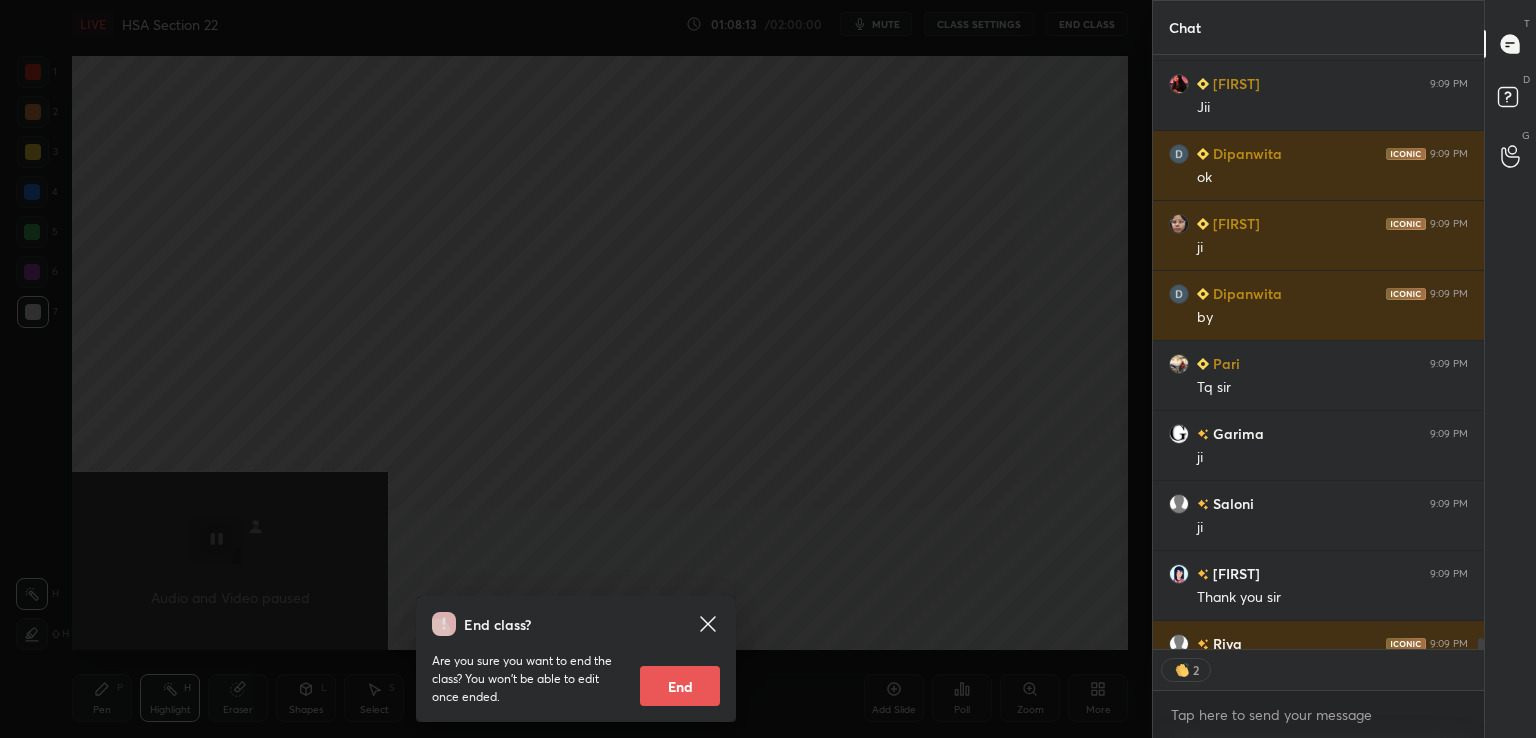 drag, startPoint x: 688, startPoint y: 683, endPoint x: 678, endPoint y: 679, distance: 10.770329 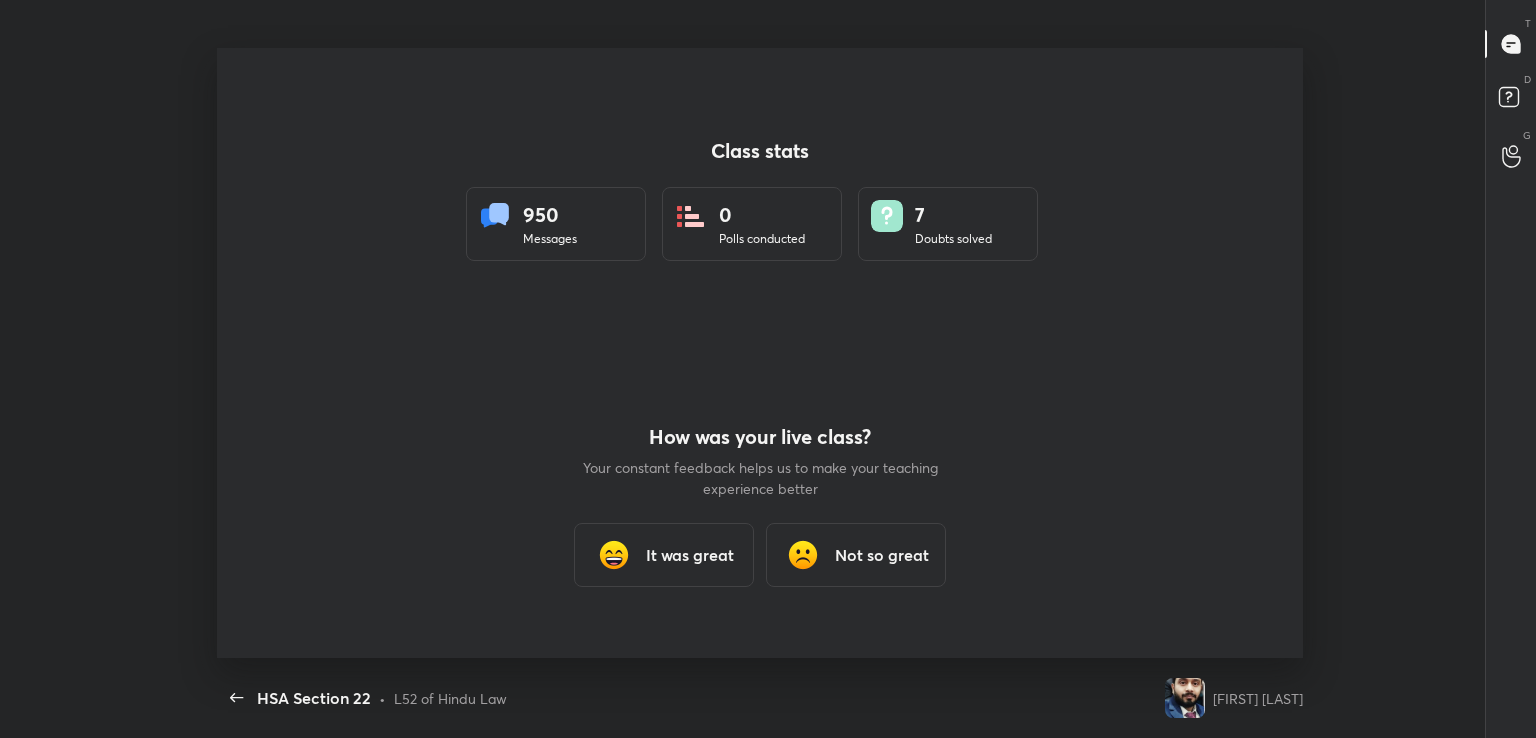 scroll, scrollTop: 99389, scrollLeft: 98588, axis: both 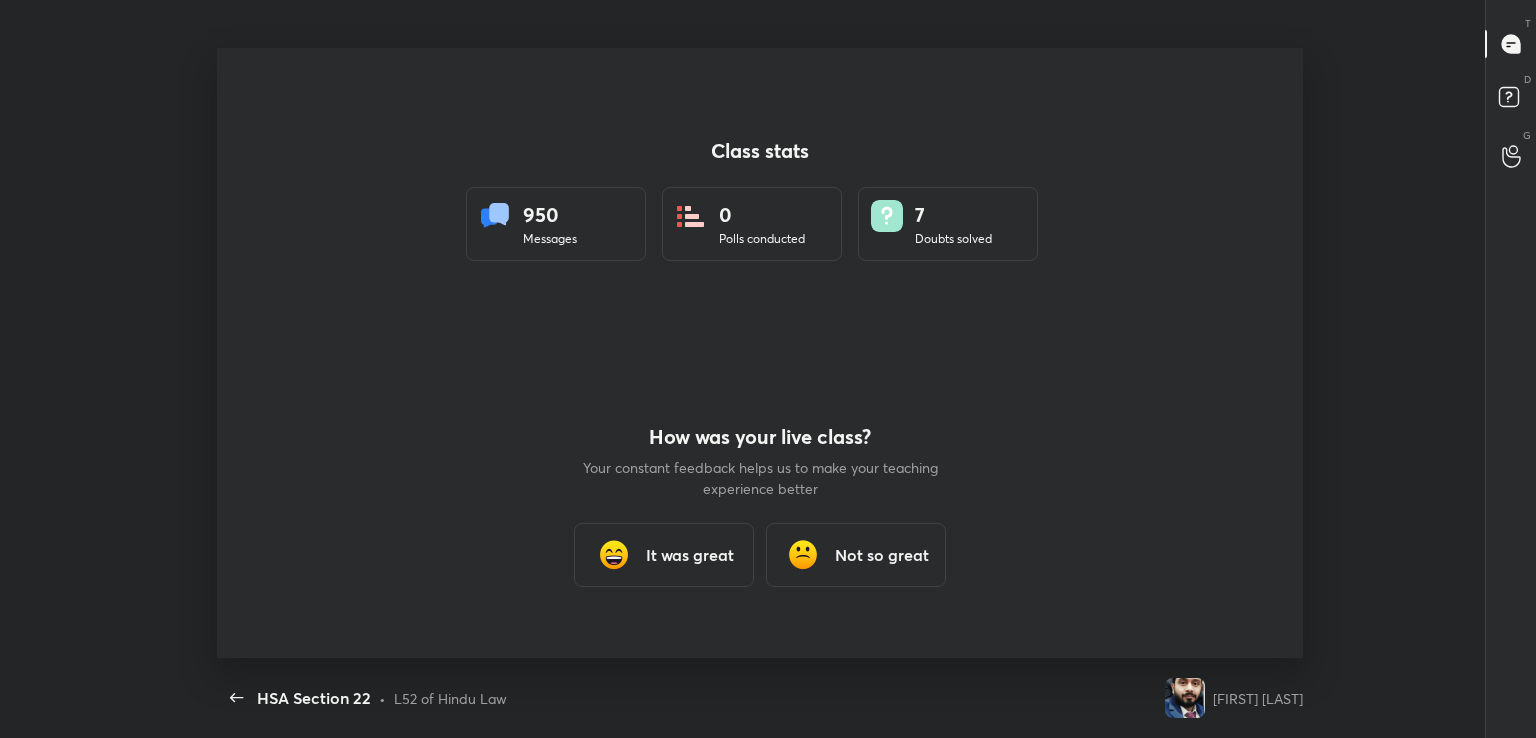 type on "x" 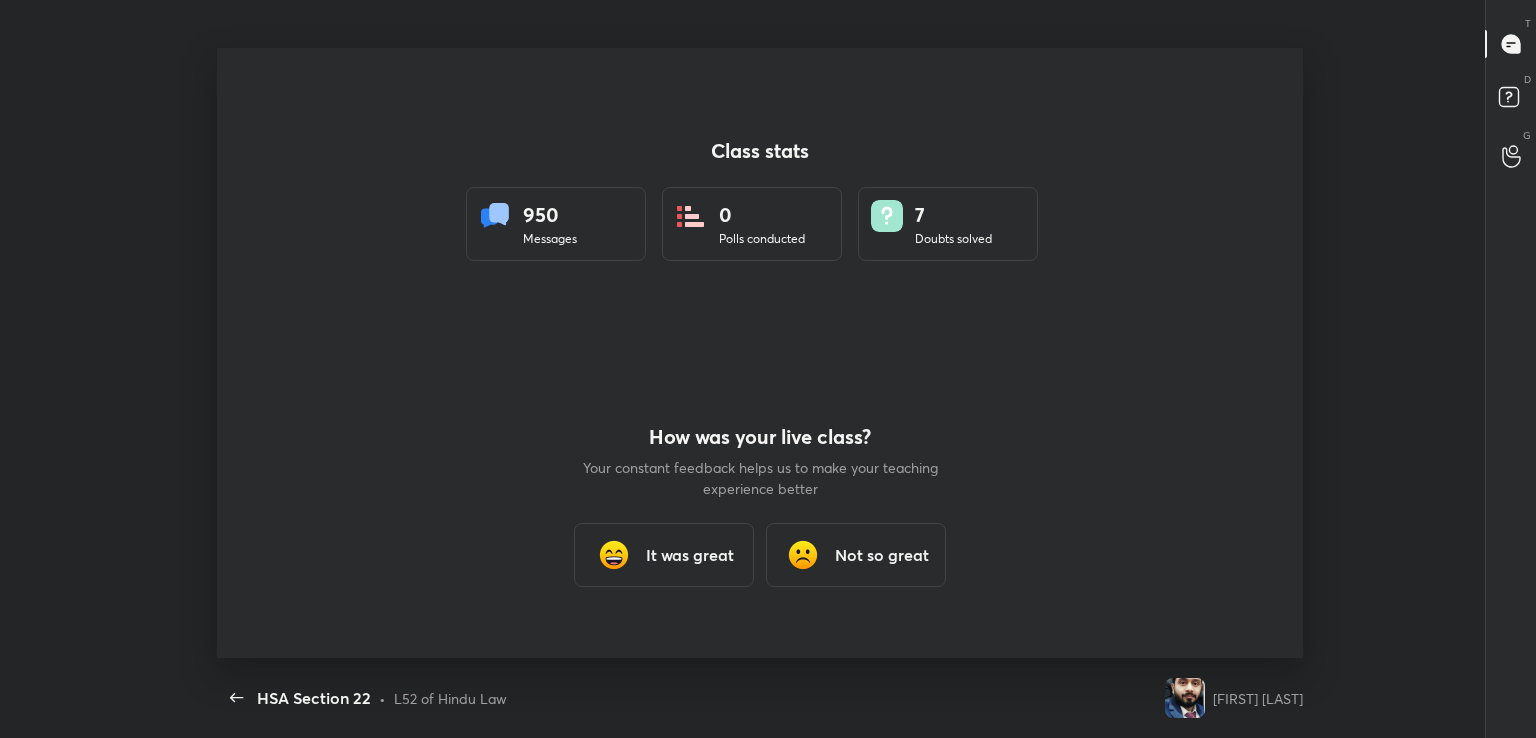 scroll, scrollTop: 6, scrollLeft: 0, axis: vertical 